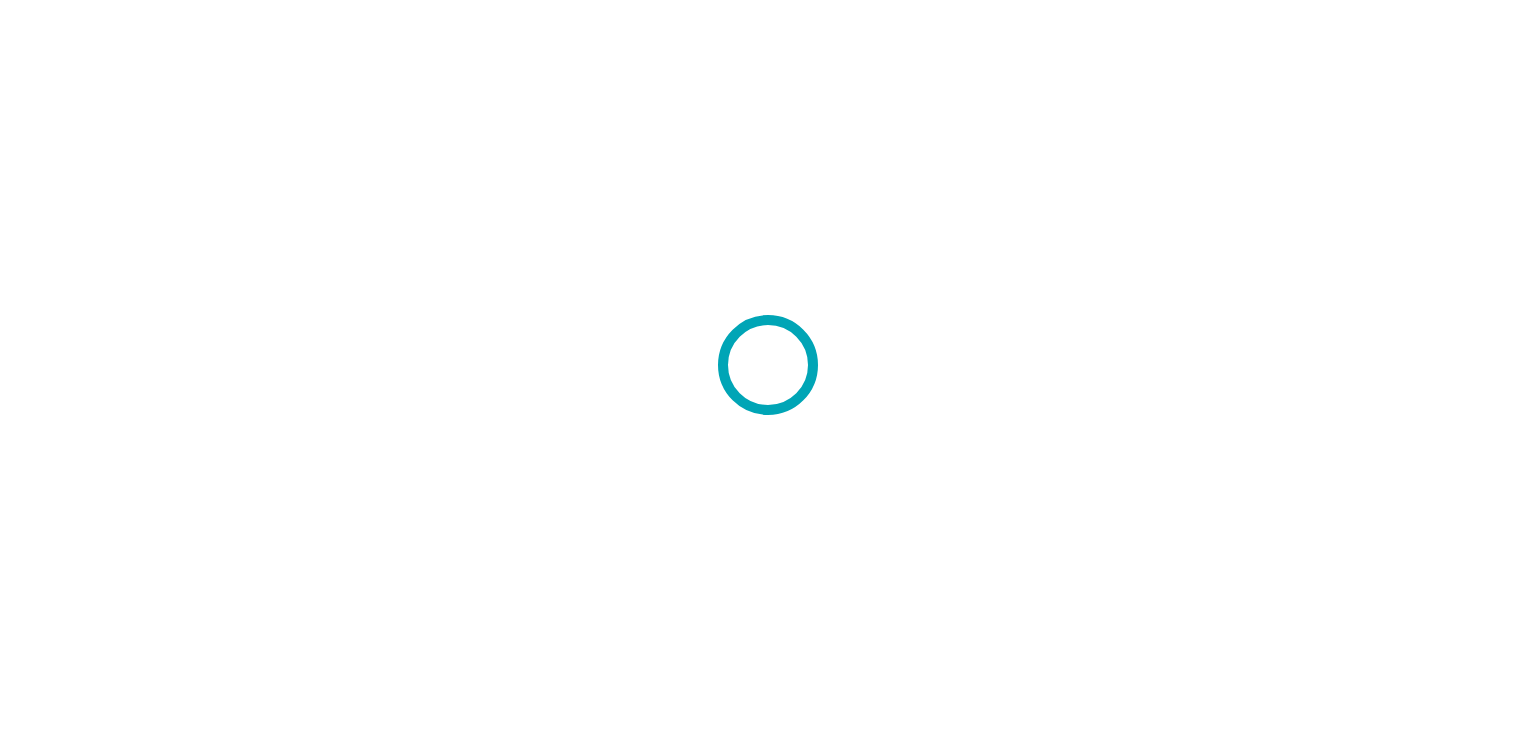 scroll, scrollTop: 0, scrollLeft: 0, axis: both 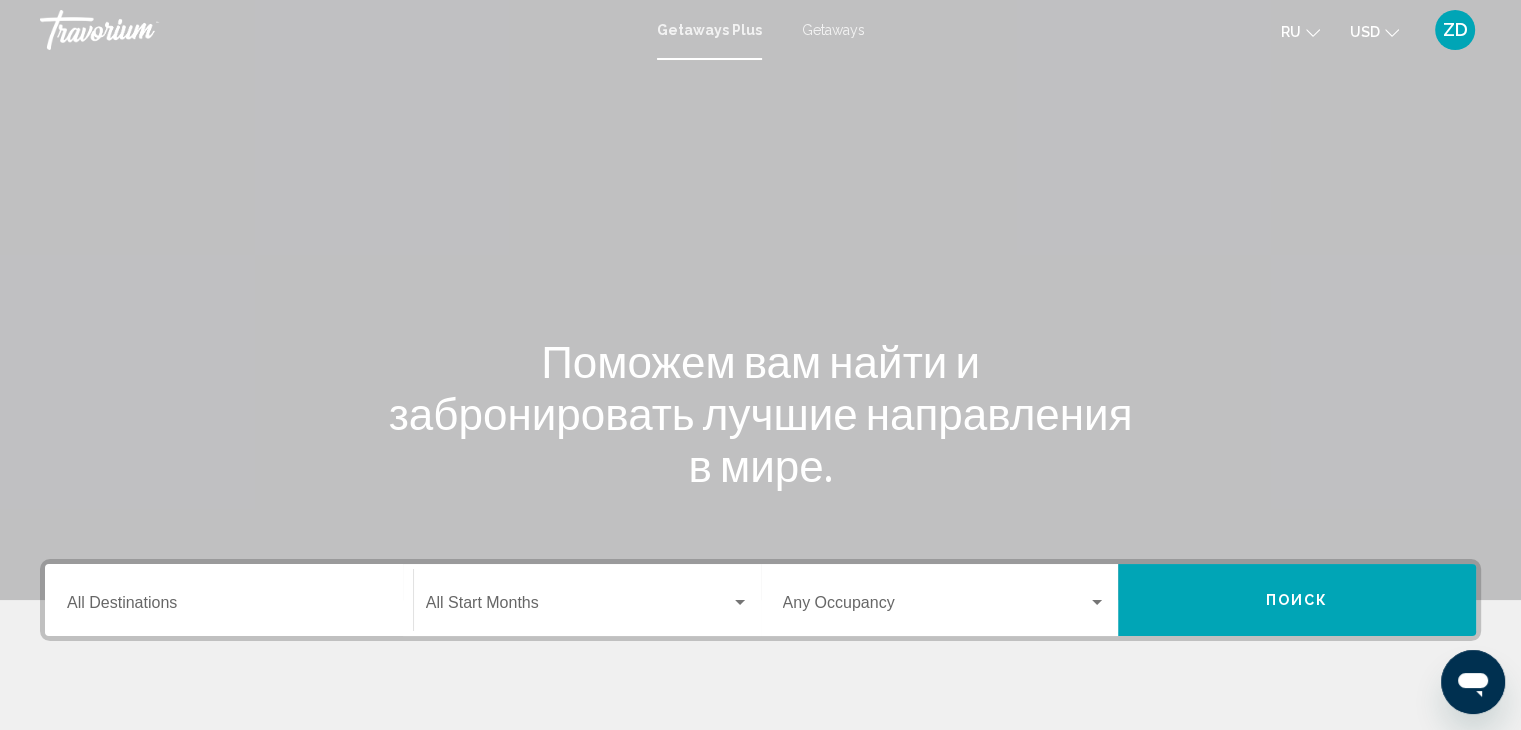 click at bounding box center [760, 300] 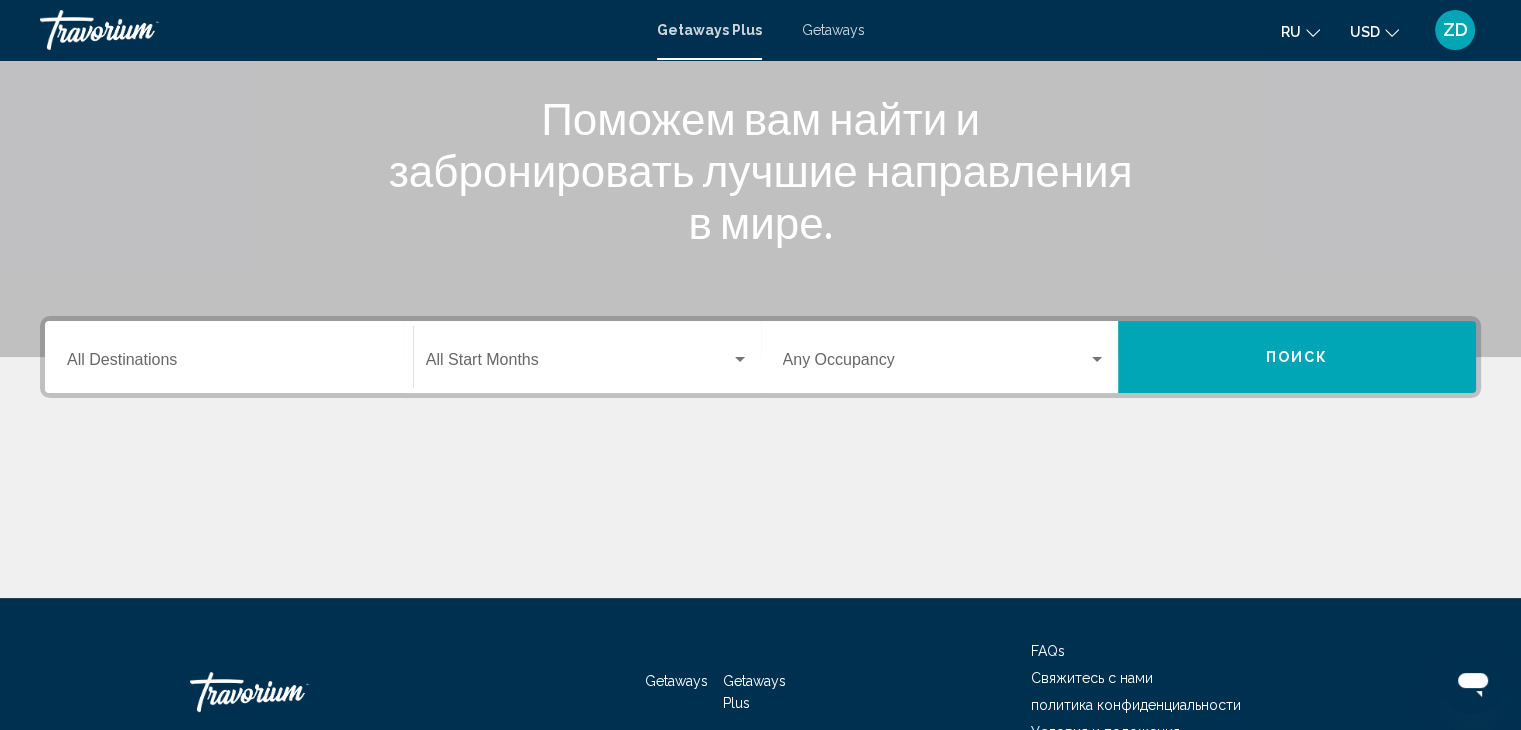 scroll, scrollTop: 252, scrollLeft: 0, axis: vertical 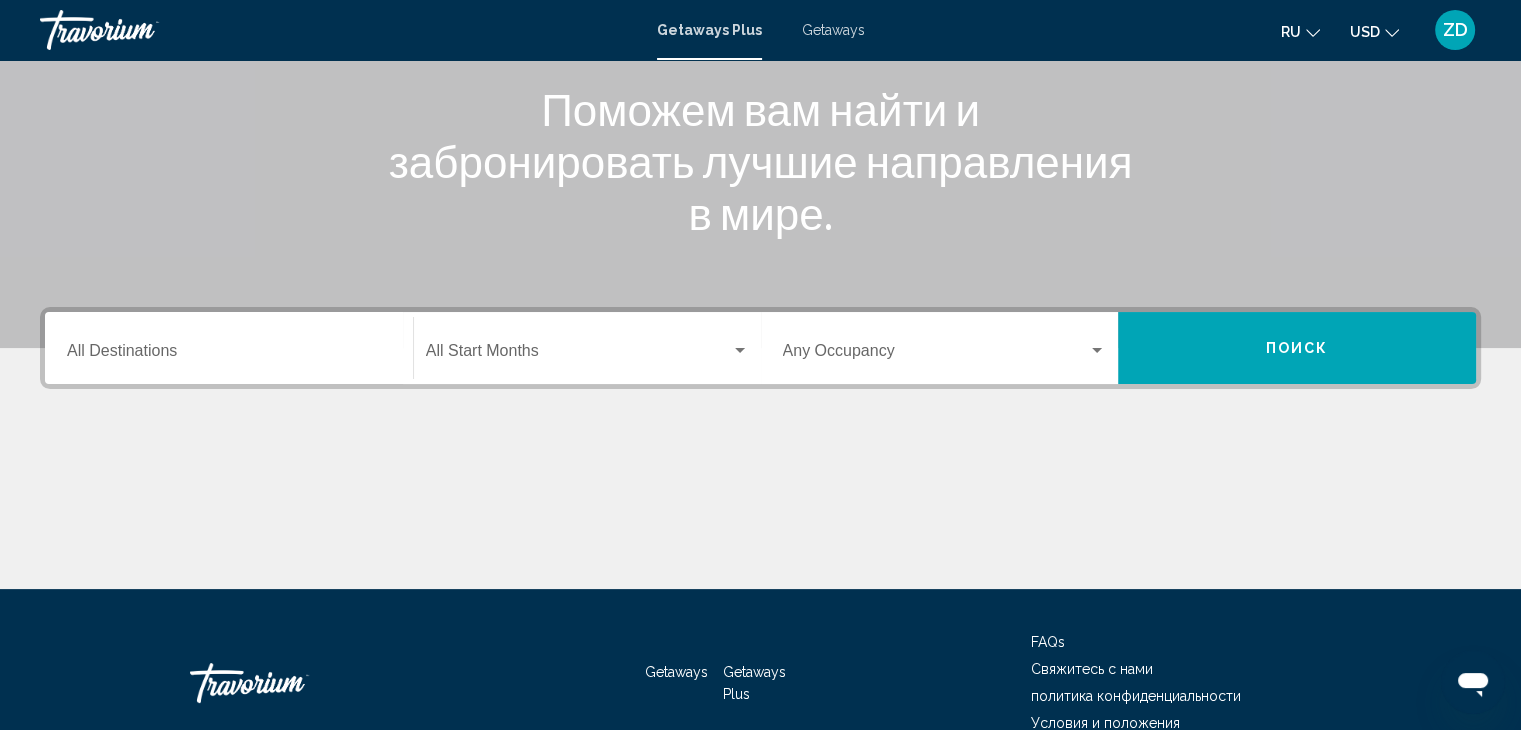 click on "Destination All Destinations" at bounding box center (229, 348) 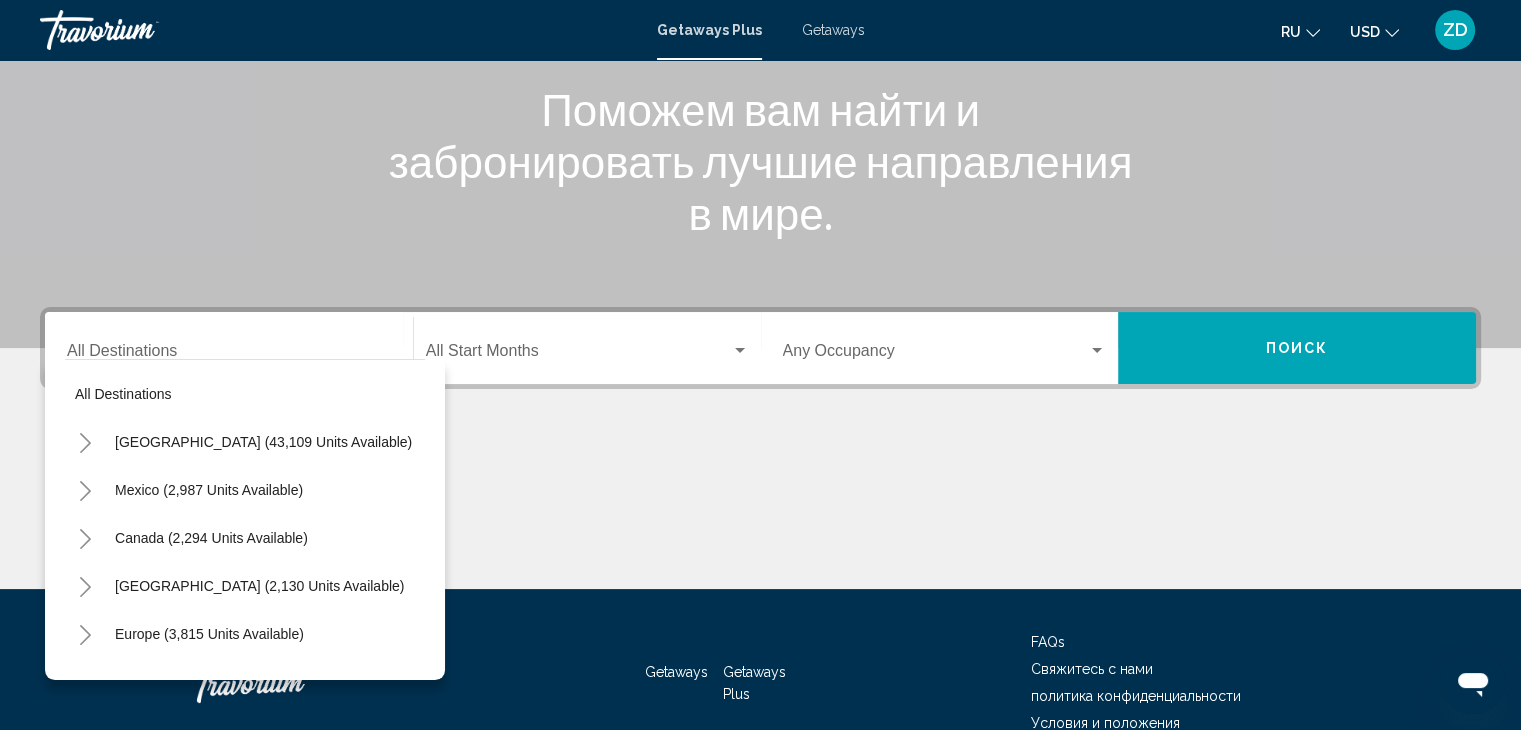 scroll, scrollTop: 356, scrollLeft: 0, axis: vertical 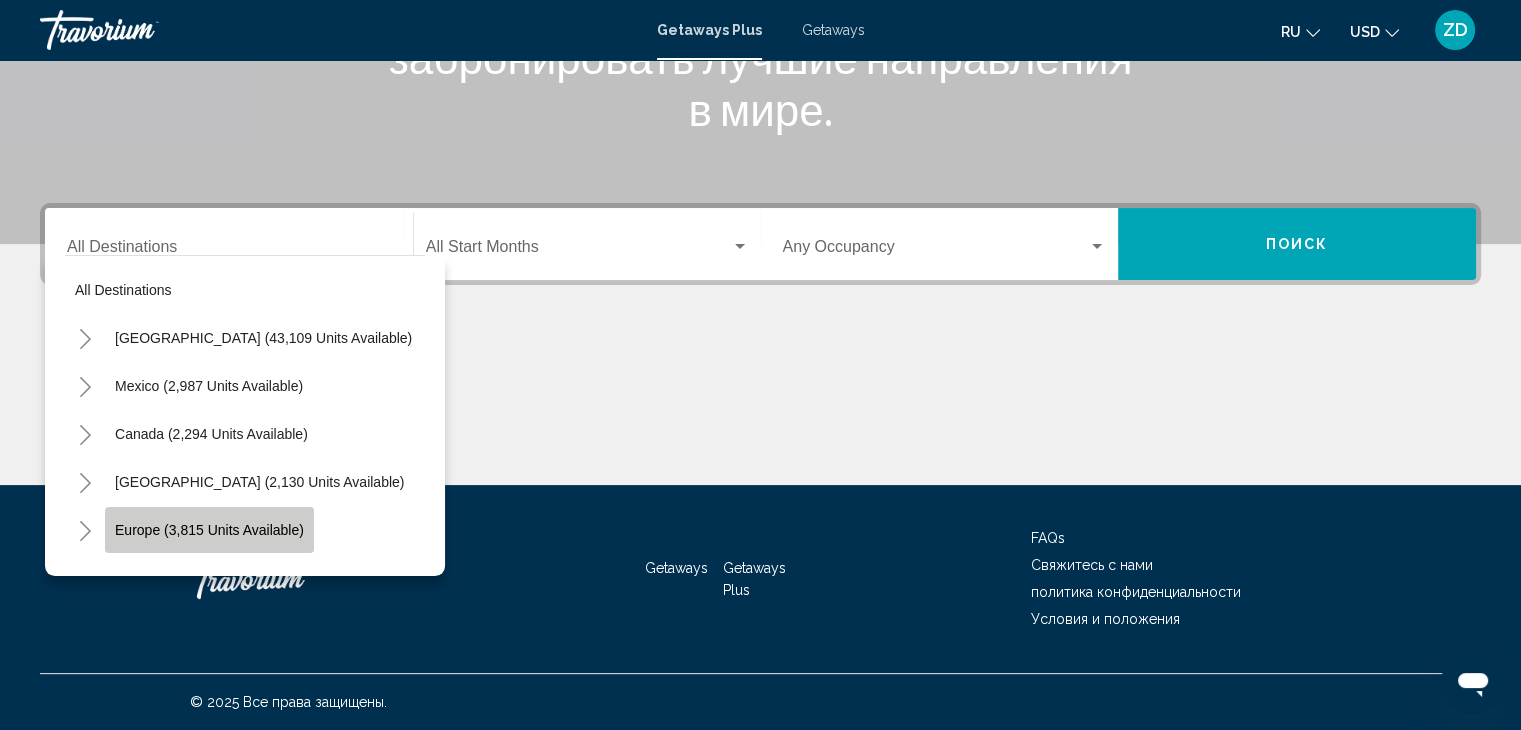 click on "Europe (3,815 units available)" 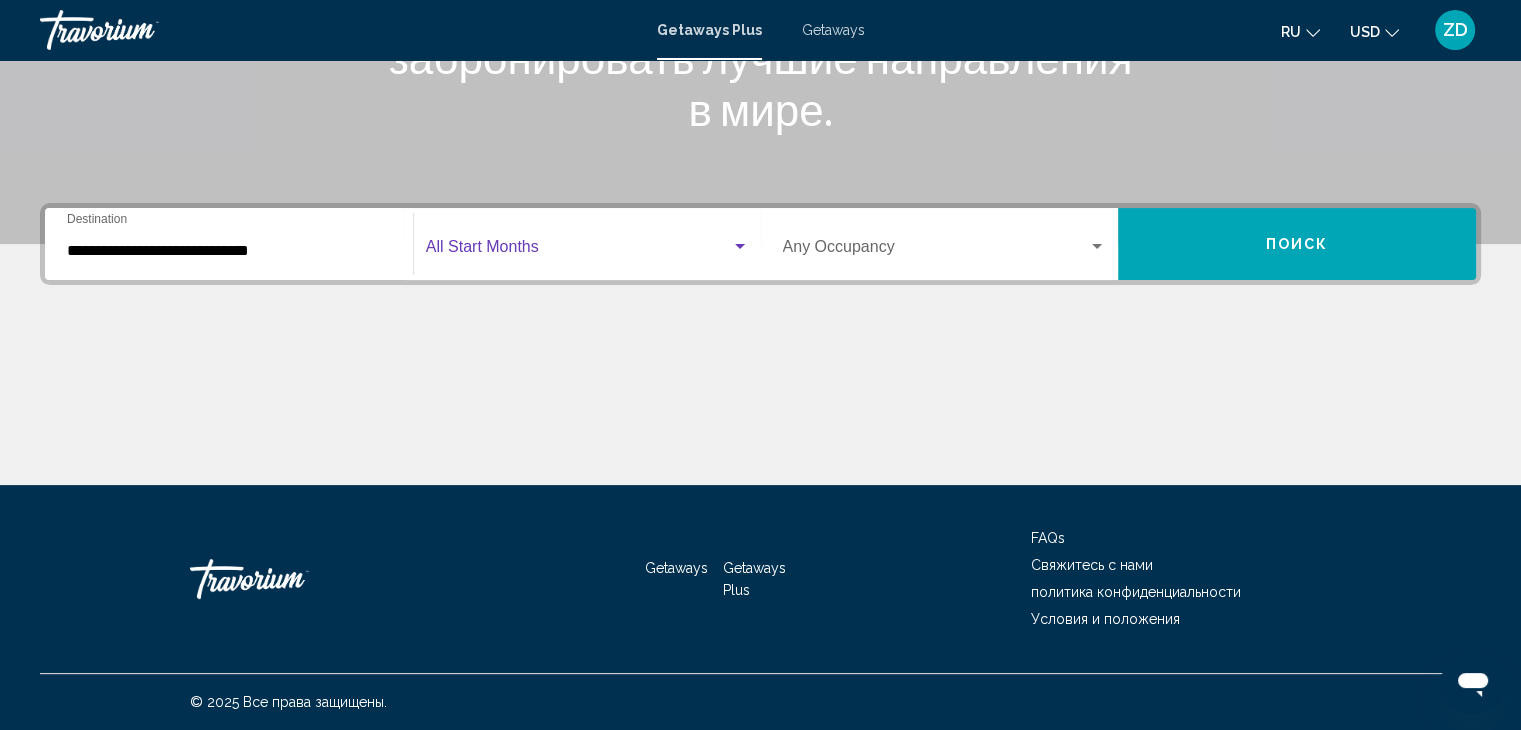 click at bounding box center [578, 251] 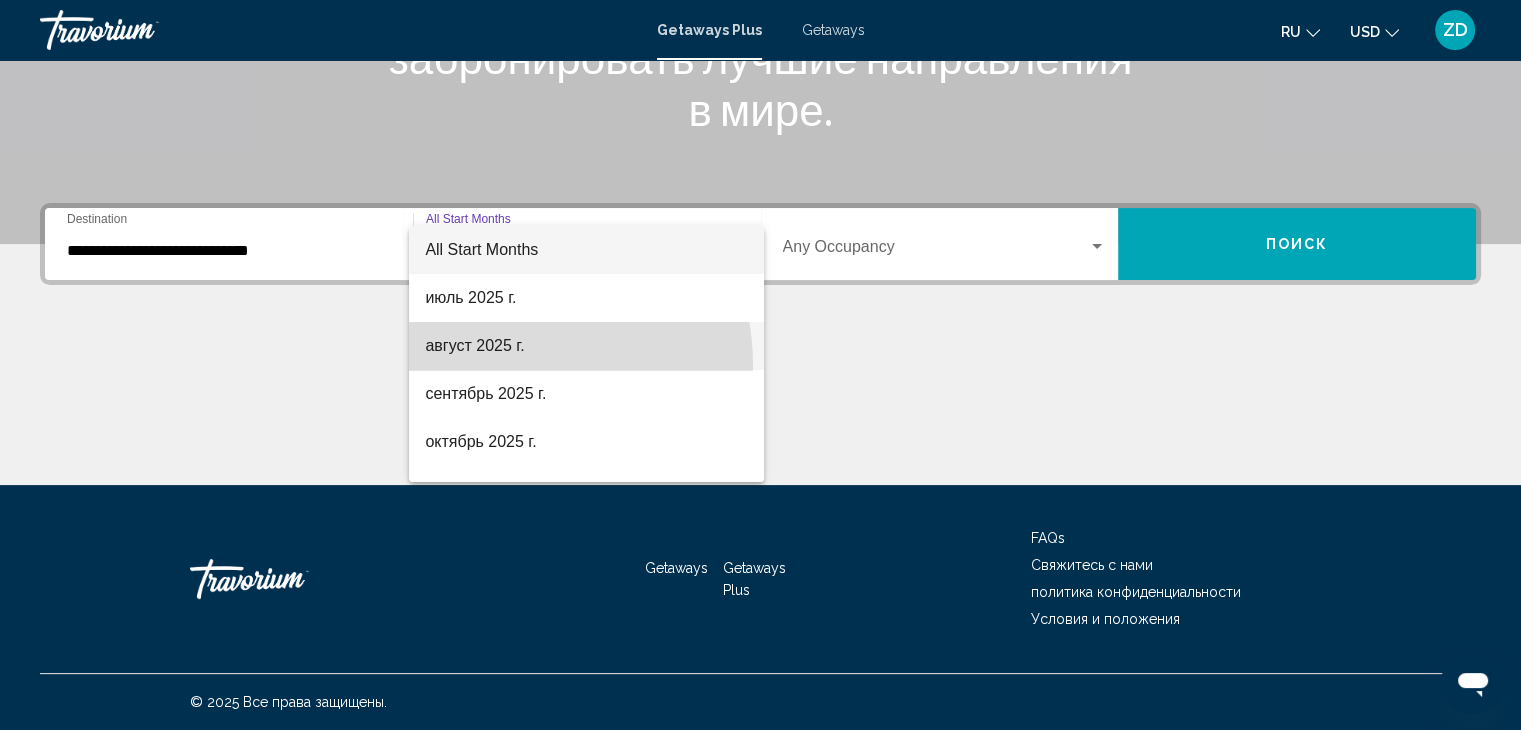 click on "август 2025 г." at bounding box center (586, 346) 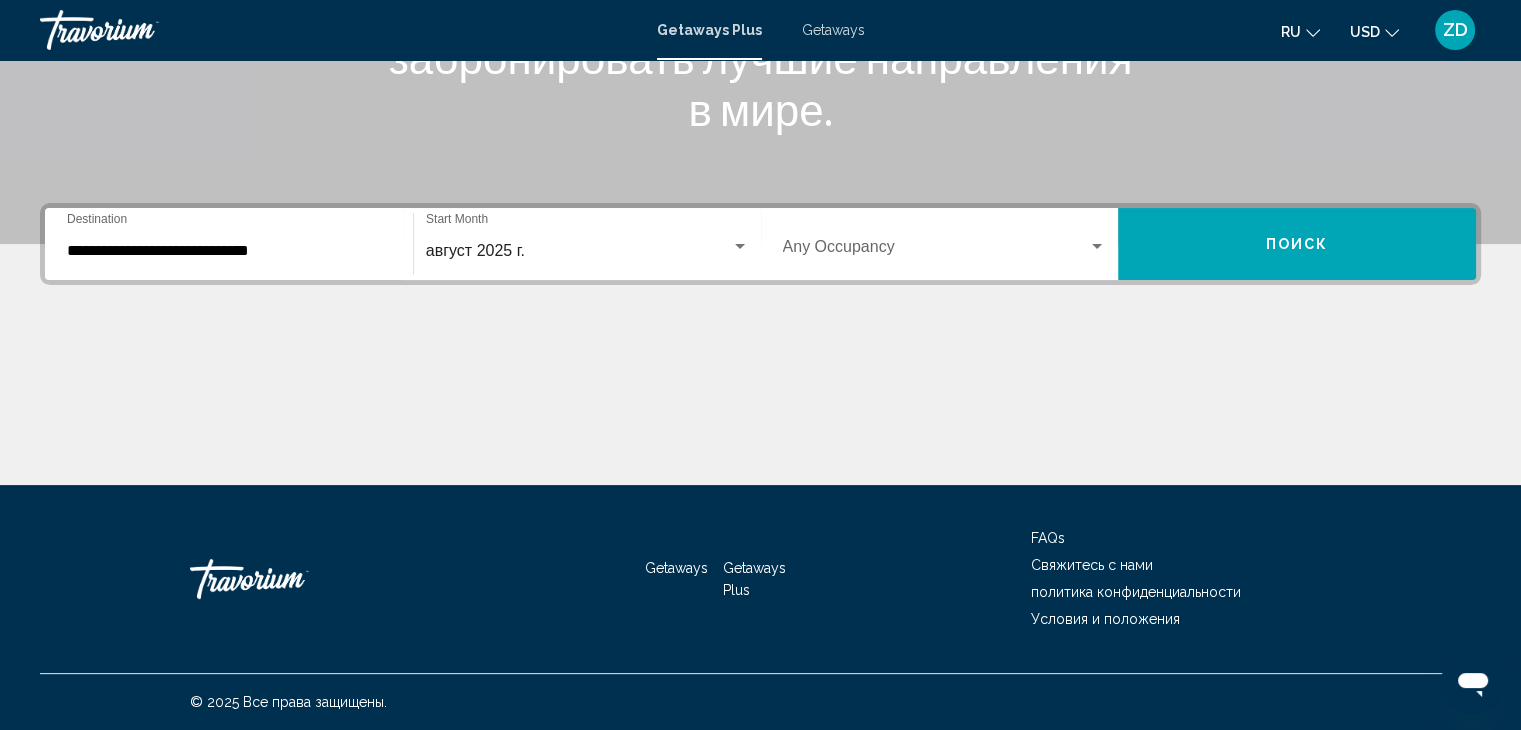 click on "Occupancy Any Occupancy" at bounding box center (945, 244) 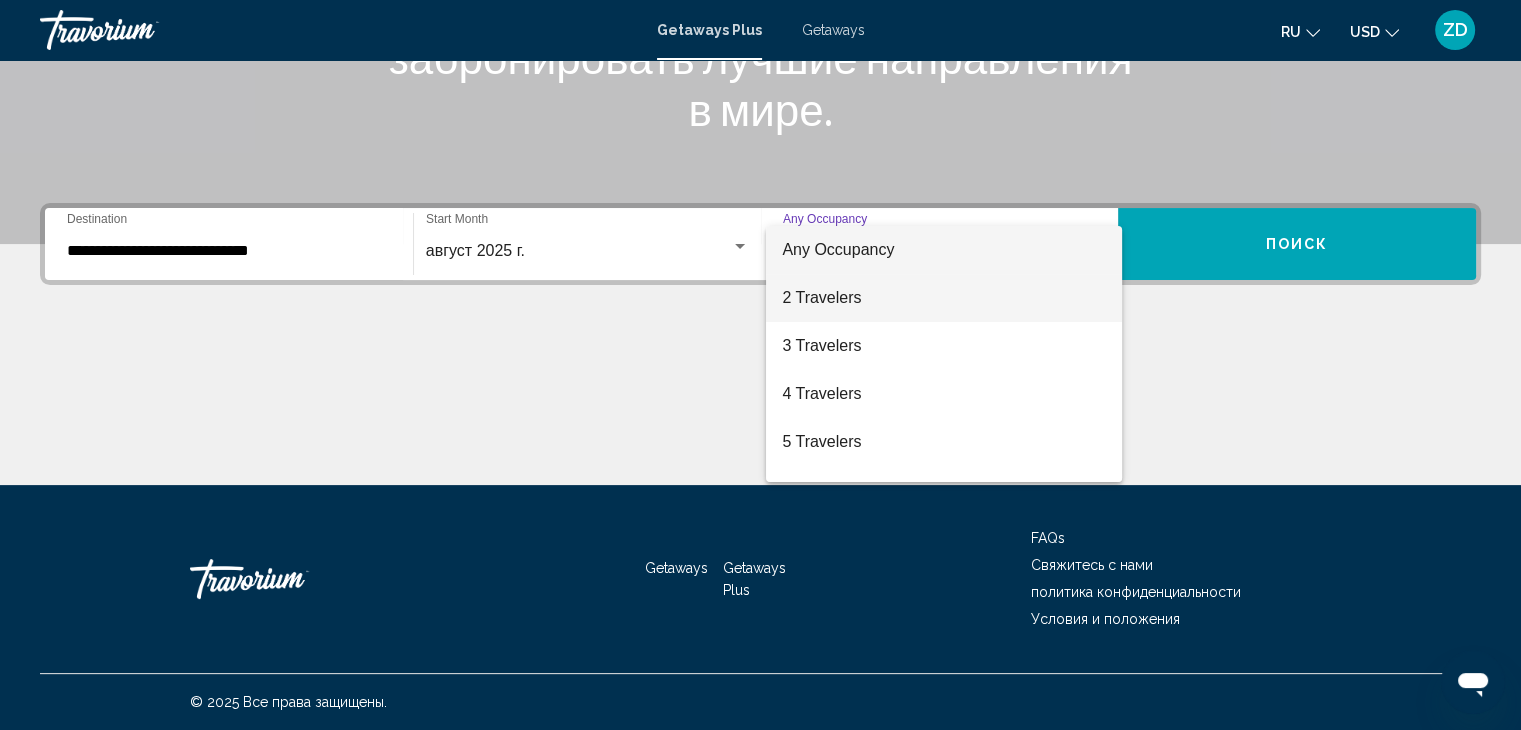 click on "2 Travelers" at bounding box center (944, 298) 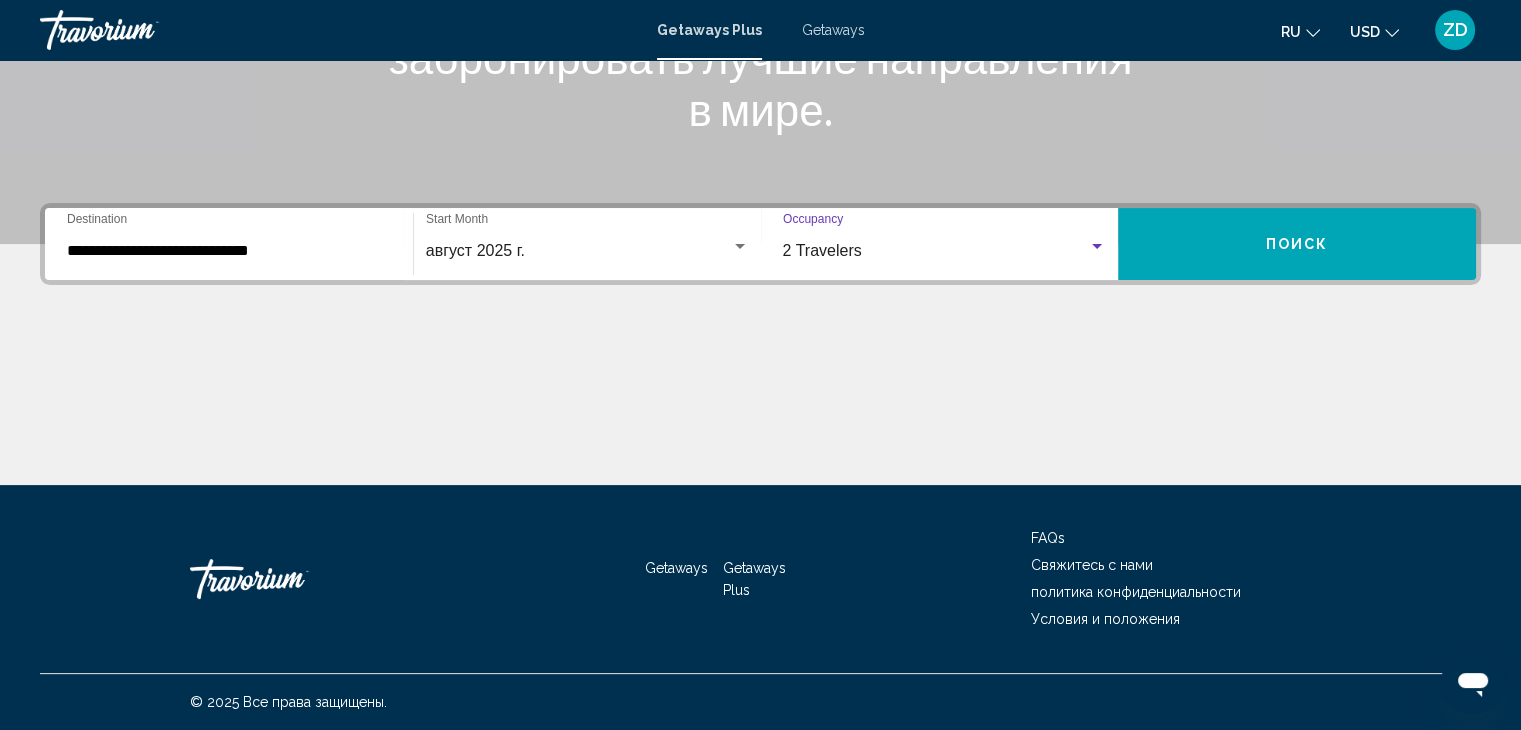 click on "Поиск" at bounding box center (1297, 244) 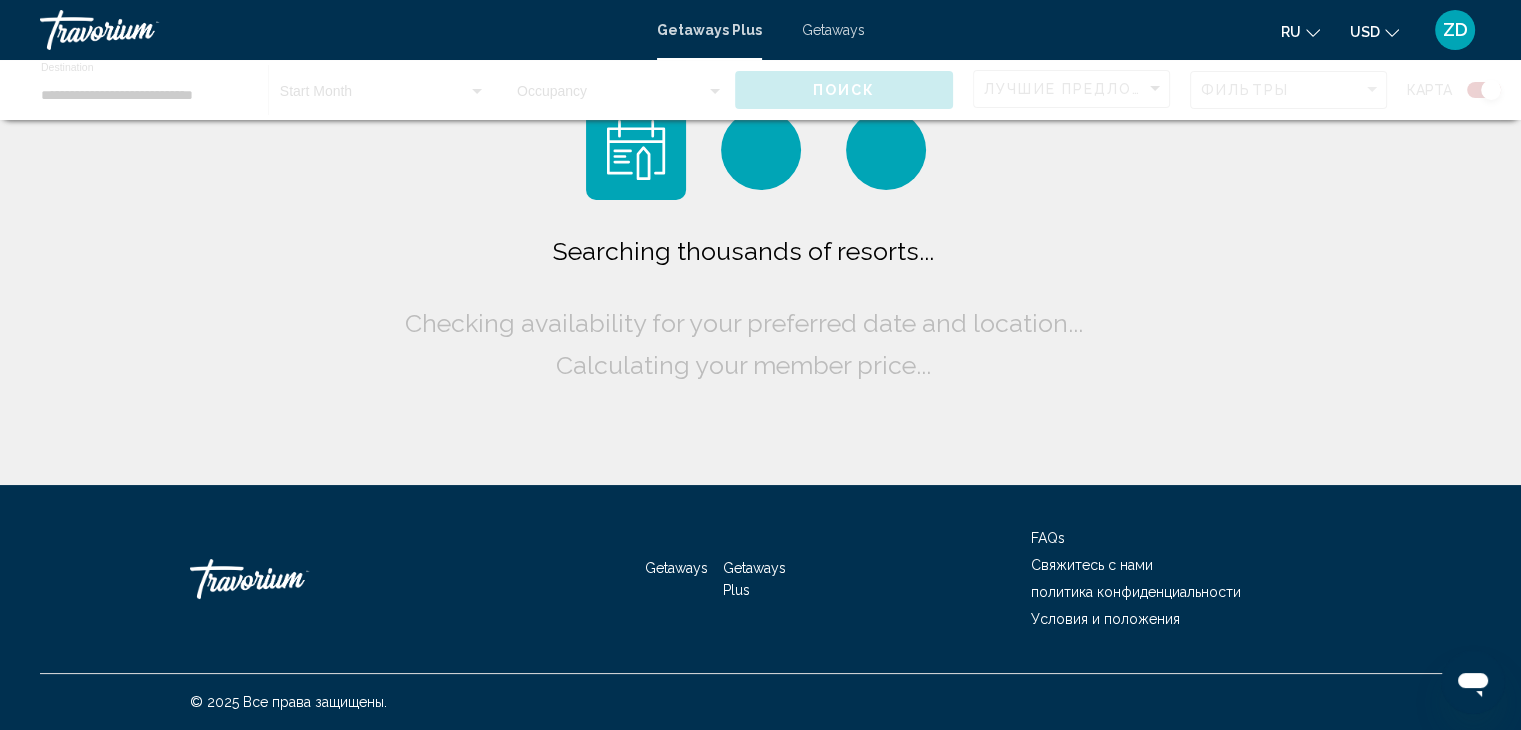 scroll, scrollTop: 0, scrollLeft: 0, axis: both 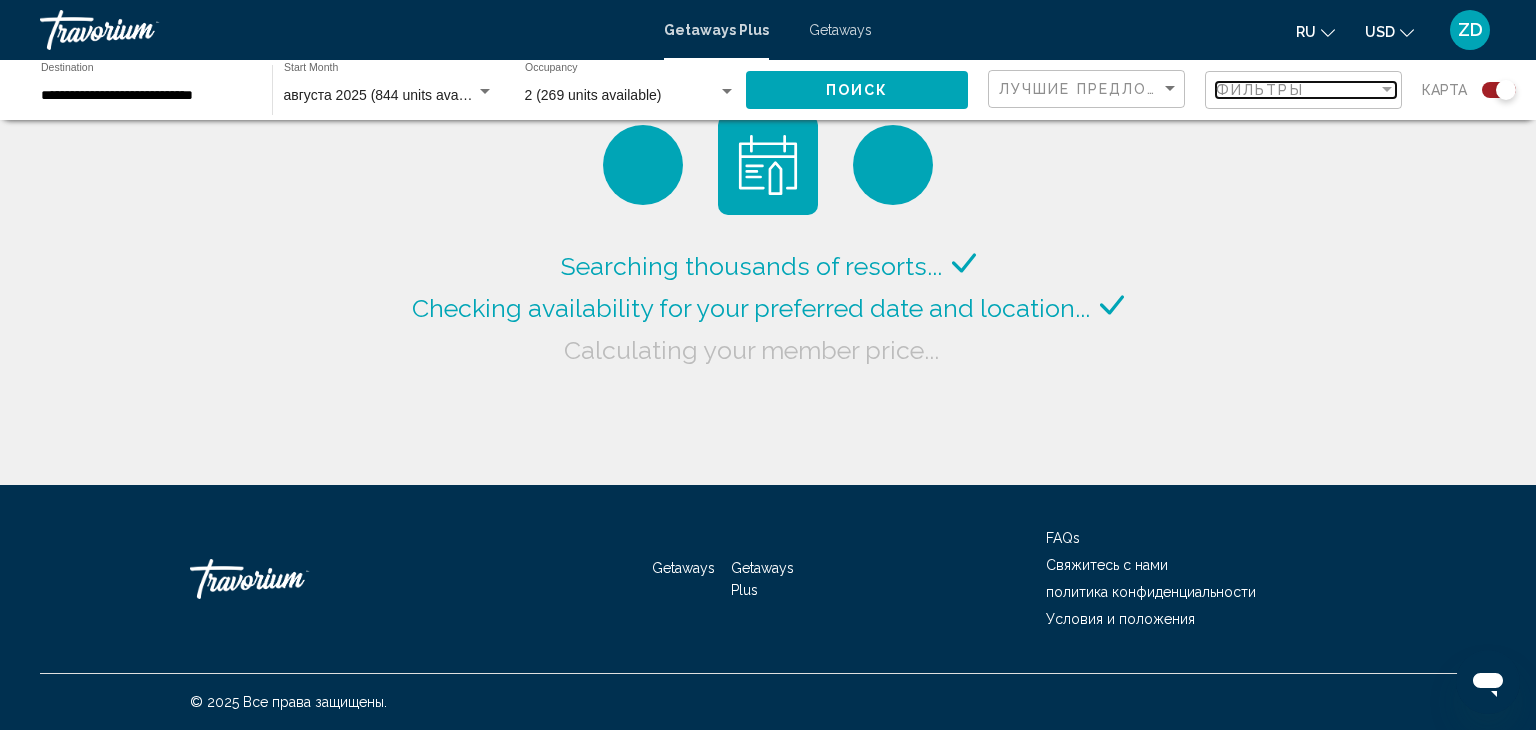 click on "Фильтры" at bounding box center [1260, 90] 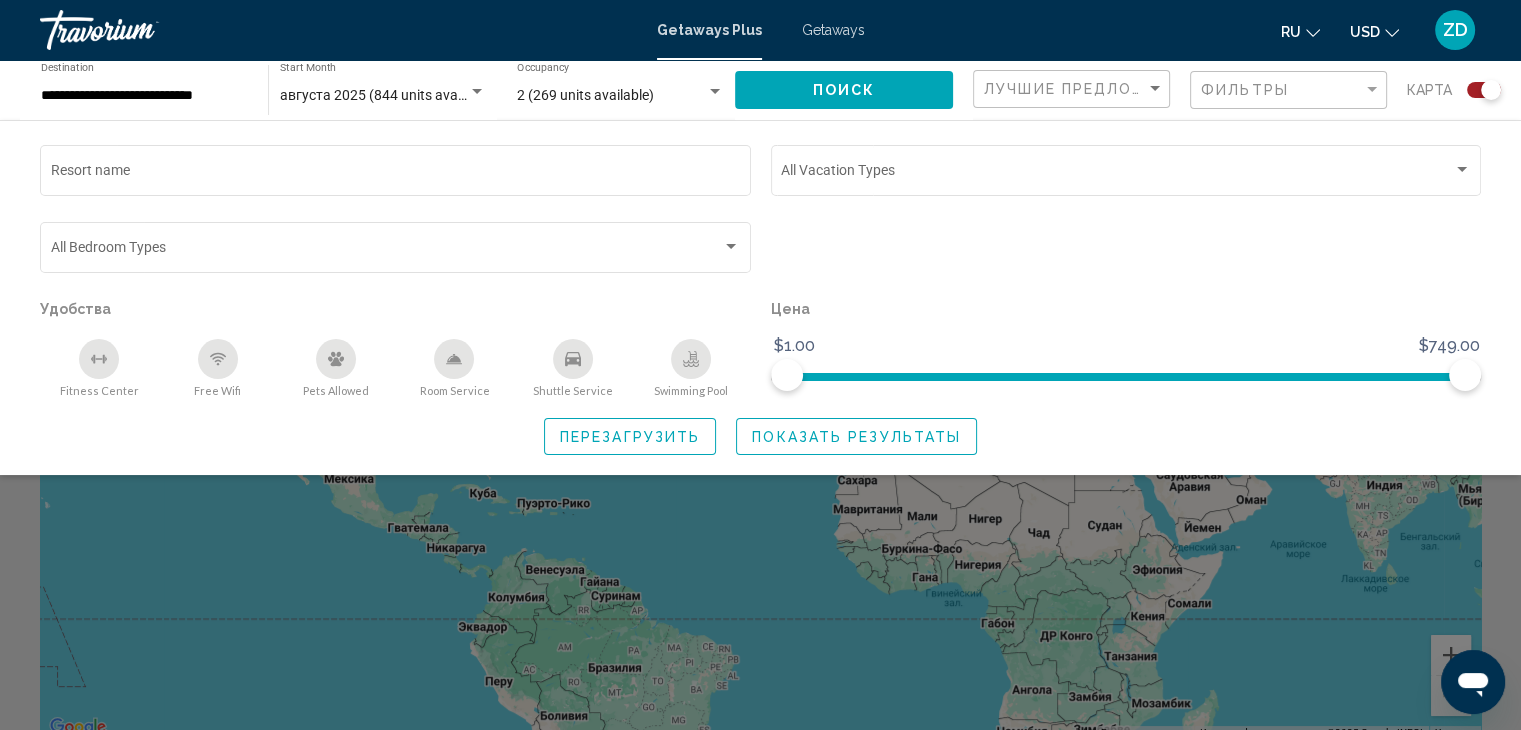 click 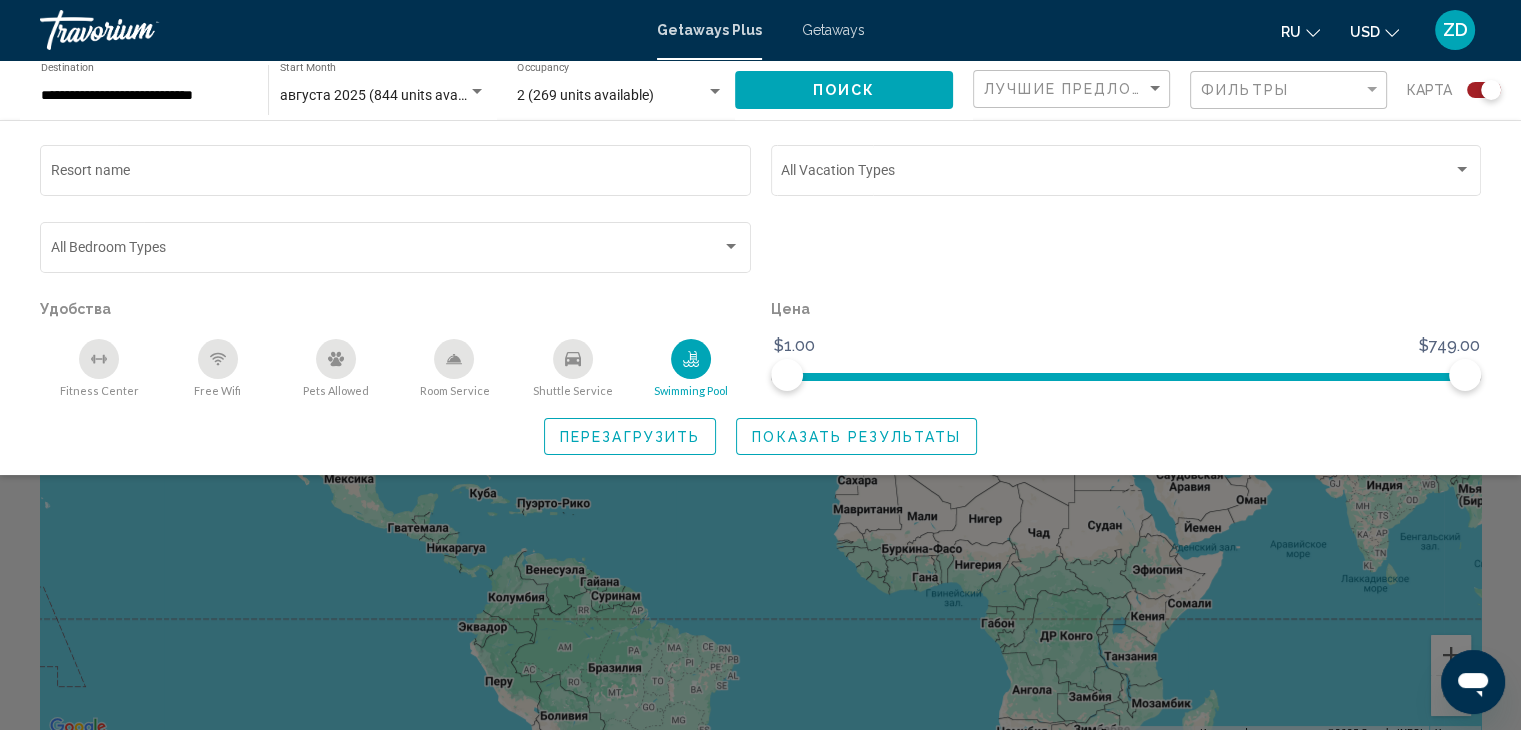 click 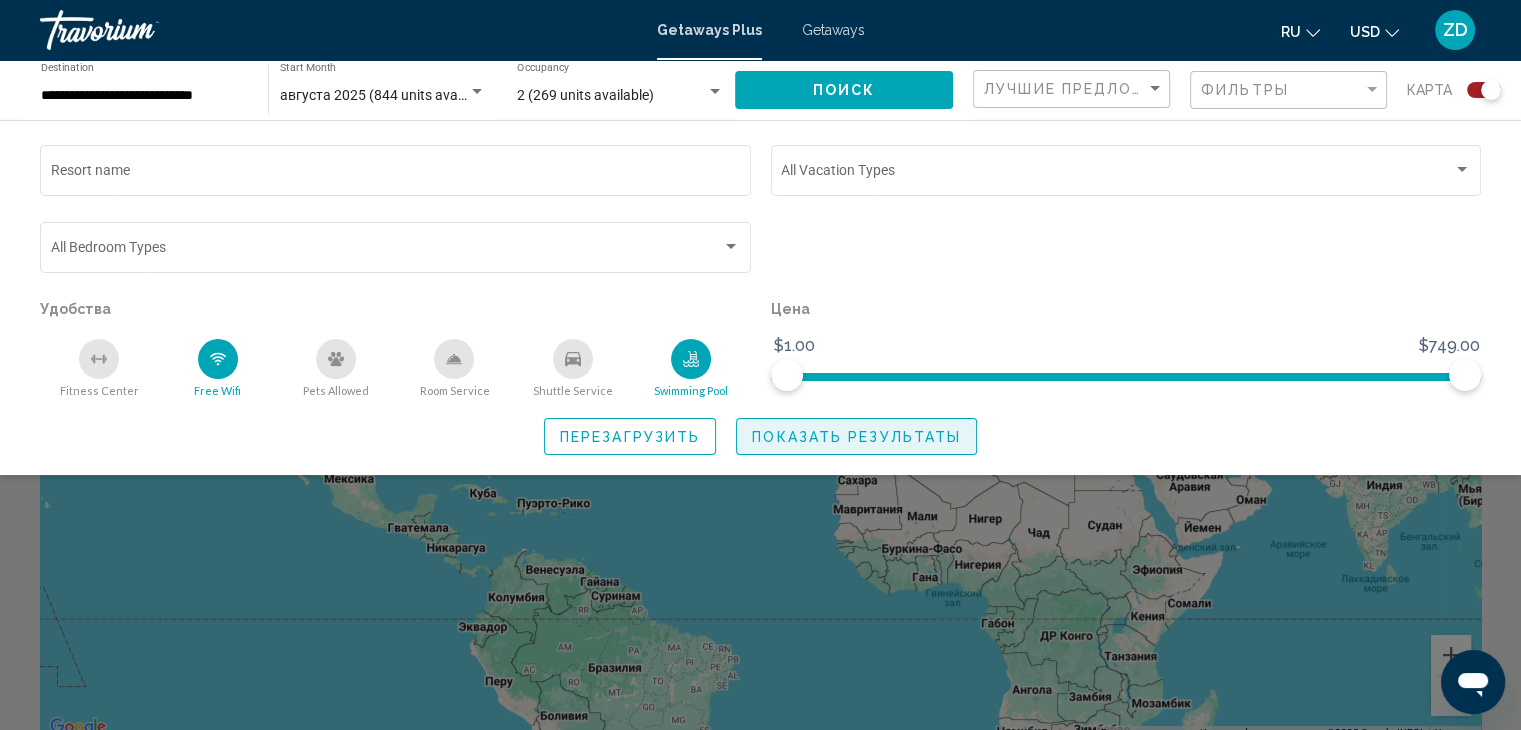 click on "Показать результаты" 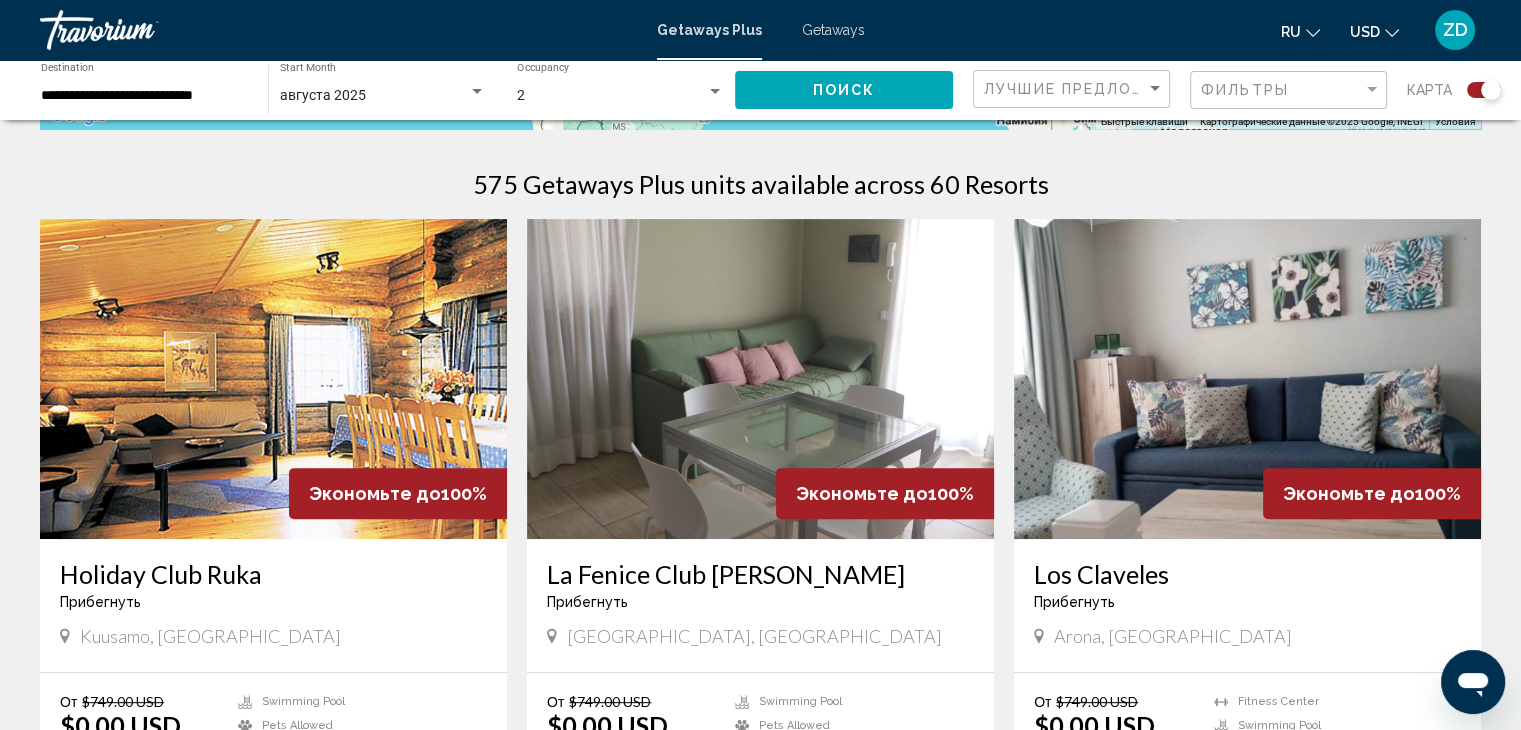 scroll, scrollTop: 645, scrollLeft: 0, axis: vertical 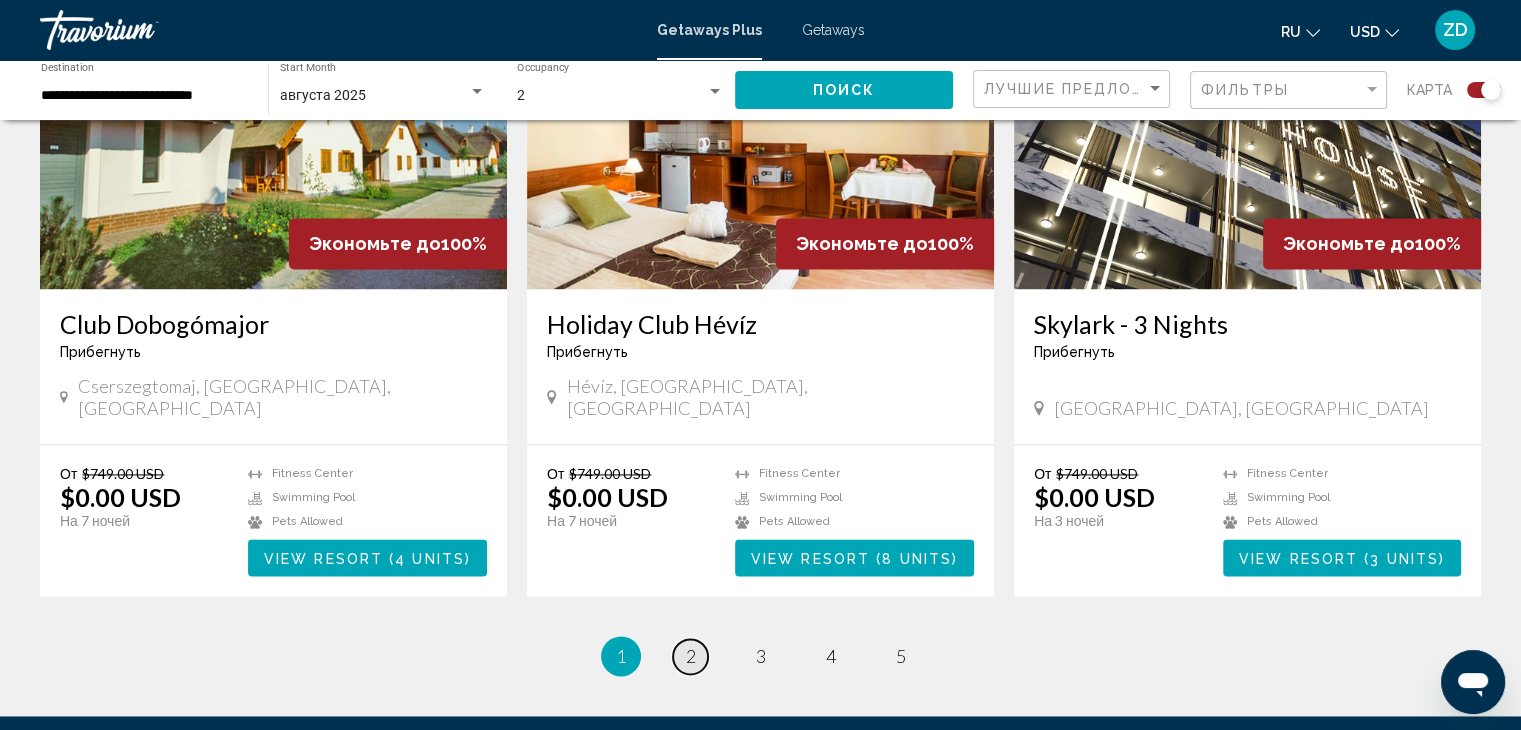 click on "page  2" at bounding box center [690, 656] 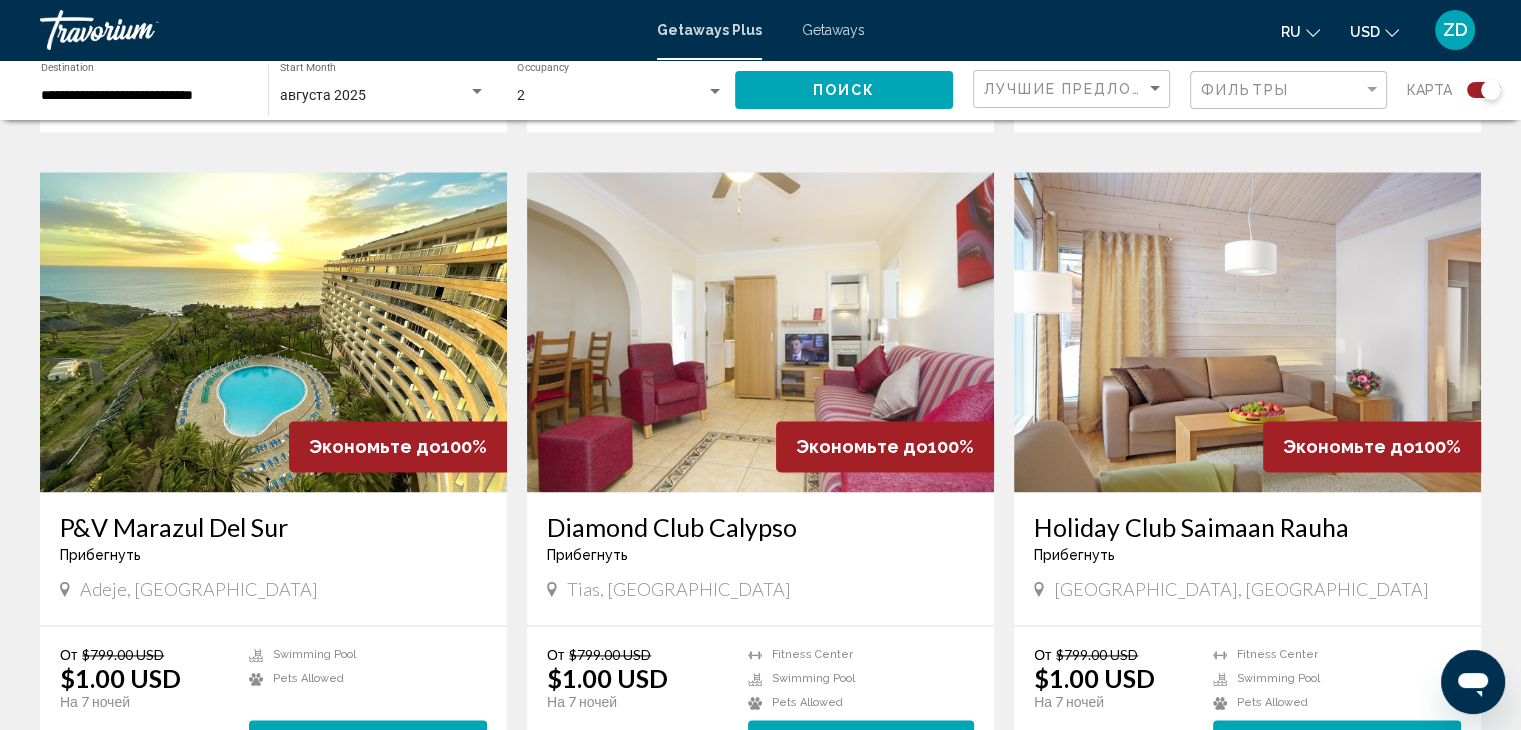 scroll, scrollTop: 2747, scrollLeft: 0, axis: vertical 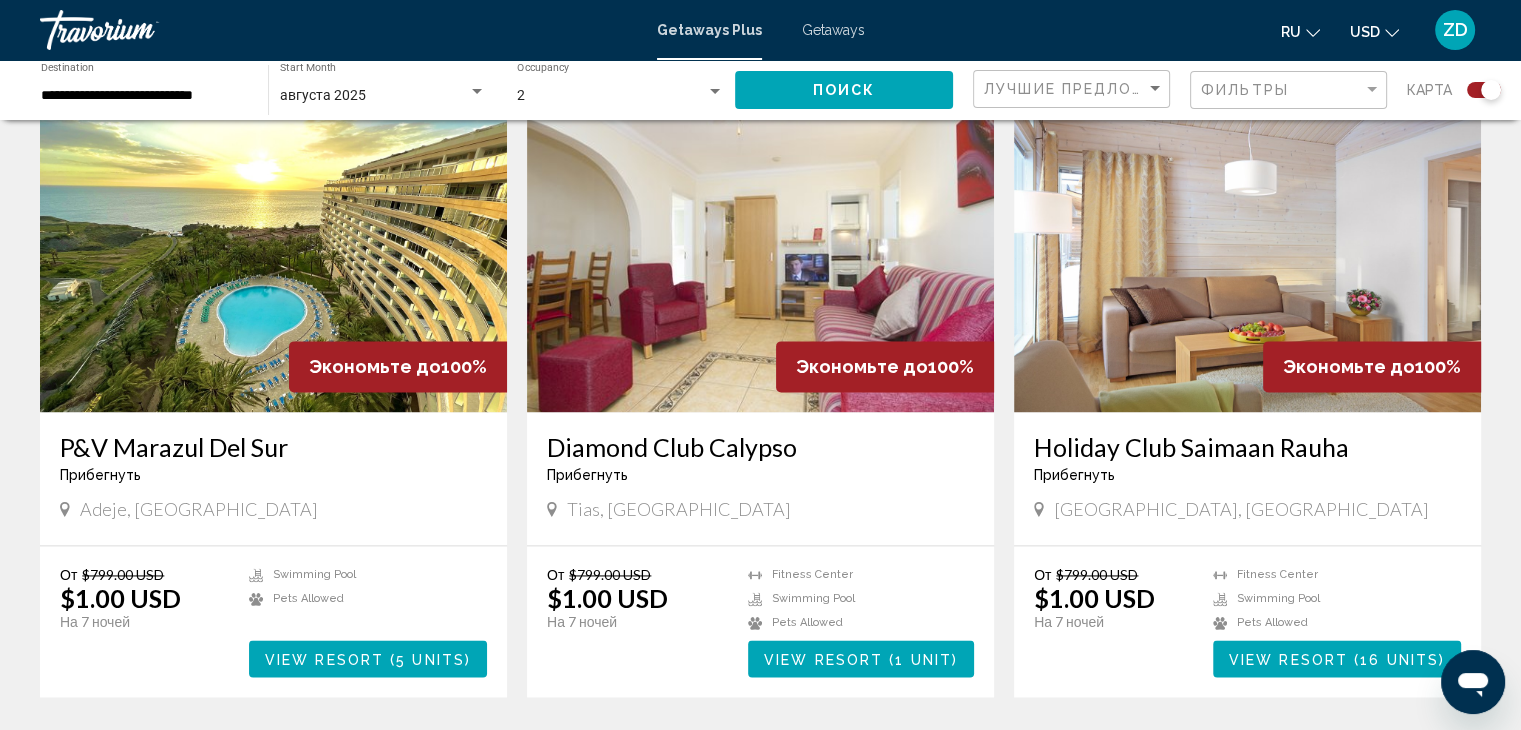 click on "3" at bounding box center (761, 757) 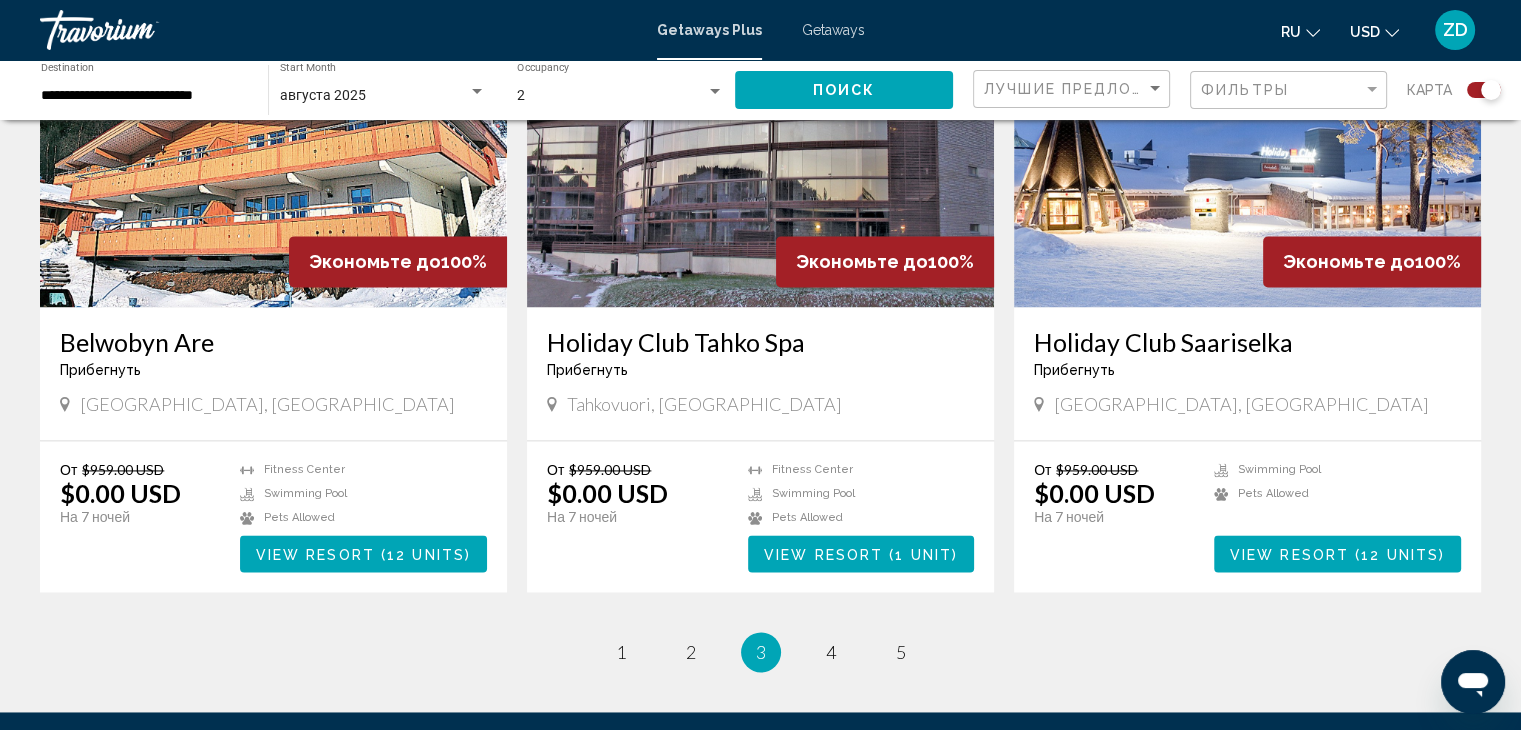 scroll, scrollTop: 2880, scrollLeft: 0, axis: vertical 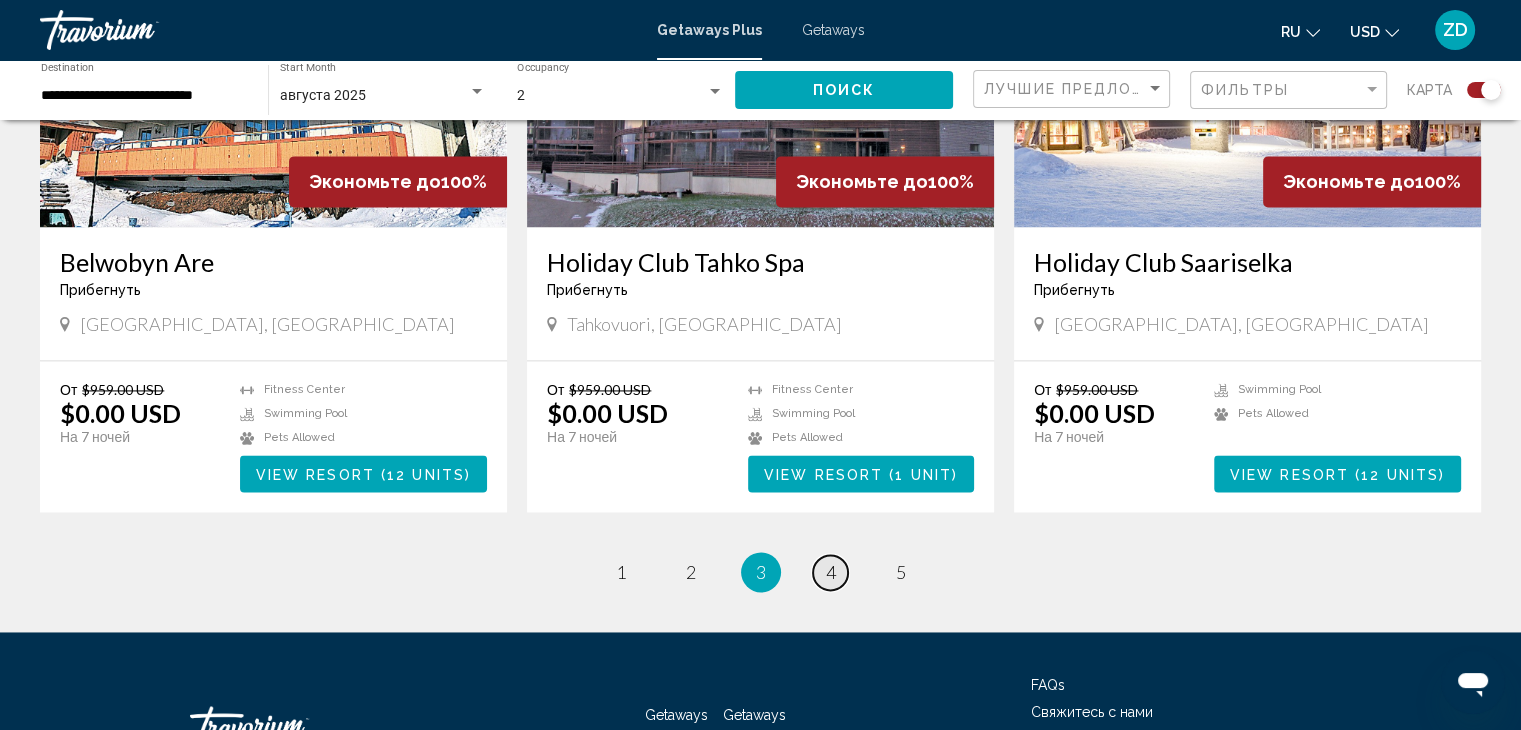 click on "page  4" at bounding box center (830, 572) 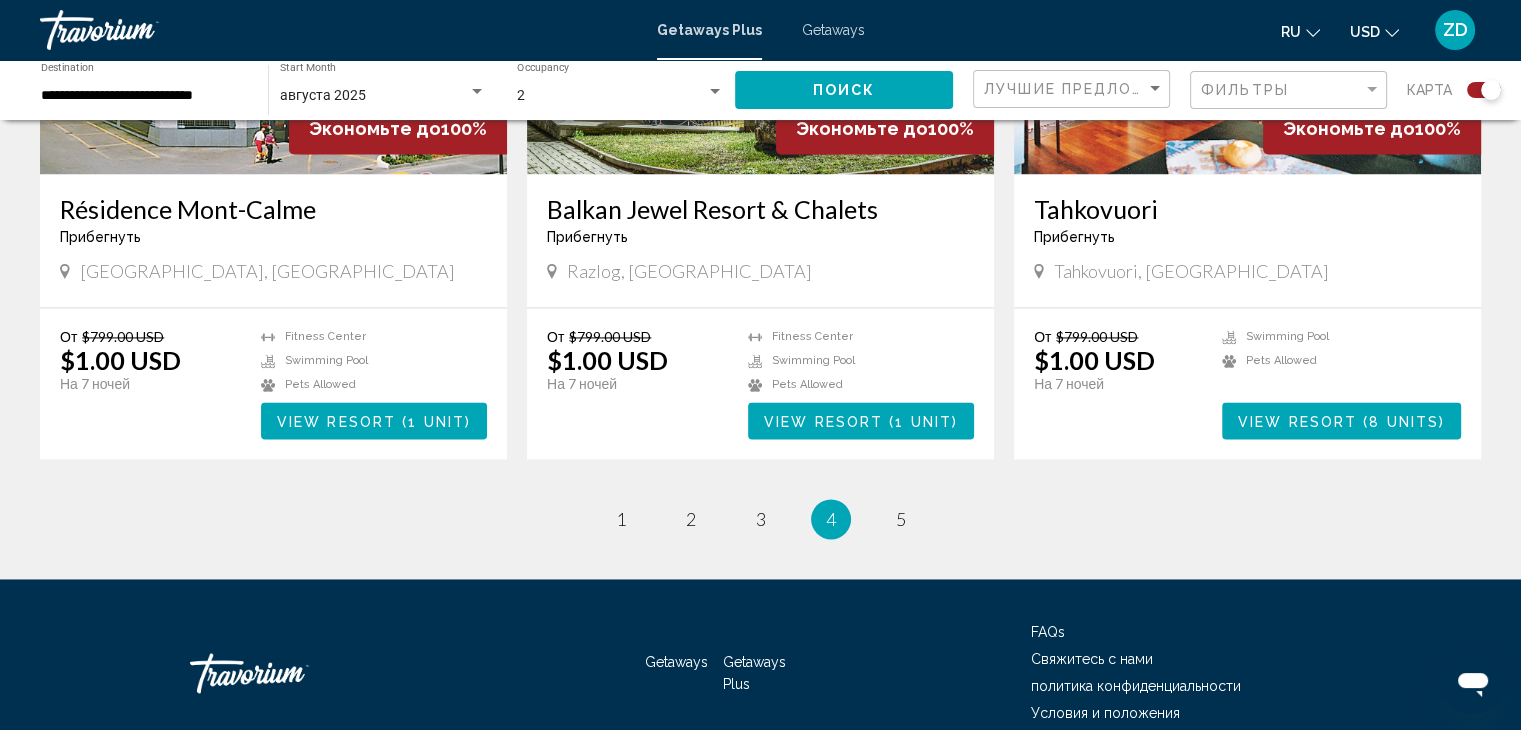 scroll, scrollTop: 3004, scrollLeft: 0, axis: vertical 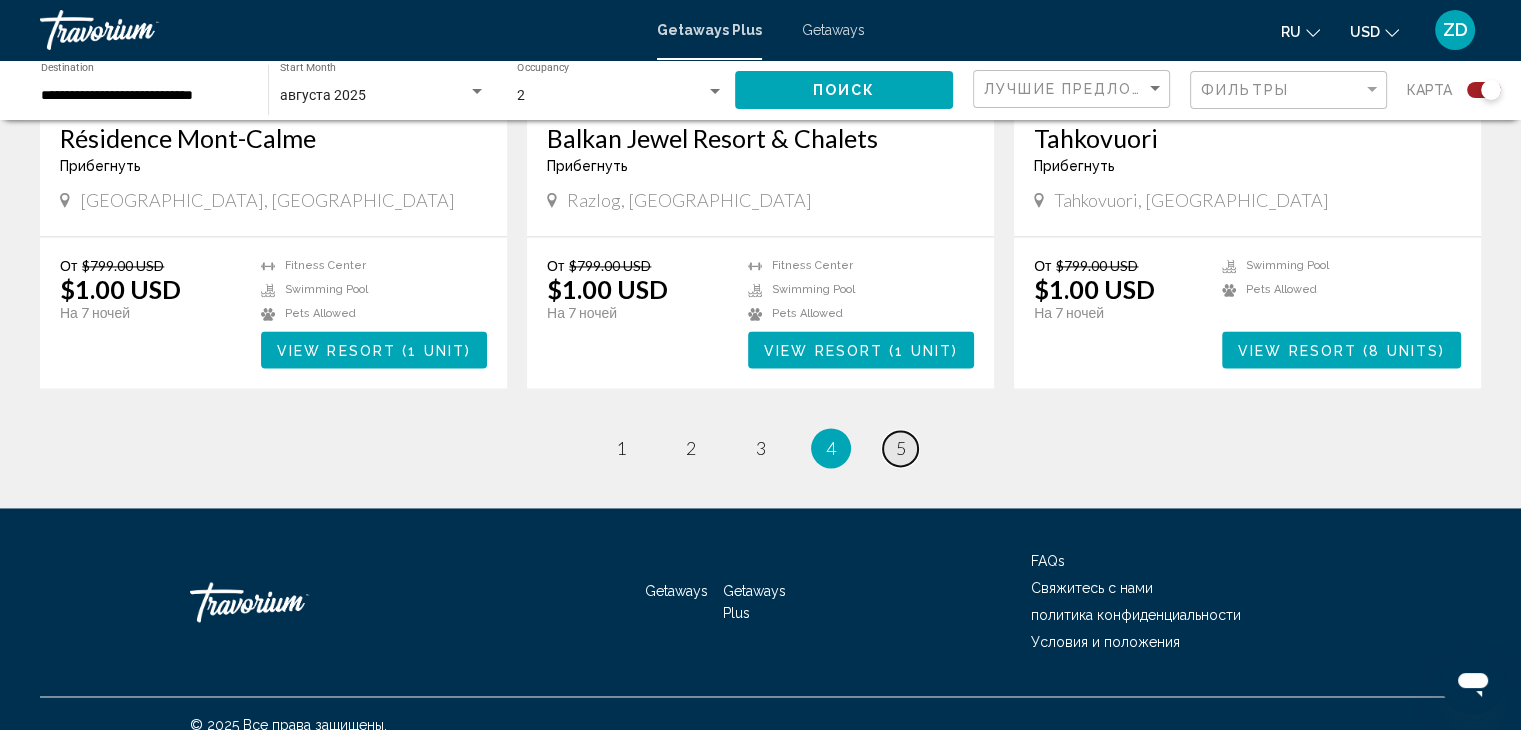 click on "page  5" at bounding box center [900, 448] 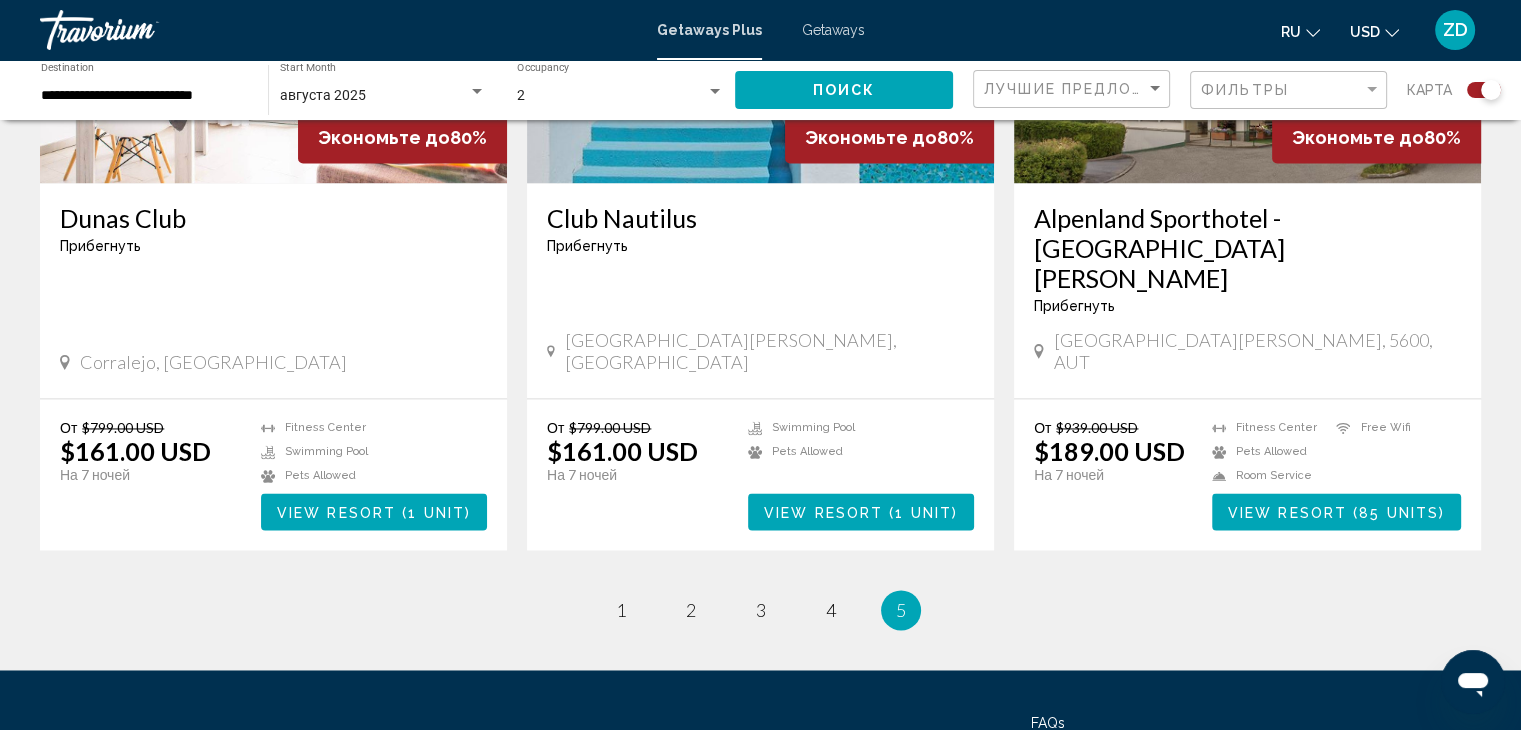scroll, scrollTop: 3034, scrollLeft: 0, axis: vertical 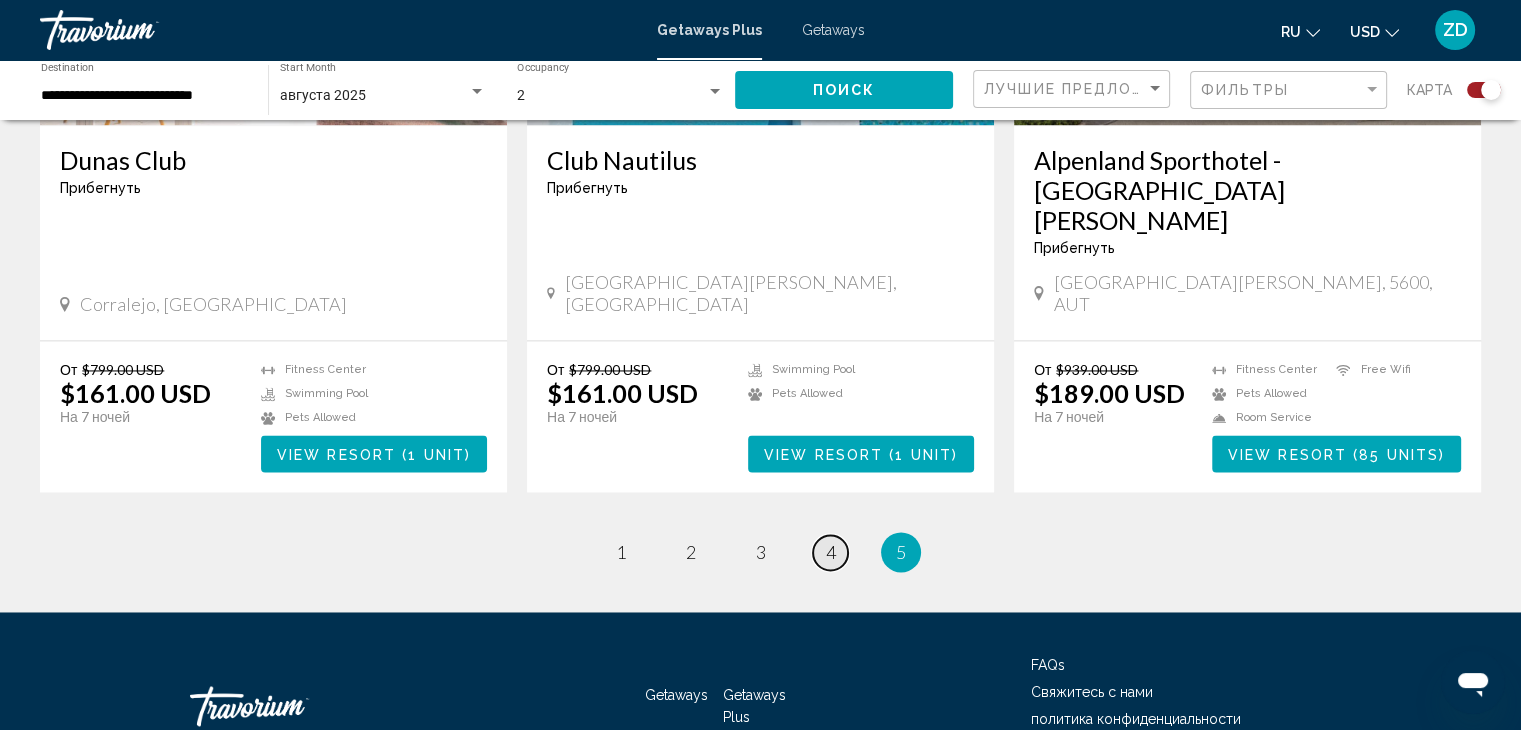 click on "page  4" at bounding box center (830, 552) 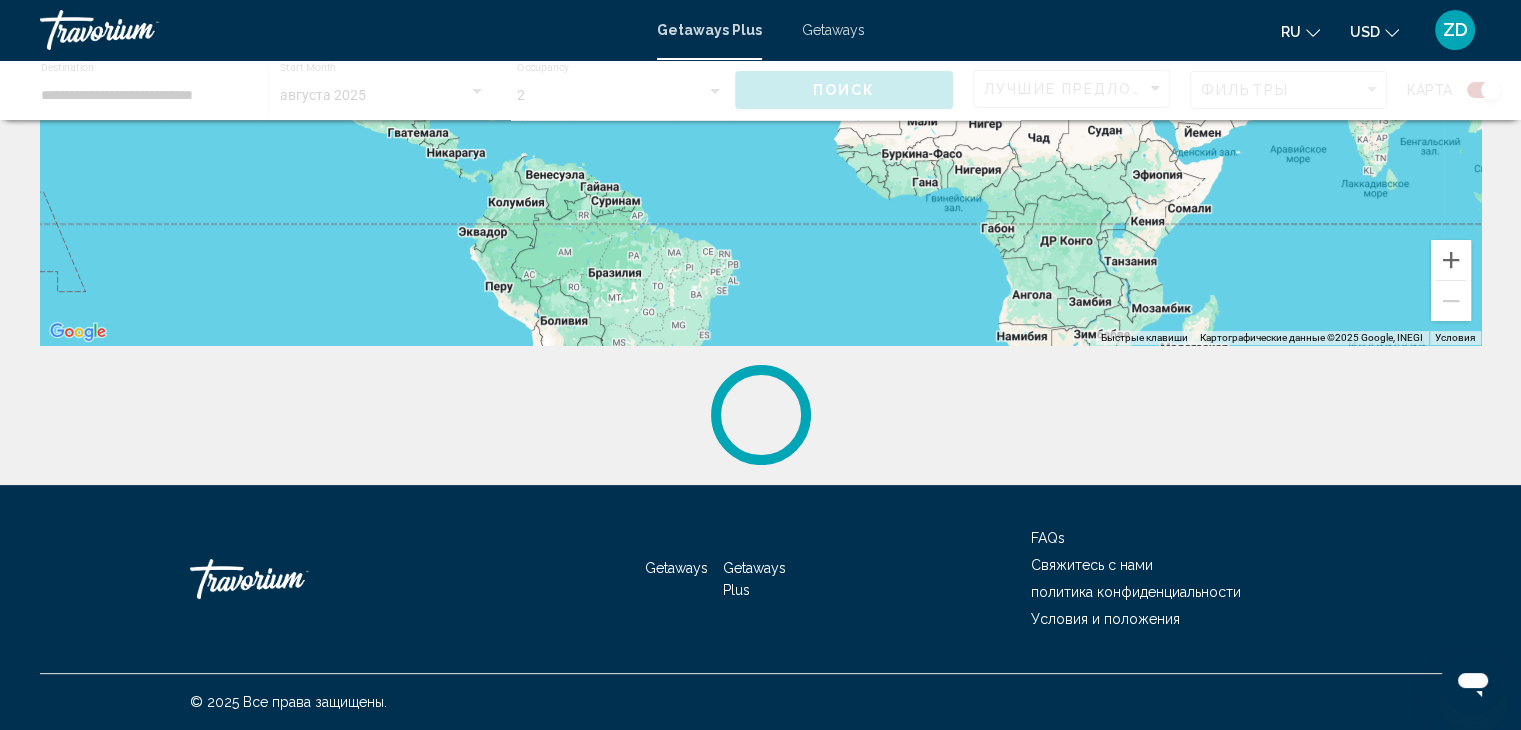 scroll, scrollTop: 0, scrollLeft: 0, axis: both 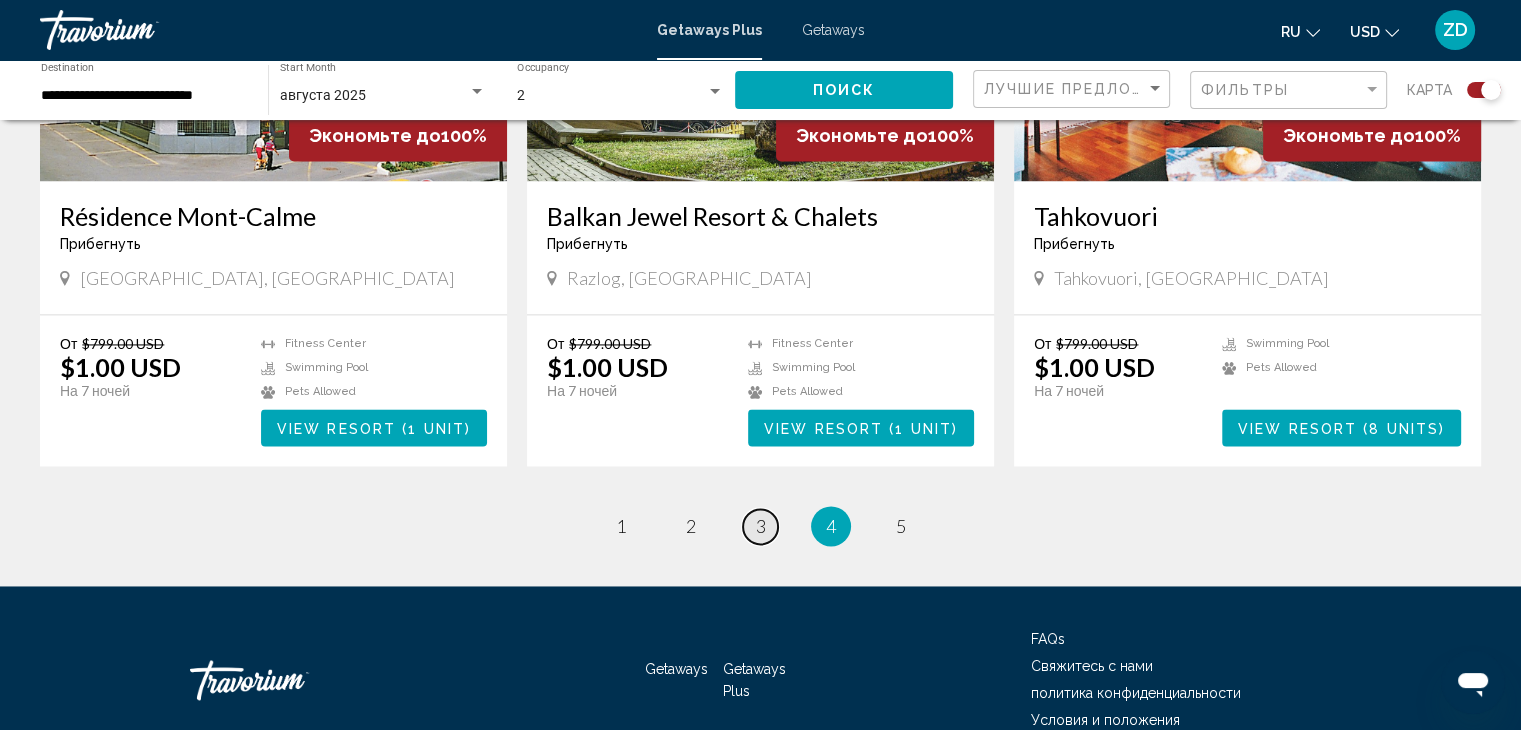click on "page  3" at bounding box center [760, 526] 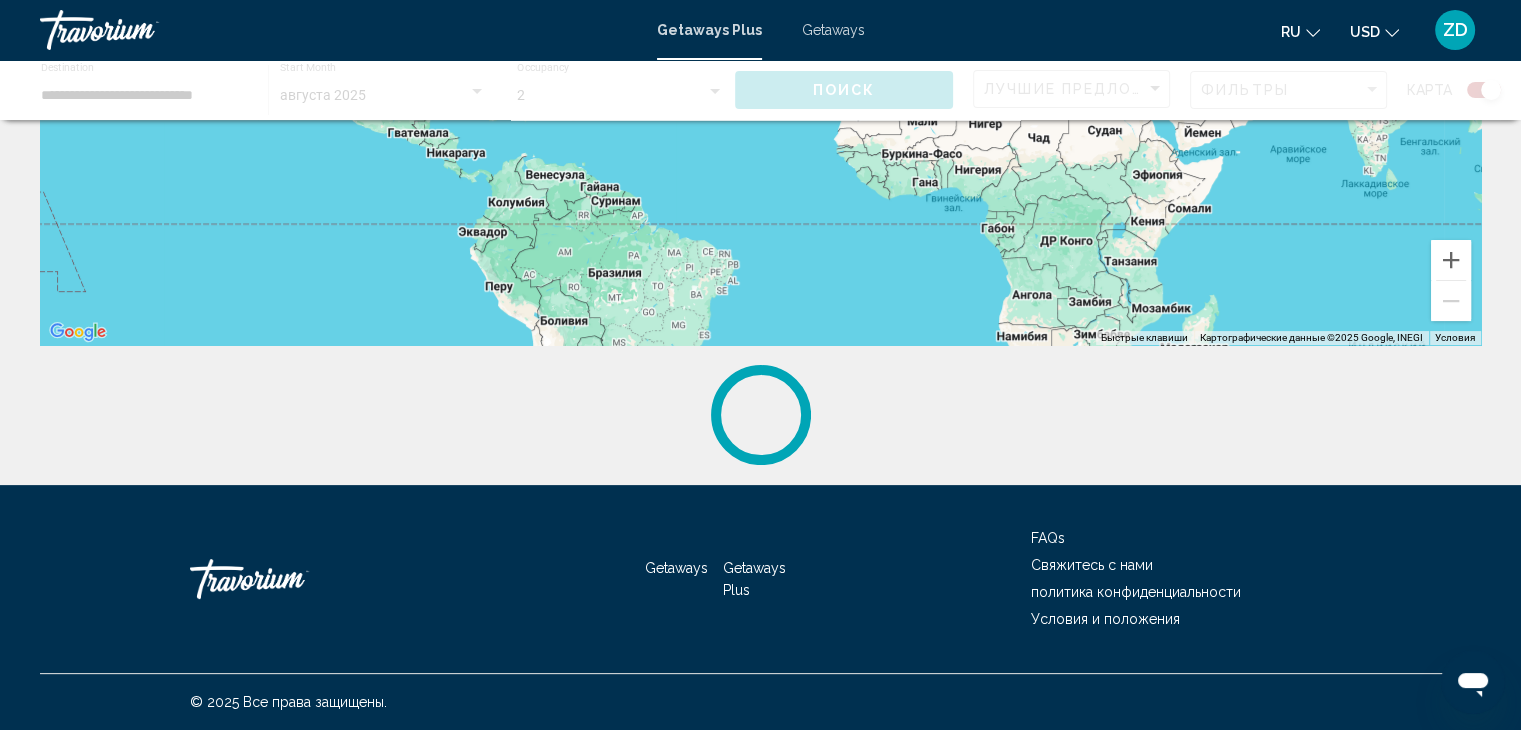 scroll, scrollTop: 0, scrollLeft: 0, axis: both 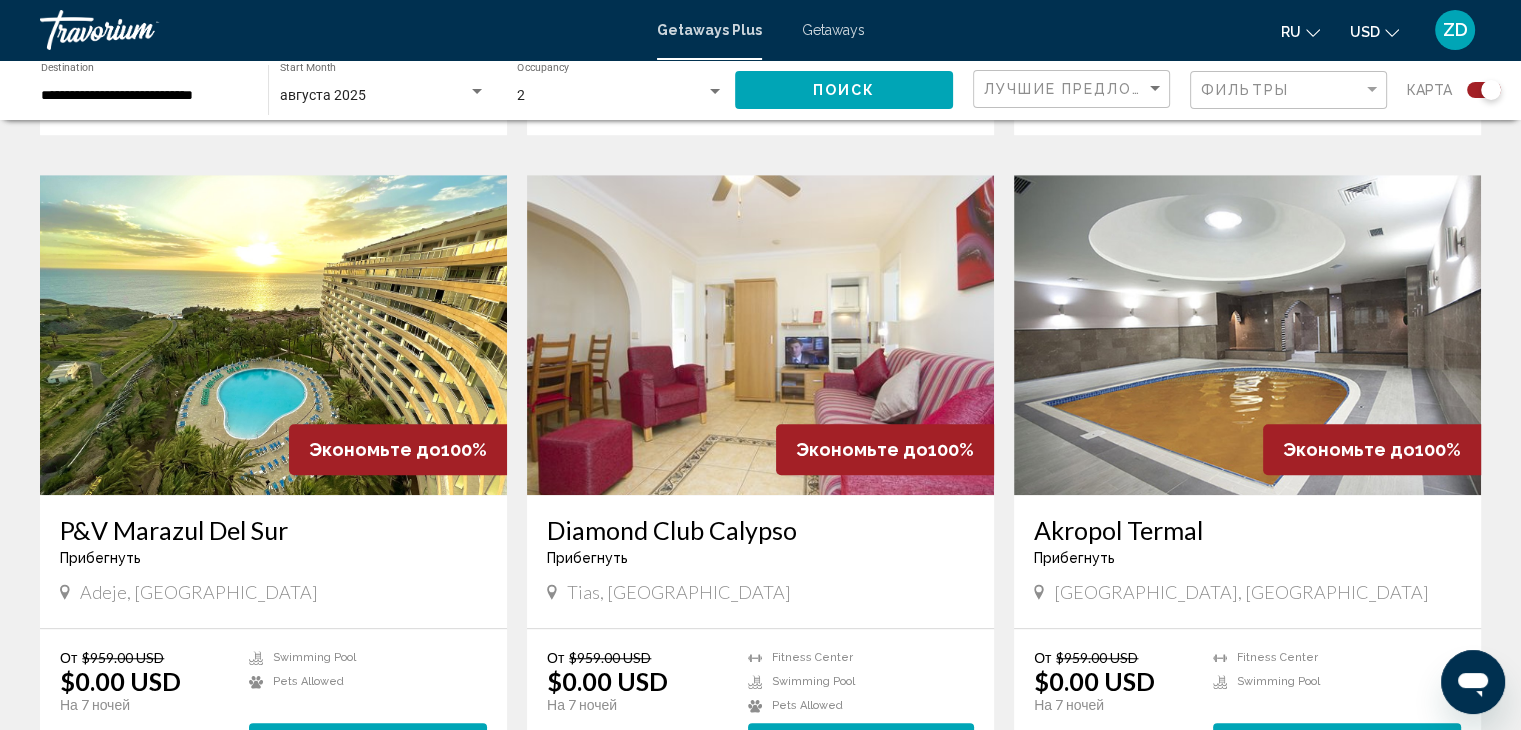 click at bounding box center [273, 335] 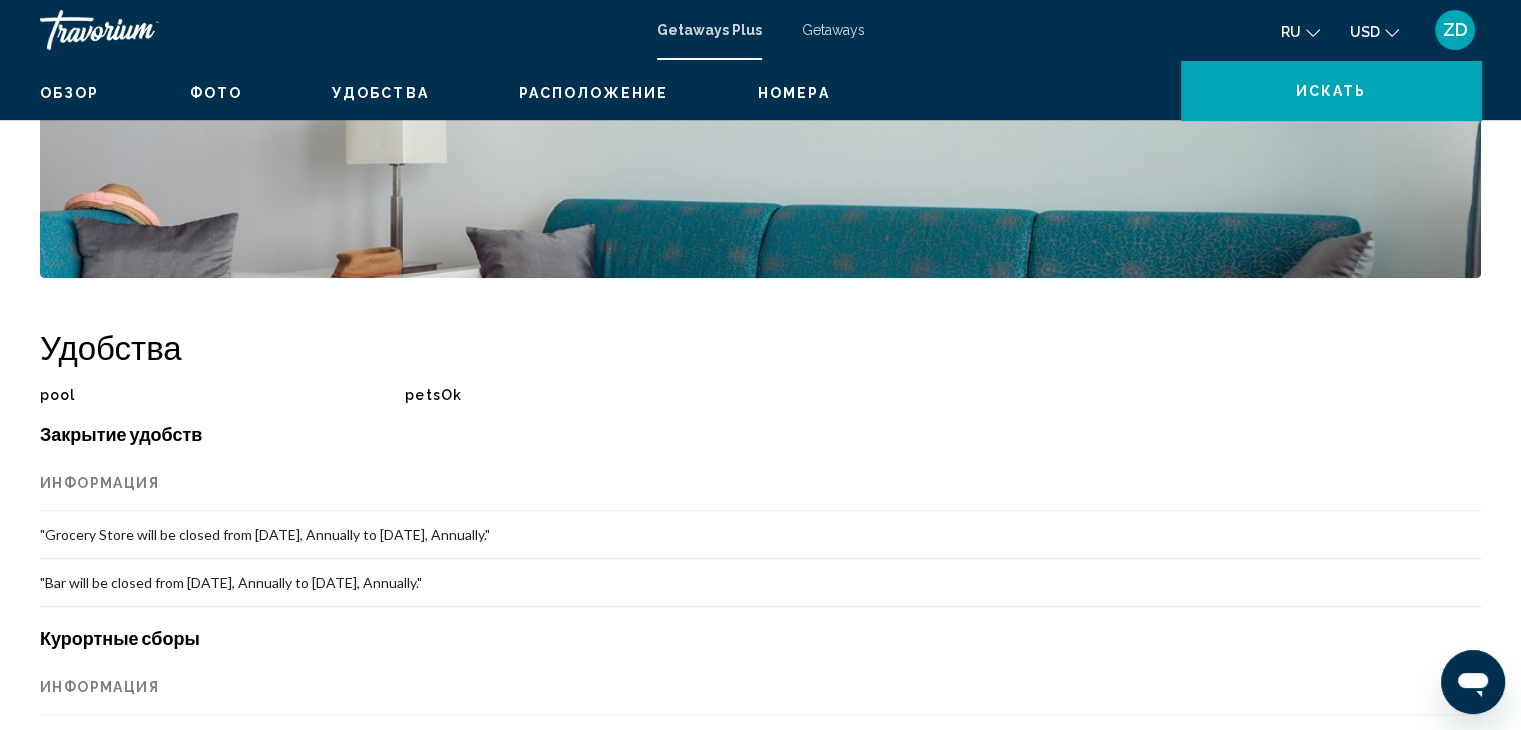 scroll, scrollTop: 0, scrollLeft: 0, axis: both 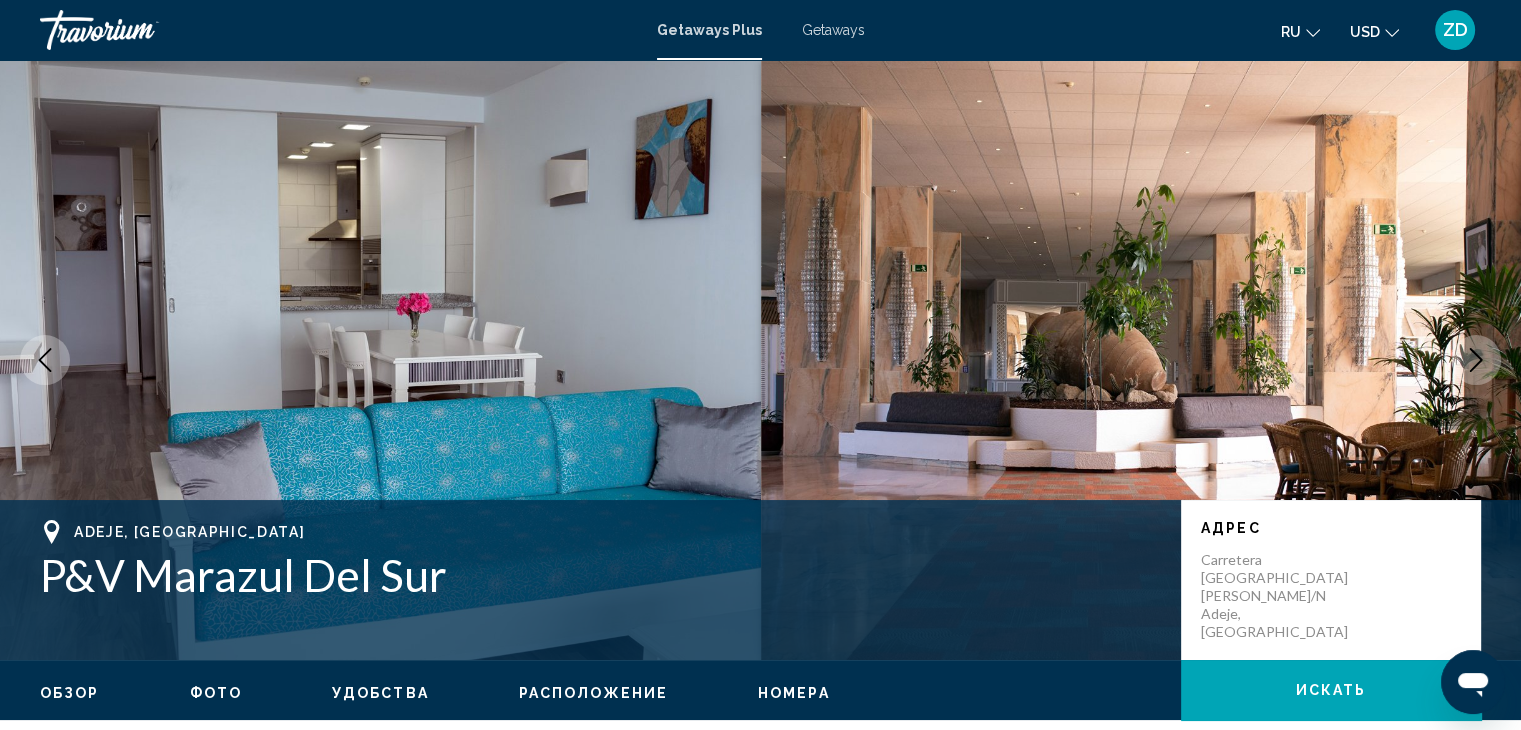 click at bounding box center (1476, 360) 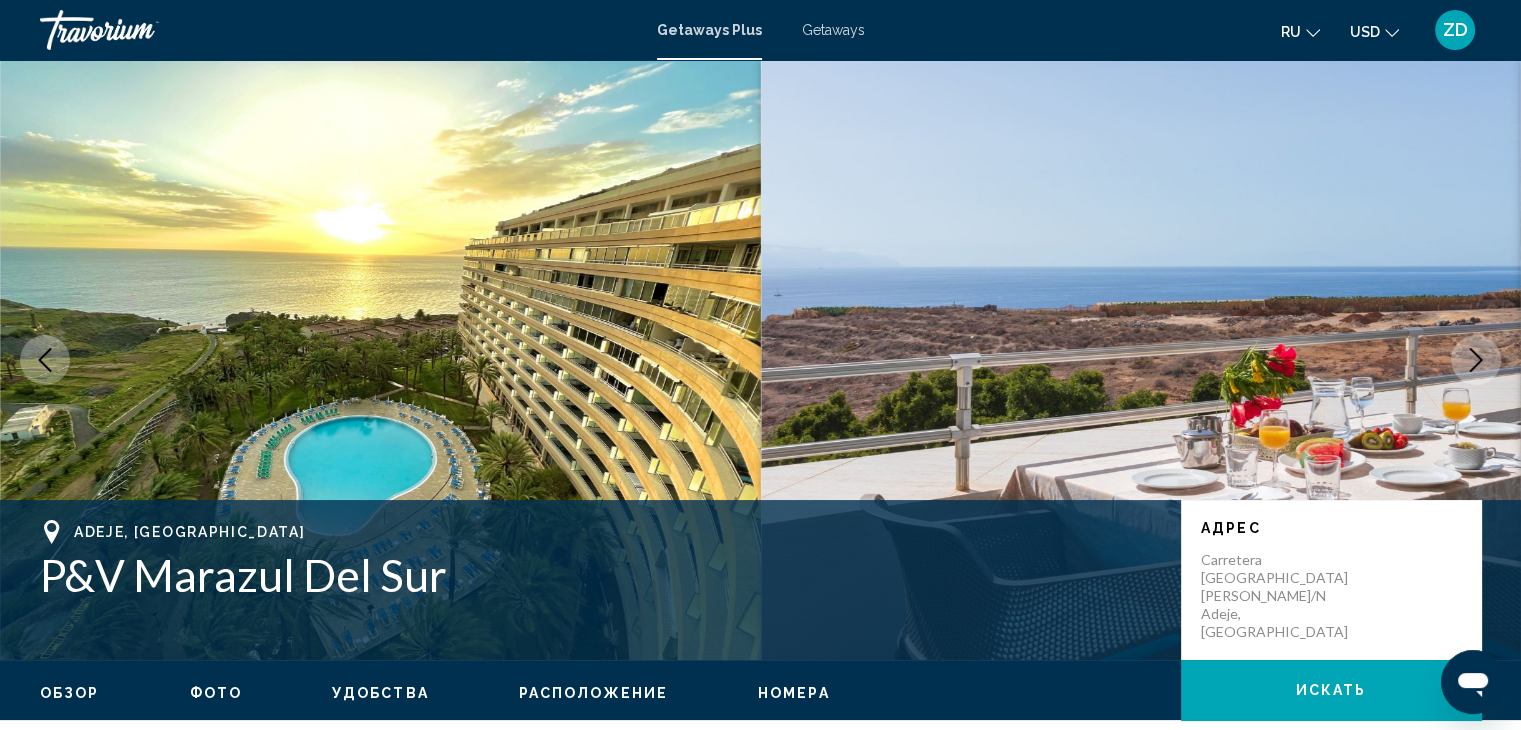 click at bounding box center (1476, 360) 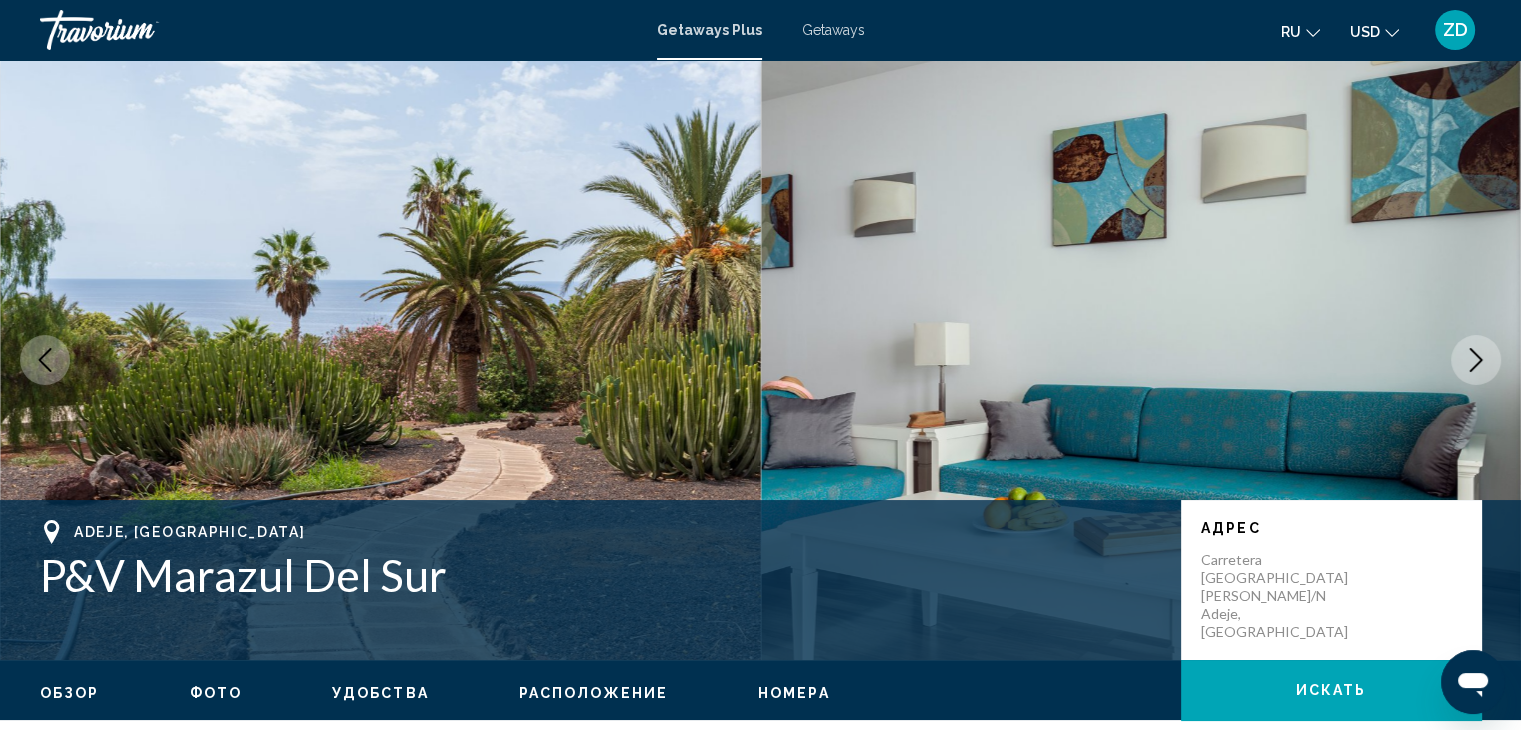 click at bounding box center [1476, 360] 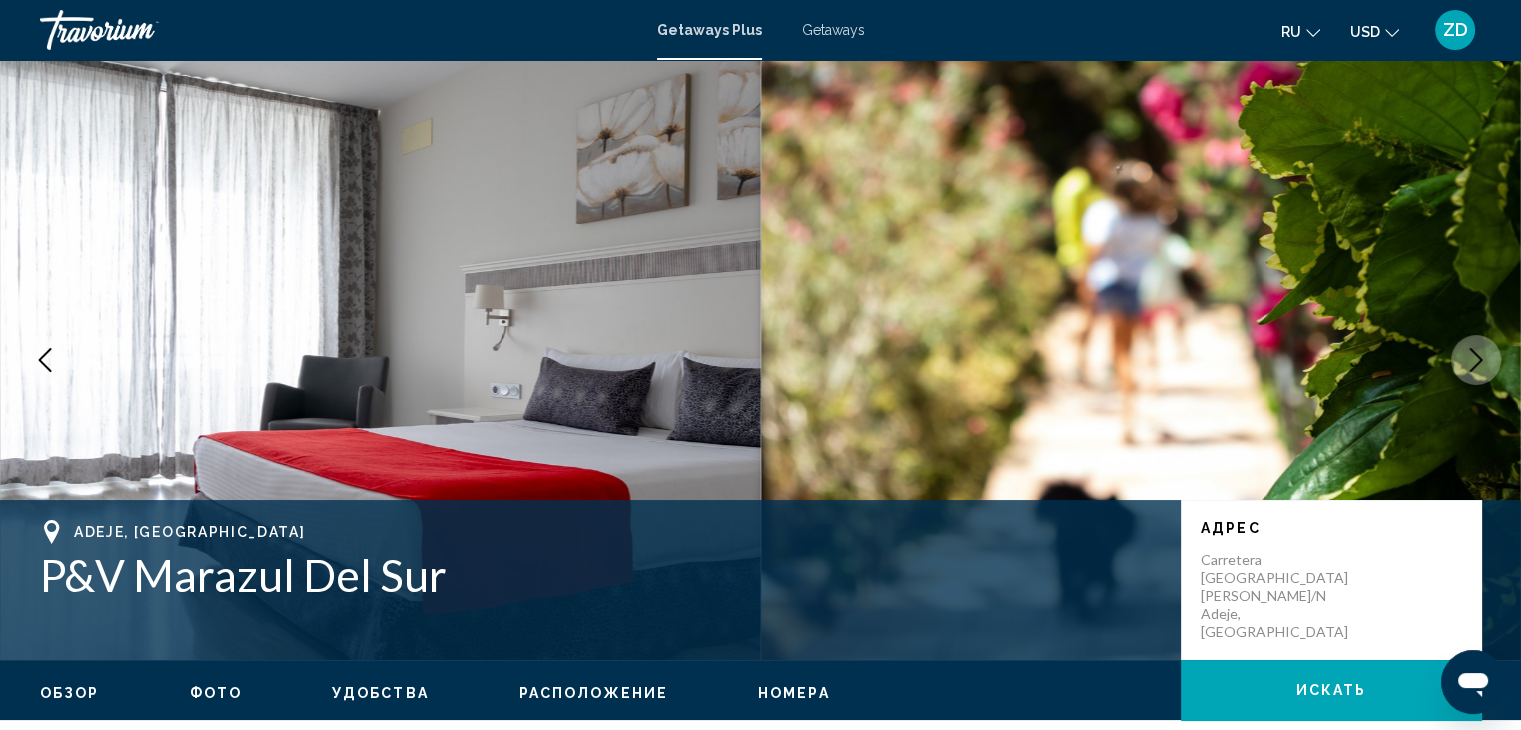 click 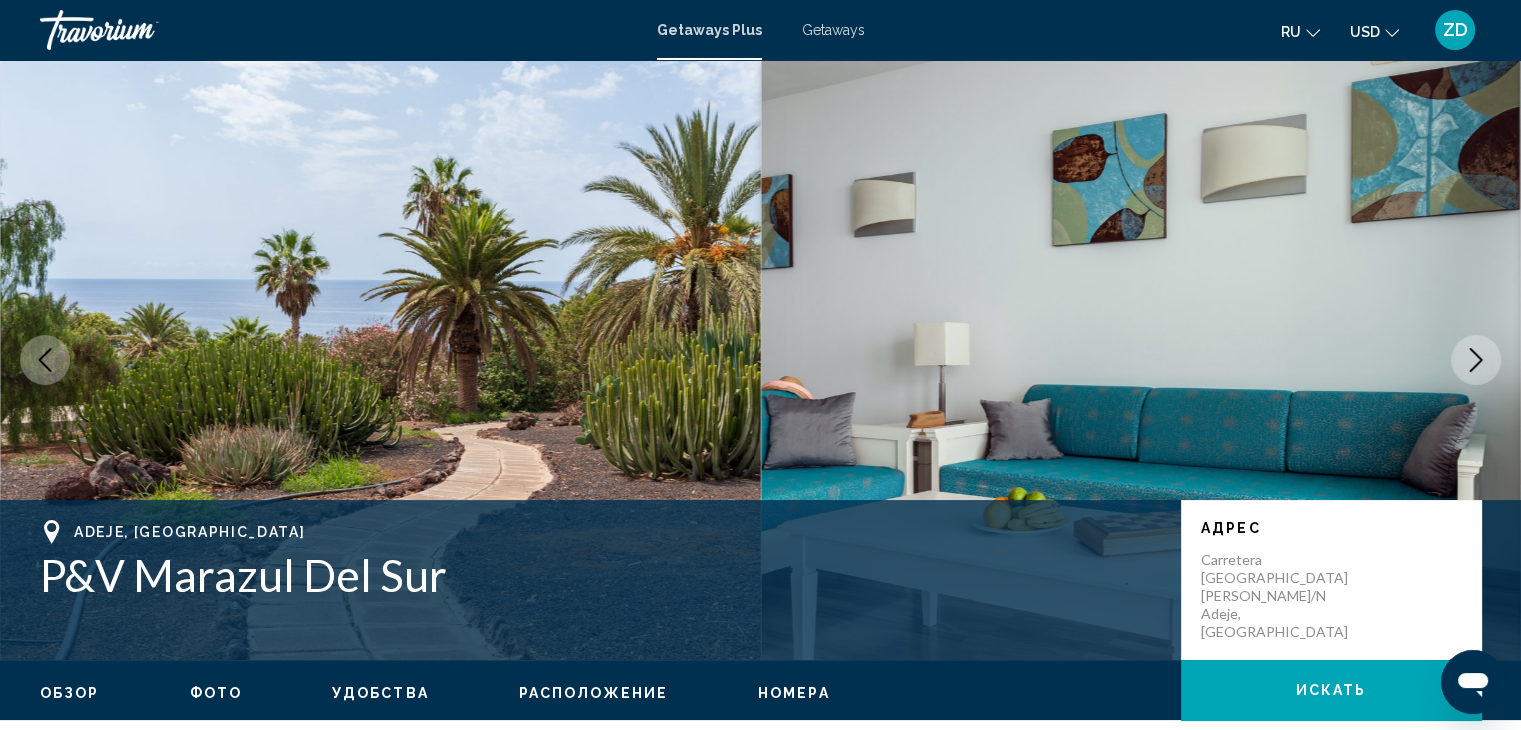 click 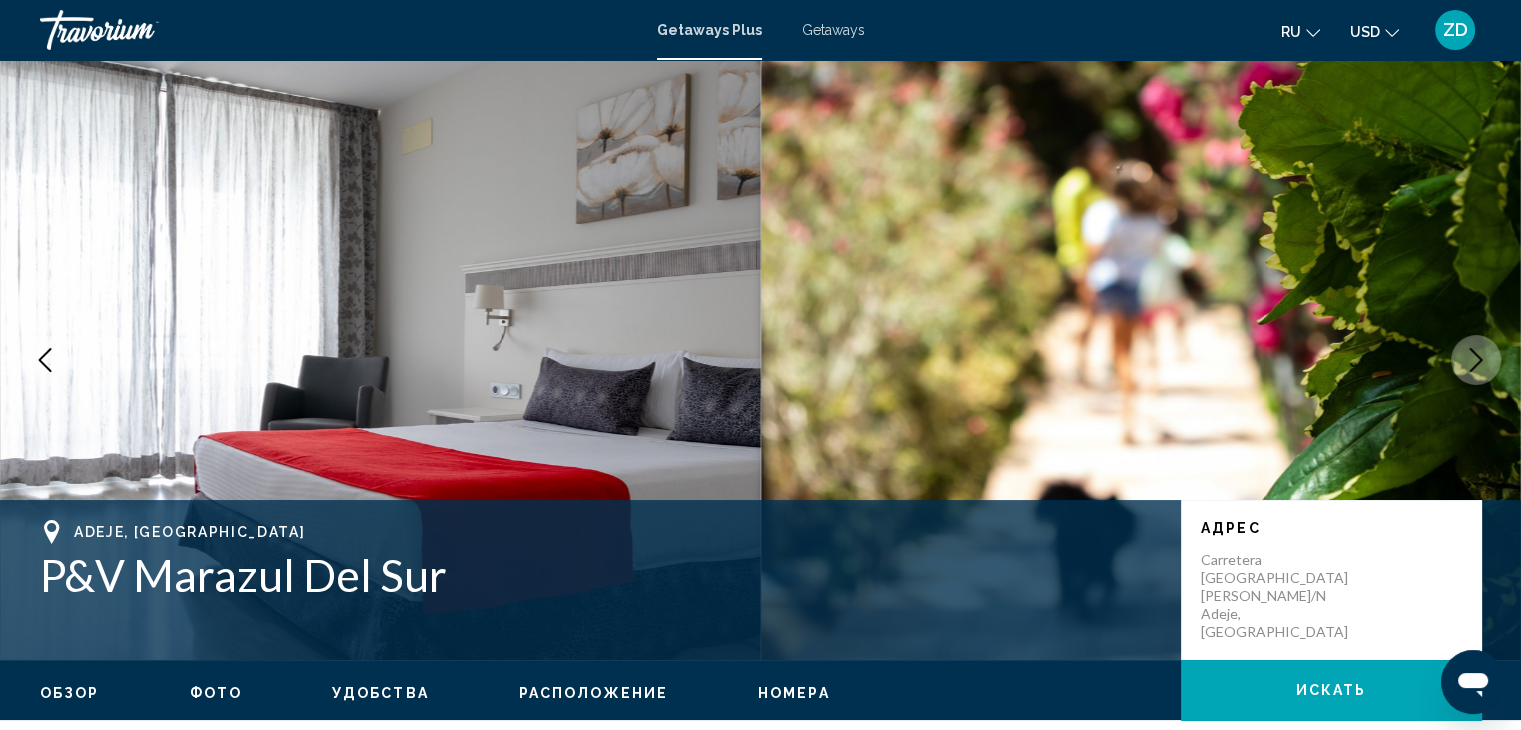 click 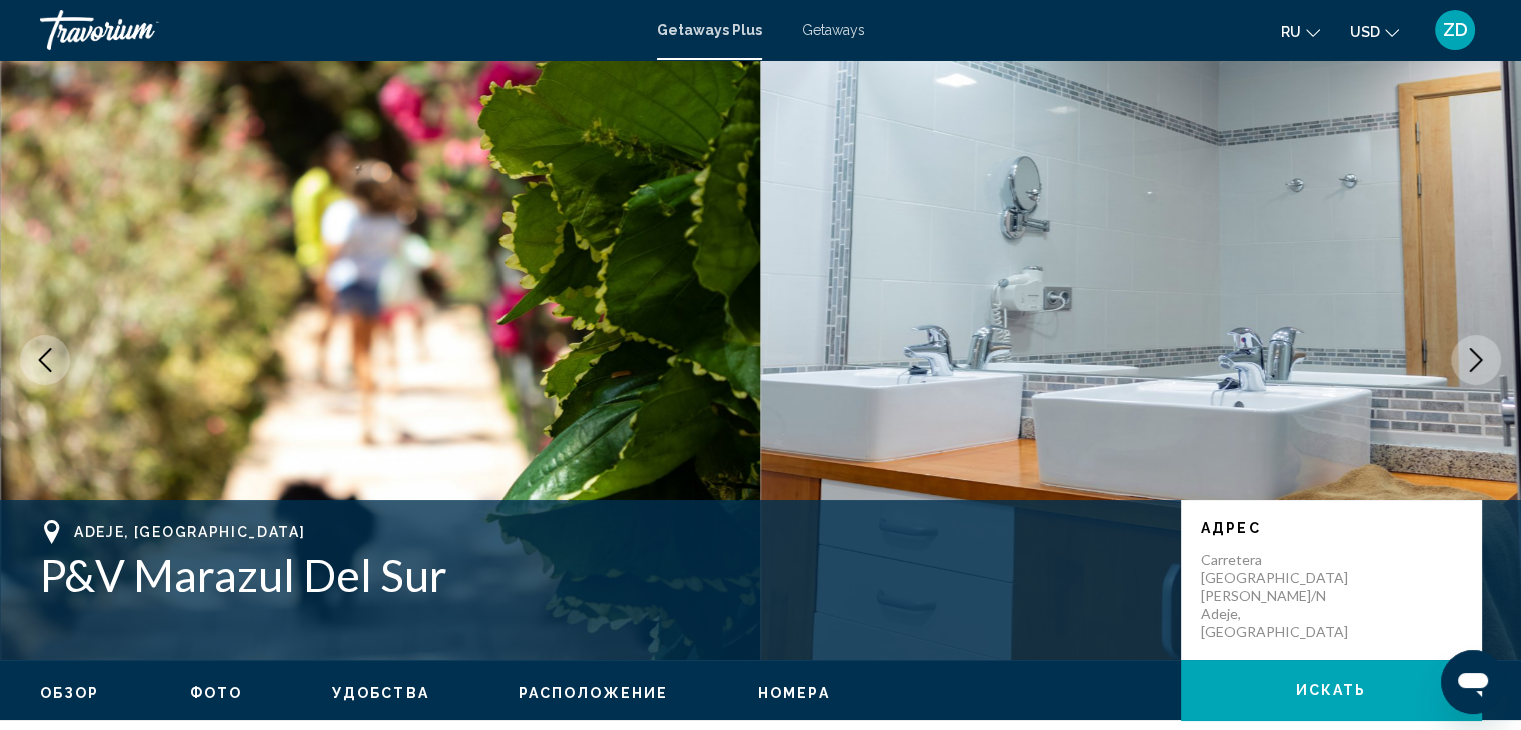 click 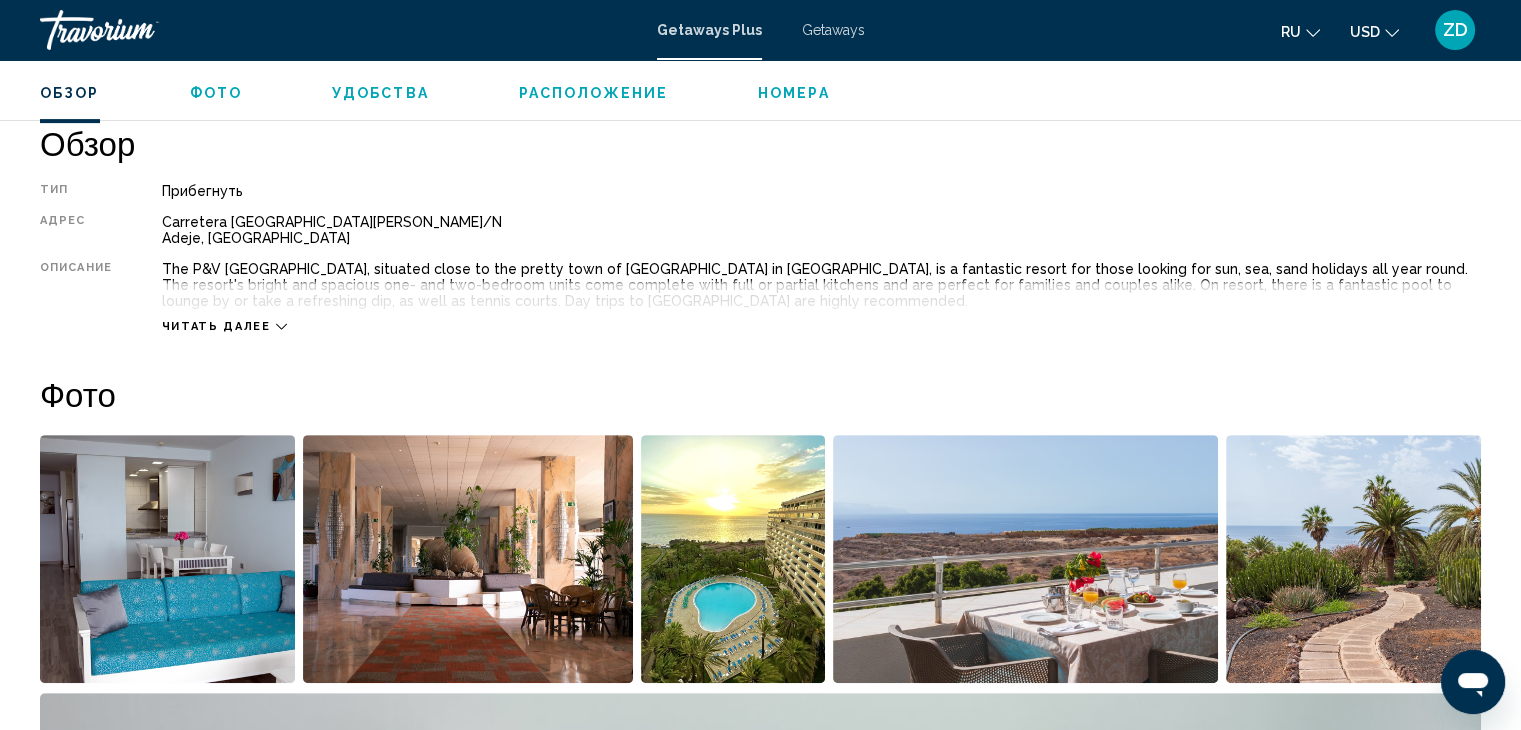 scroll, scrollTop: 851, scrollLeft: 0, axis: vertical 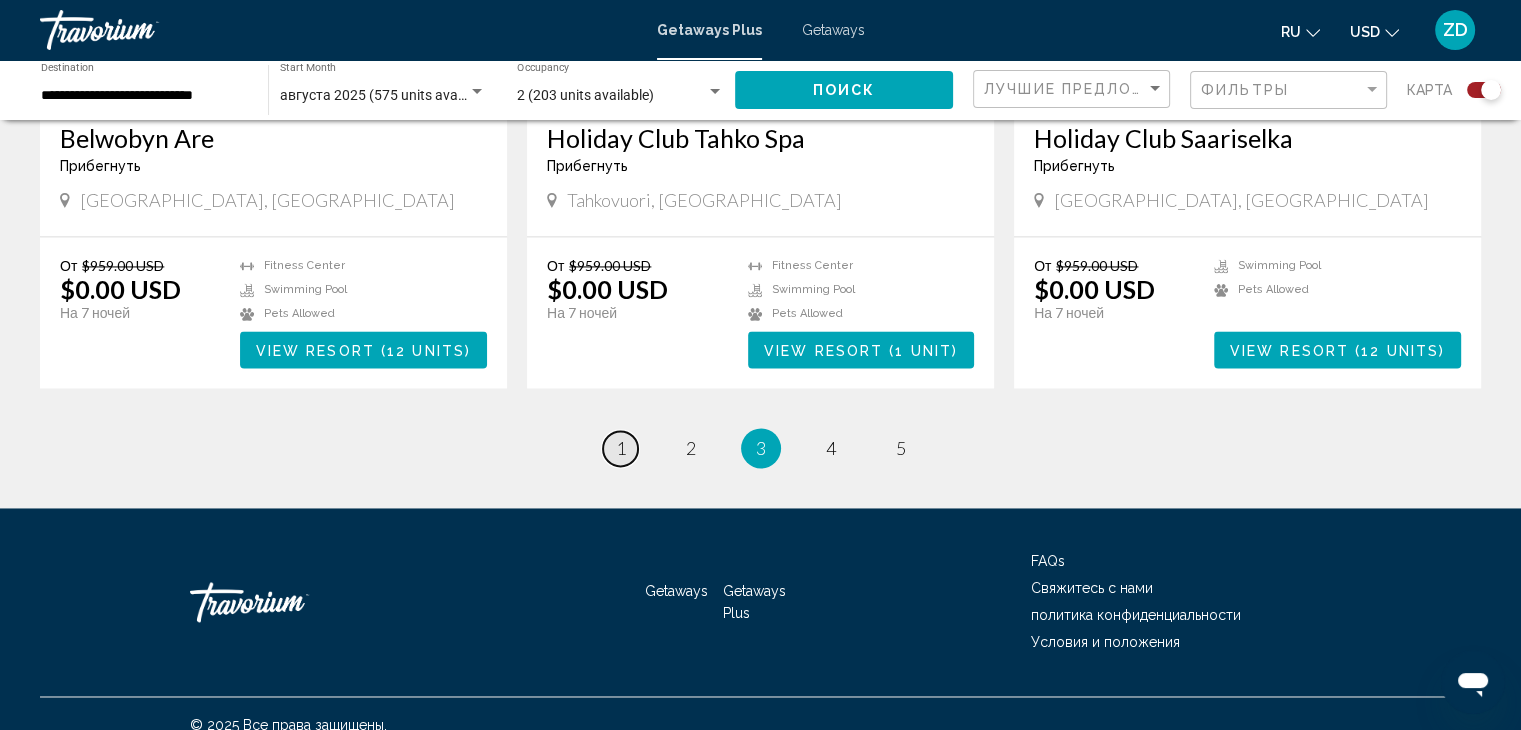click on "page  1" at bounding box center (620, 448) 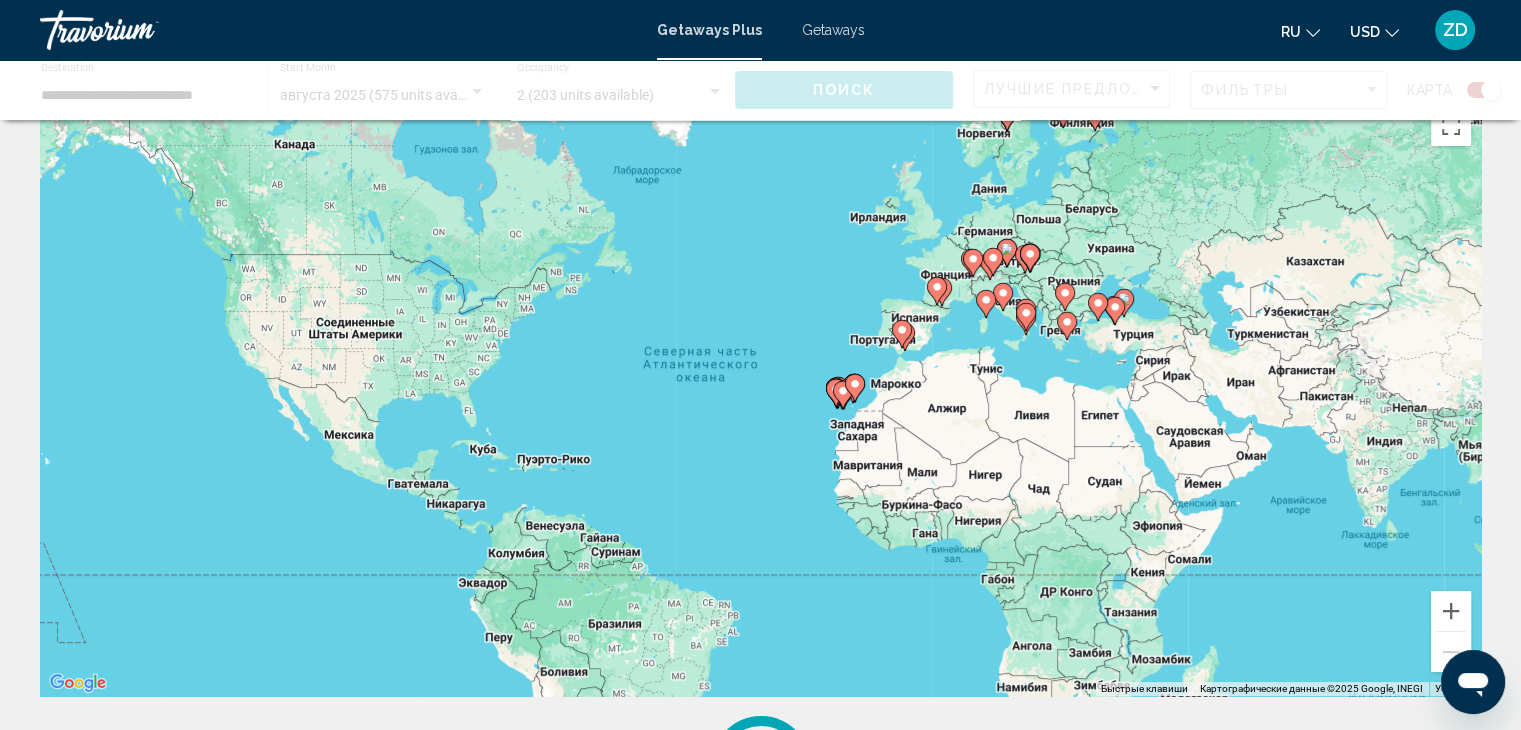 scroll, scrollTop: 0, scrollLeft: 0, axis: both 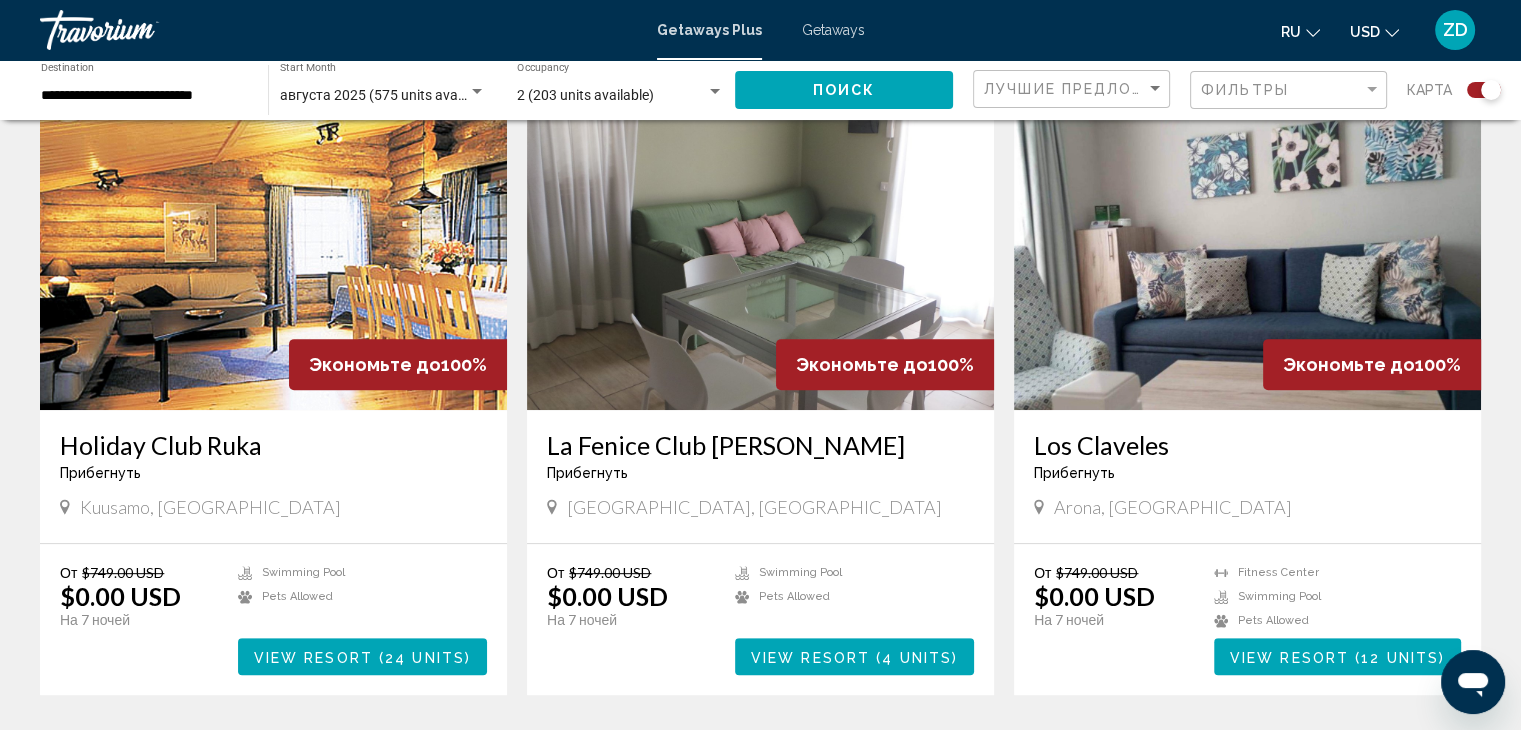 click at bounding box center (760, 250) 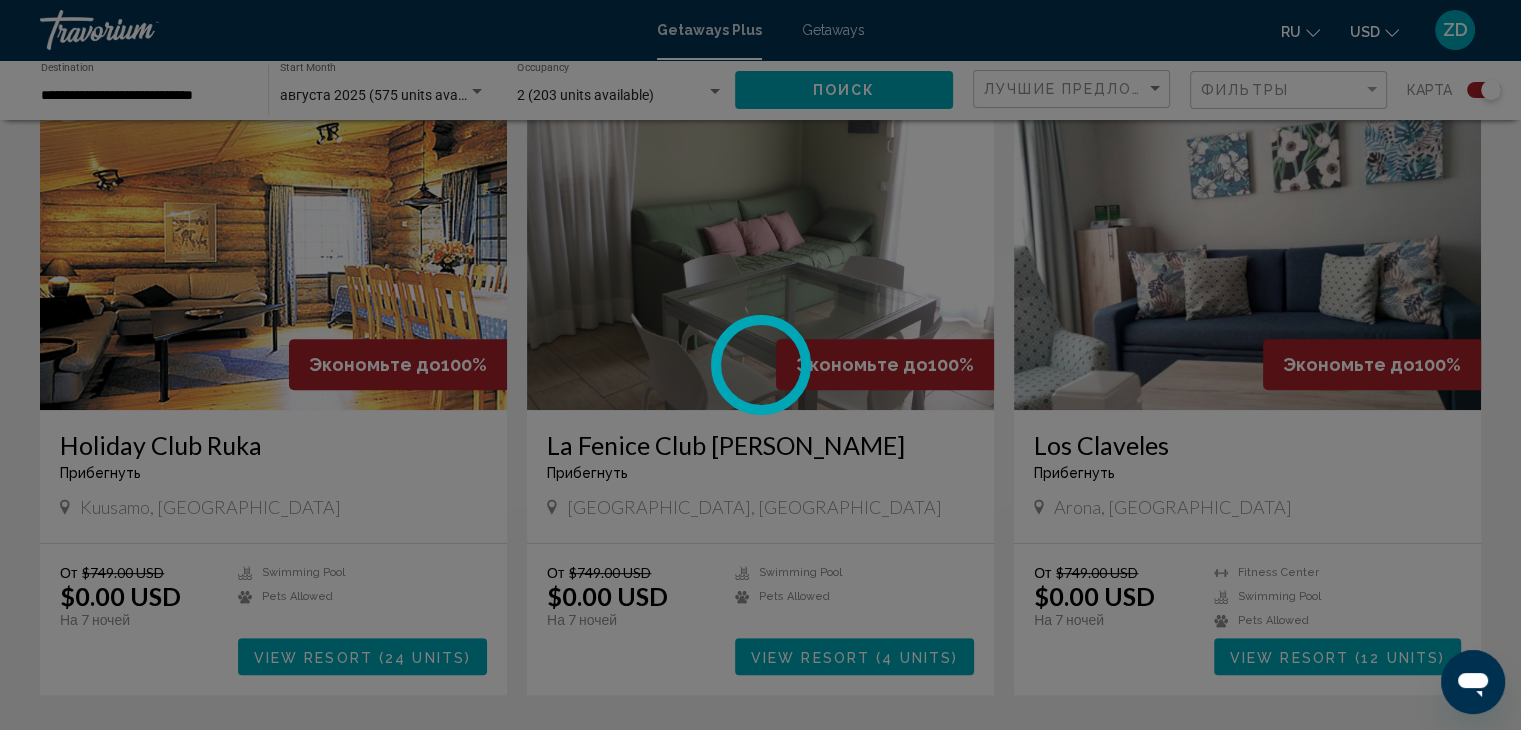 scroll, scrollTop: 0, scrollLeft: 0, axis: both 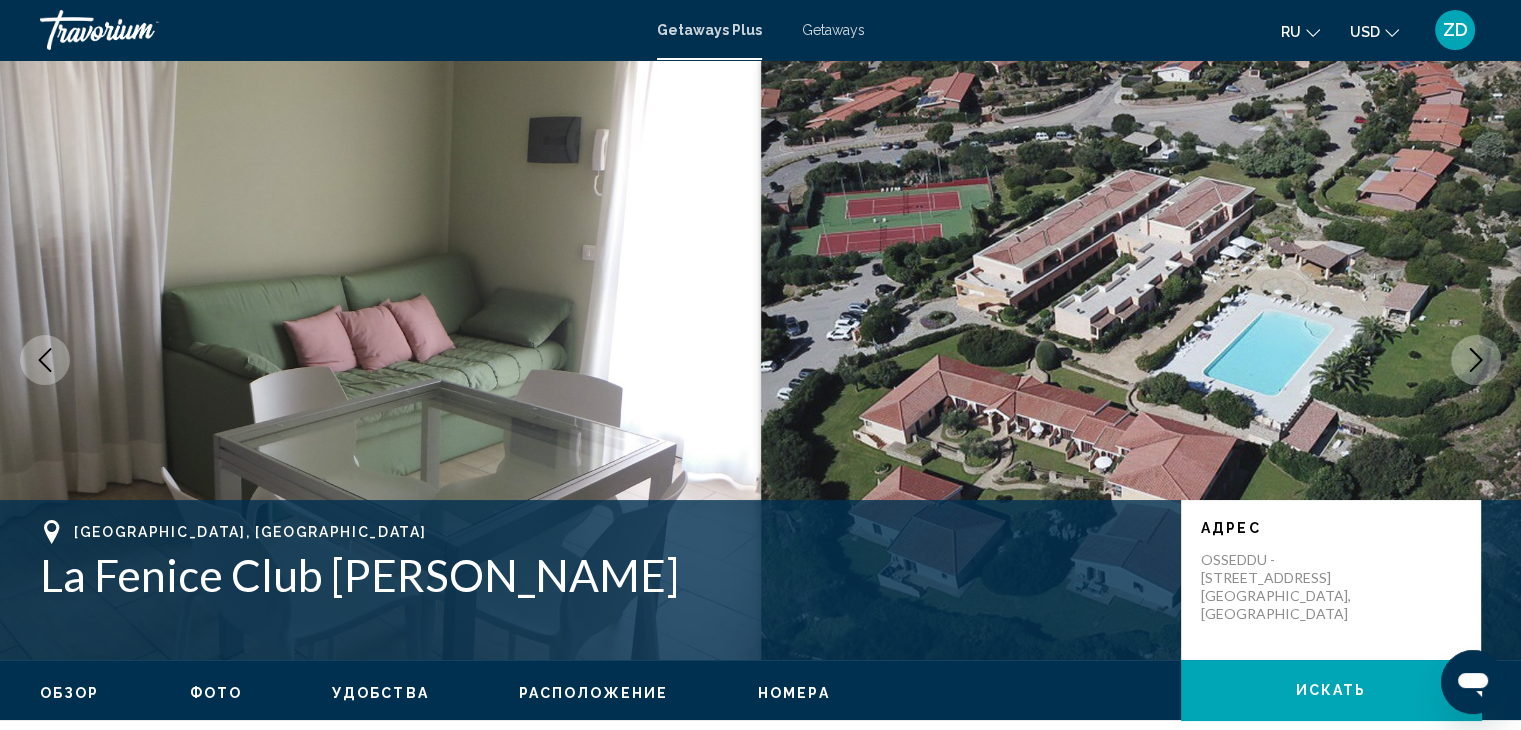 click at bounding box center [1141, 360] 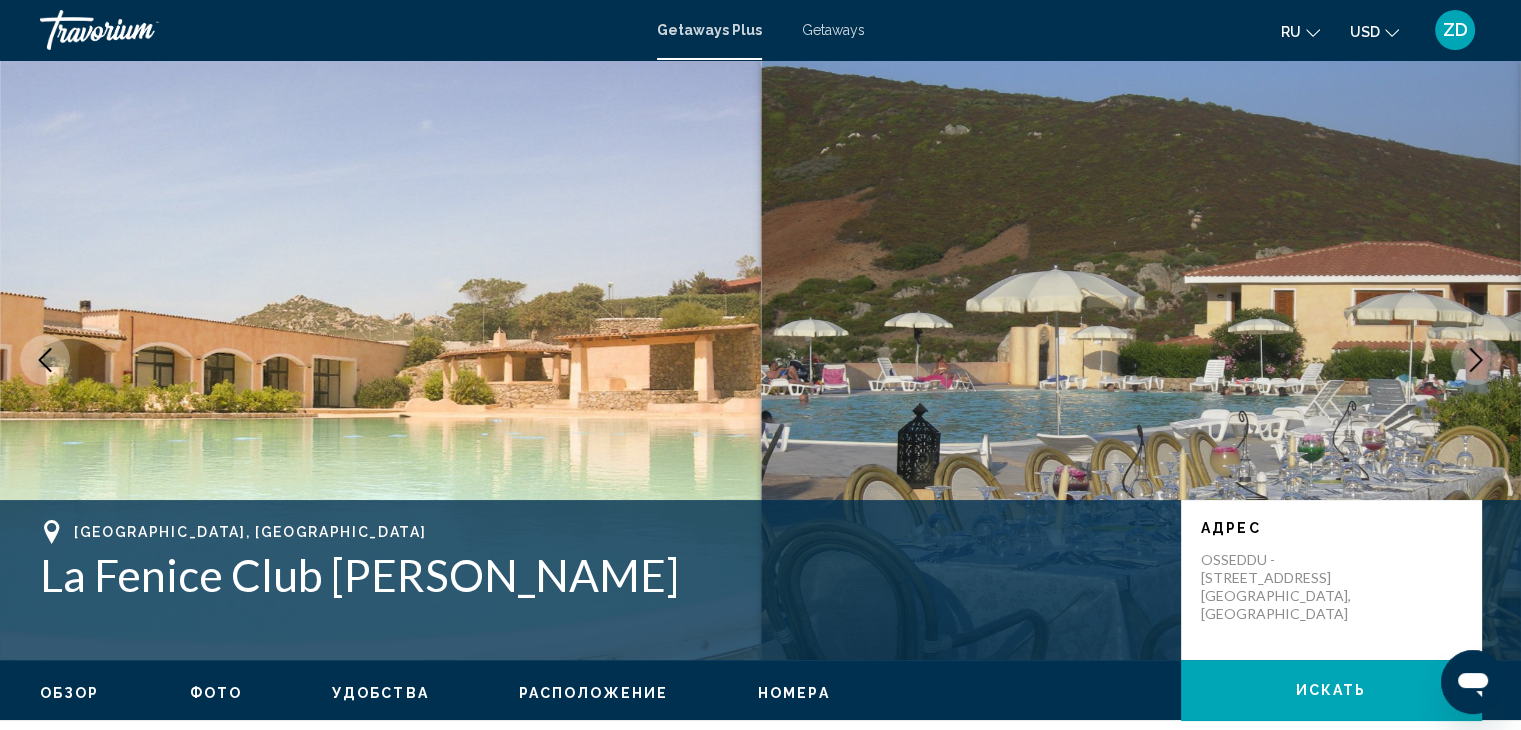 click 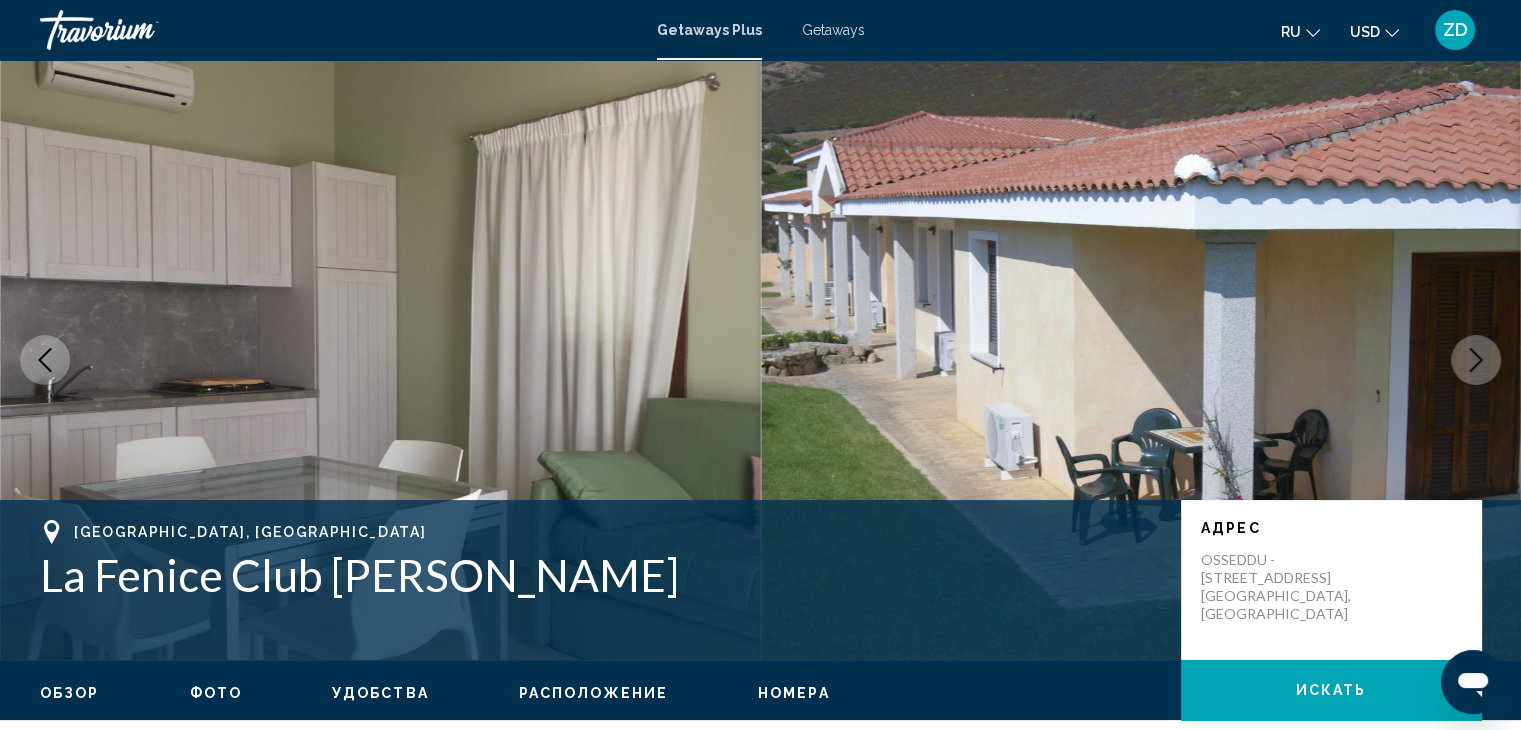 click 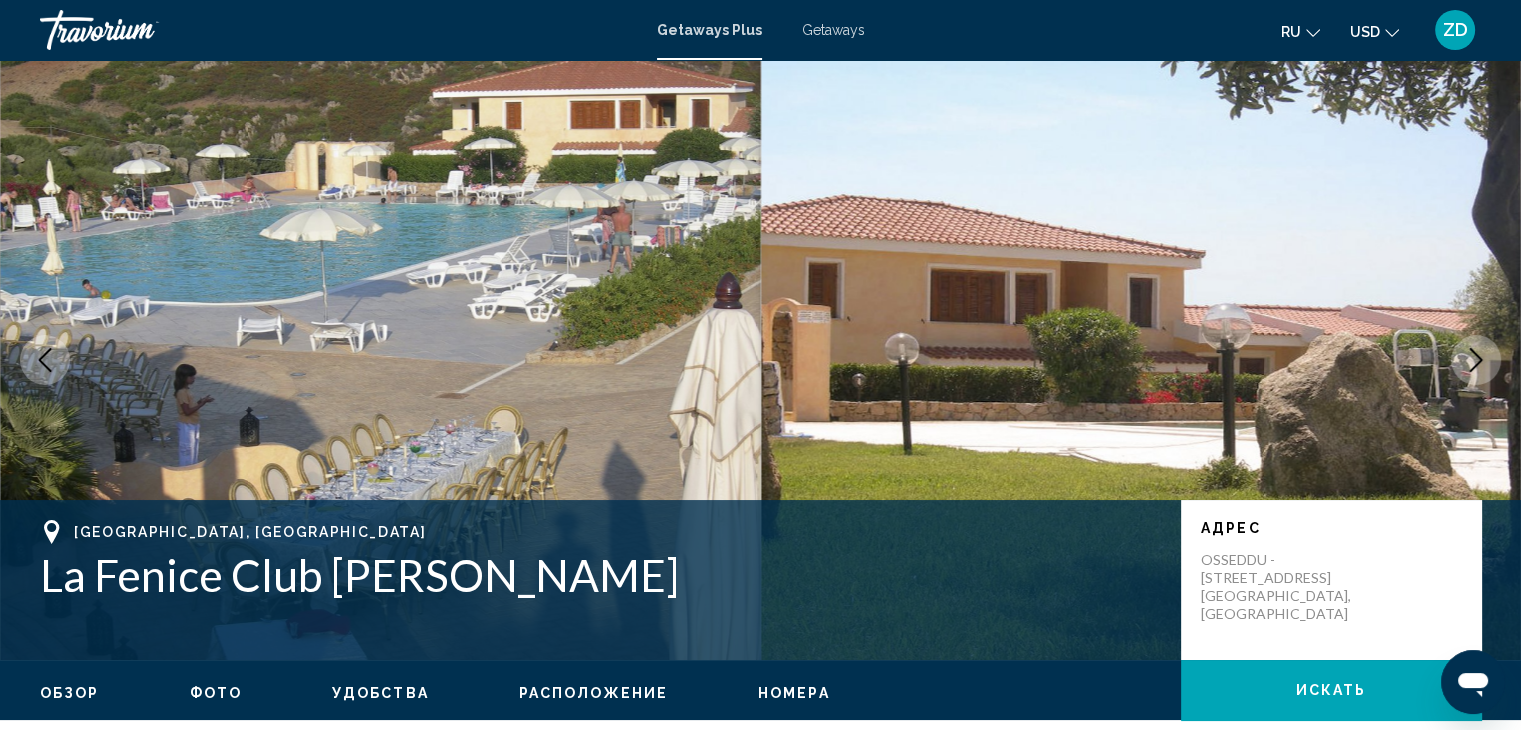 click 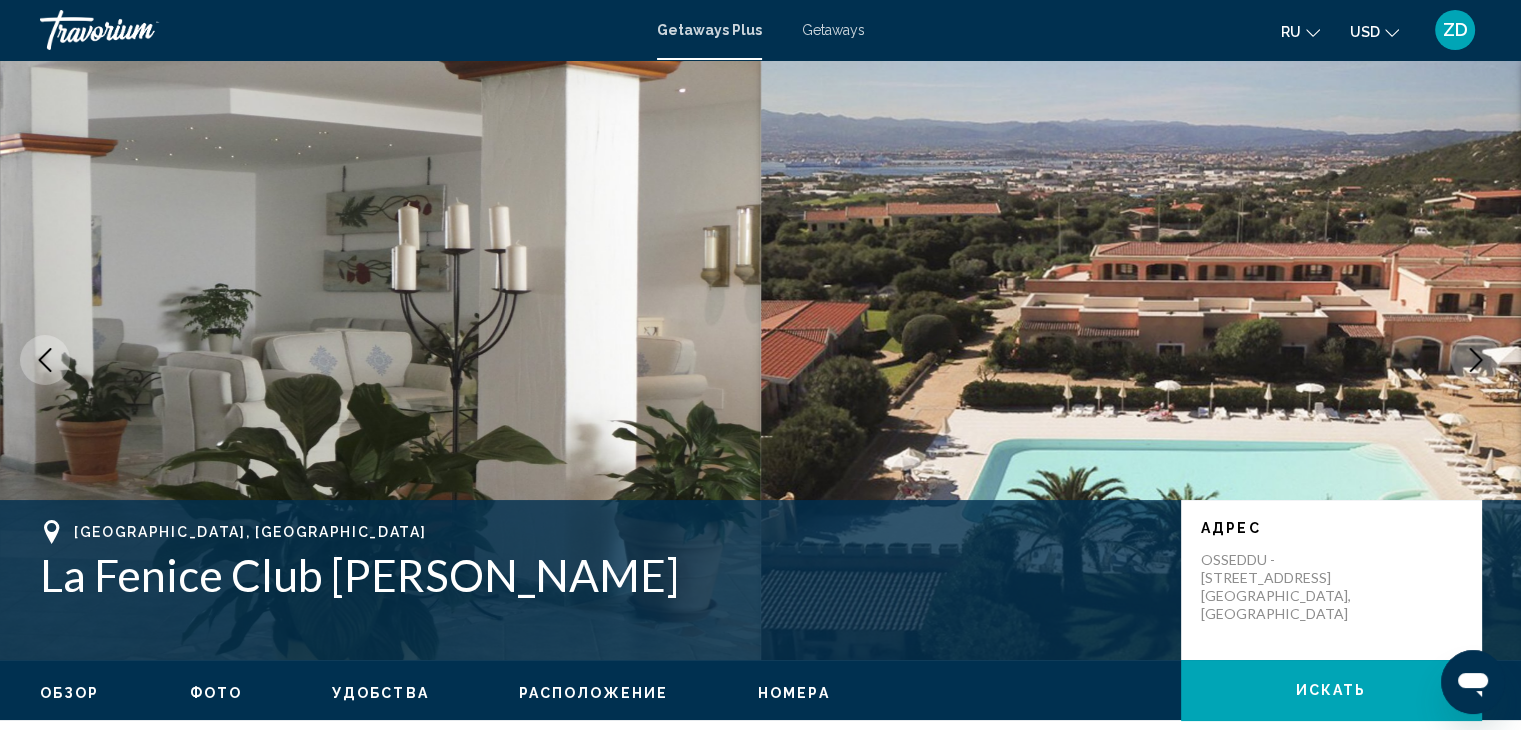 click 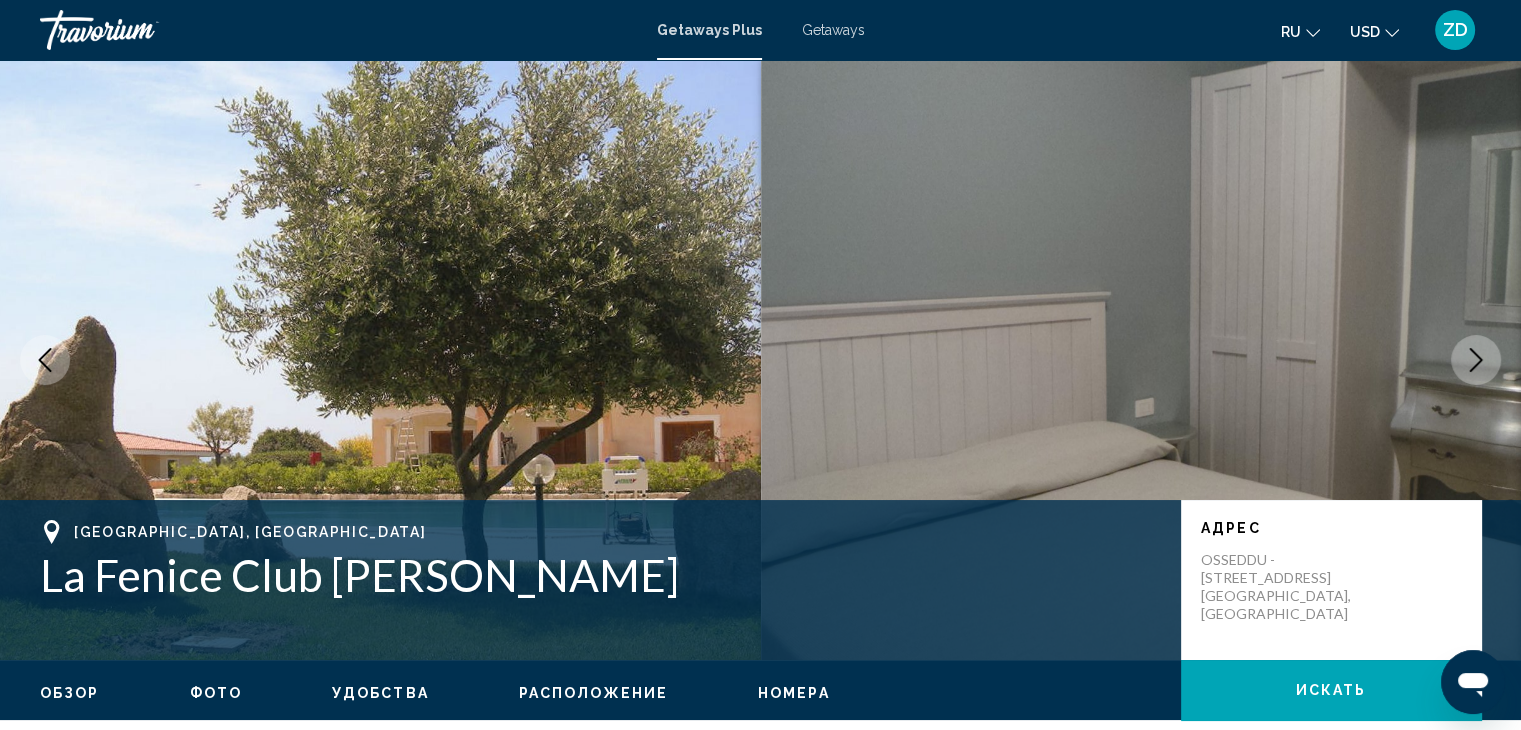 click 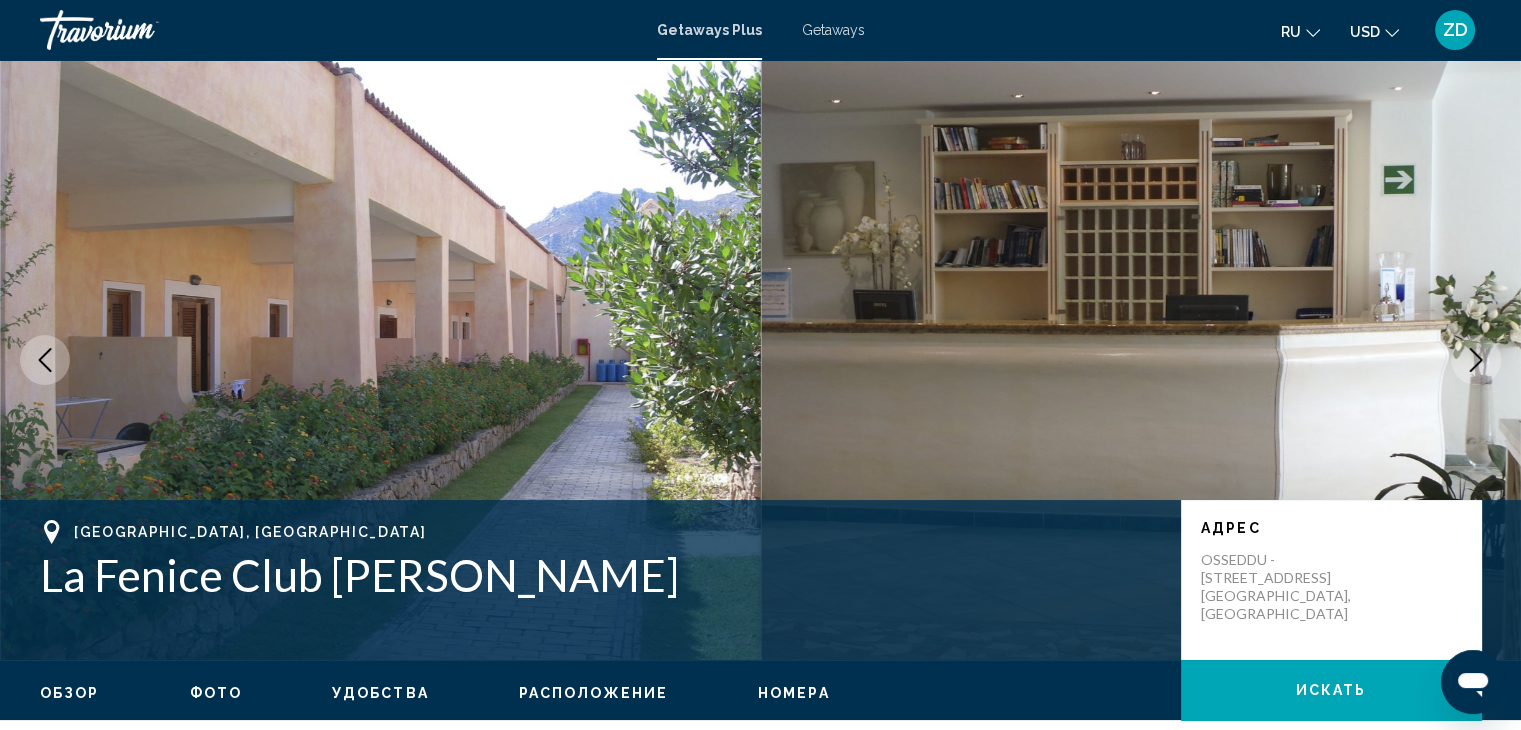 click 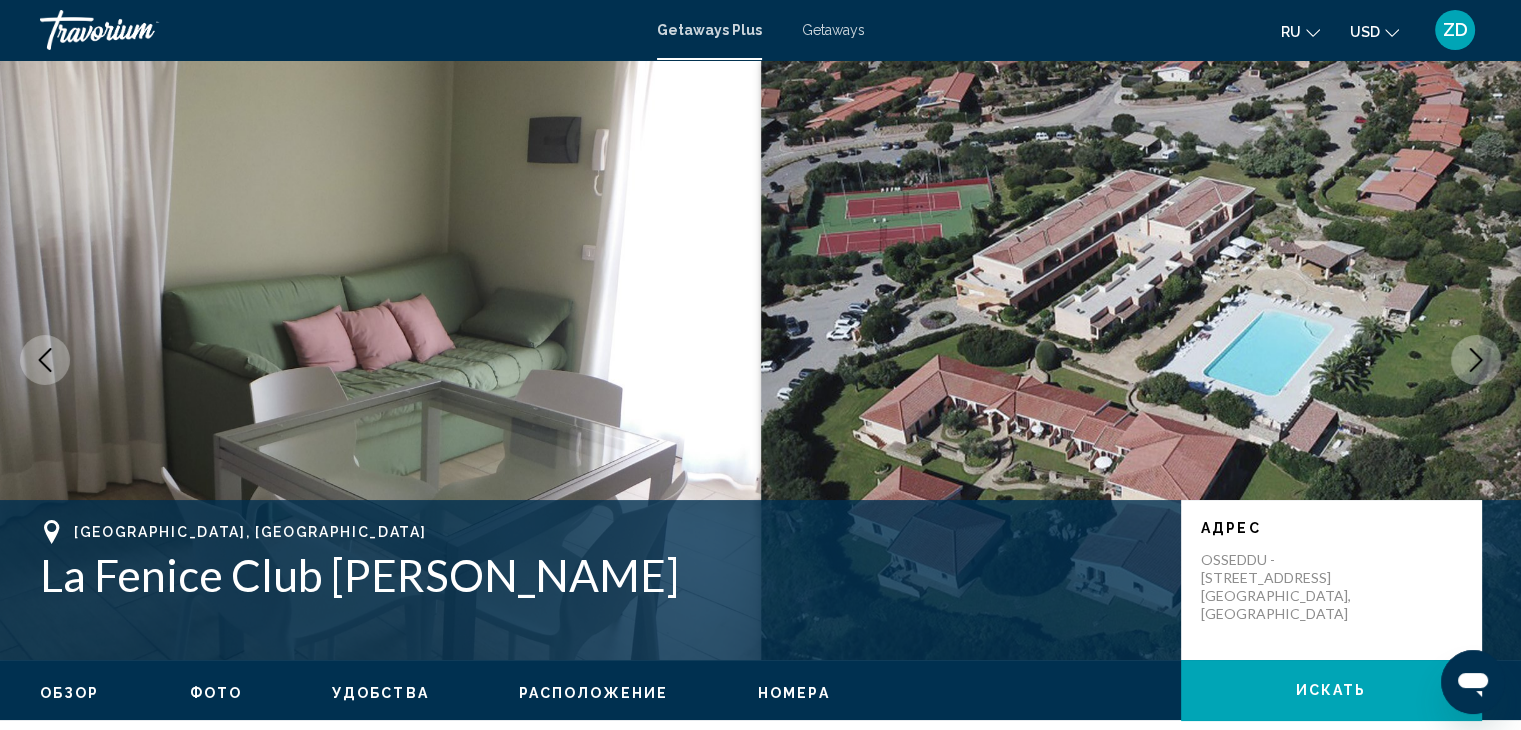 click 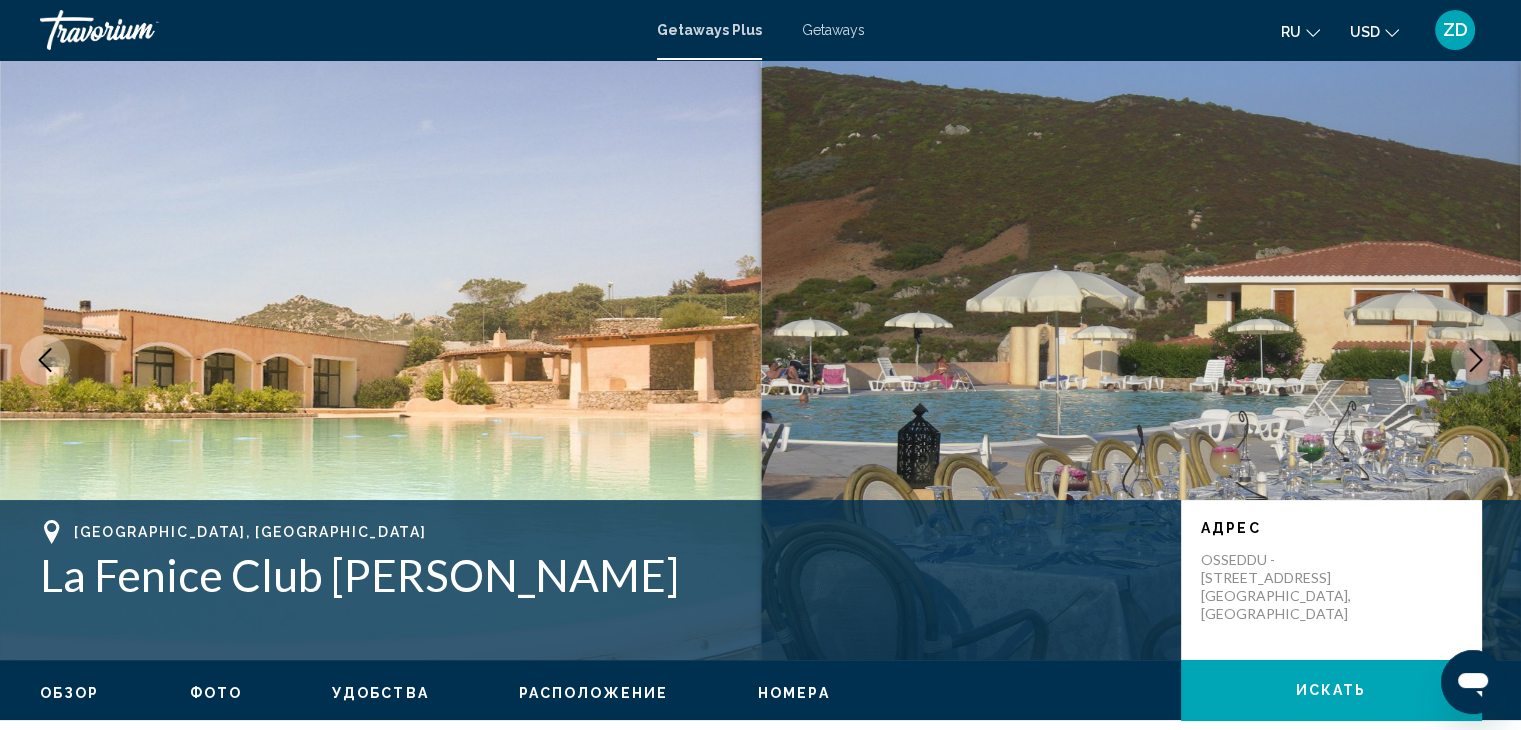 click 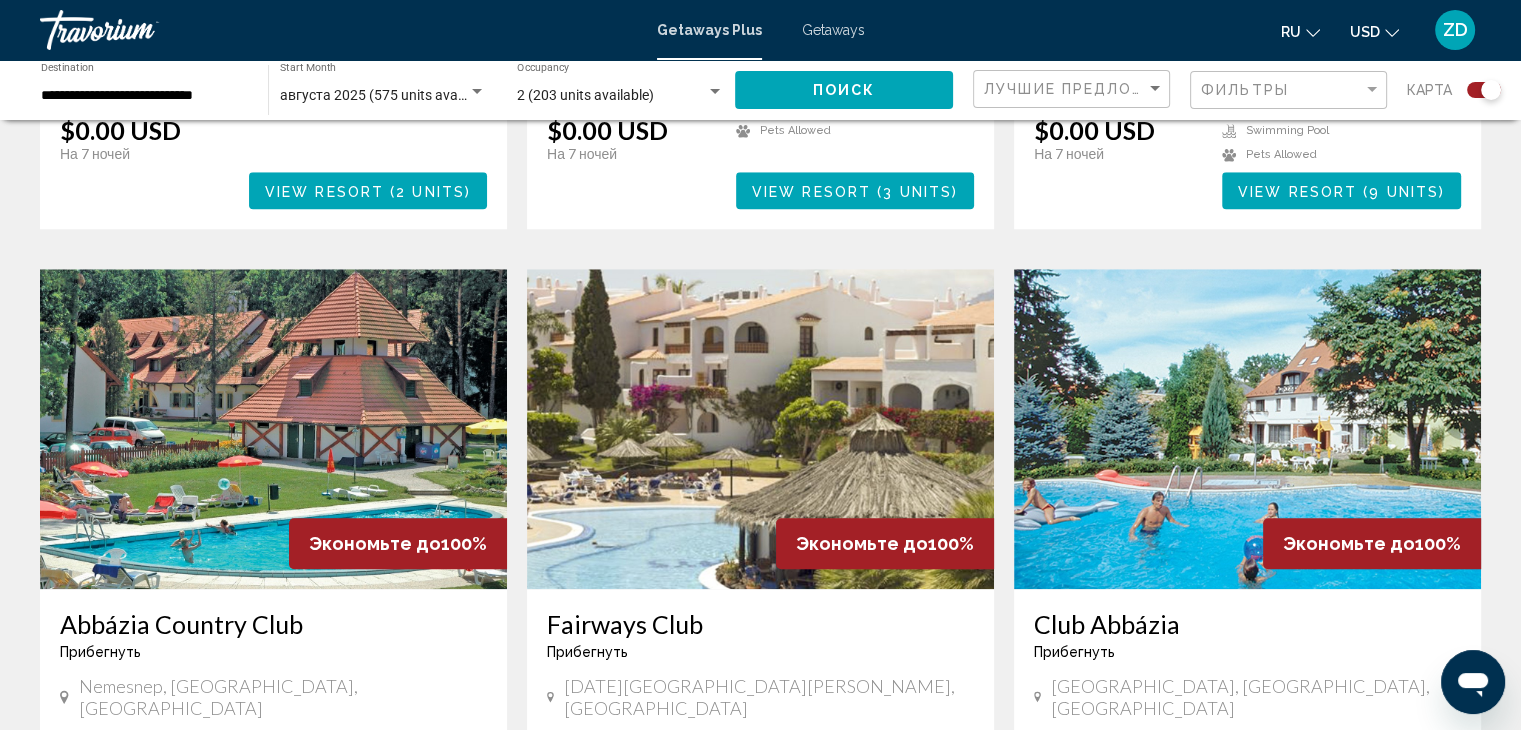 scroll, scrollTop: 1868, scrollLeft: 0, axis: vertical 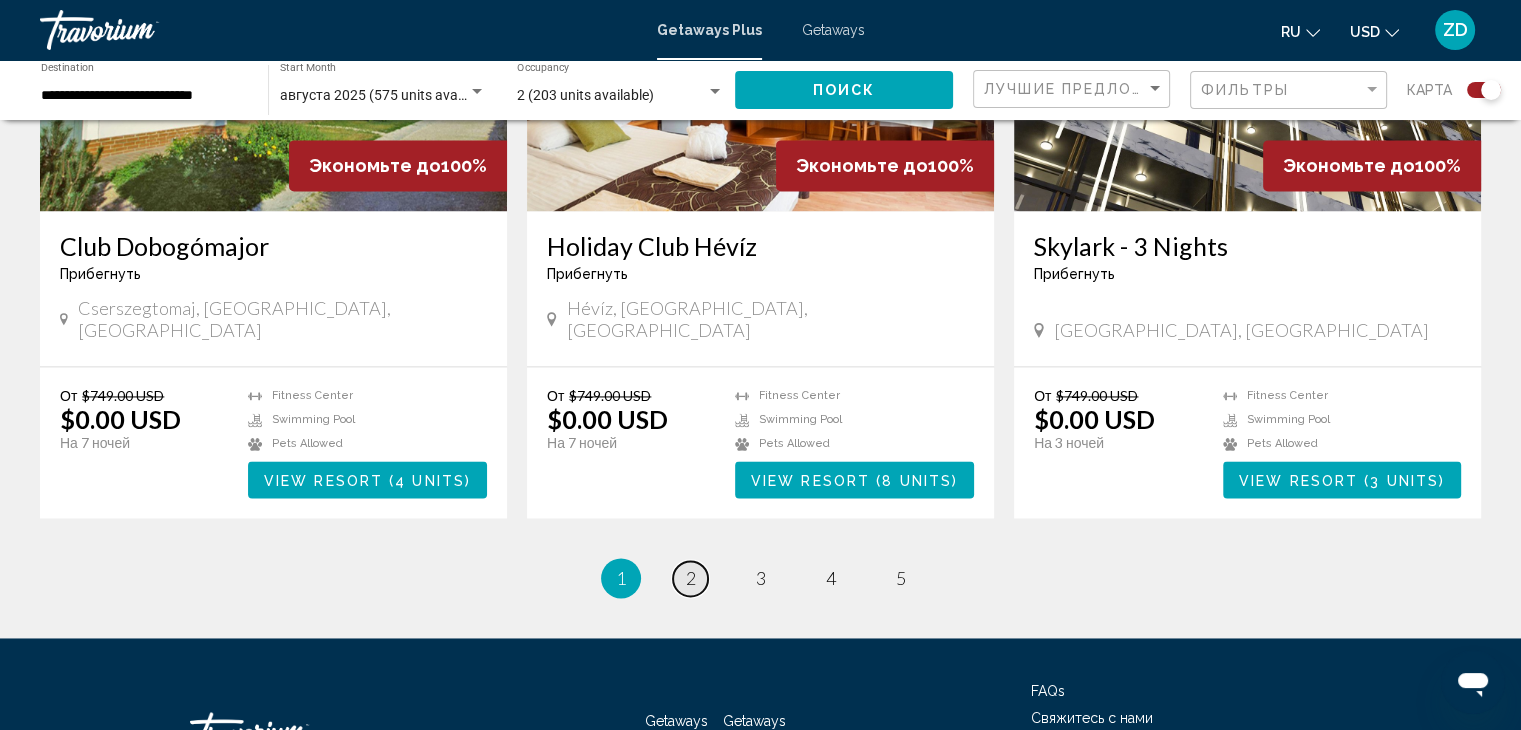 click on "2" at bounding box center (691, 578) 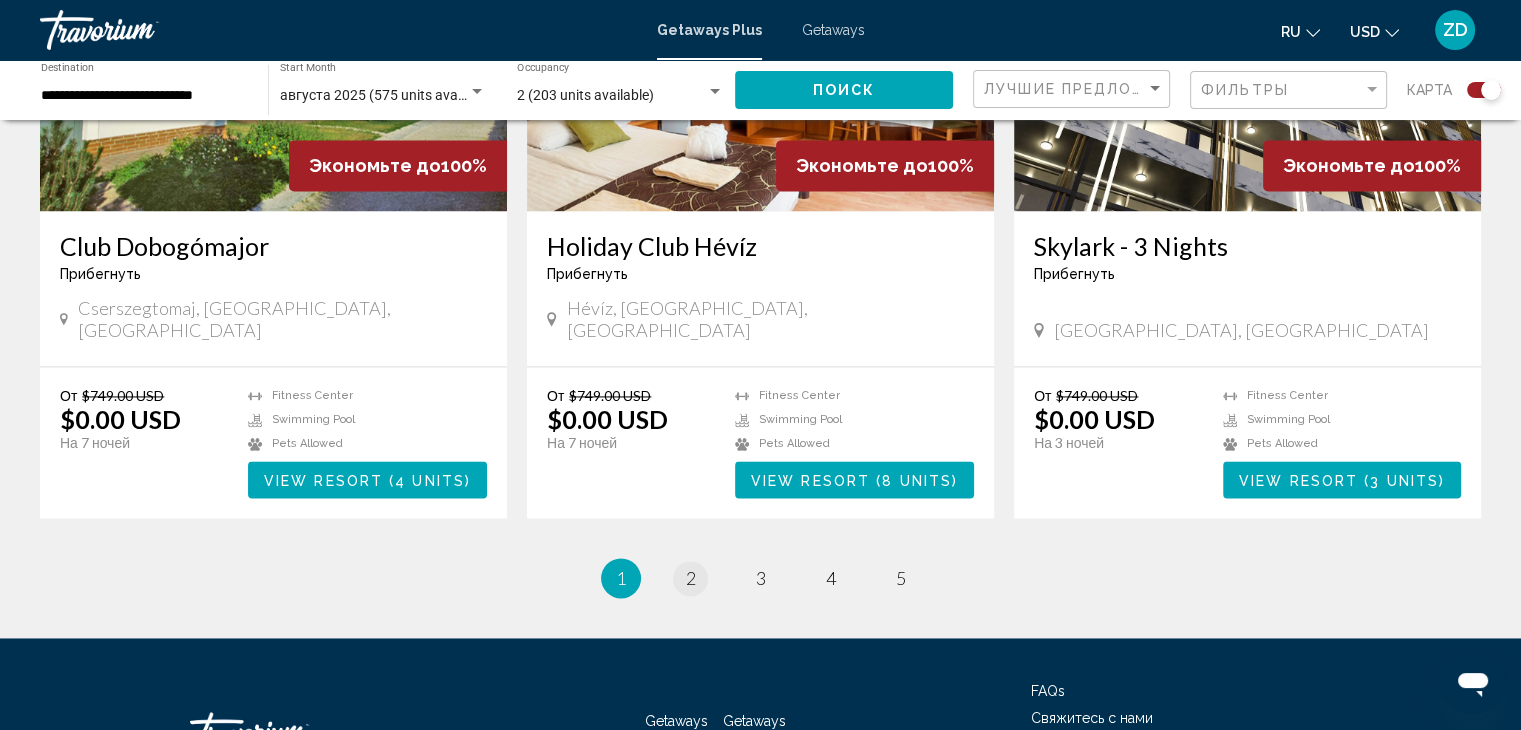 scroll, scrollTop: 0, scrollLeft: 0, axis: both 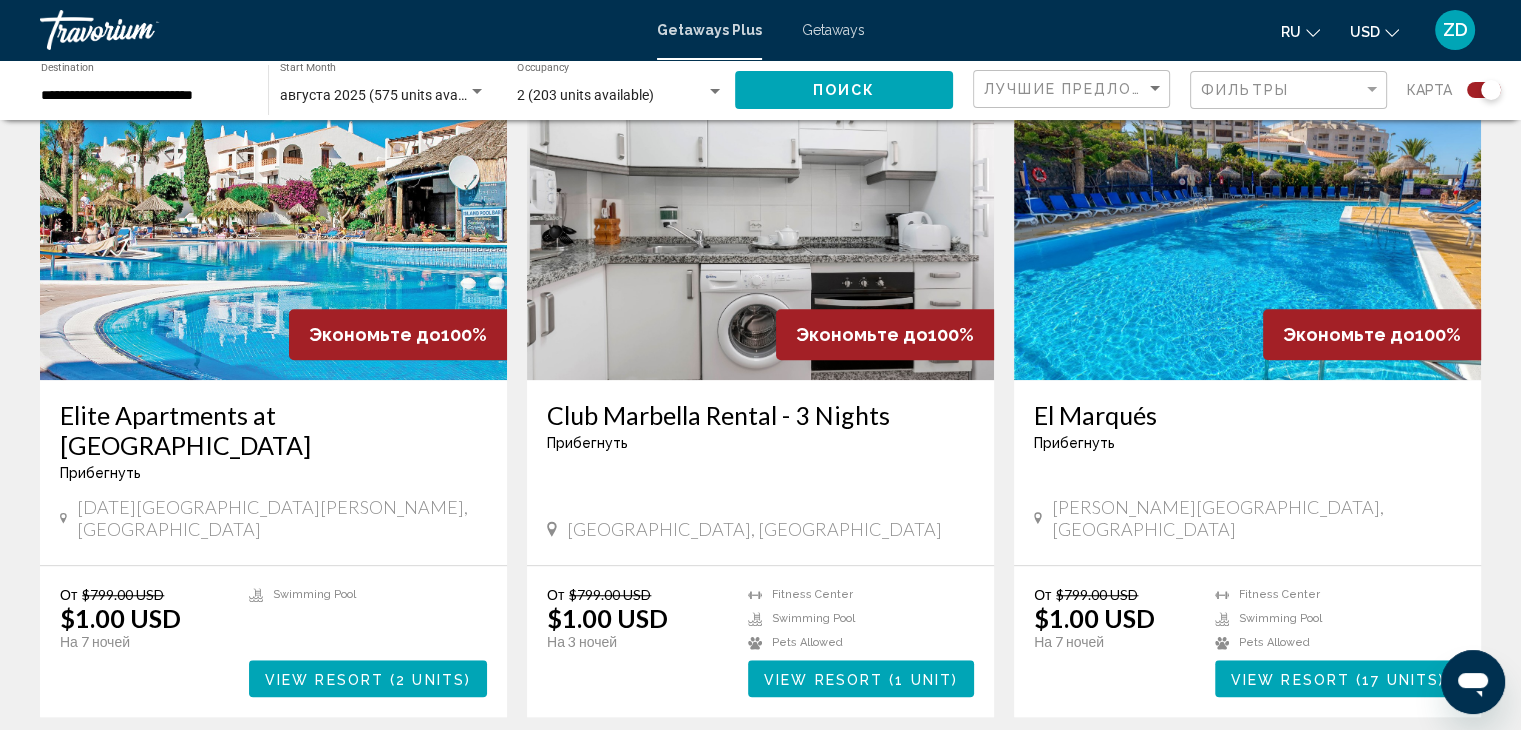 click at bounding box center (760, 220) 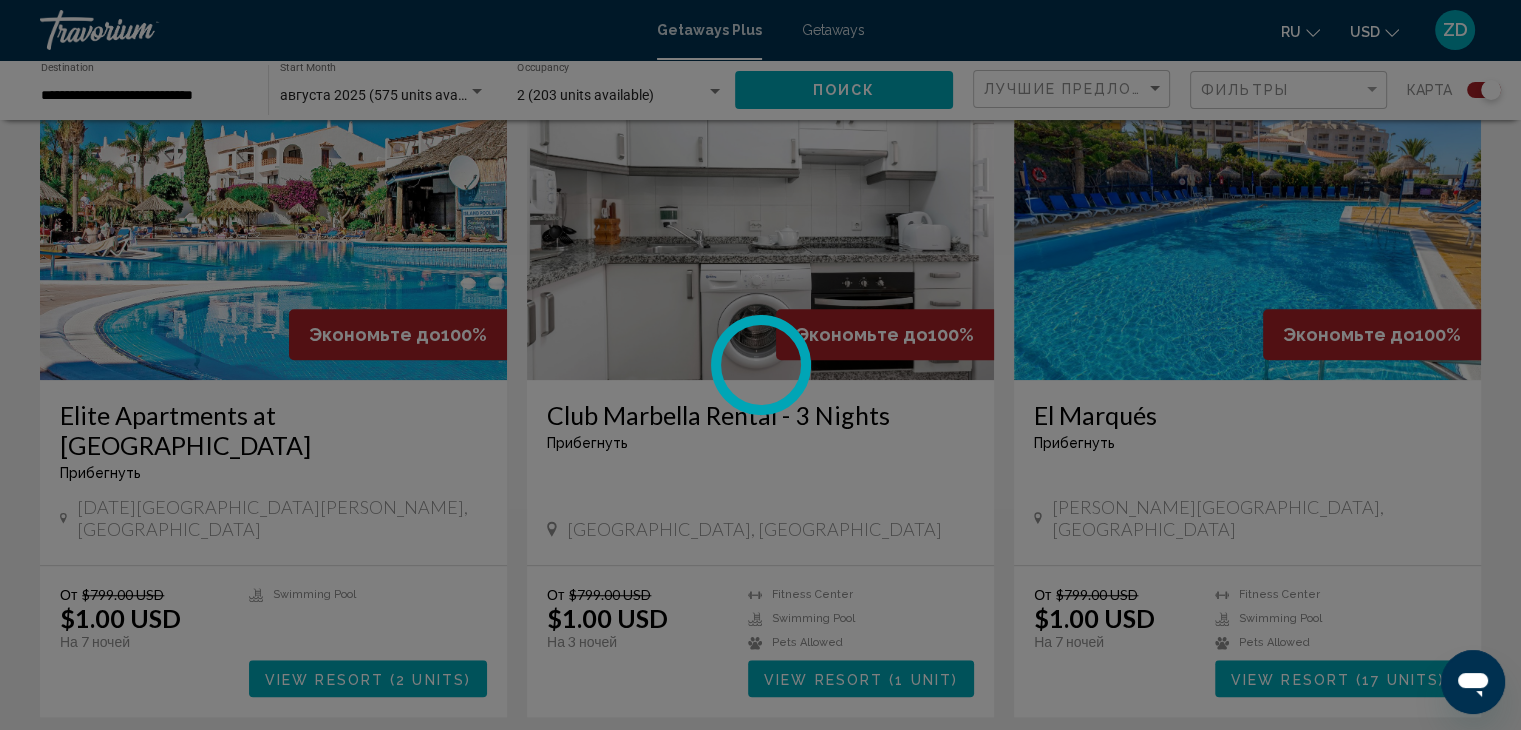 scroll, scrollTop: 0, scrollLeft: 0, axis: both 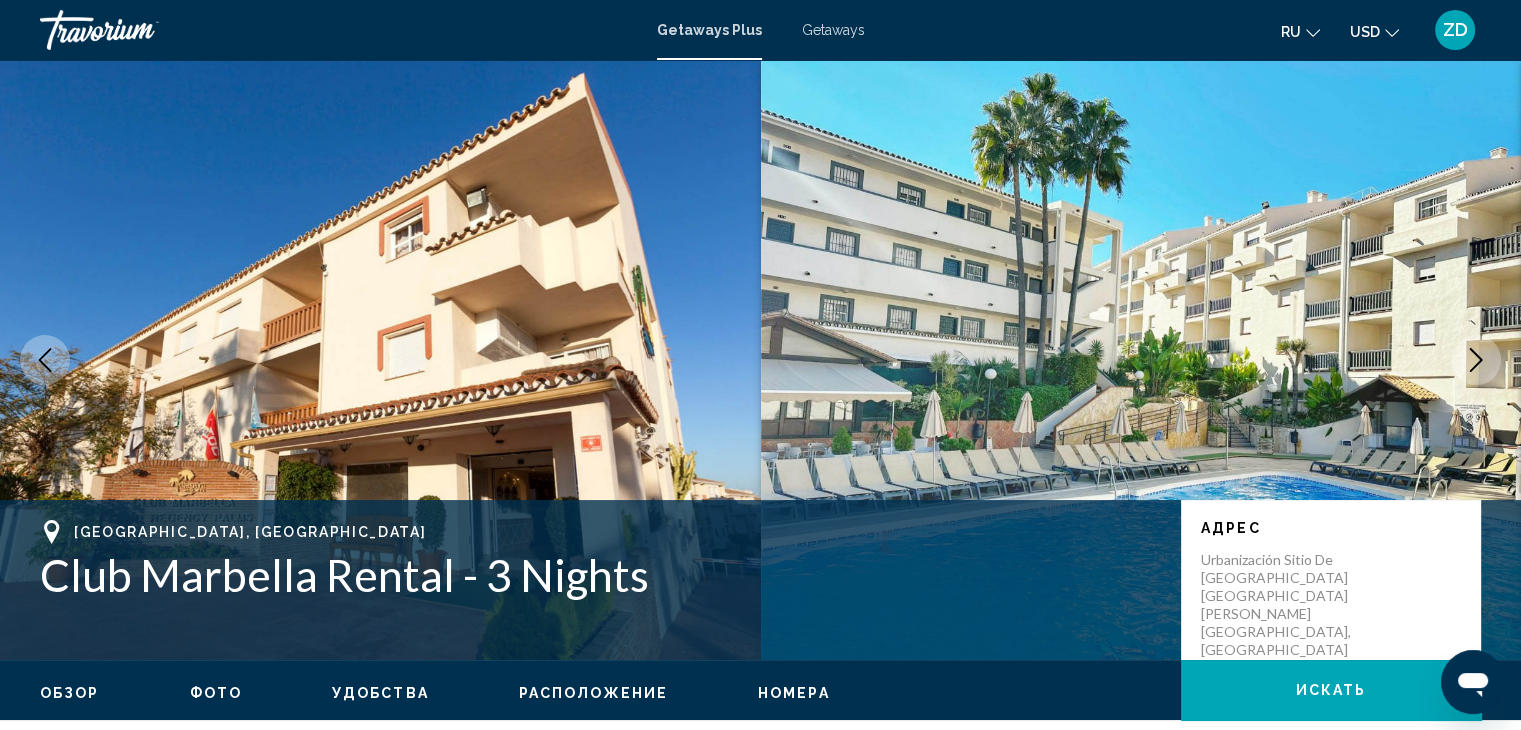 click at bounding box center [1476, 360] 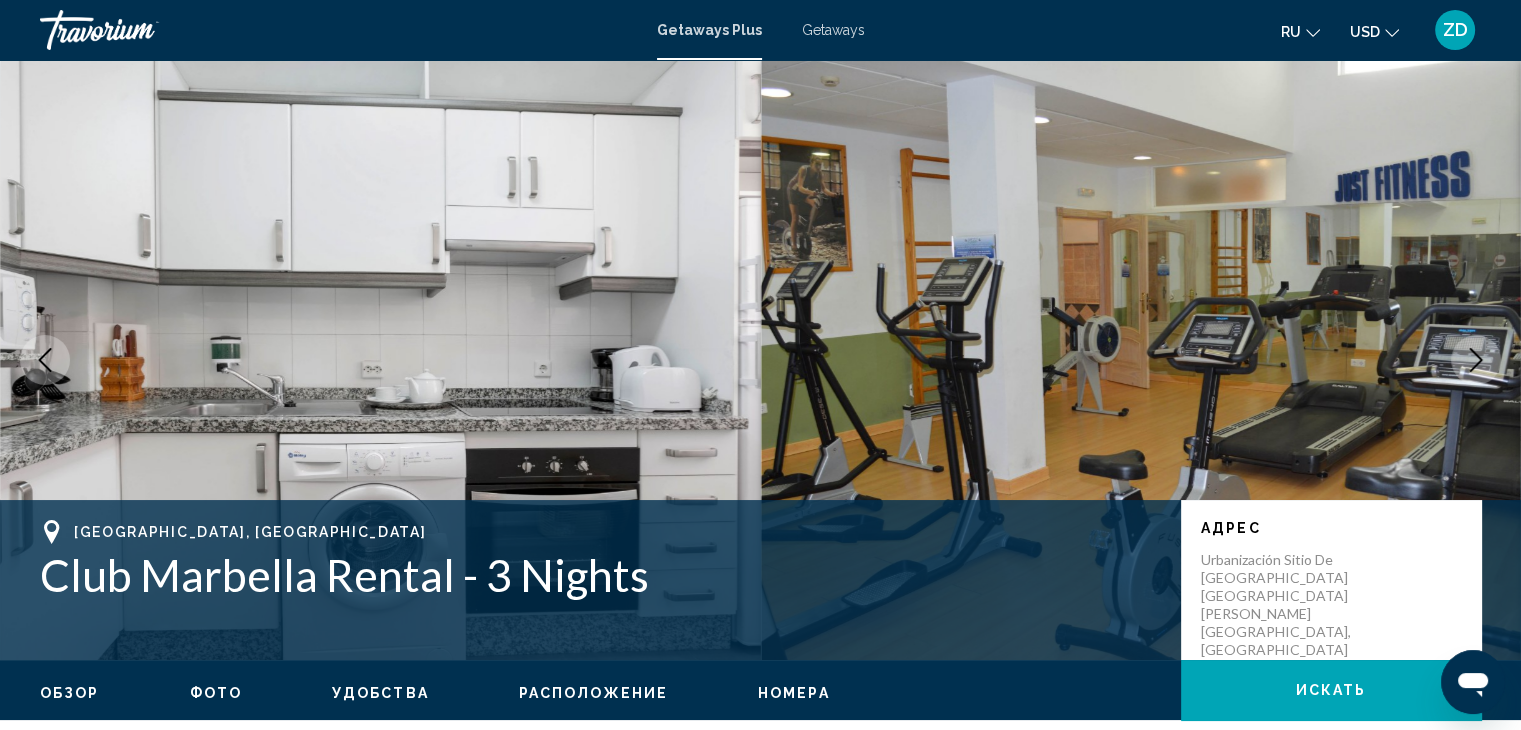 click at bounding box center [1476, 360] 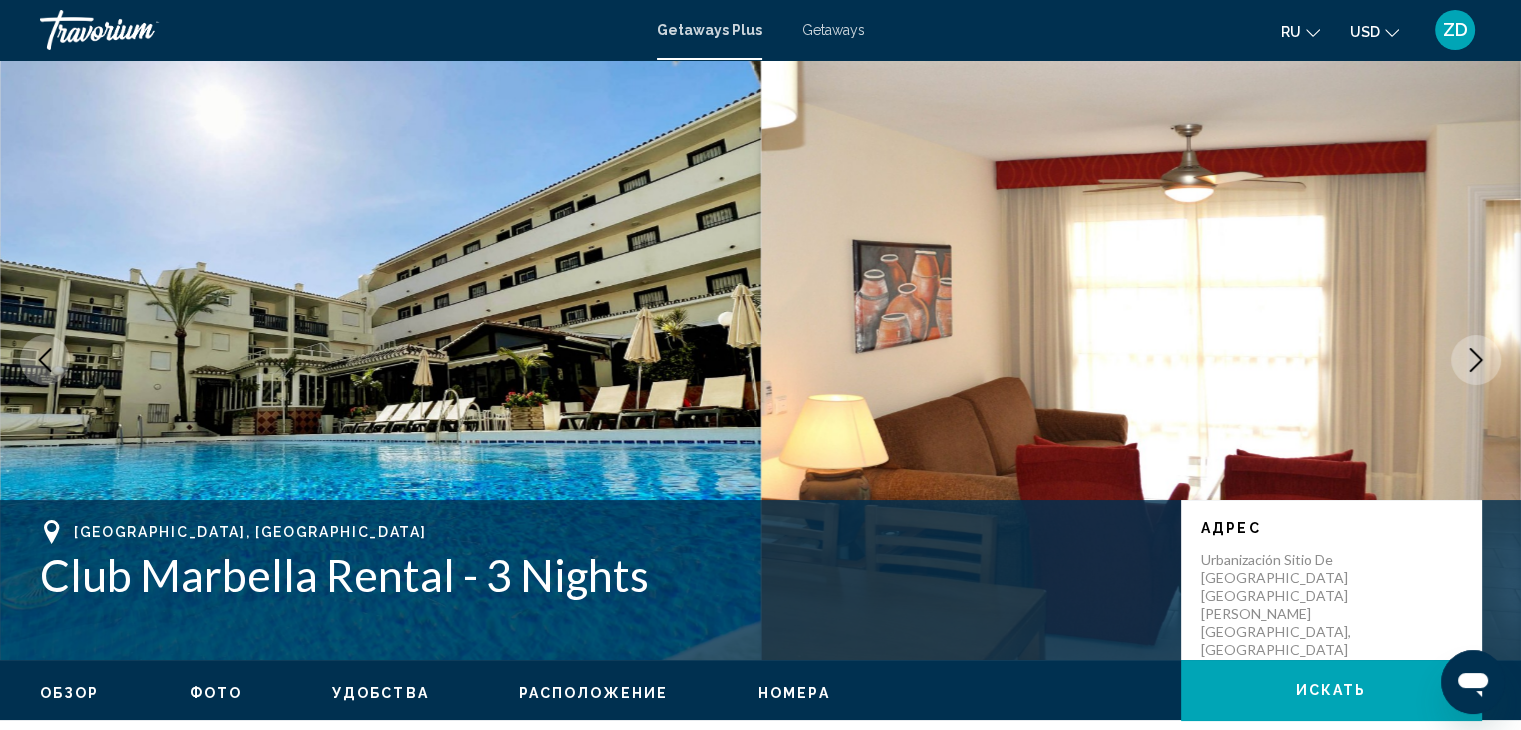 click at bounding box center [1476, 360] 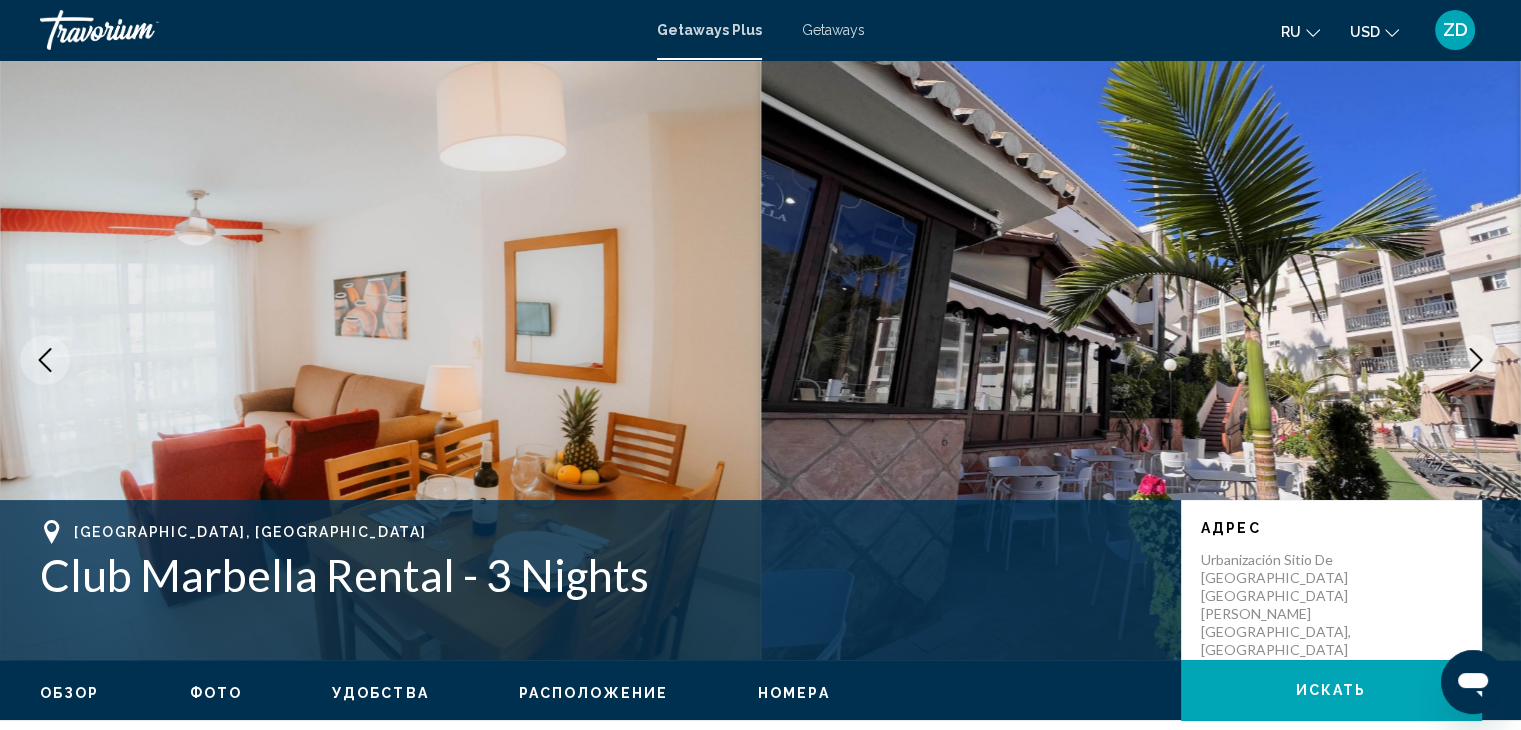 click at bounding box center [1476, 360] 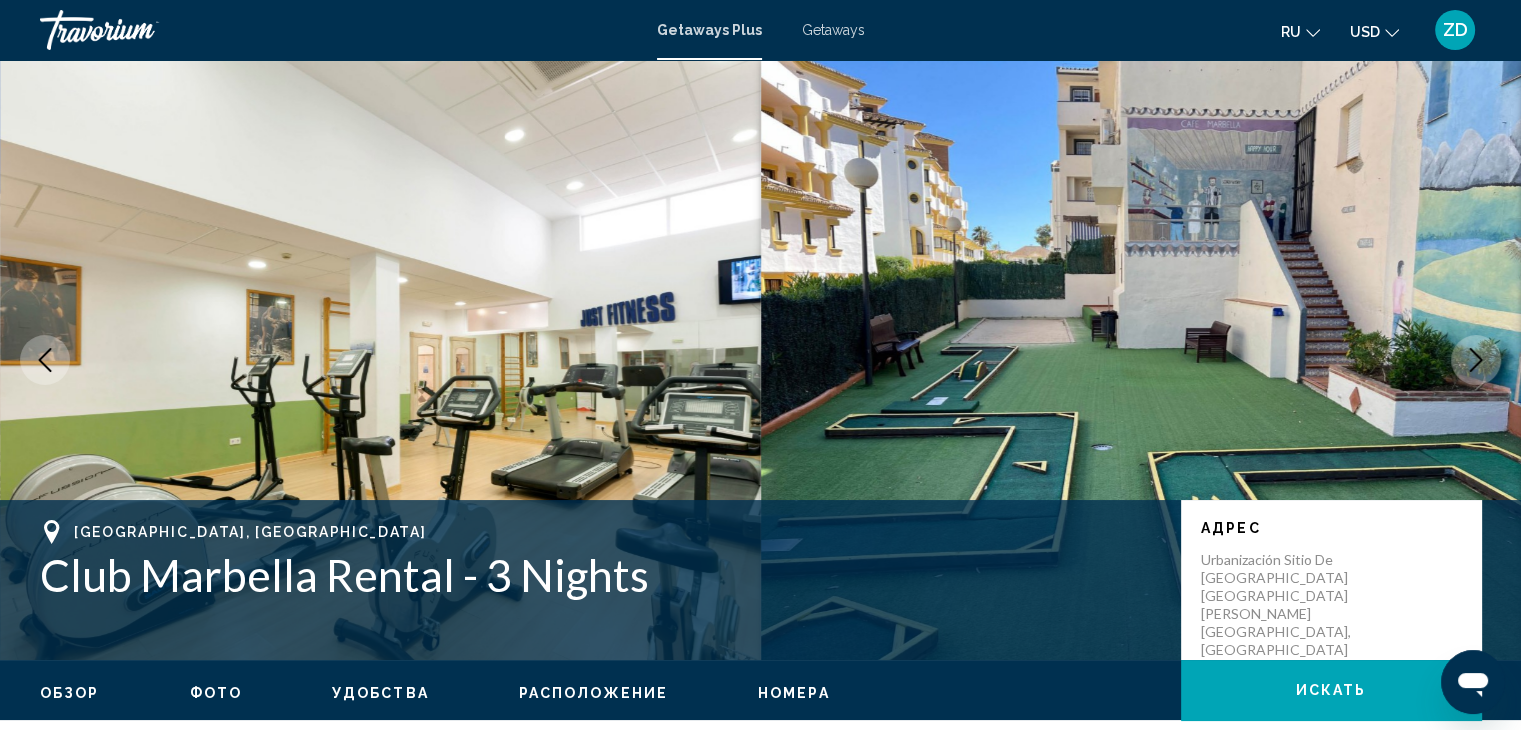 click at bounding box center [1476, 360] 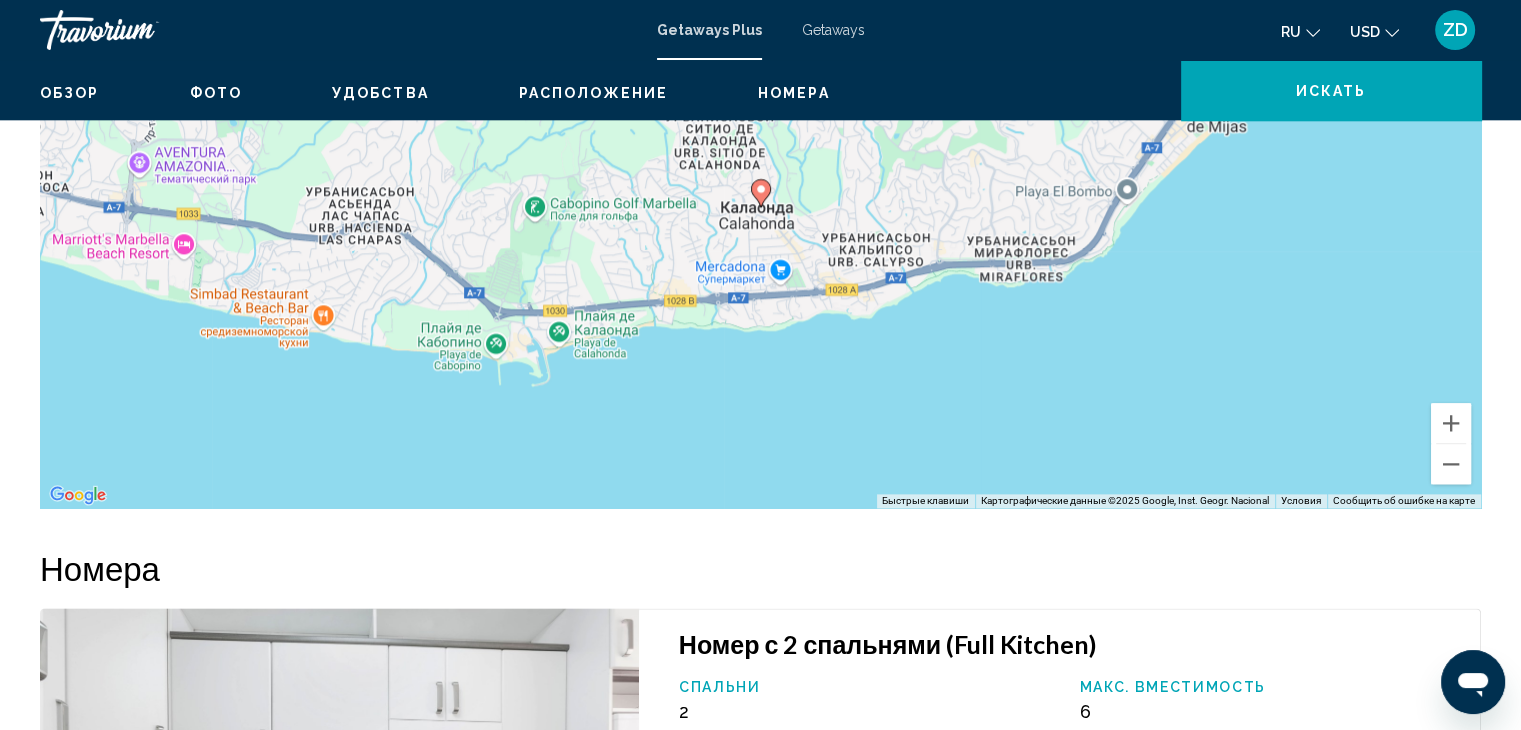 scroll, scrollTop: 0, scrollLeft: 0, axis: both 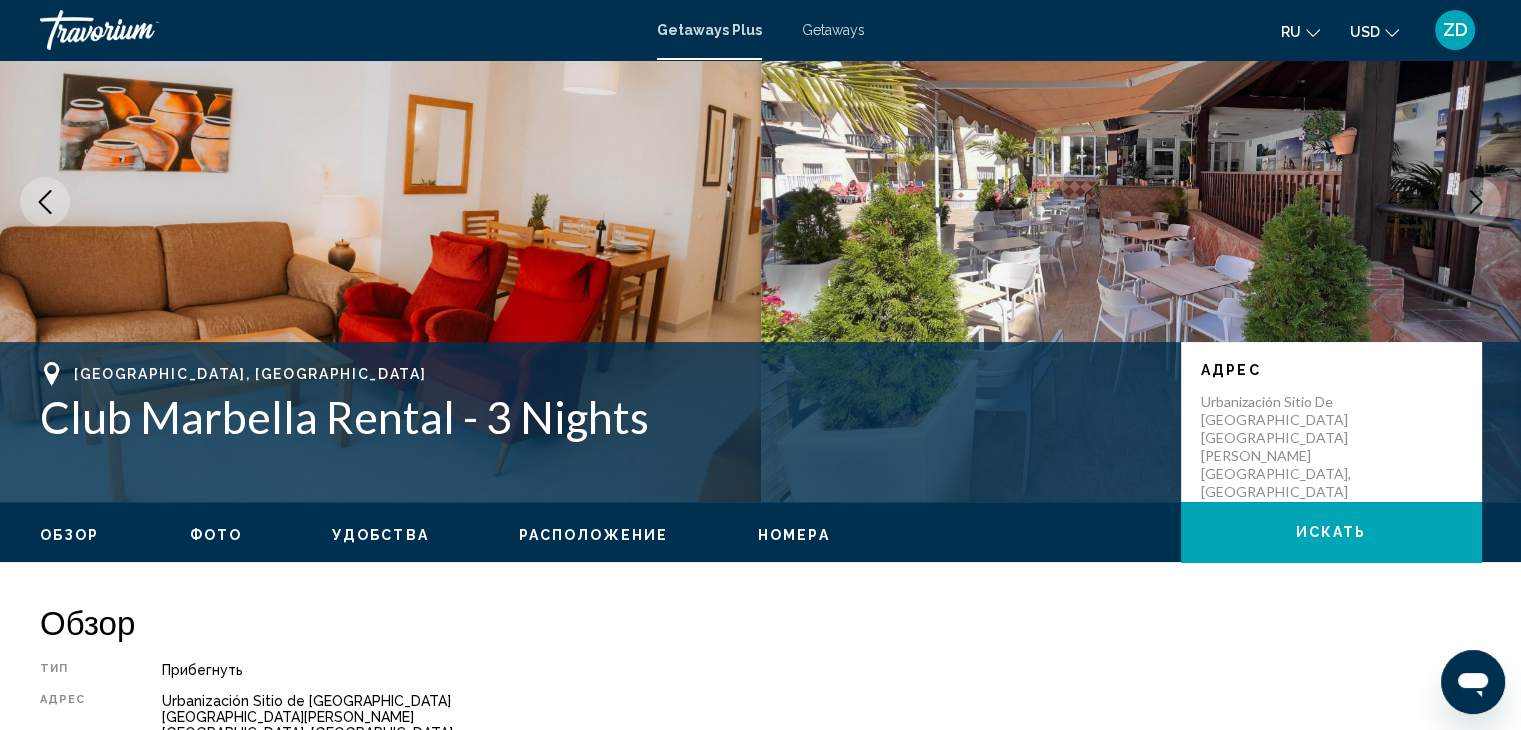 click on "Getaways Plus Getaways ru
English Español Français Italiano Português русский USD
USD ($) MXN (Mex$) CAD (Can$) GBP (£) EUR (€) AUD (A$) NZD (NZ$) CNY (CN¥) ZD Авторизоваться" at bounding box center [760, 30] 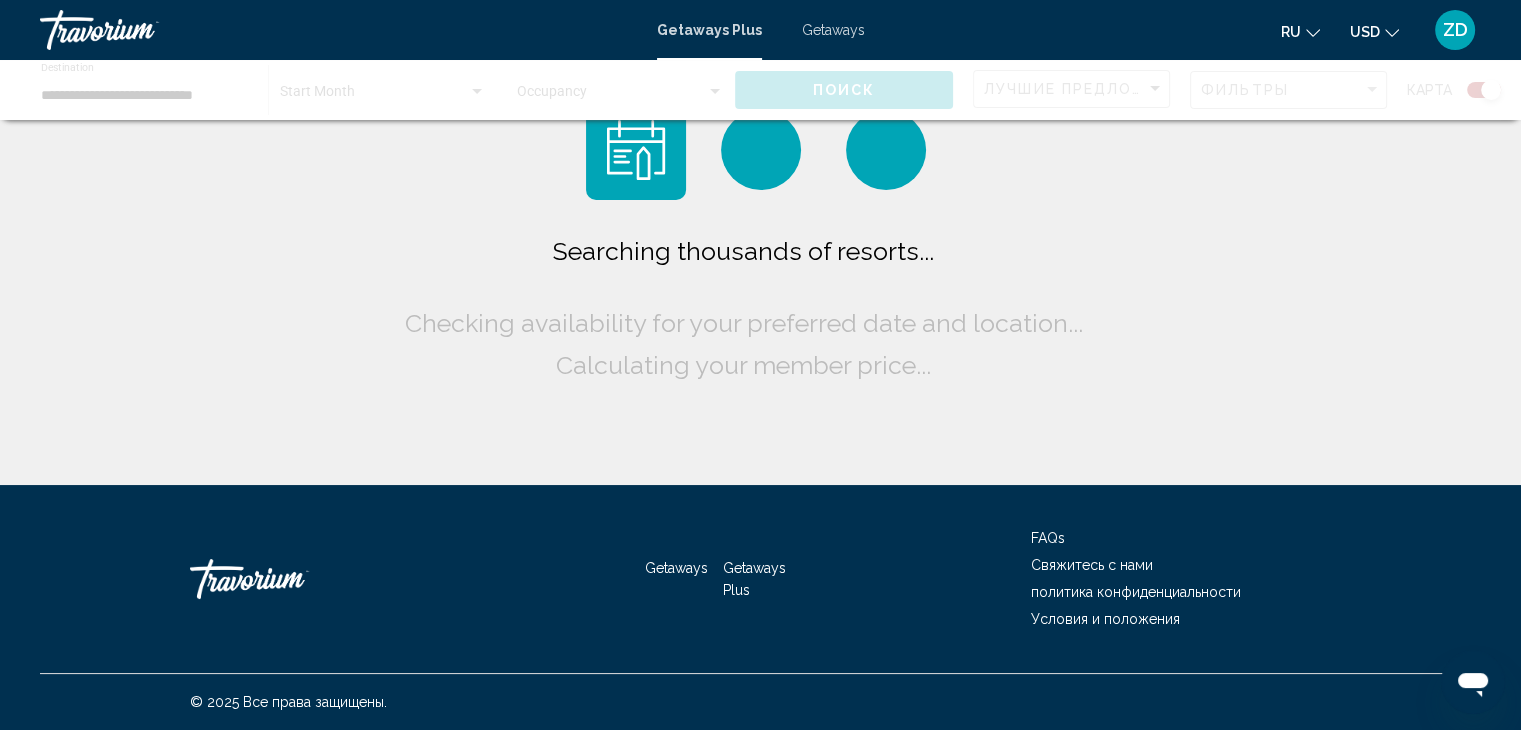 scroll, scrollTop: 0, scrollLeft: 0, axis: both 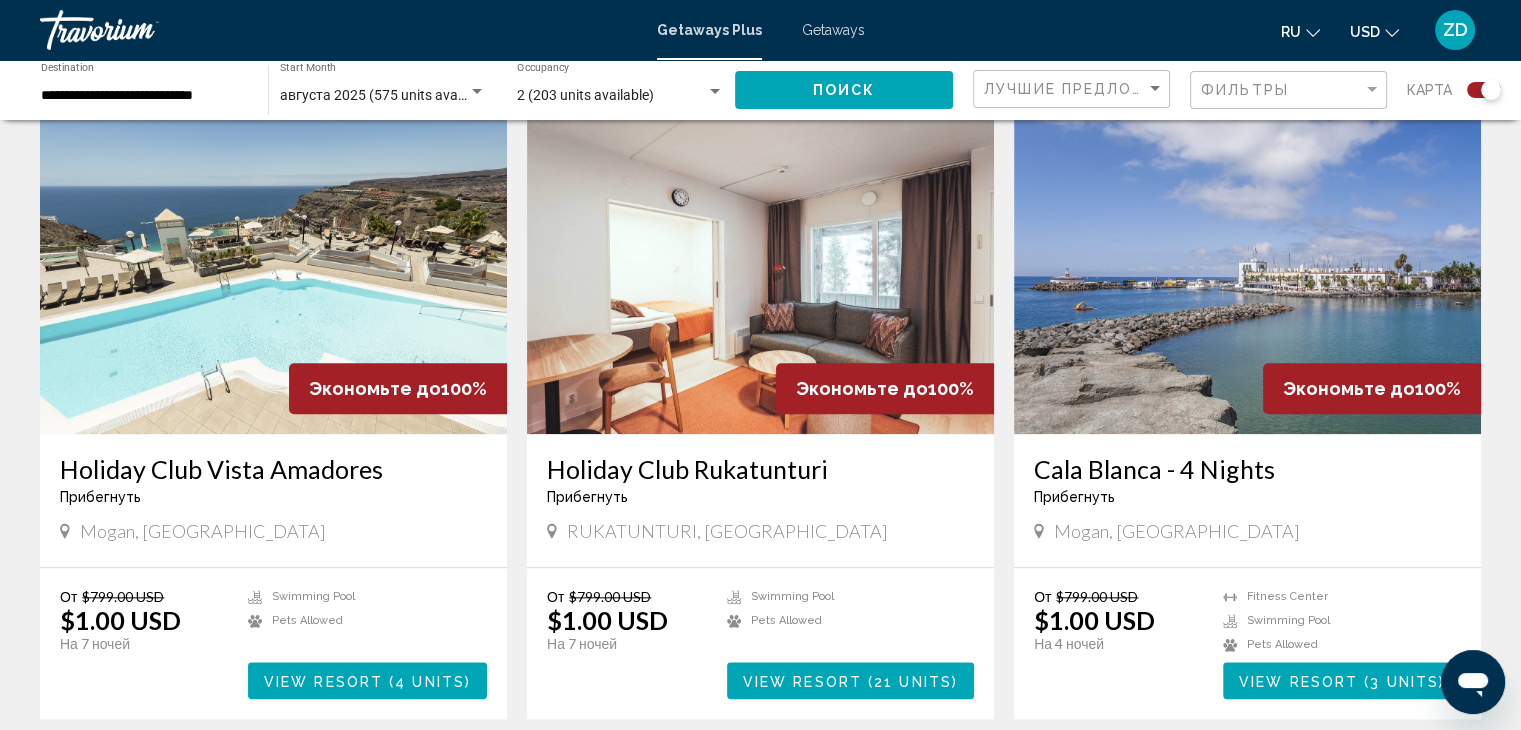 click at bounding box center (273, 274) 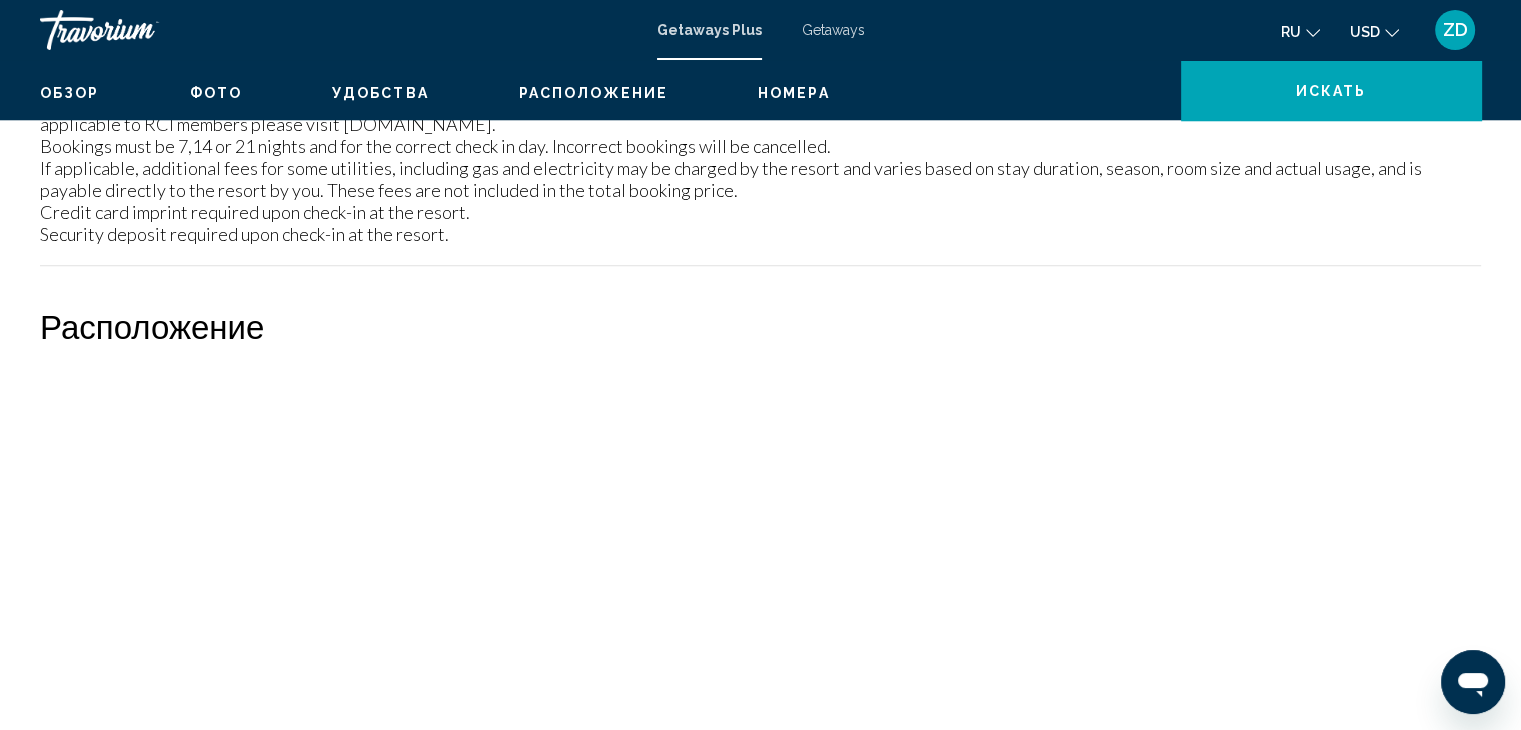 scroll, scrollTop: 0, scrollLeft: 0, axis: both 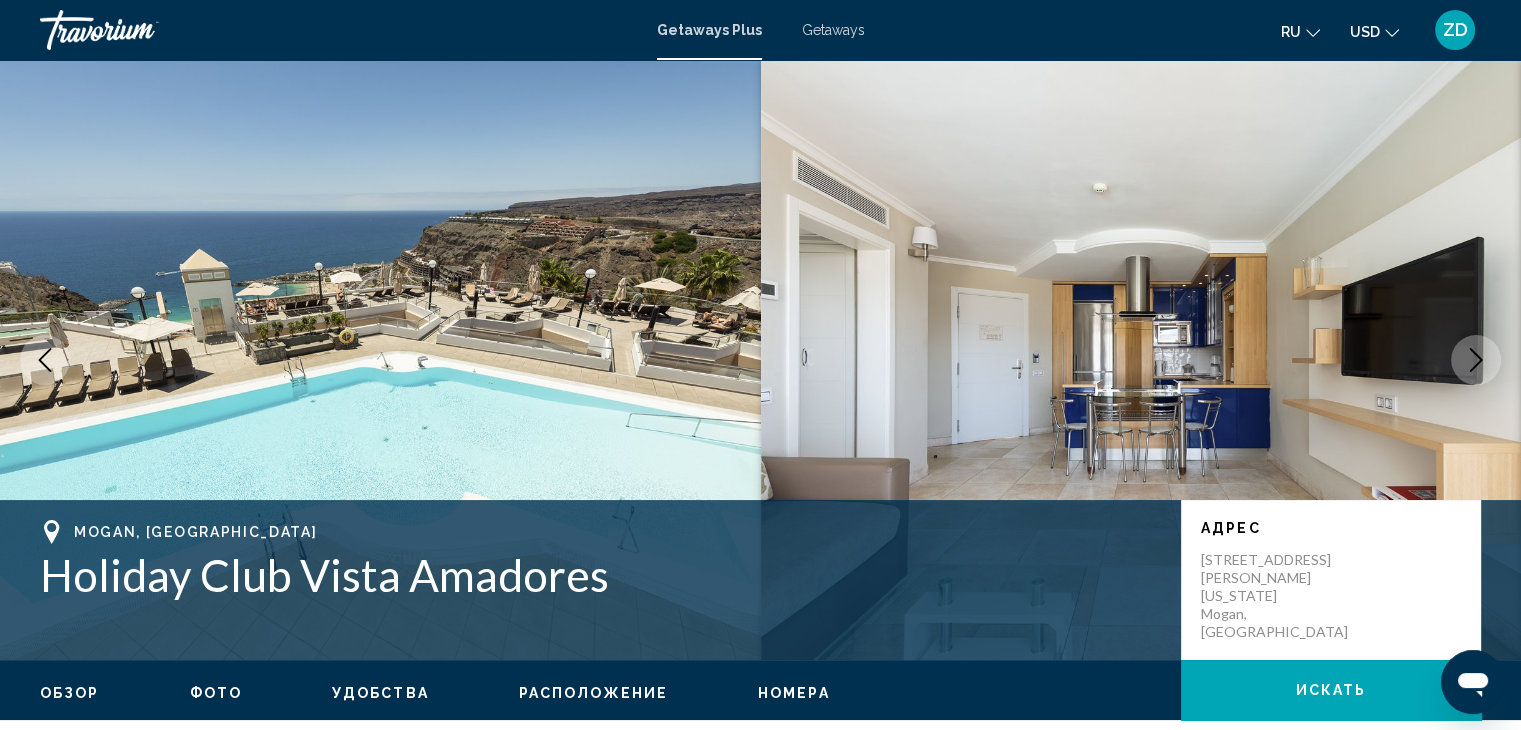 click at bounding box center (1476, 360) 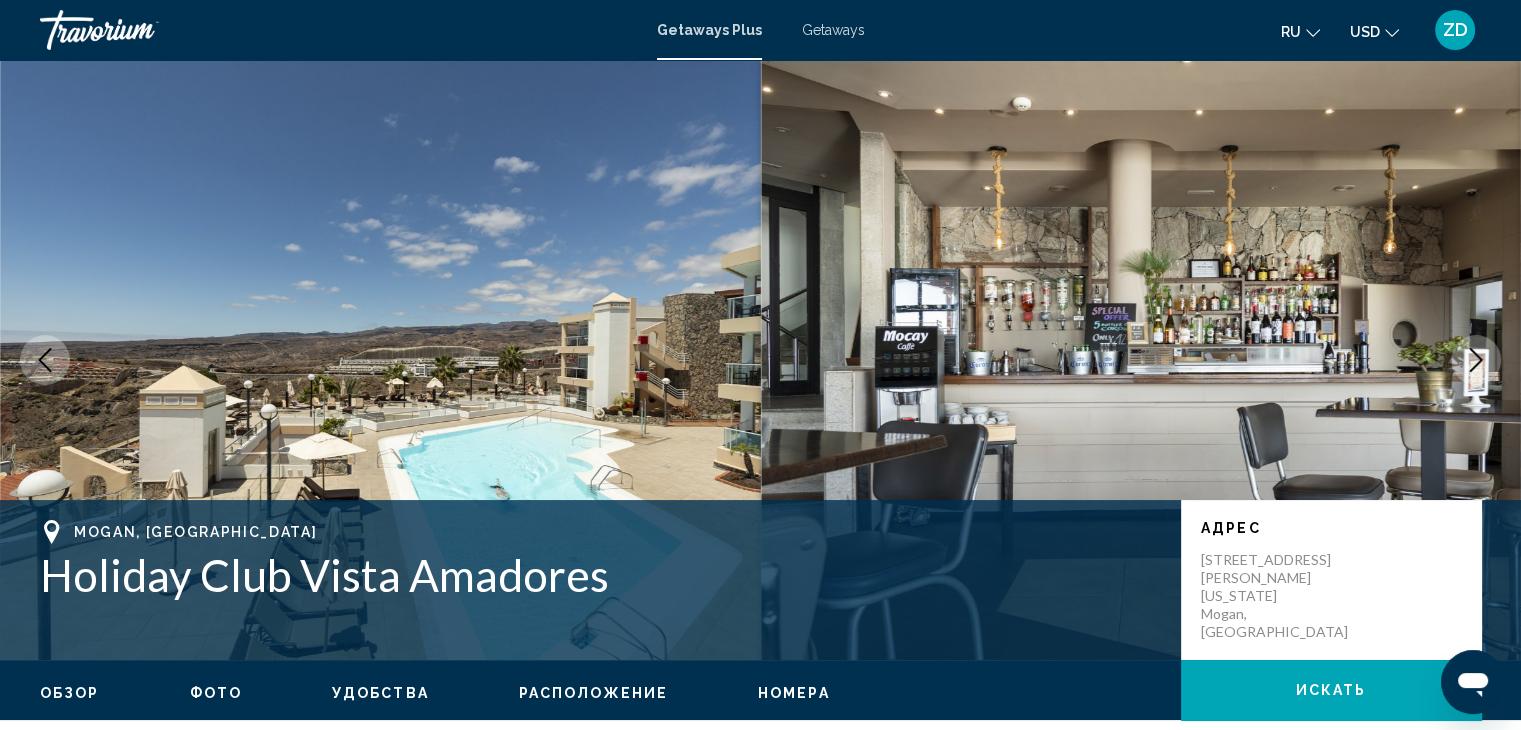 click 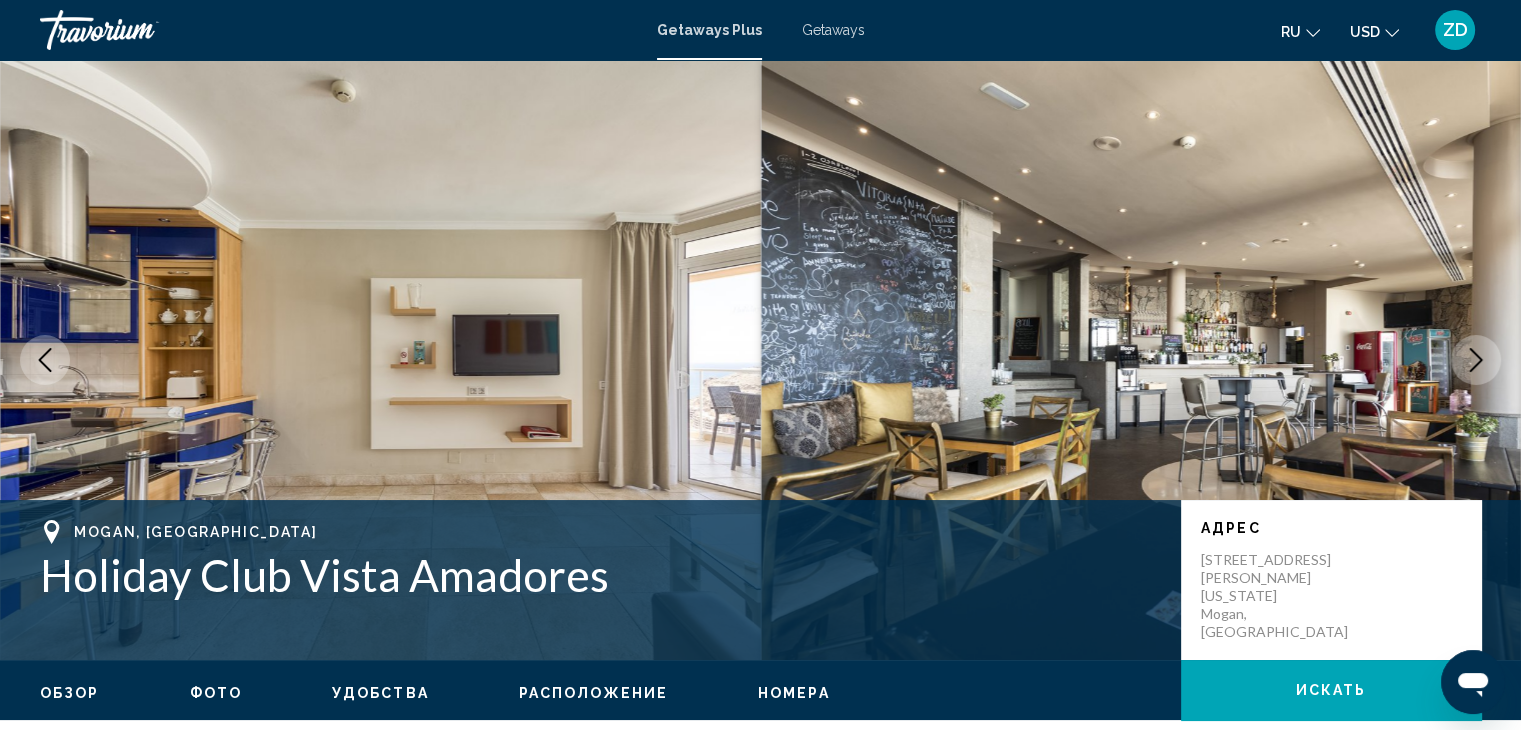 click 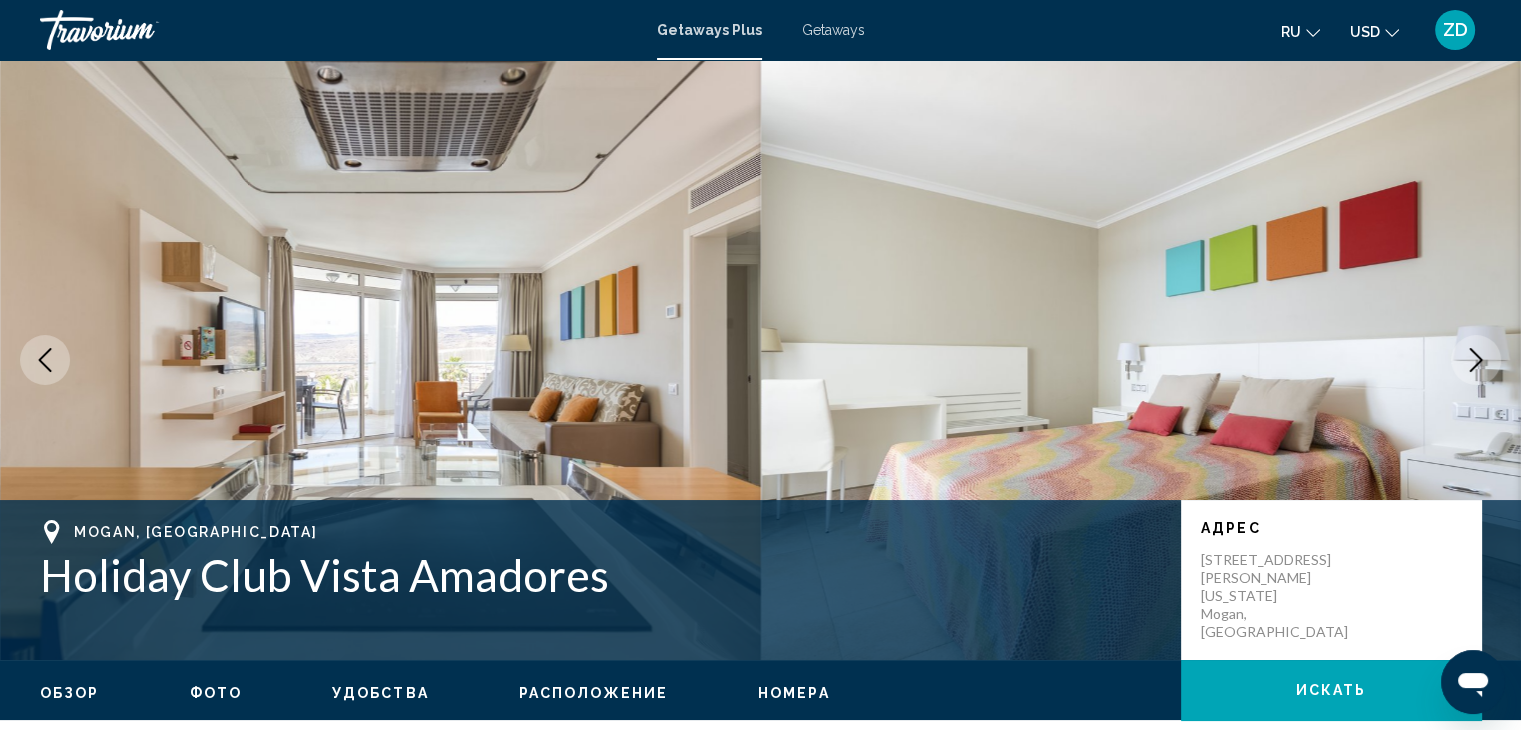 click 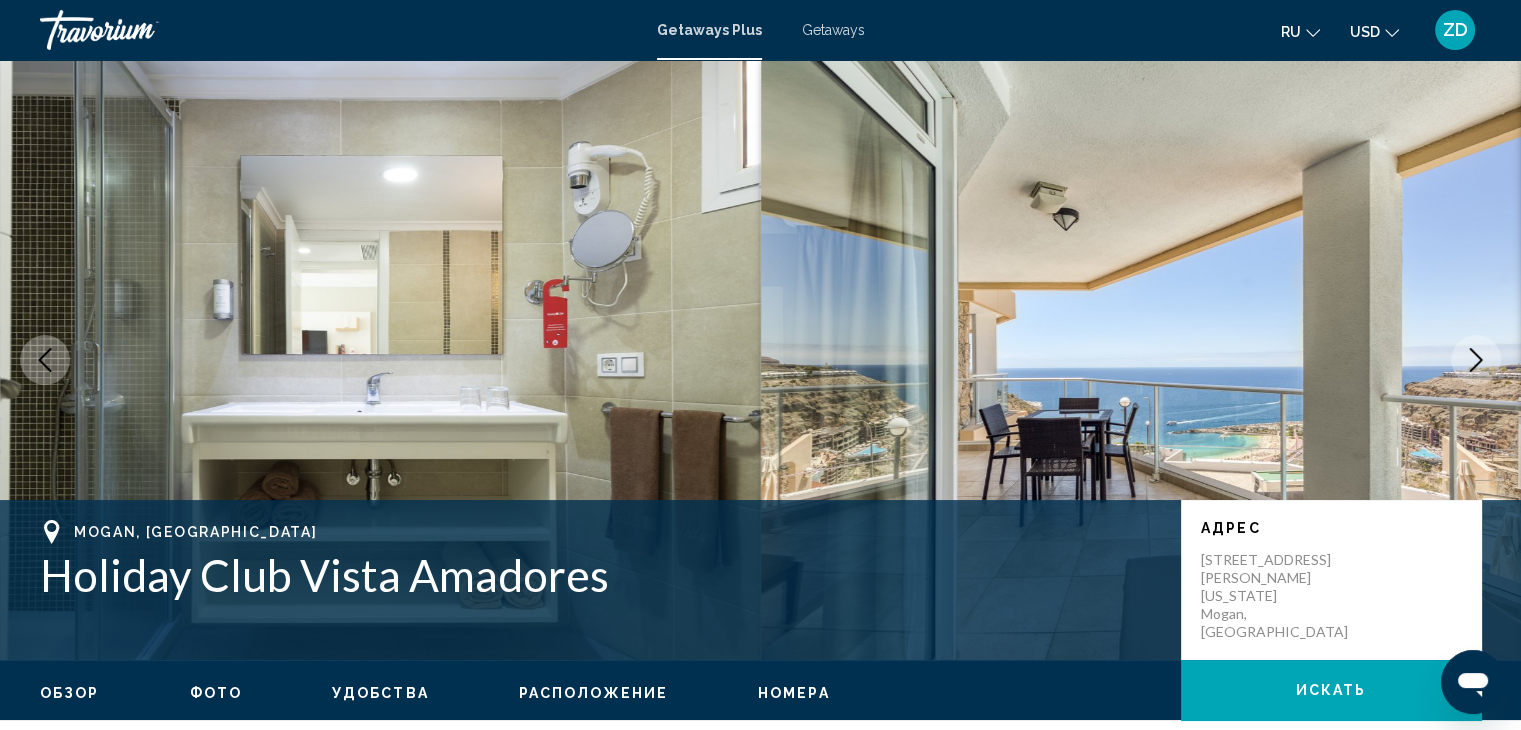 click 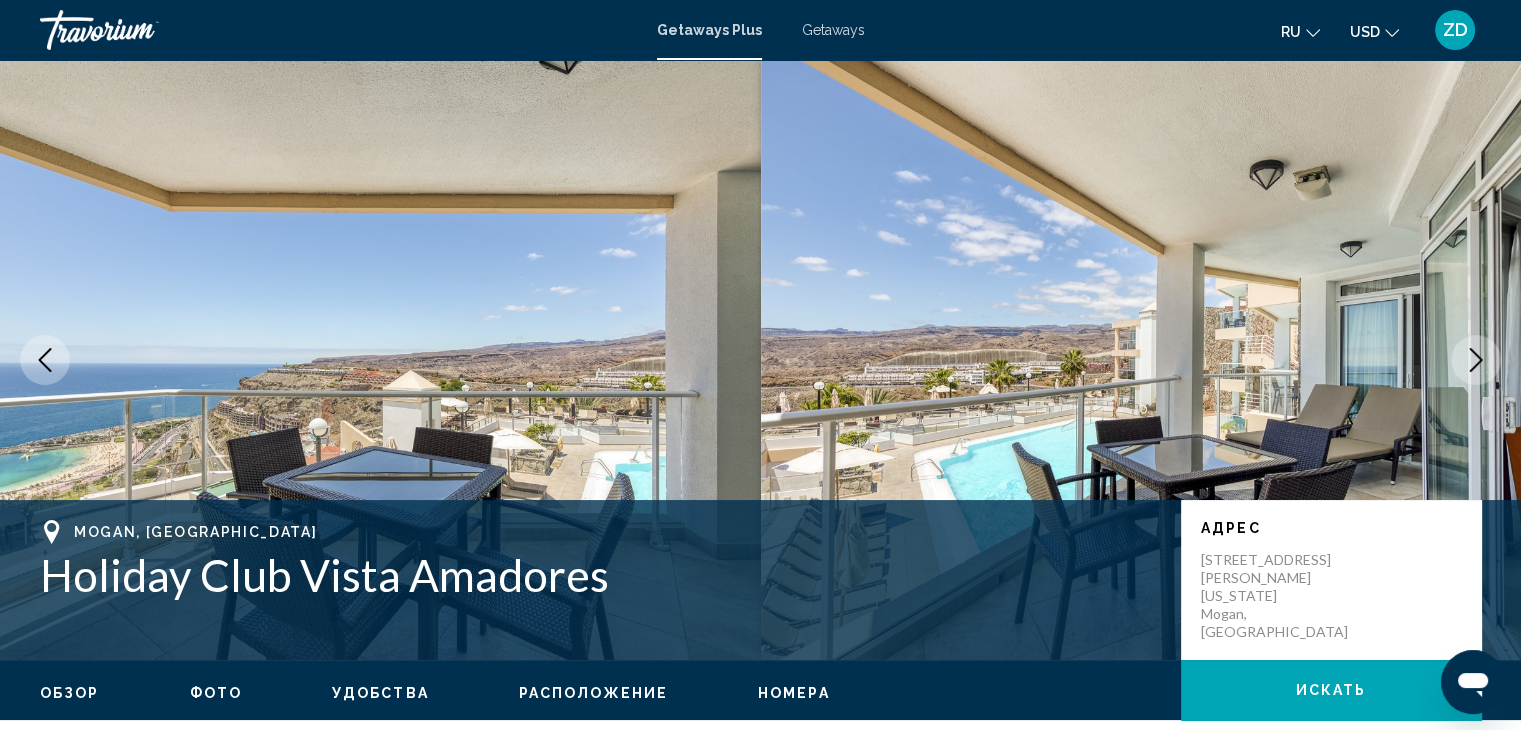 click 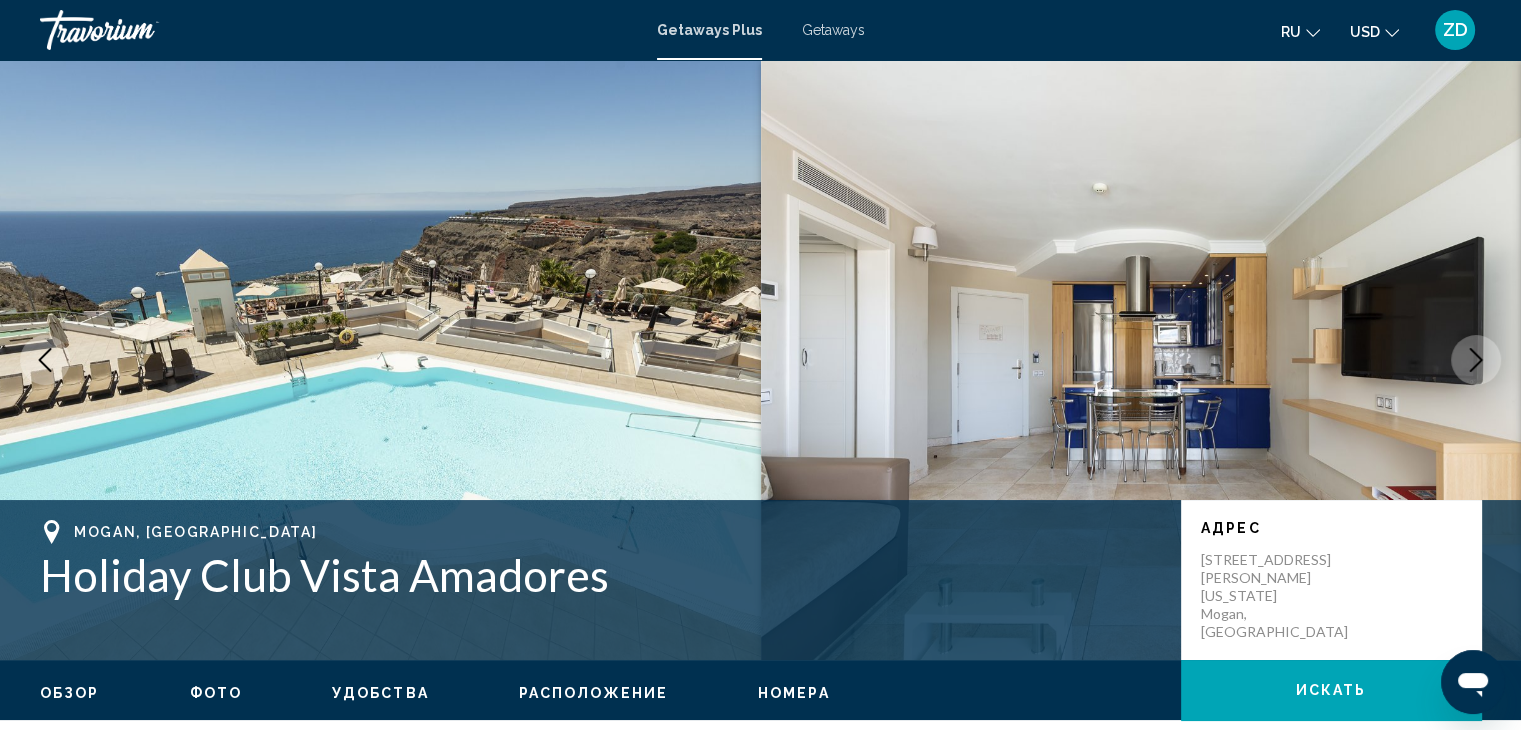 click 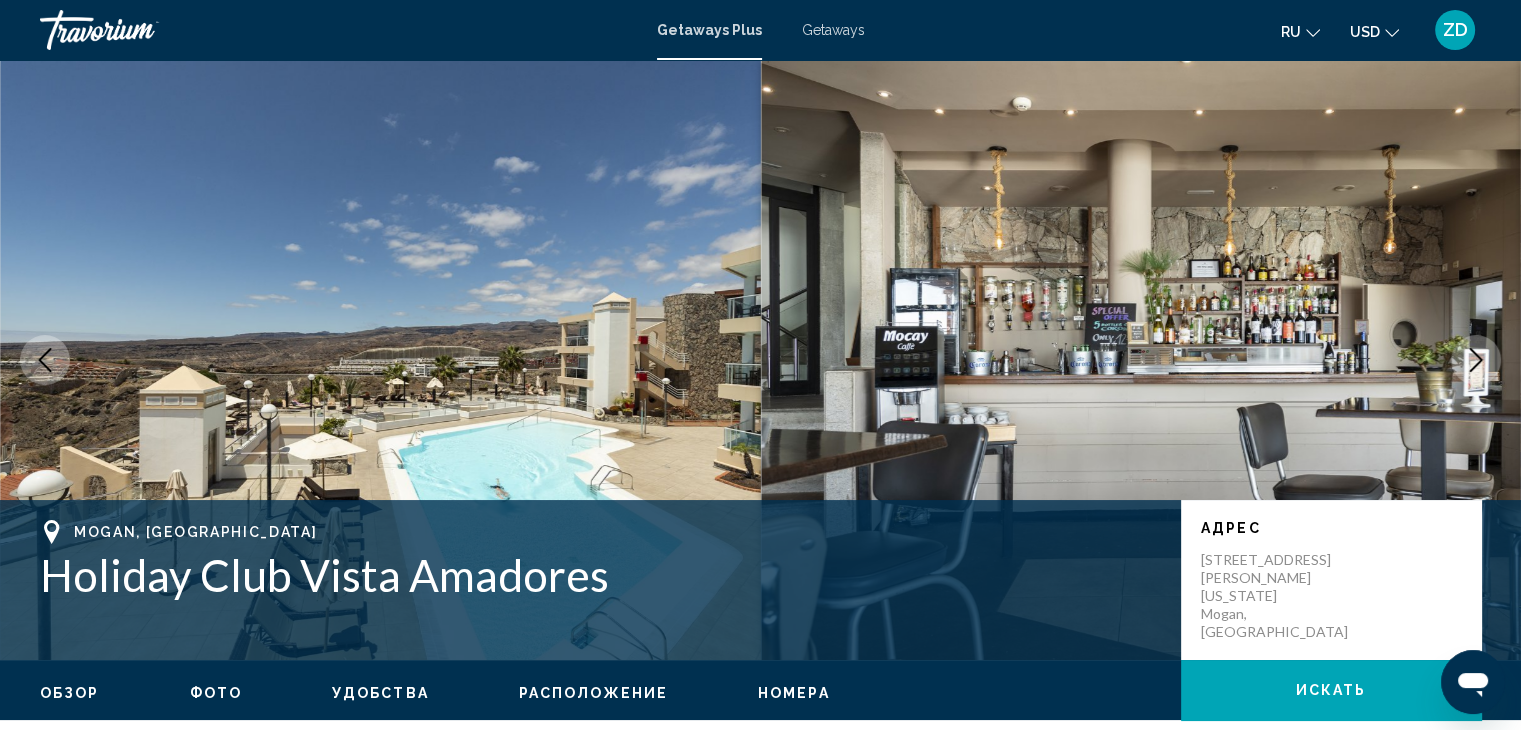 click at bounding box center [45, 360] 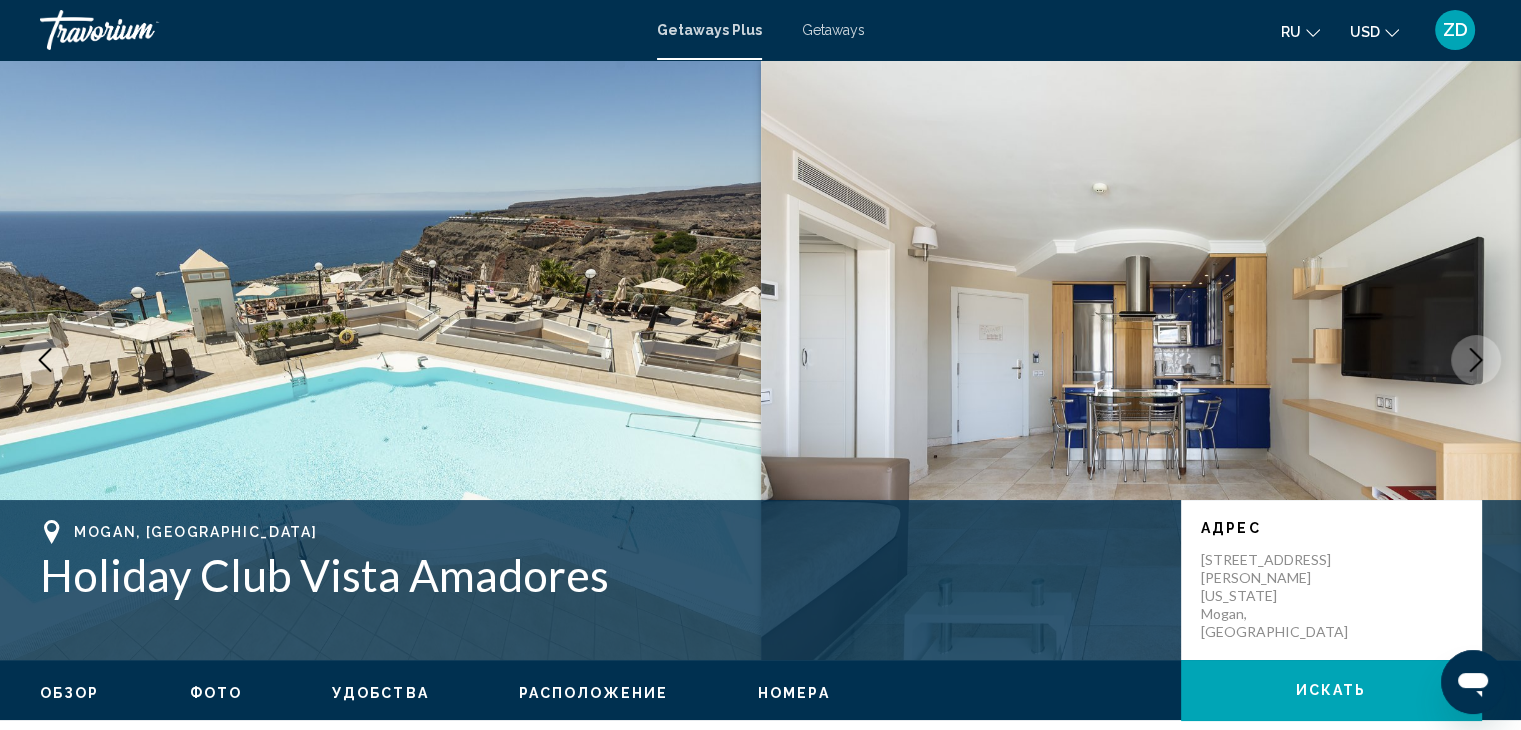 click at bounding box center [1476, 360] 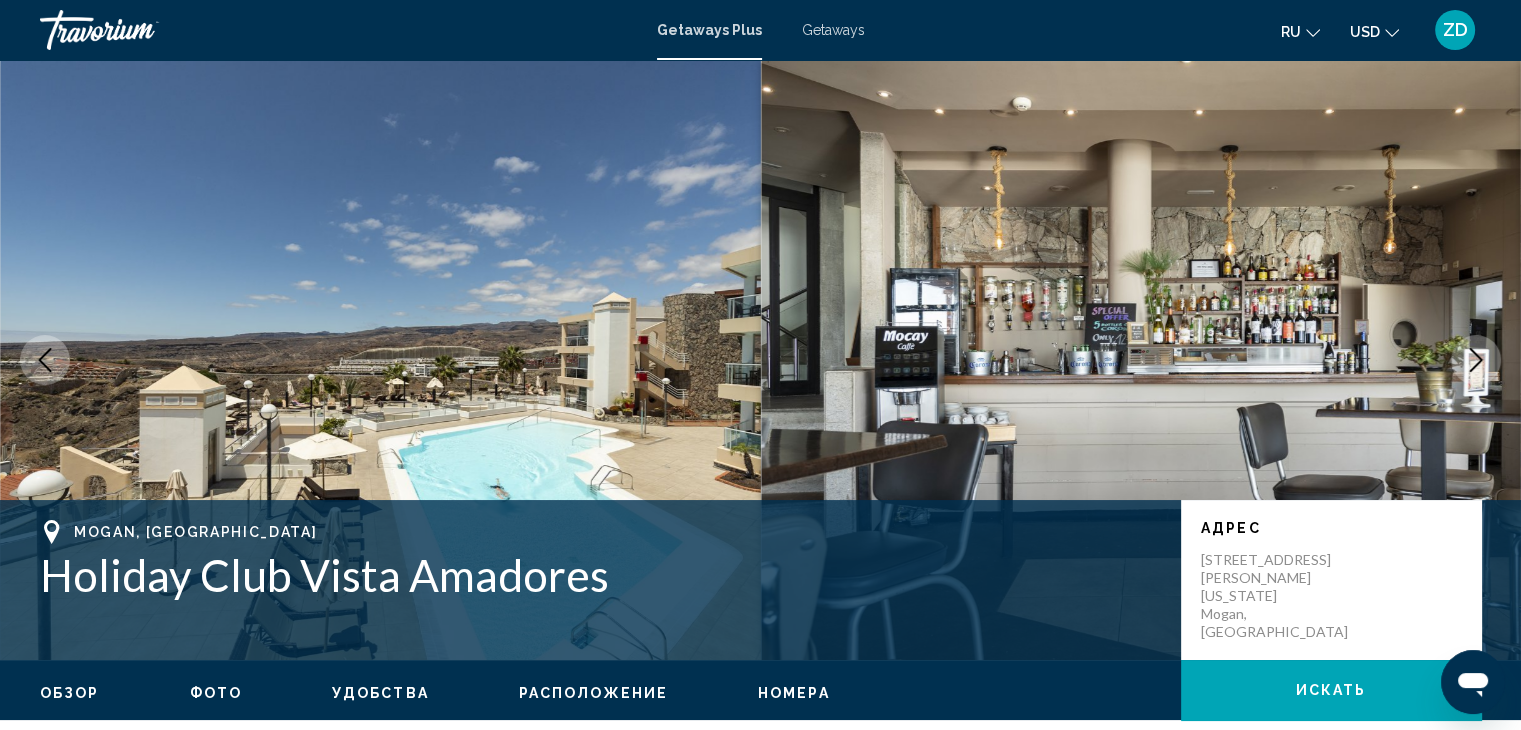 click at bounding box center (1476, 360) 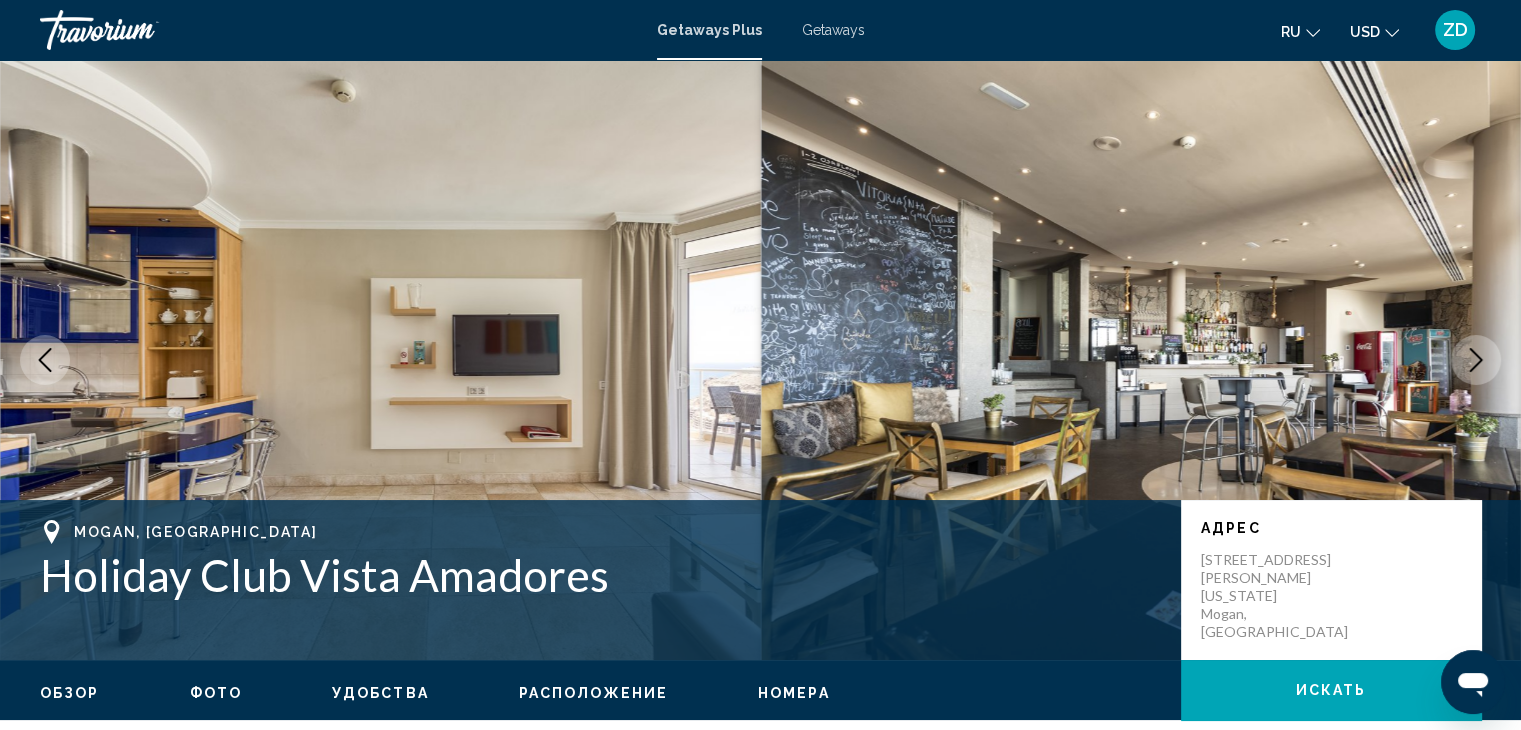 click at bounding box center (1476, 360) 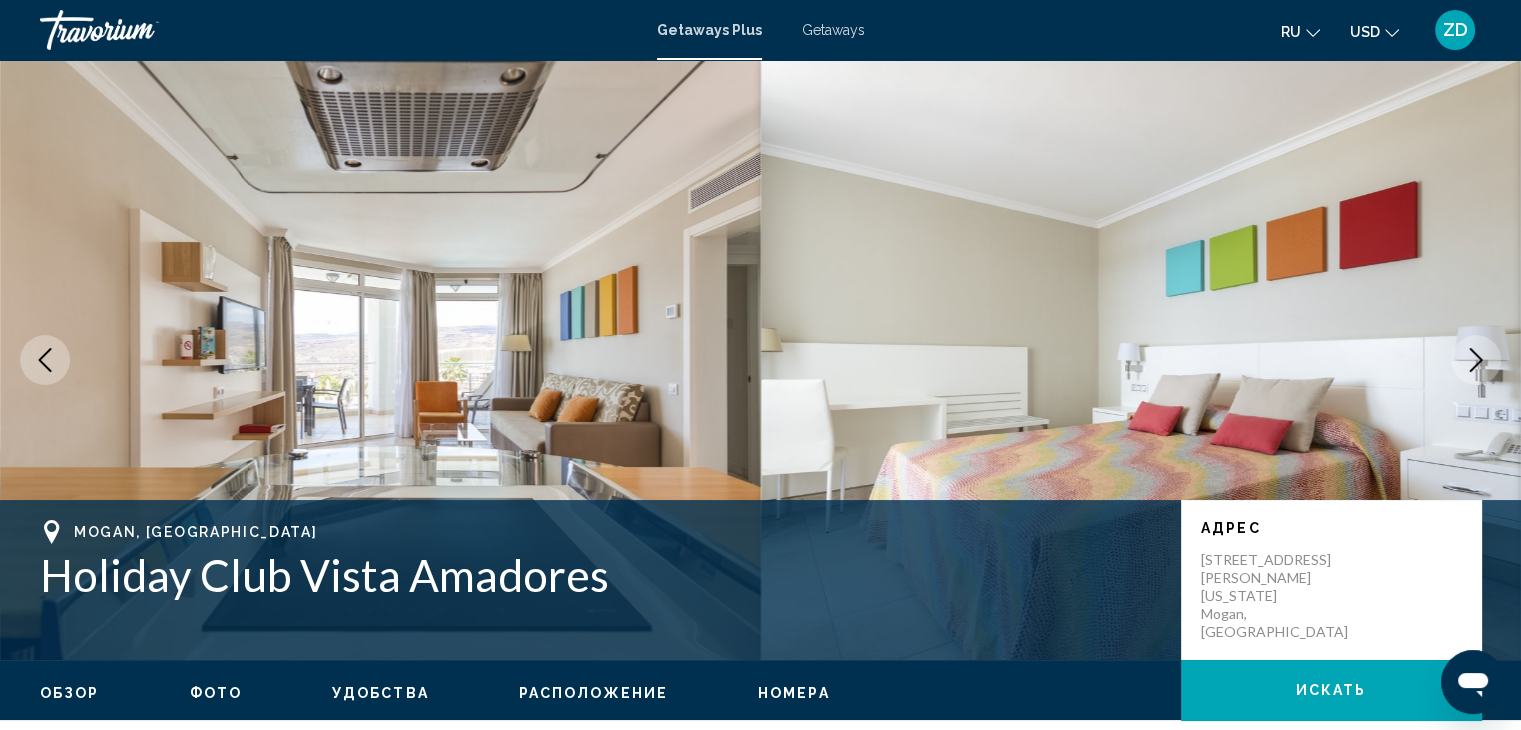 click at bounding box center (1476, 360) 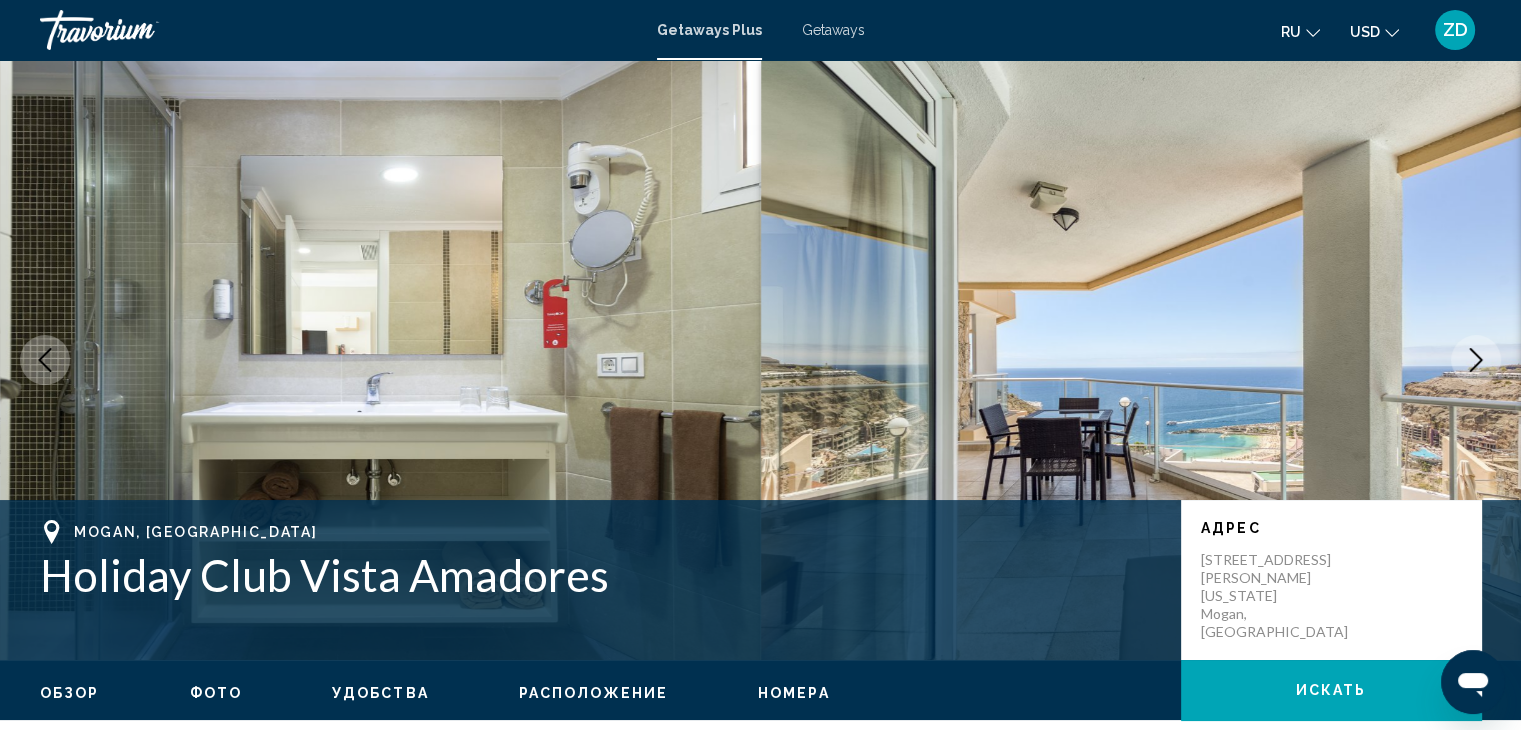 click at bounding box center [1476, 360] 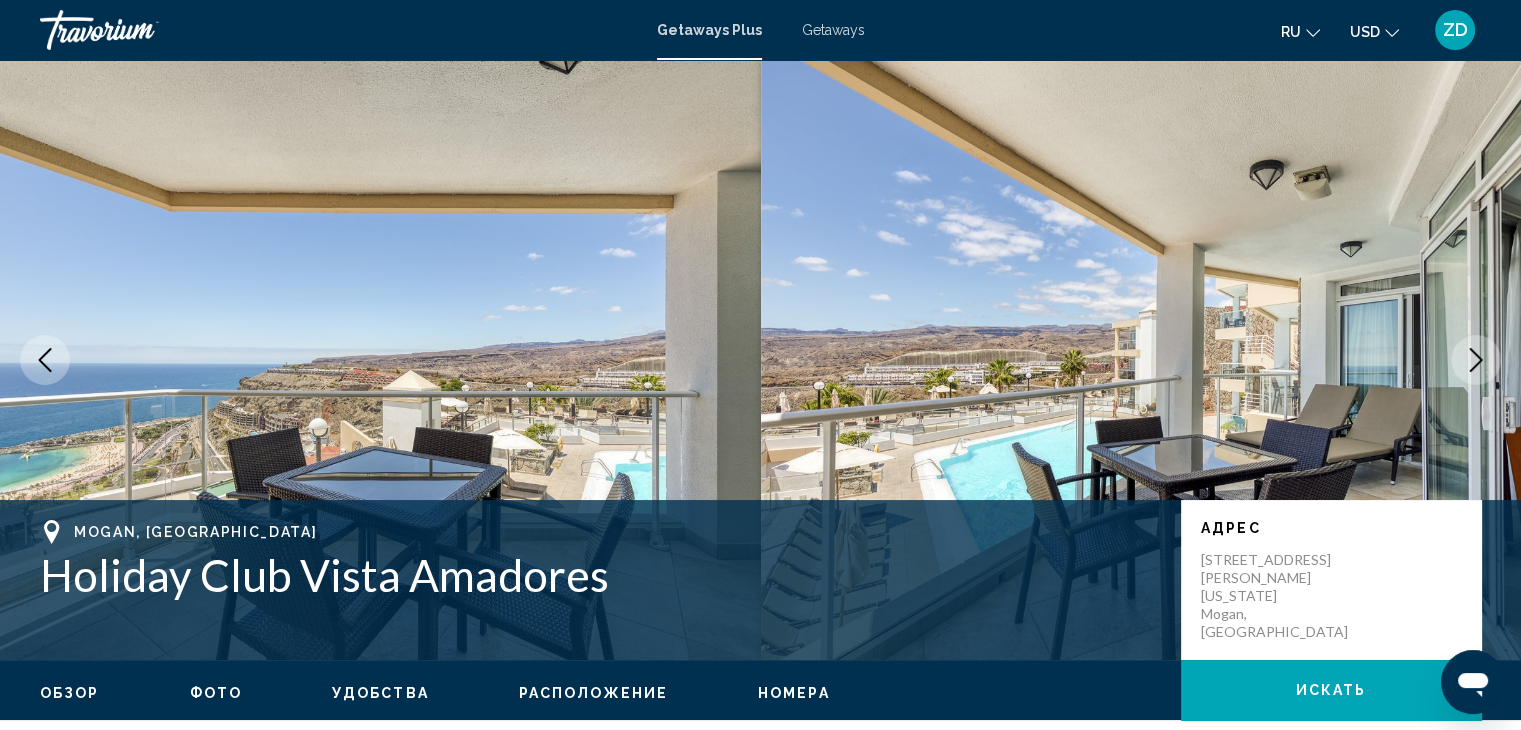 click at bounding box center (1476, 360) 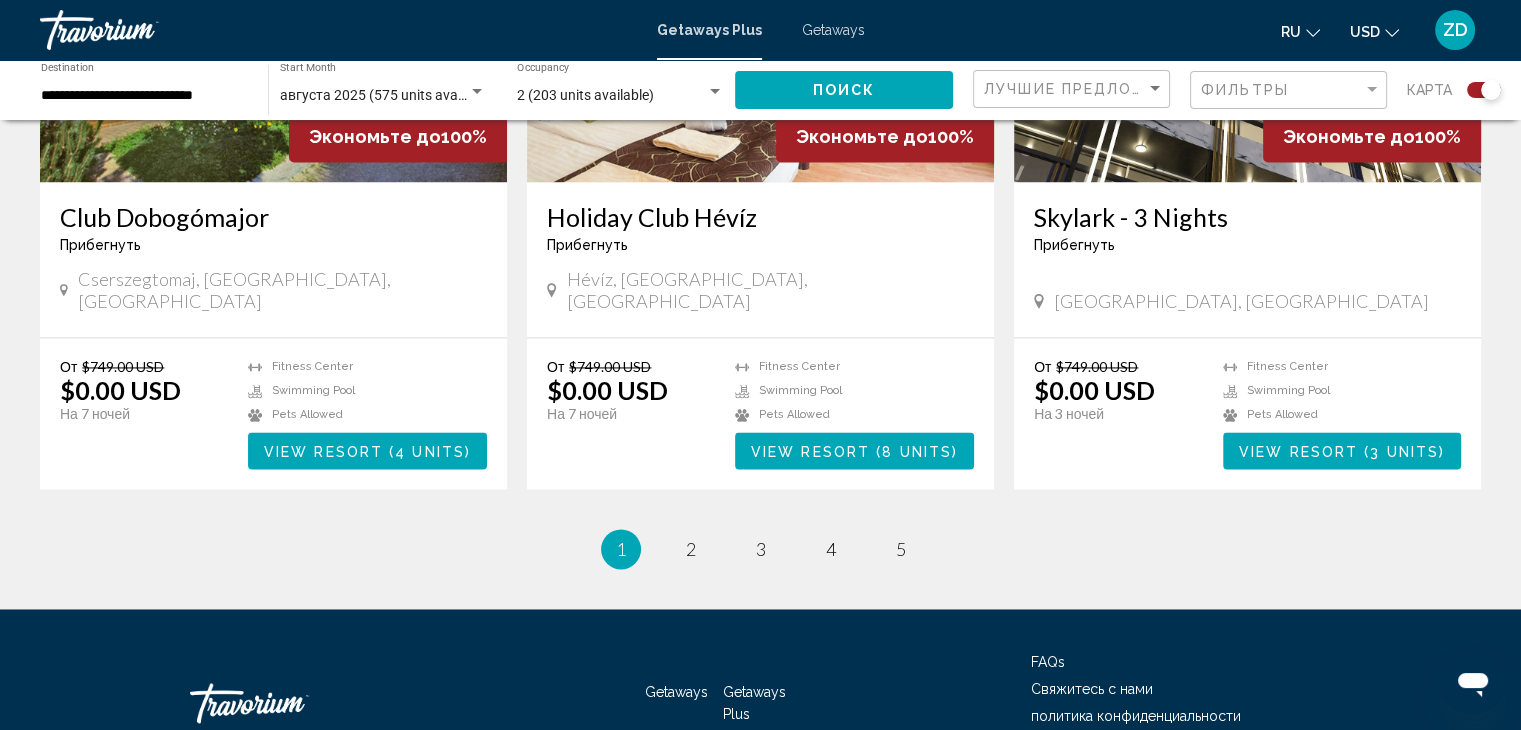 scroll, scrollTop: 2929, scrollLeft: 0, axis: vertical 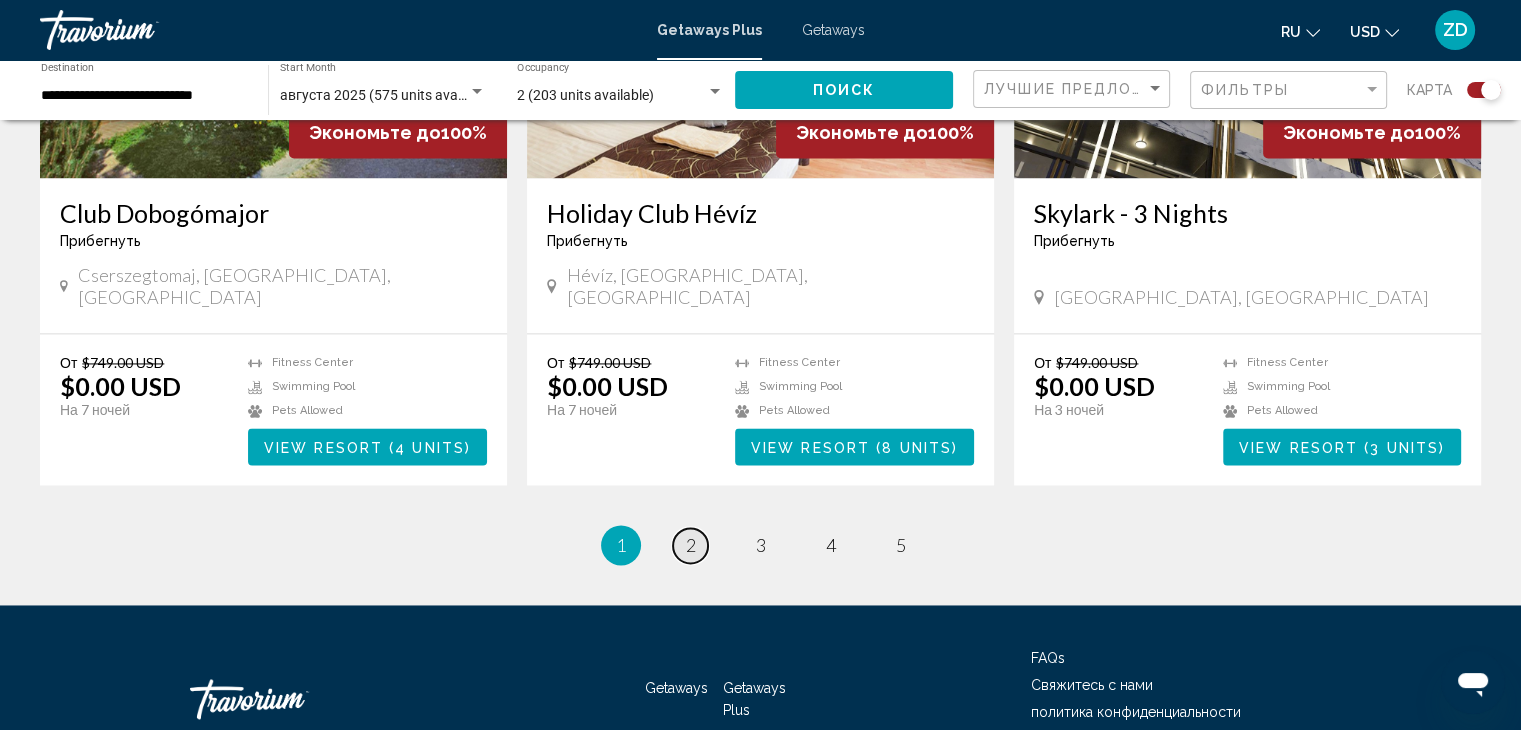 click on "2" at bounding box center (691, 545) 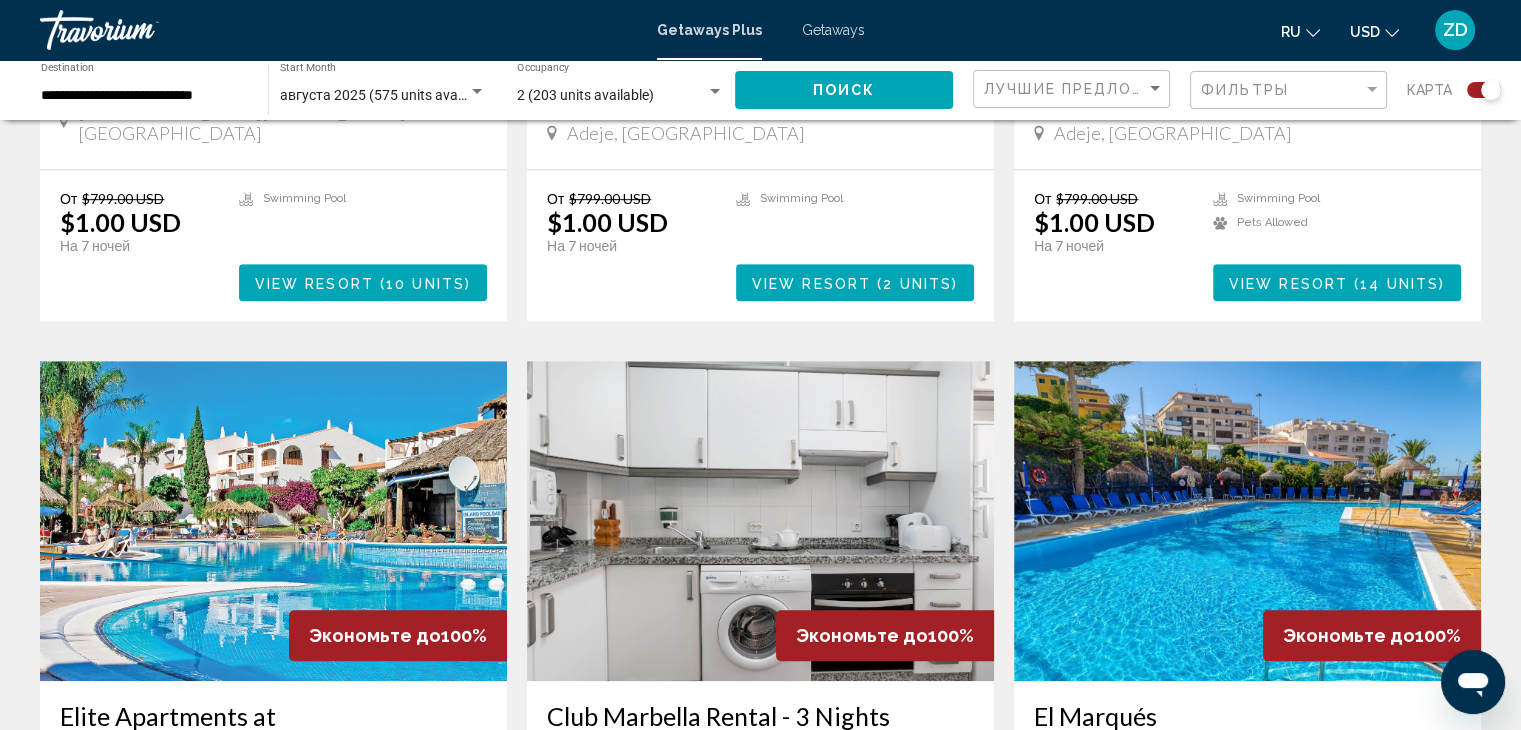 scroll, scrollTop: 1176, scrollLeft: 0, axis: vertical 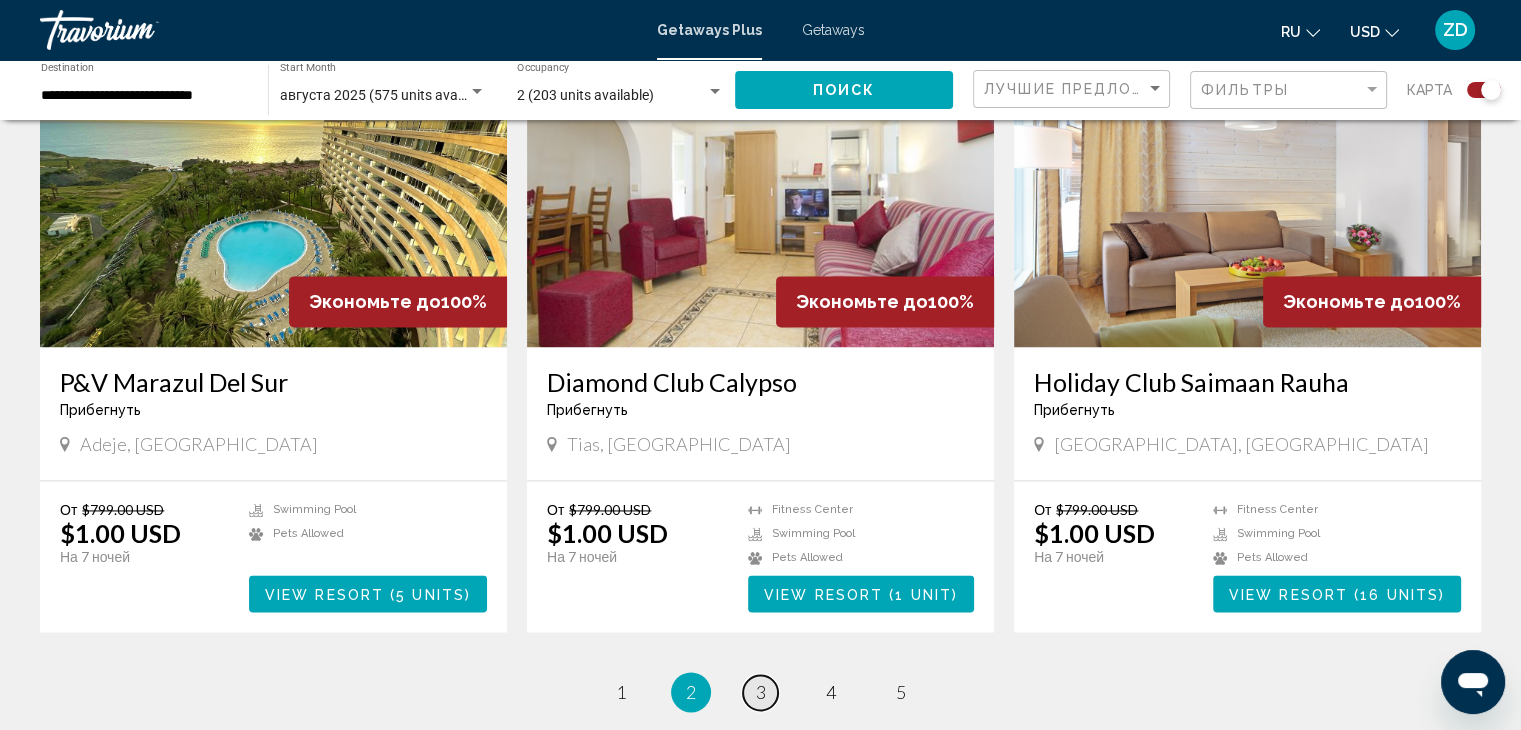 click on "page  3" at bounding box center [760, 692] 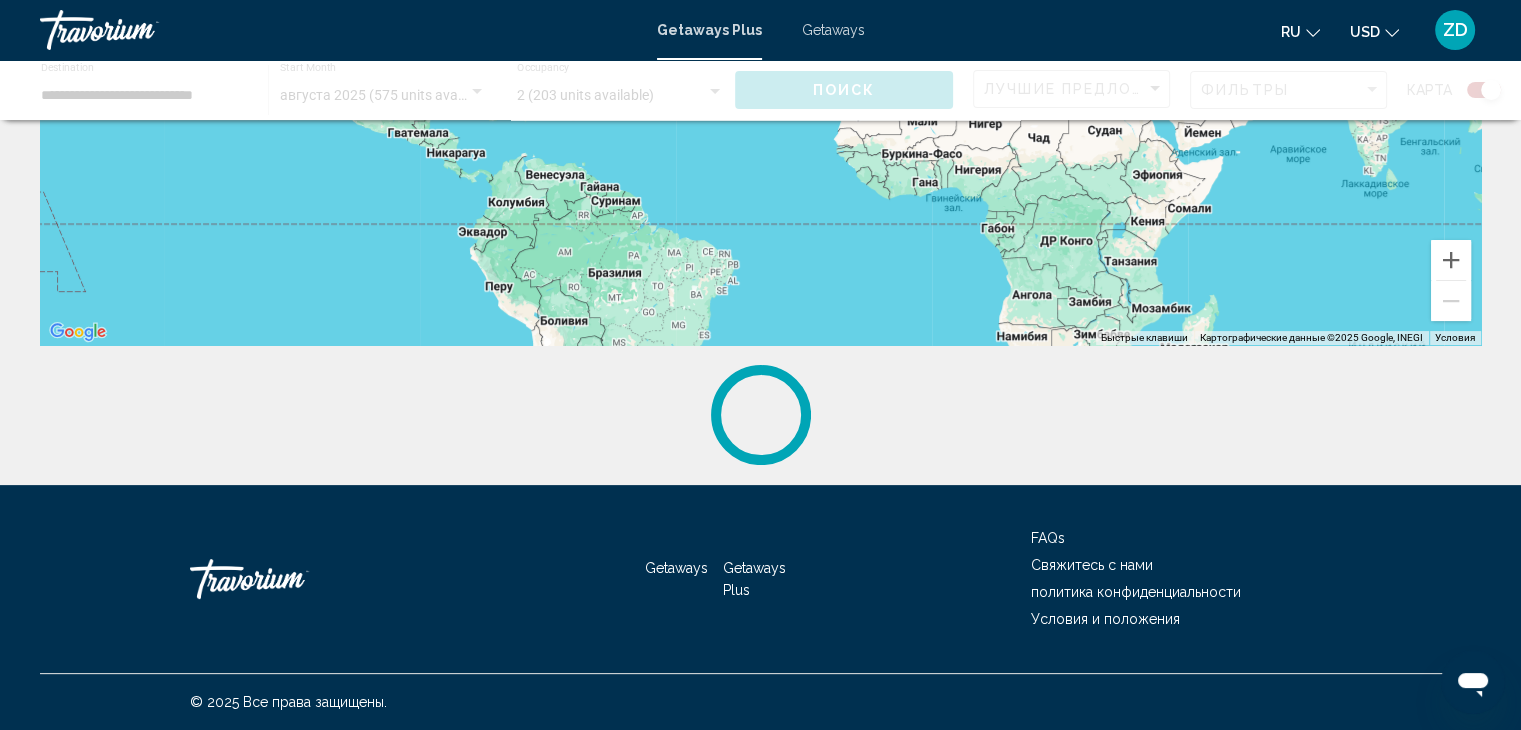 scroll, scrollTop: 0, scrollLeft: 0, axis: both 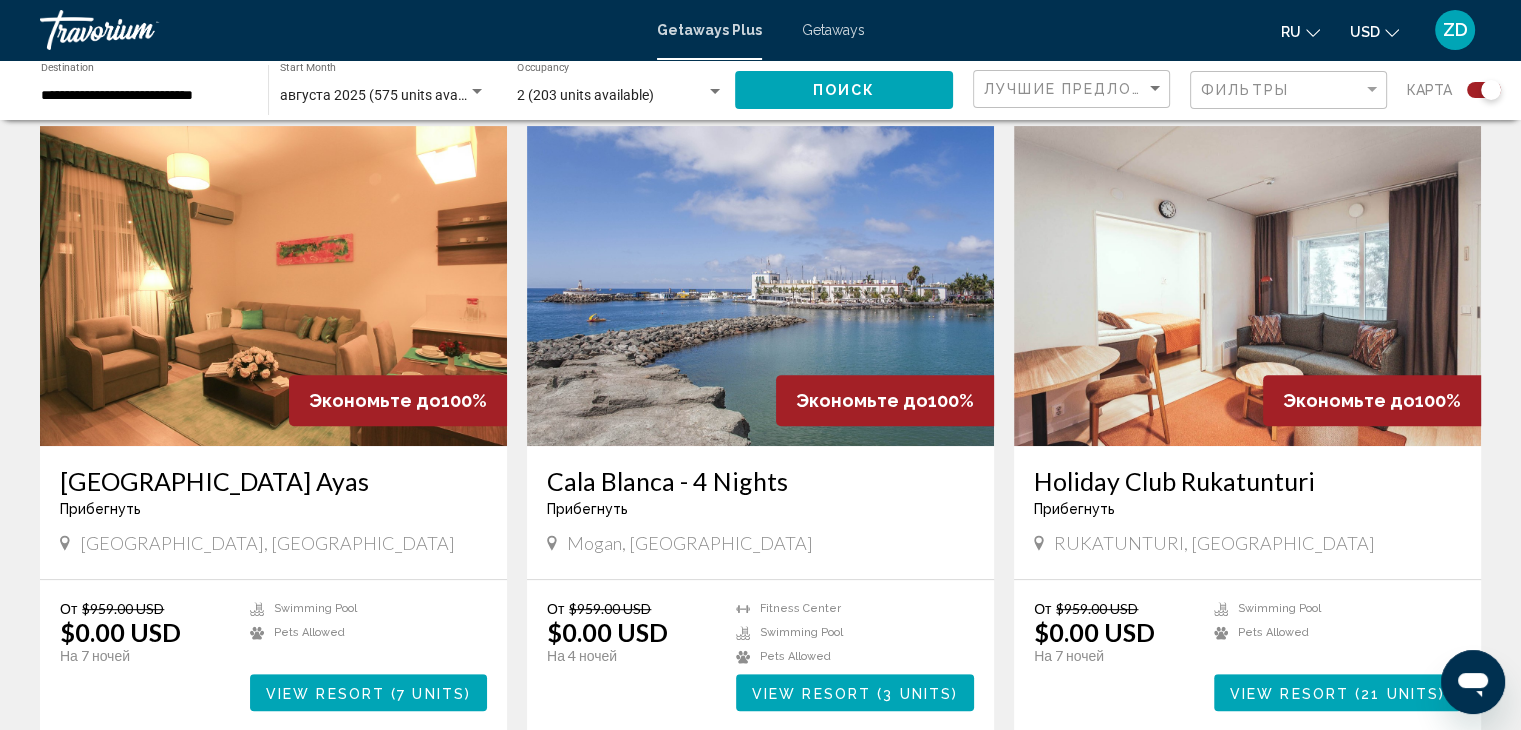 click at bounding box center (273, 286) 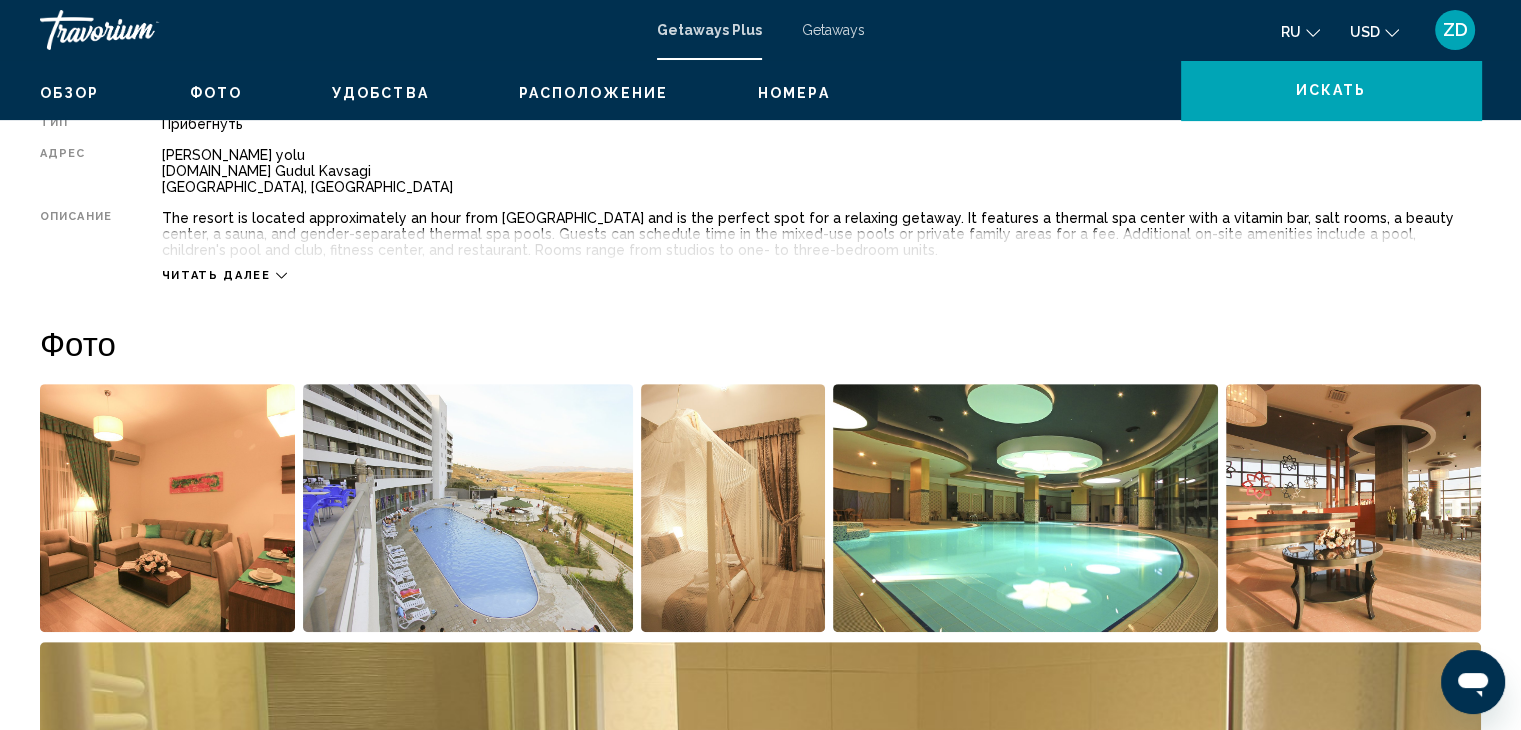 scroll, scrollTop: 0, scrollLeft: 0, axis: both 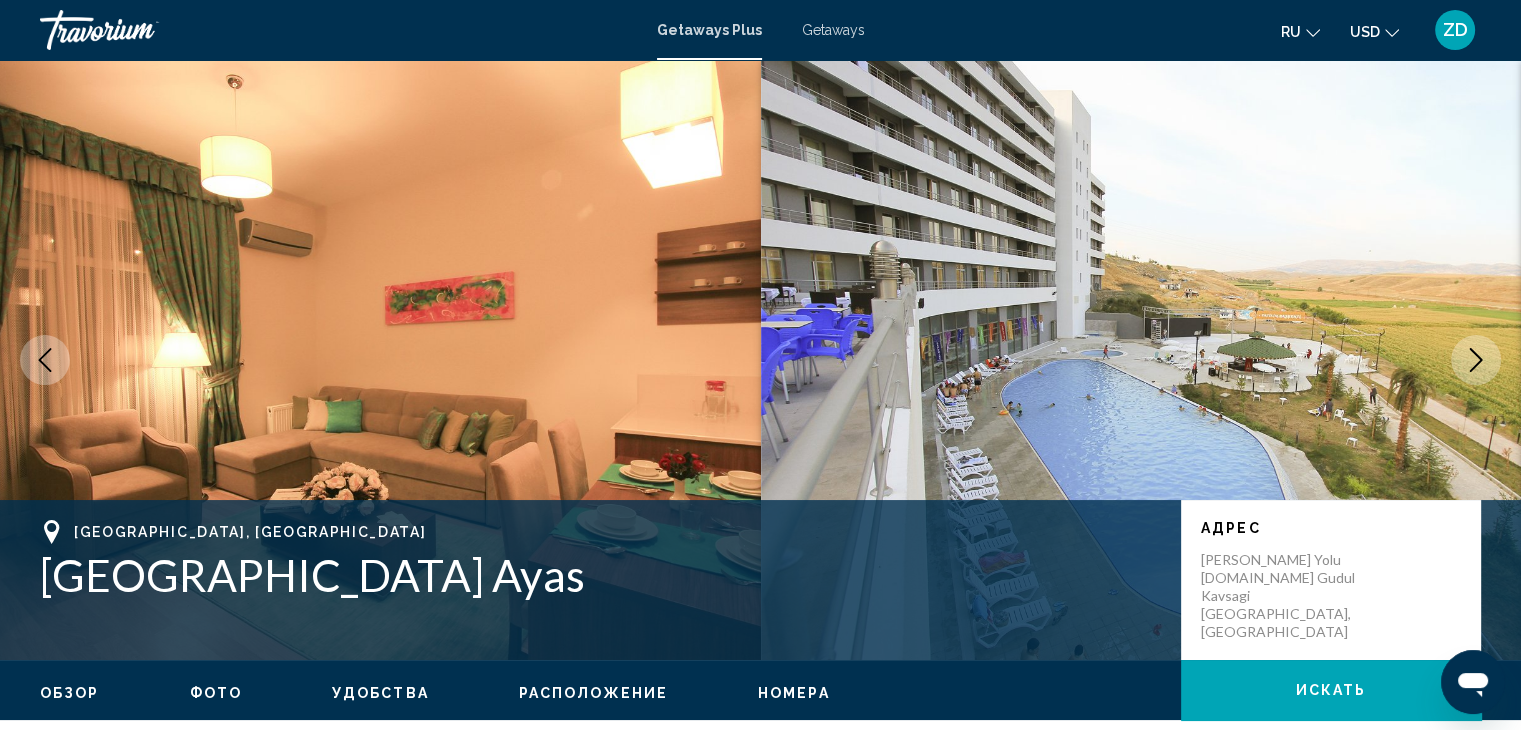 click at bounding box center [1476, 360] 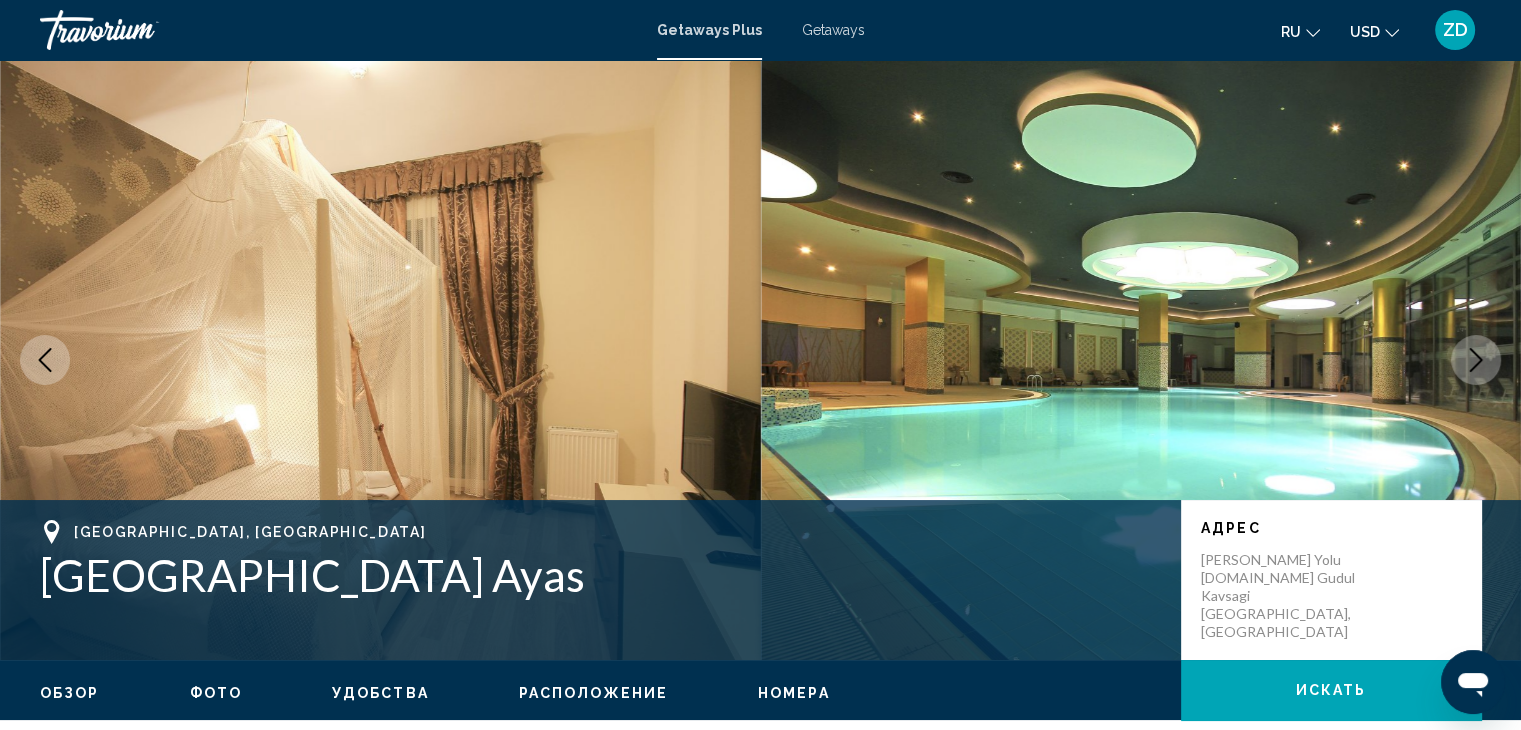 click at bounding box center [1476, 360] 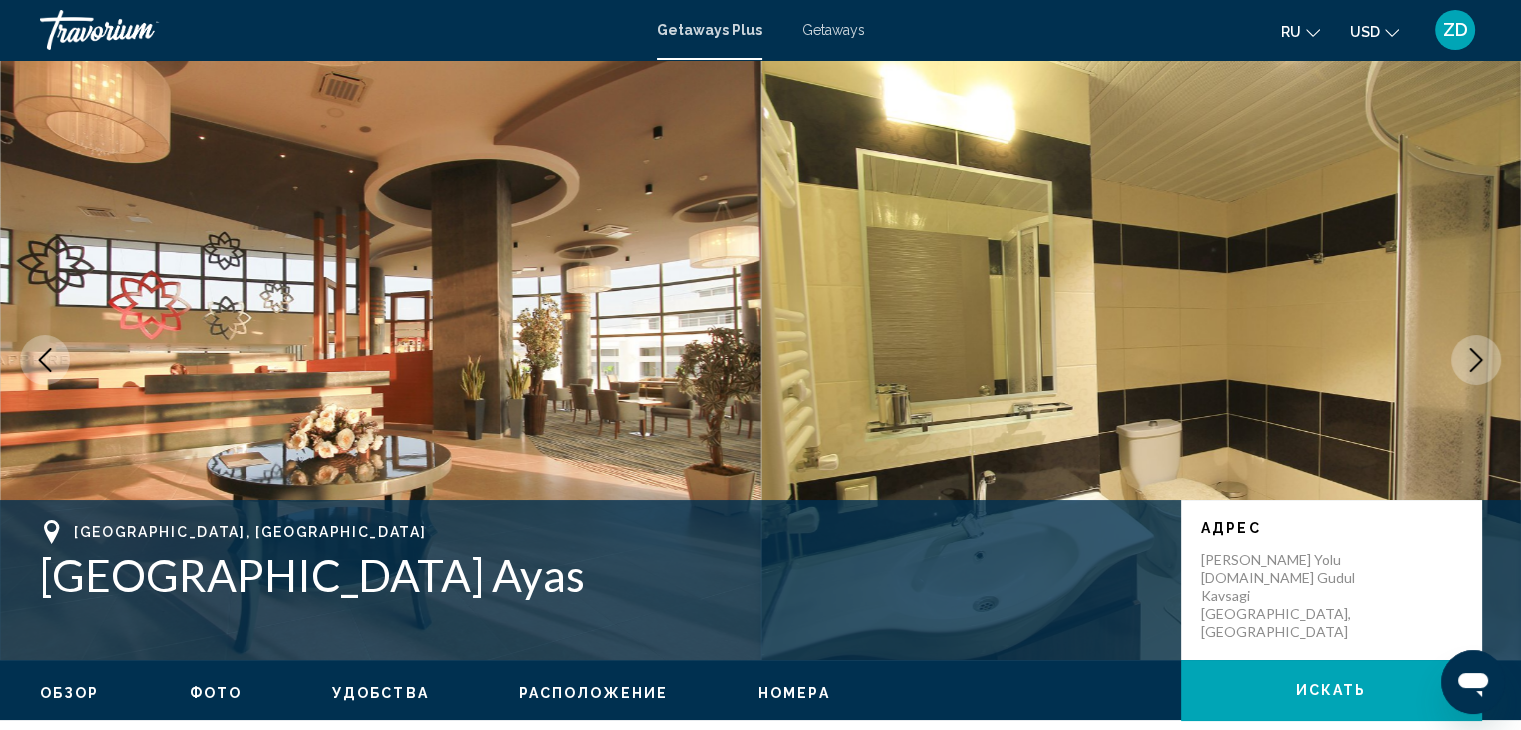 click at bounding box center (1476, 360) 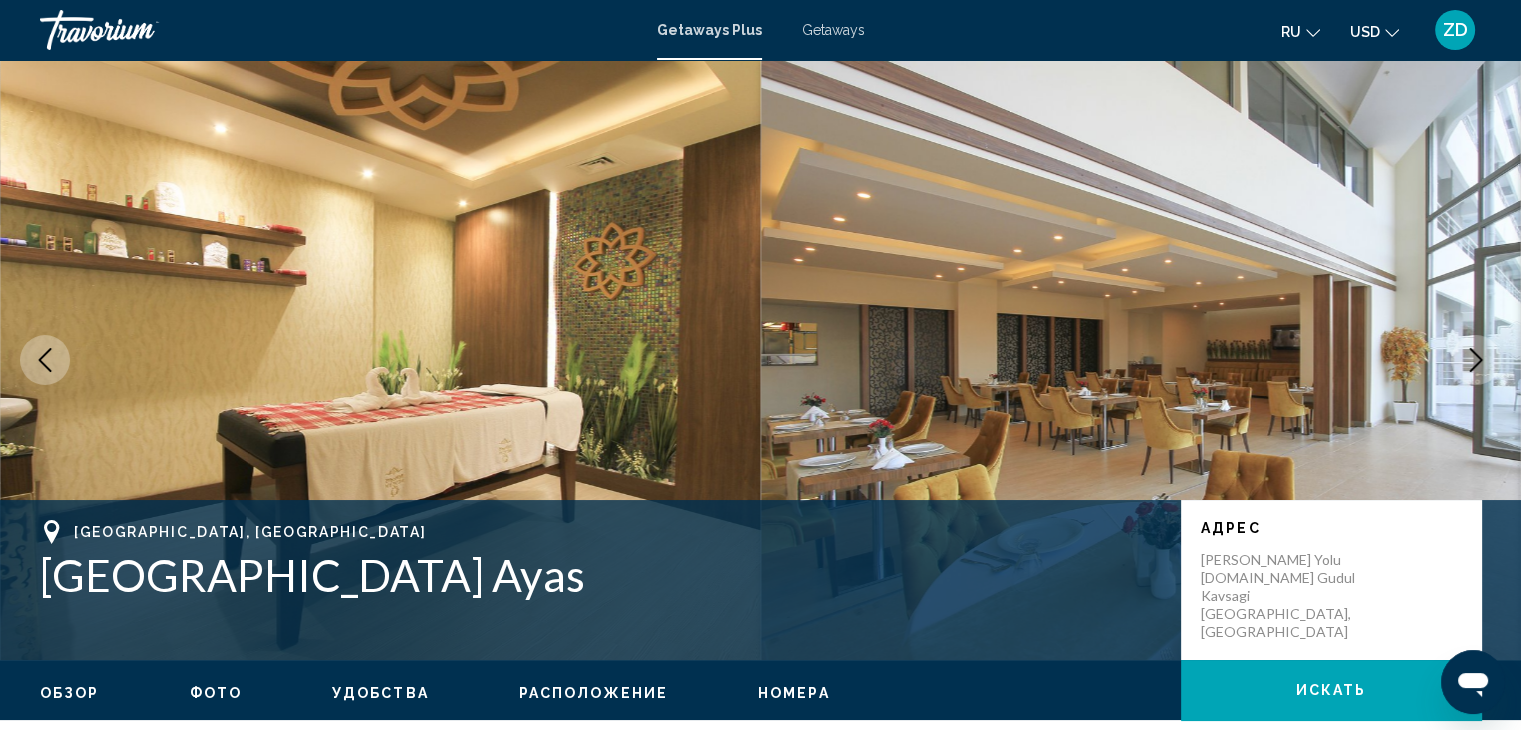 click at bounding box center [1476, 360] 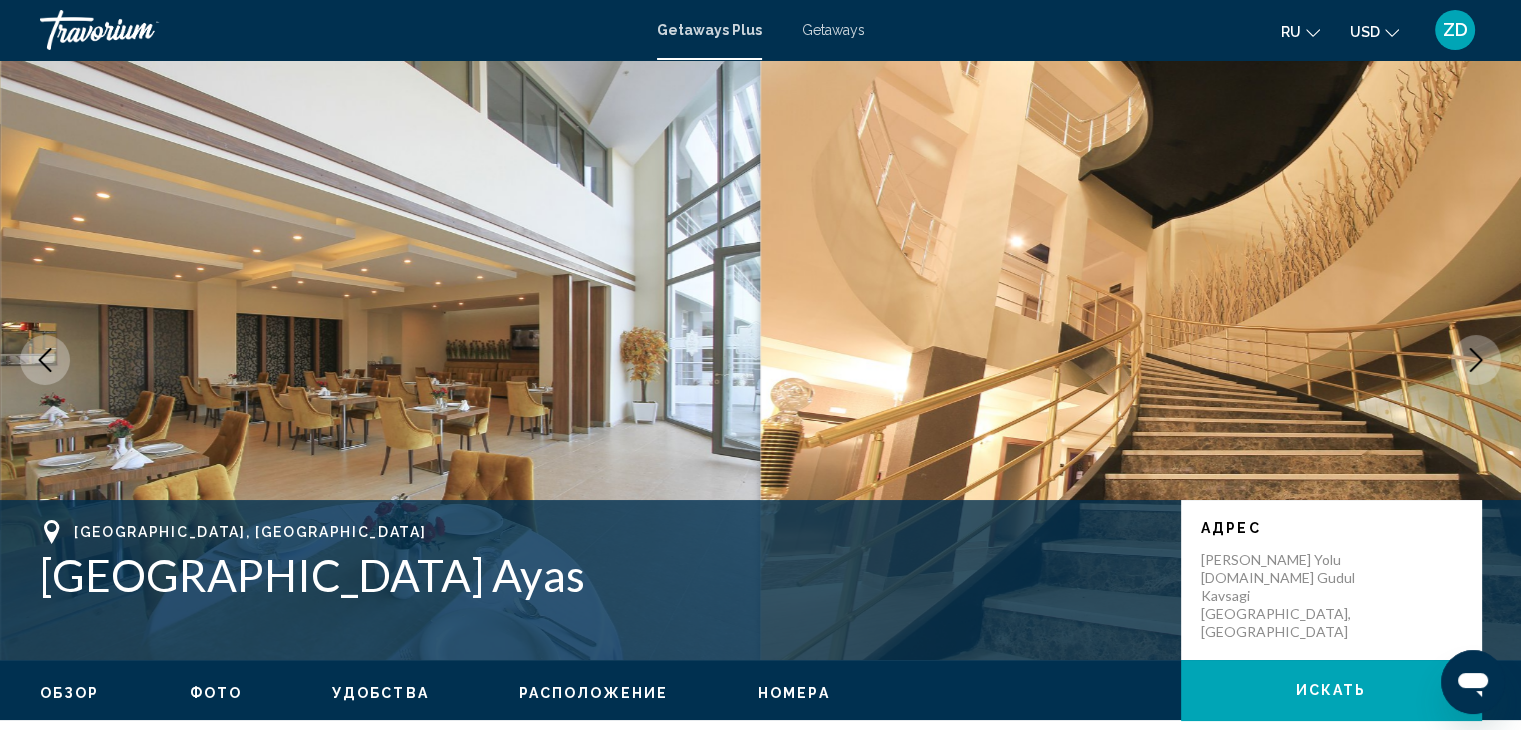 click at bounding box center (1476, 360) 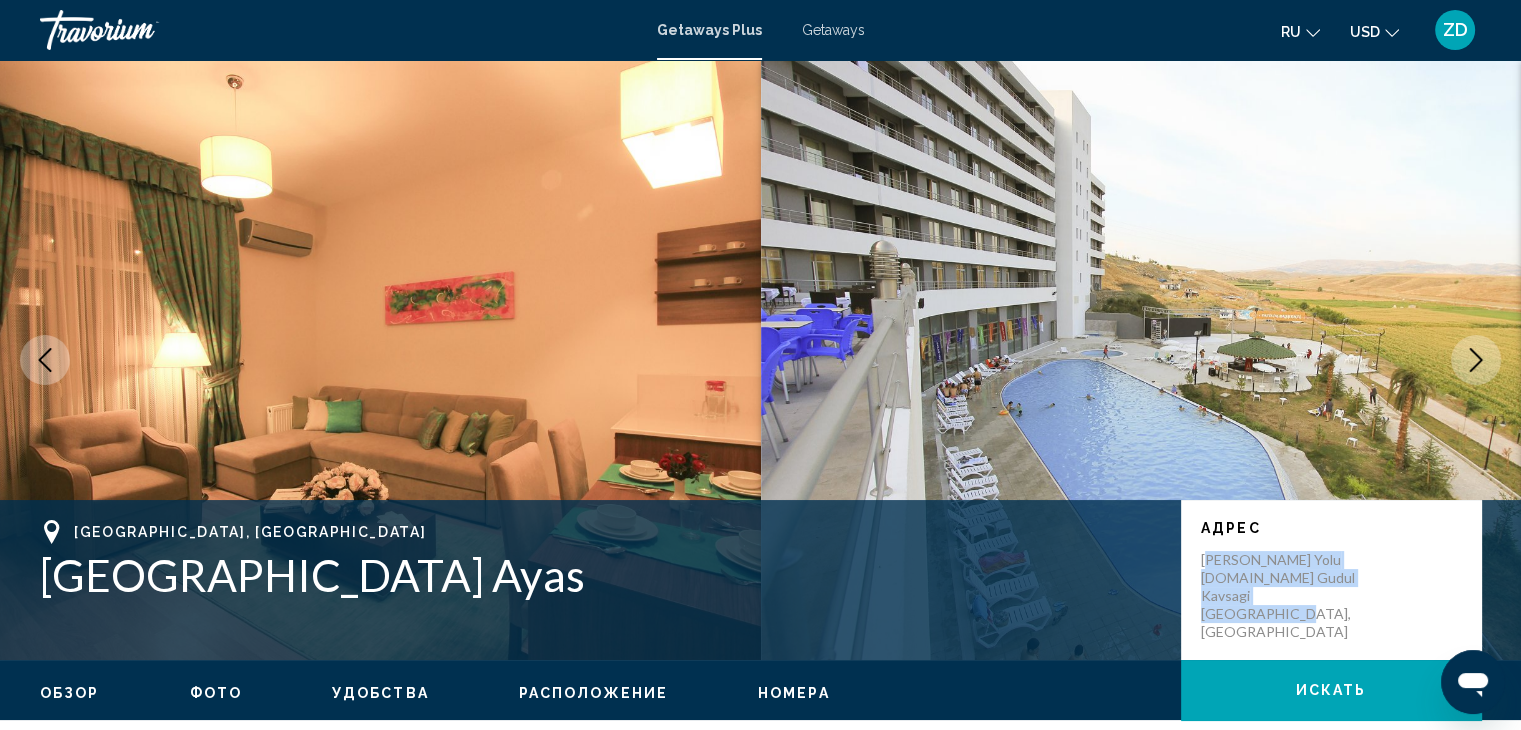 drag, startPoint x: 1206, startPoint y: 558, endPoint x: 1288, endPoint y: 601, distance: 92.5905 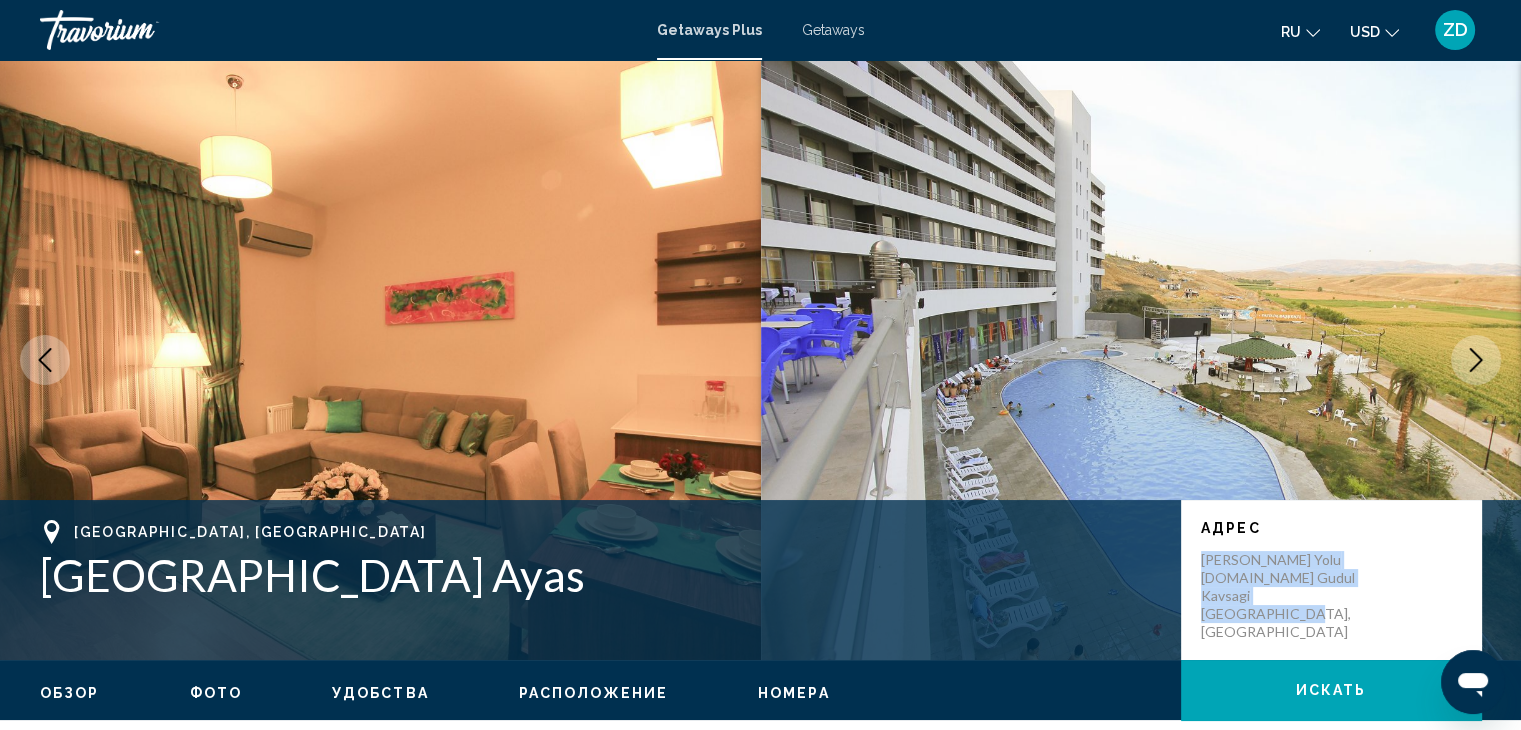 drag, startPoint x: 1204, startPoint y: 560, endPoint x: 1293, endPoint y: 595, distance: 95.63472 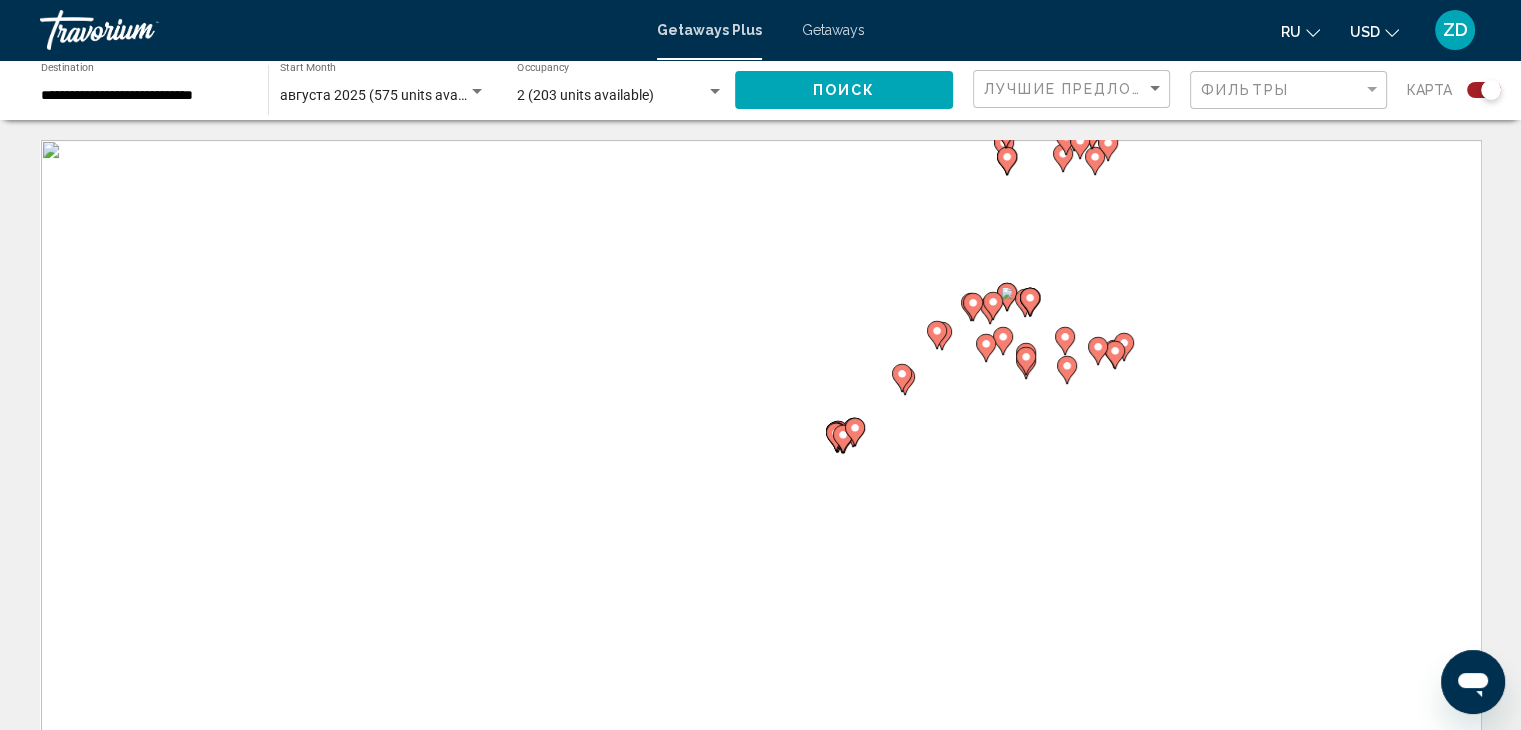 scroll, scrollTop: 638, scrollLeft: 0, axis: vertical 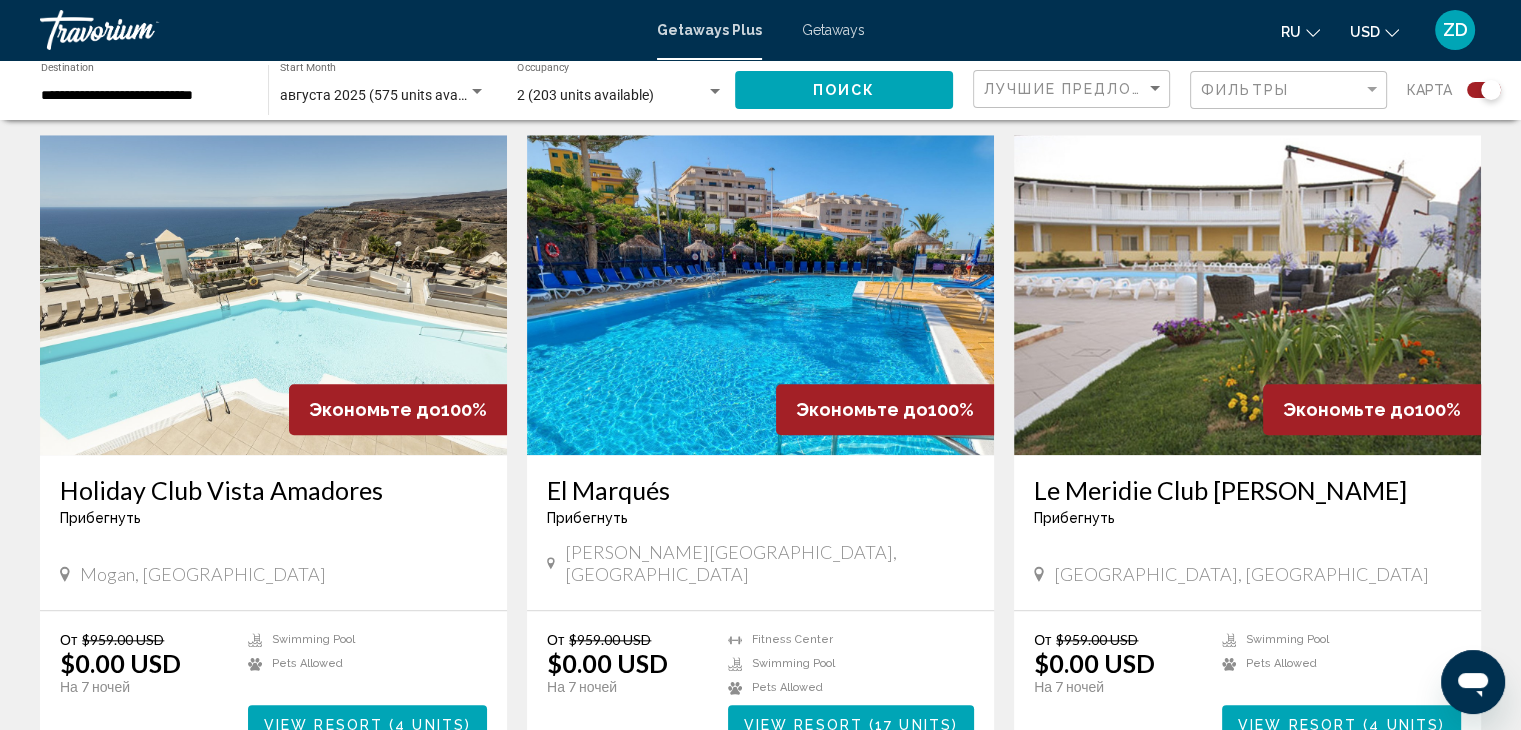 click at bounding box center [1247, 295] 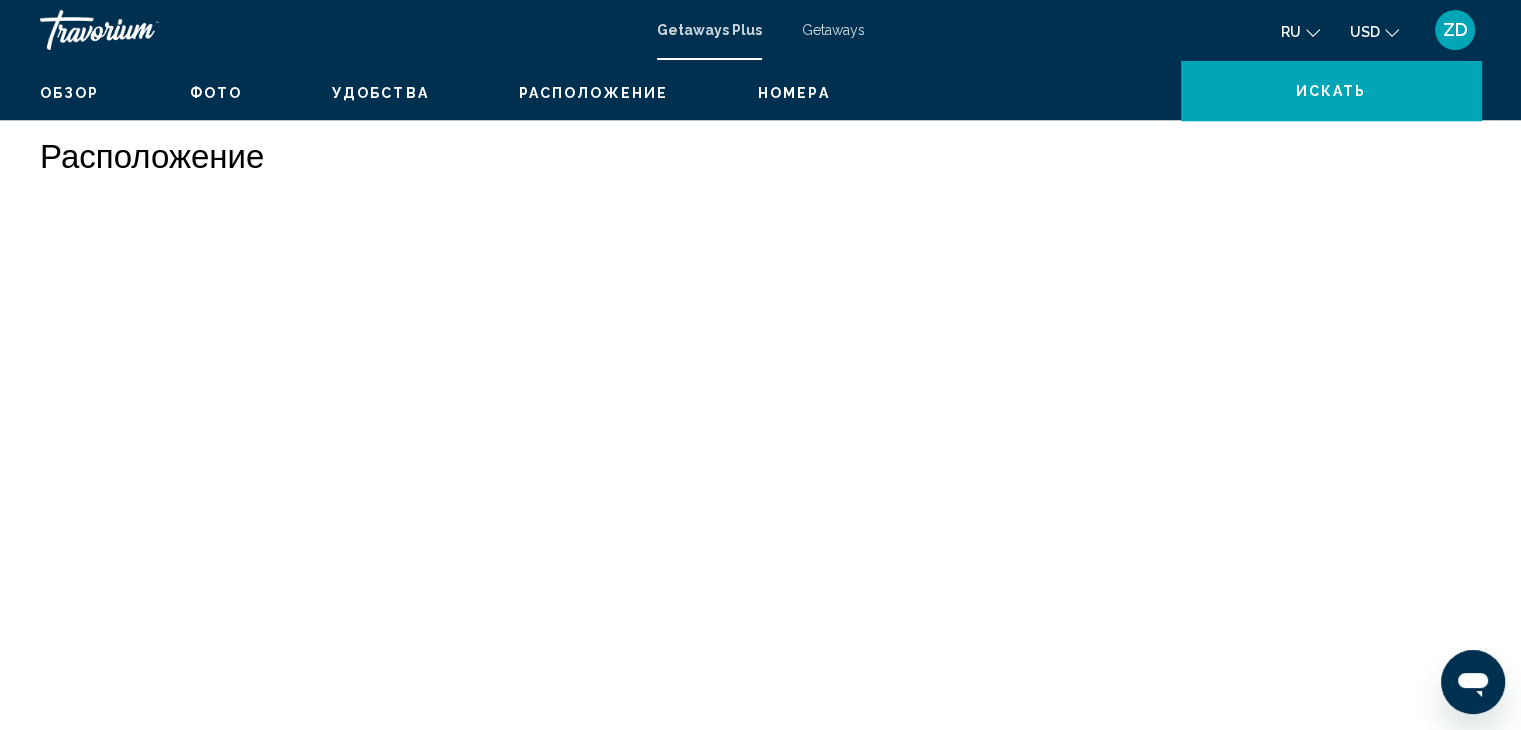scroll, scrollTop: 0, scrollLeft: 0, axis: both 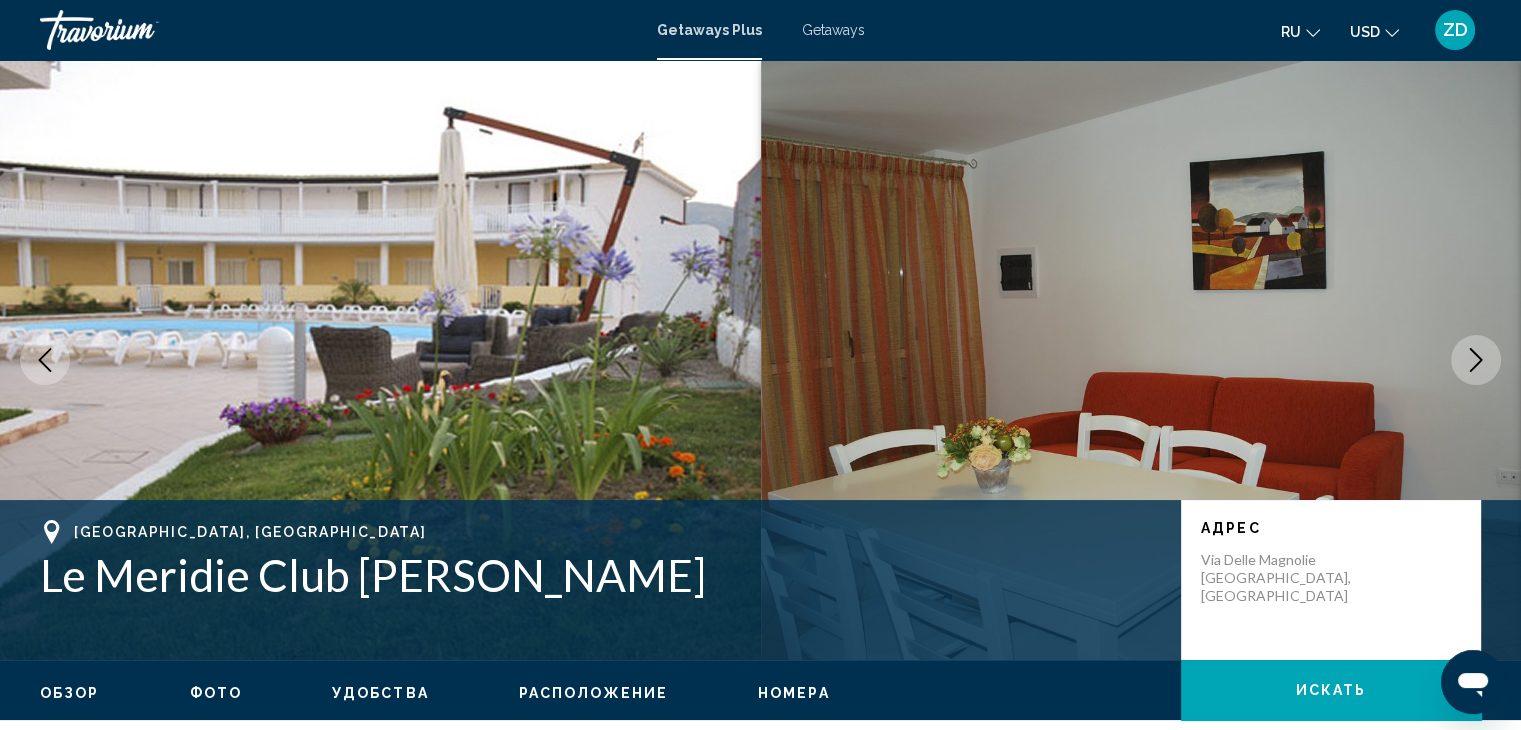 click 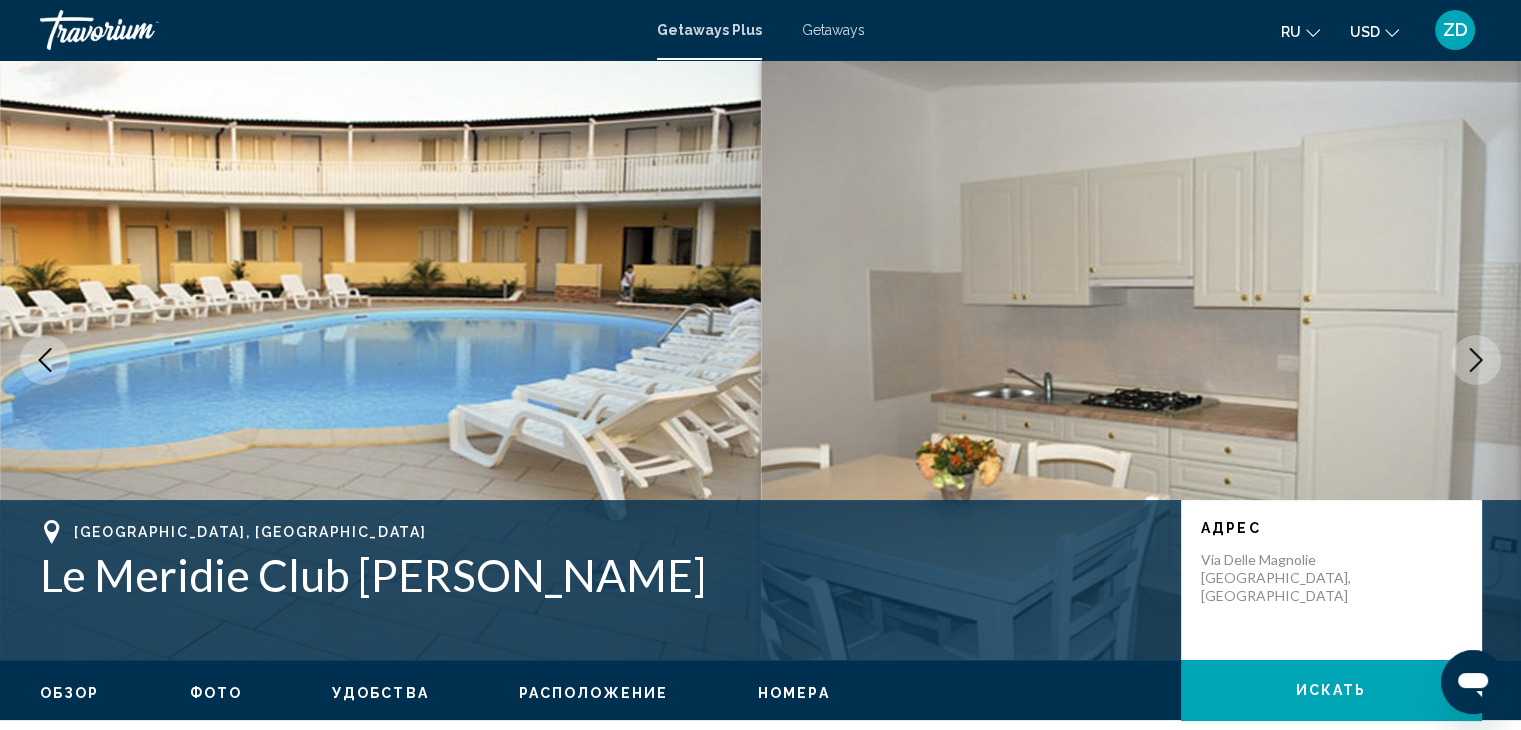 click 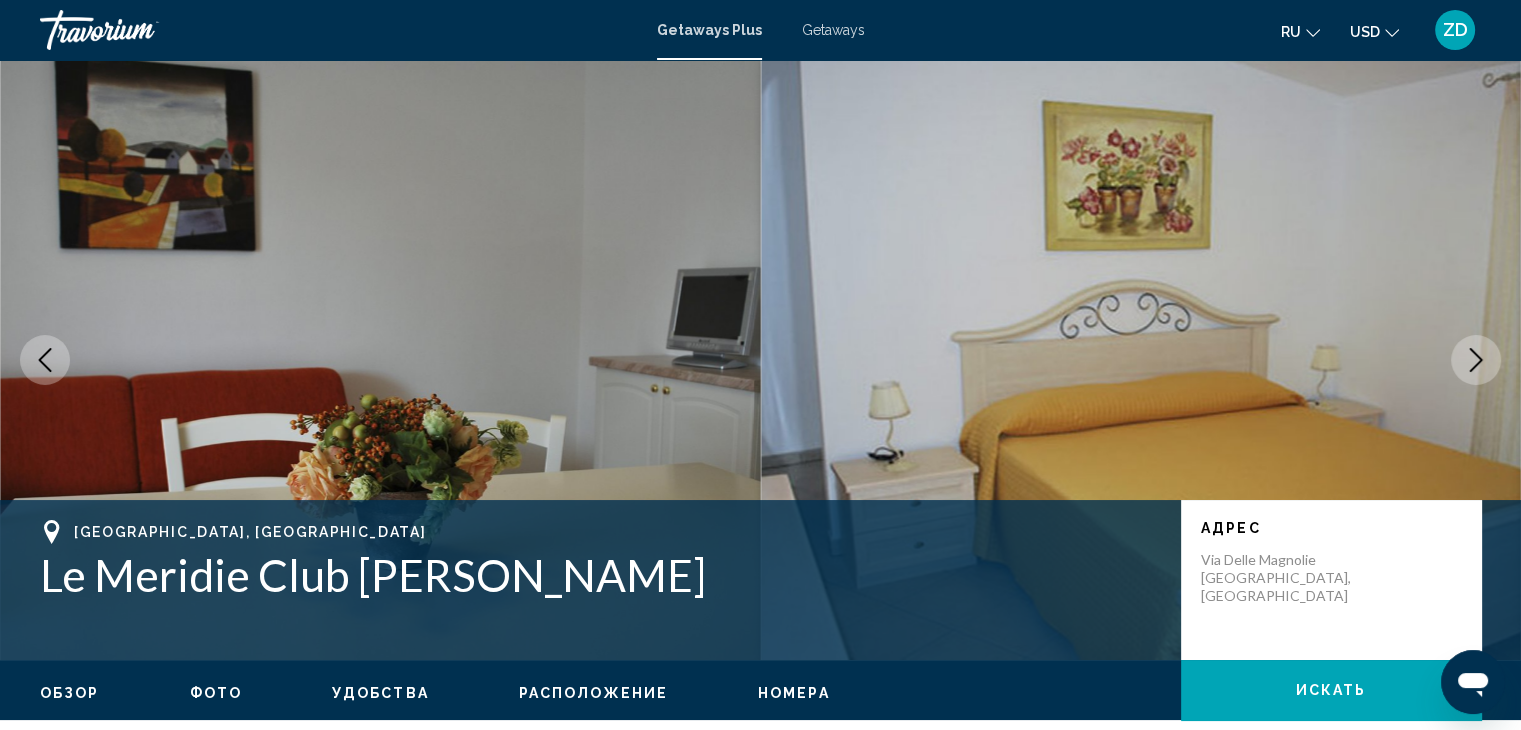 click 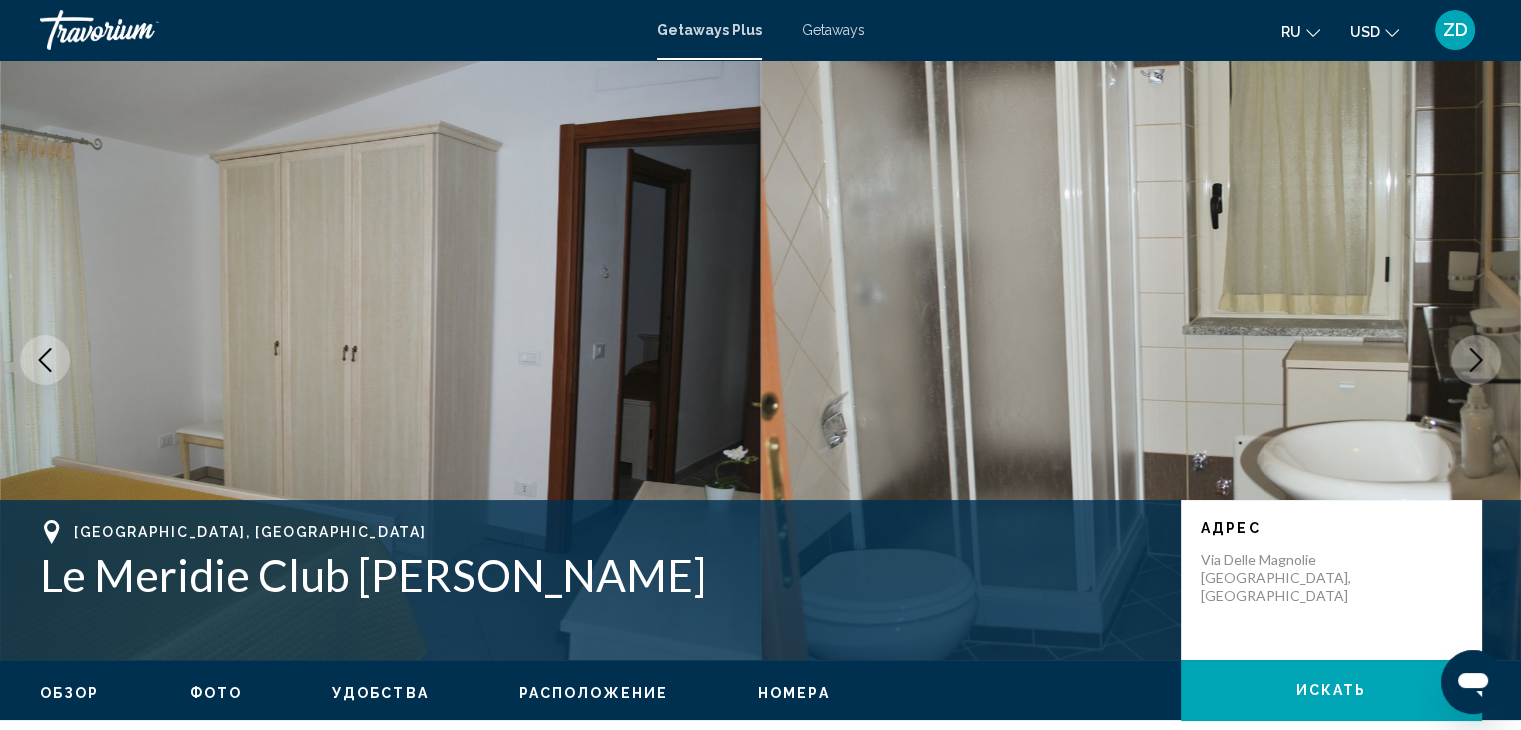 click 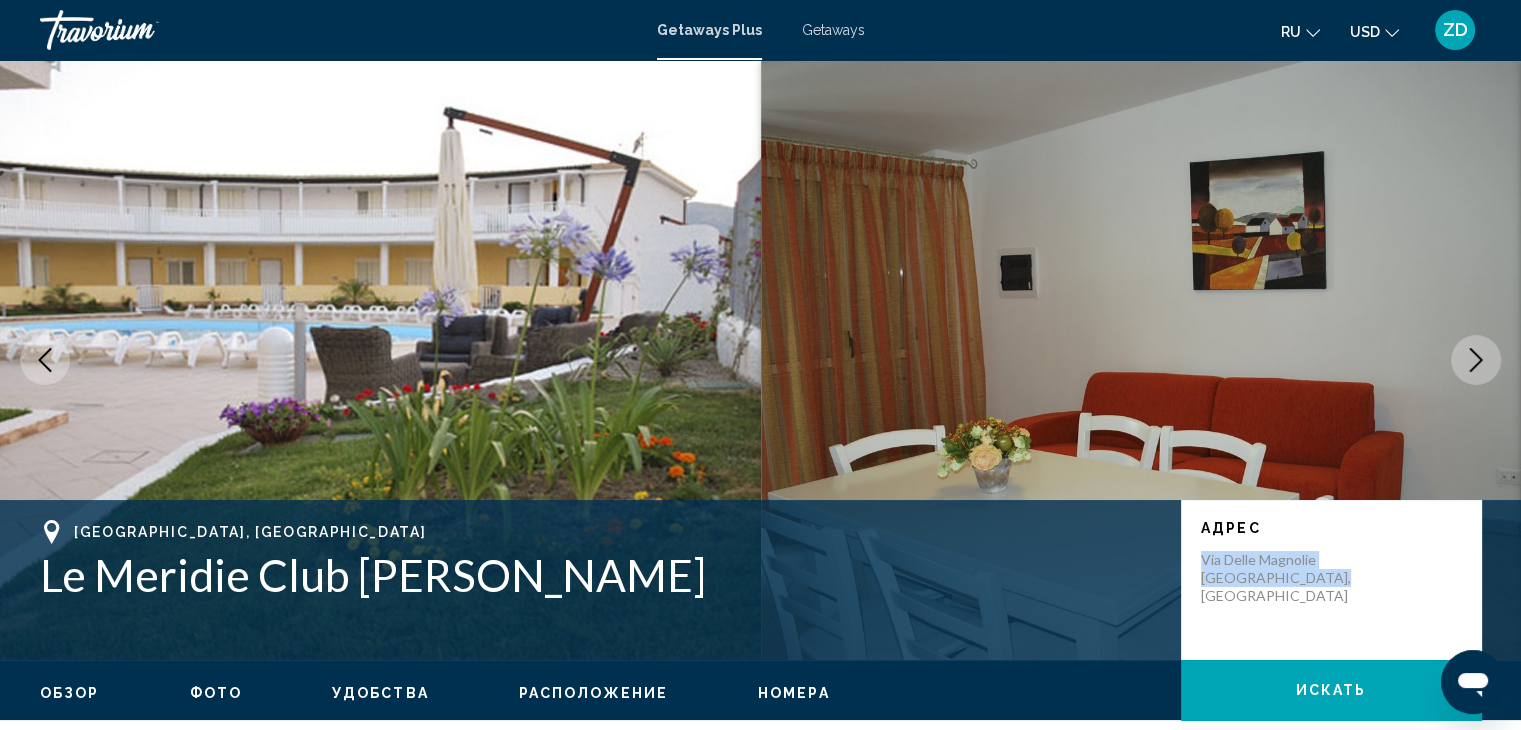 drag, startPoint x: 1202, startPoint y: 556, endPoint x: 1315, endPoint y: 579, distance: 115.316956 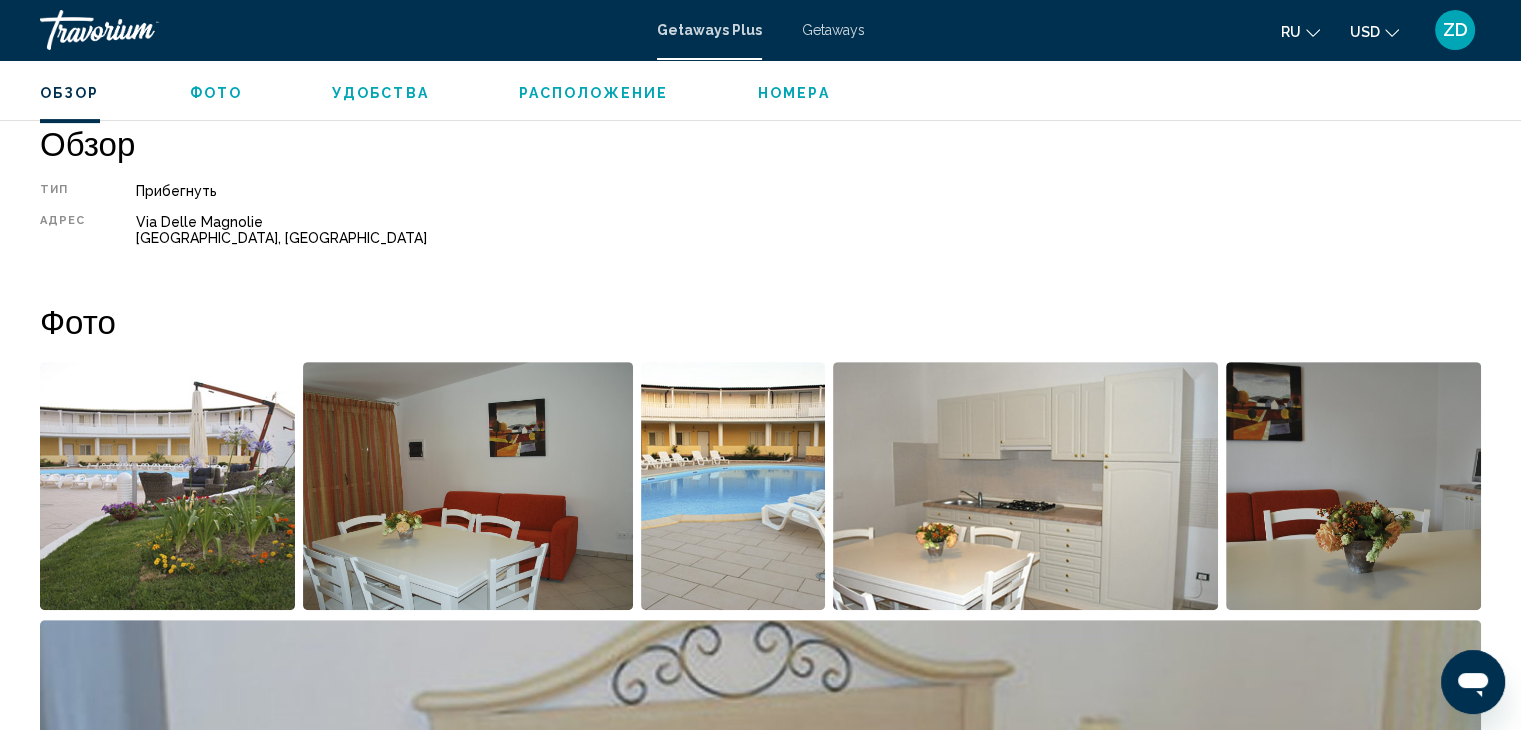 scroll, scrollTop: 1276, scrollLeft: 0, axis: vertical 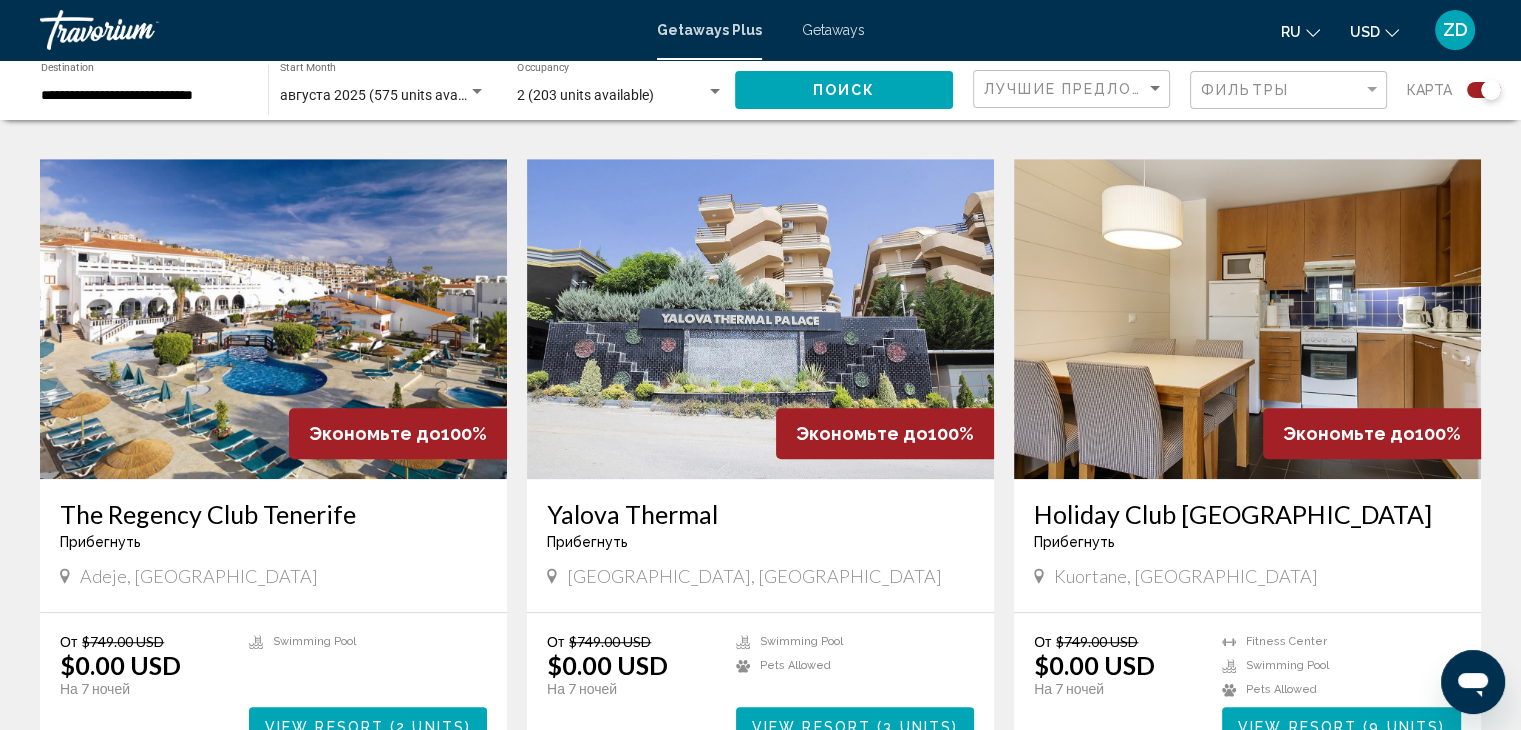click at bounding box center (760, 319) 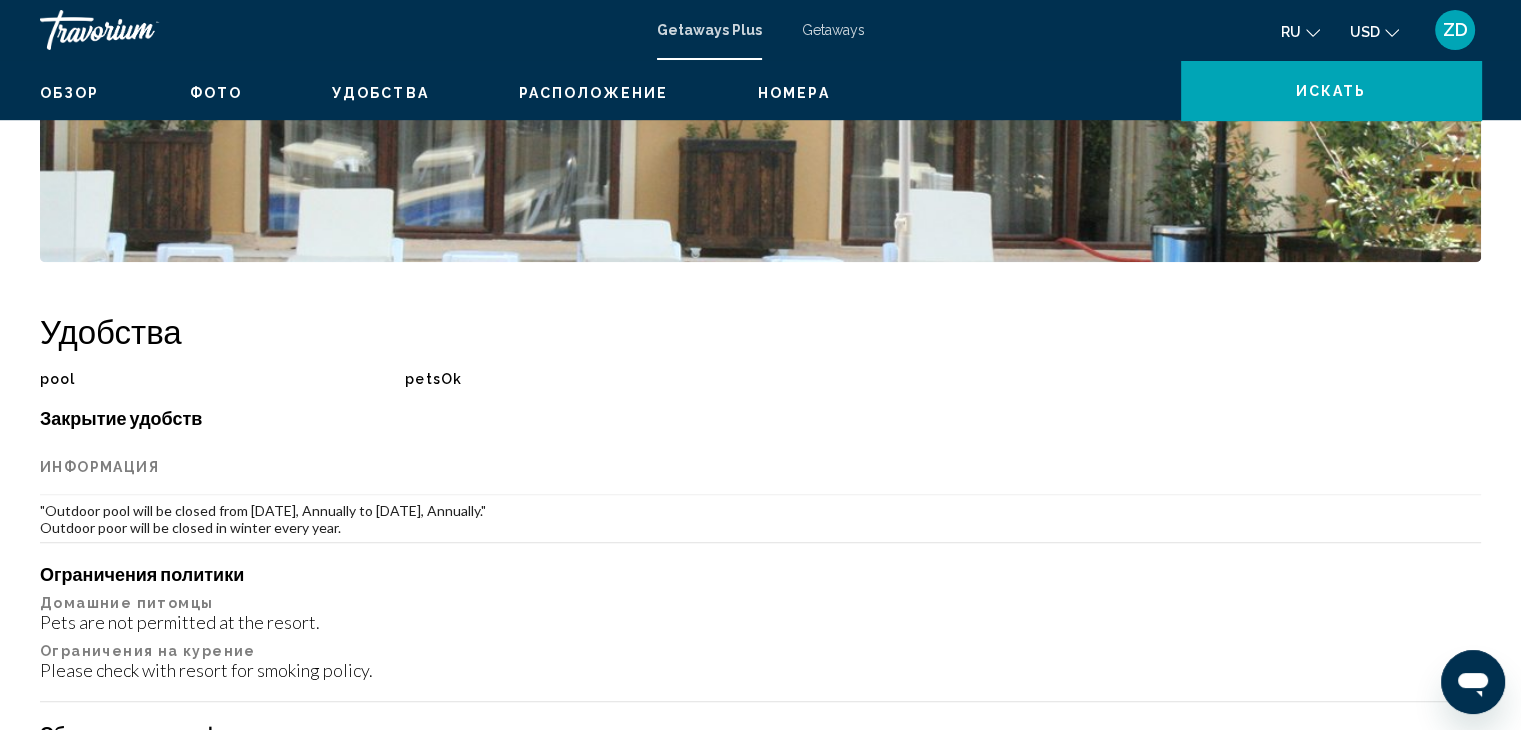 click at bounding box center (1141, -956) 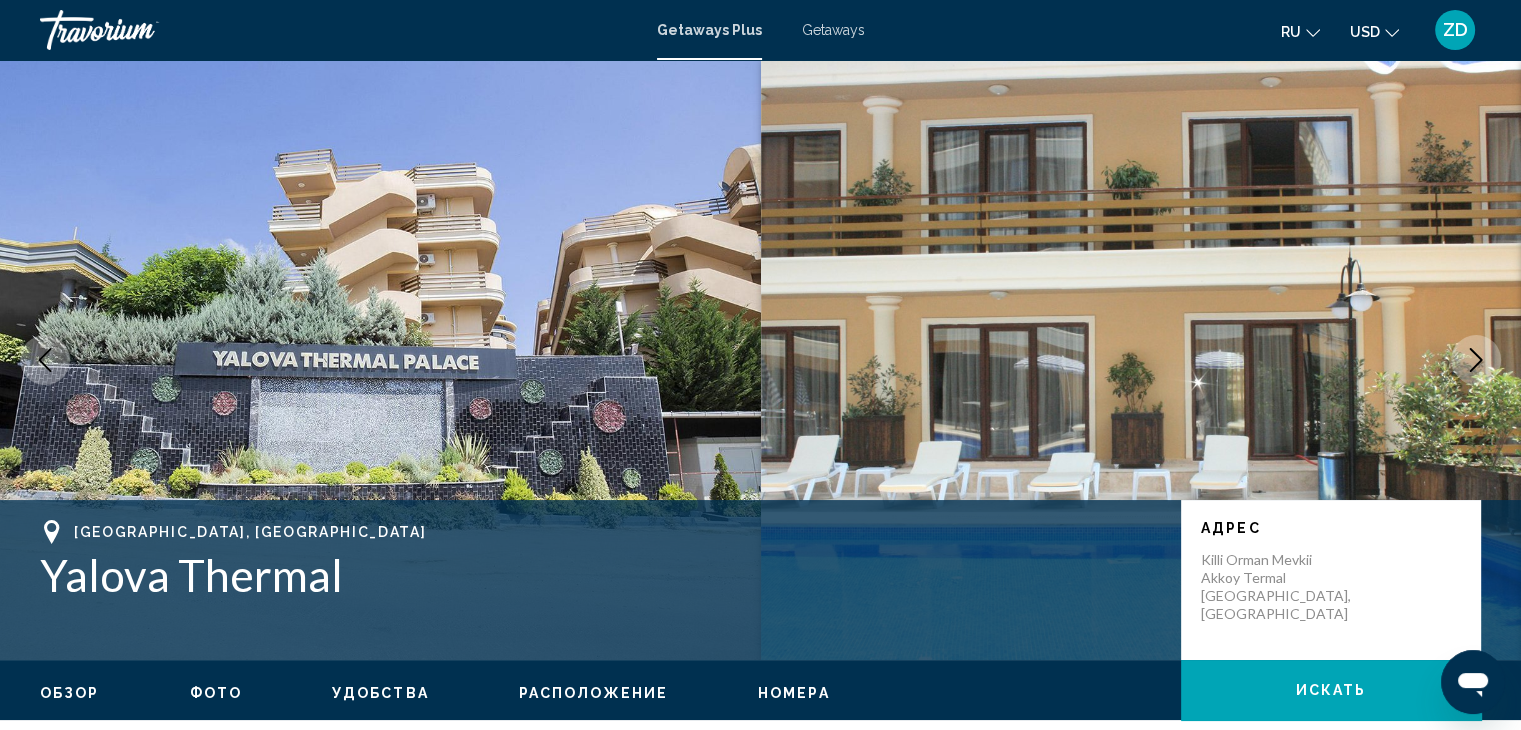 click 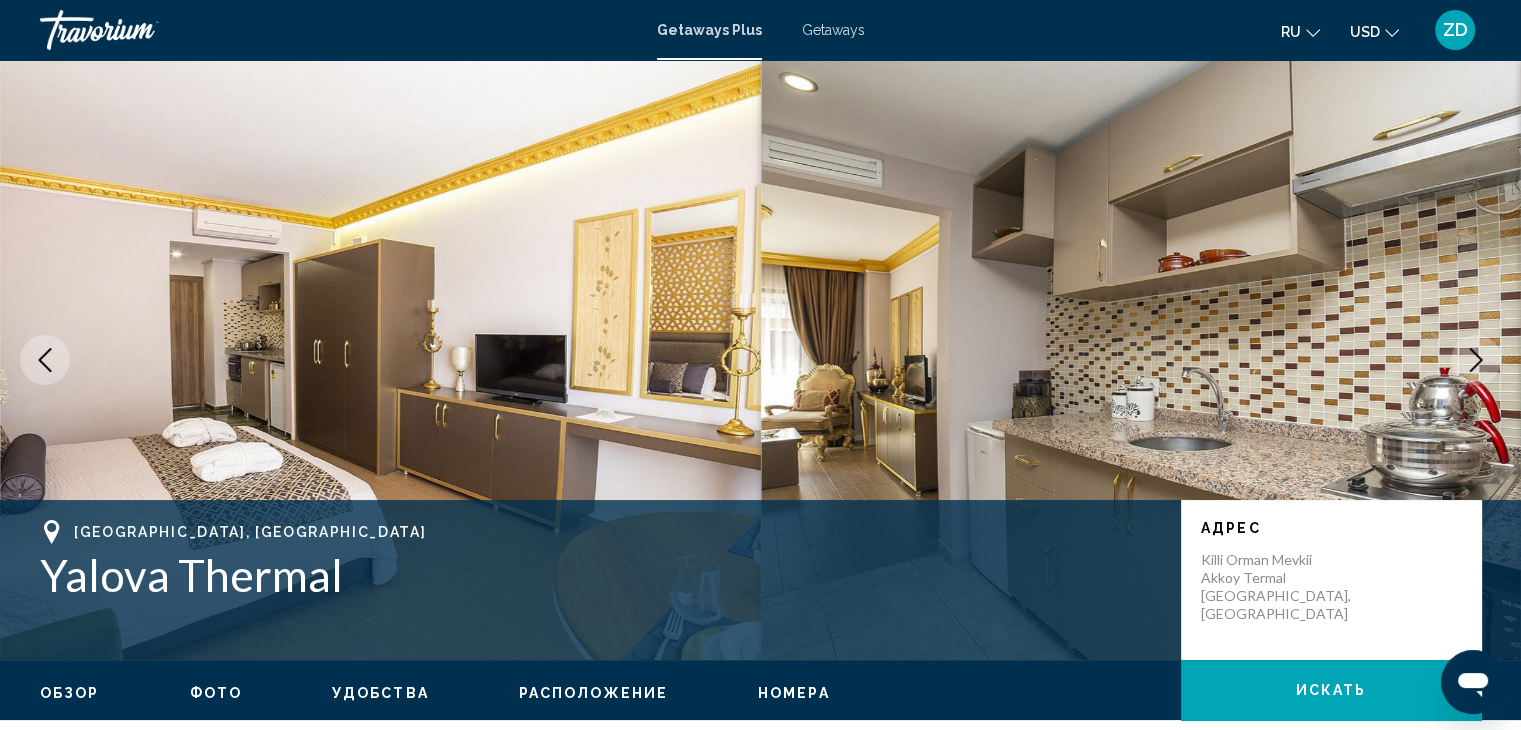 drag, startPoint x: 1482, startPoint y: 353, endPoint x: 1488, endPoint y: 364, distance: 12.529964 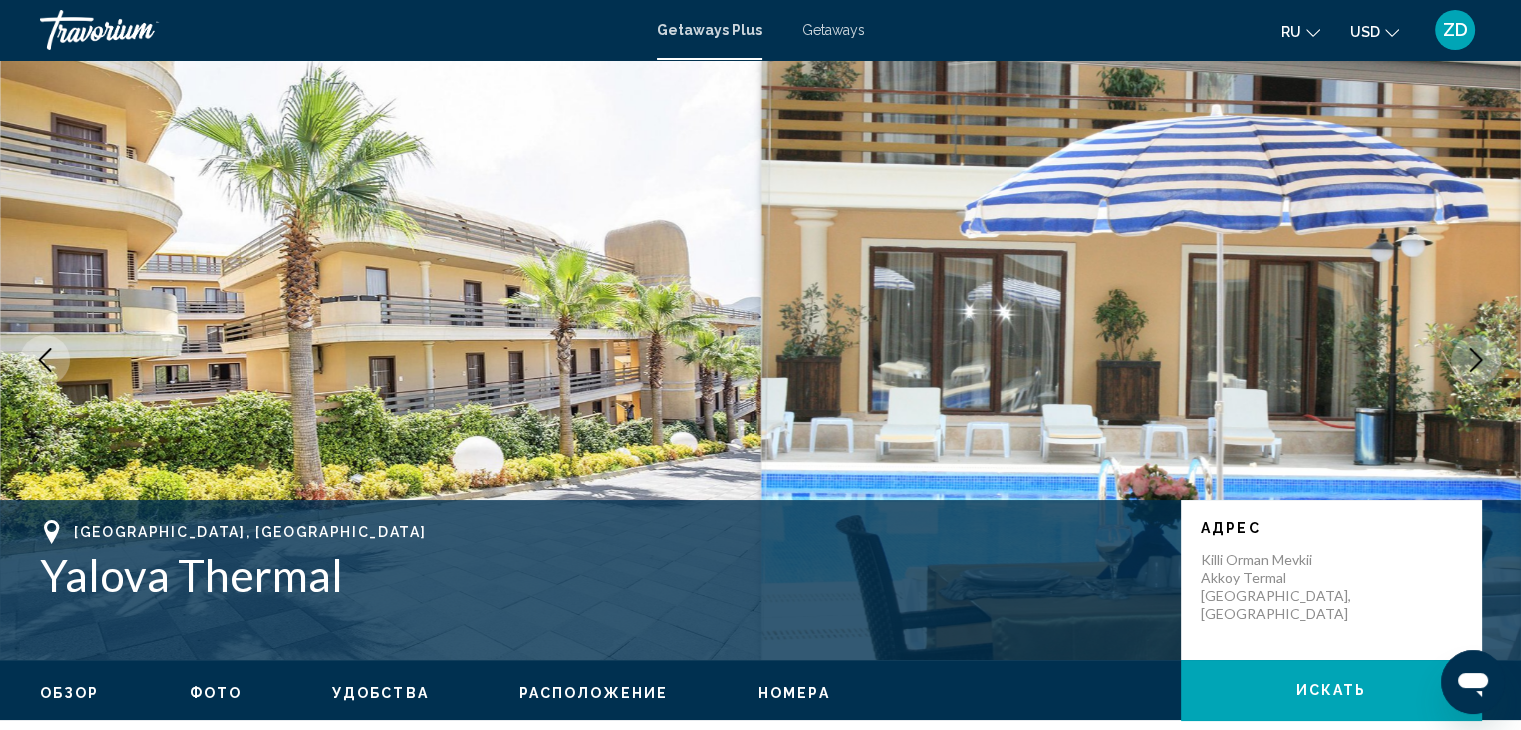 click at bounding box center [1476, 360] 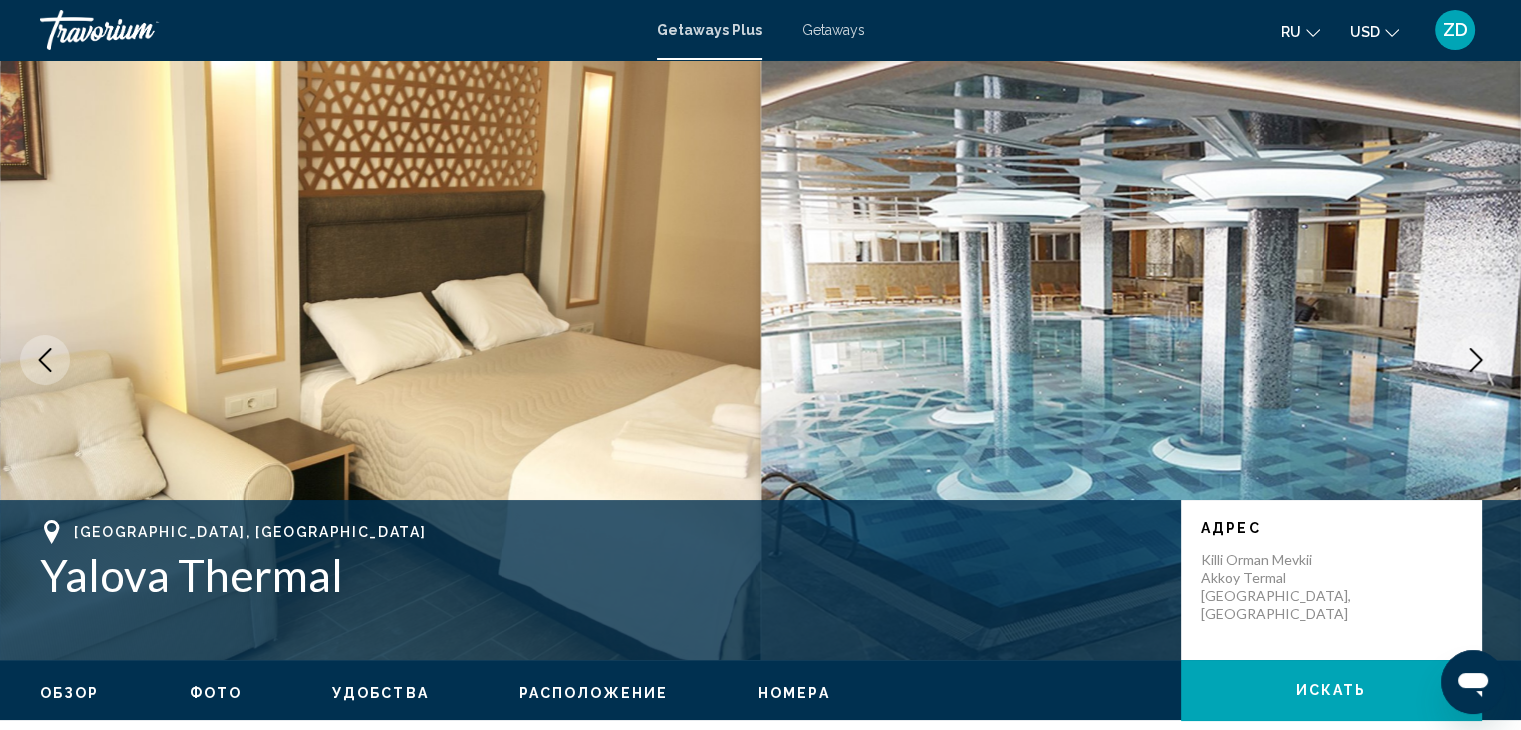 click at bounding box center [1476, 360] 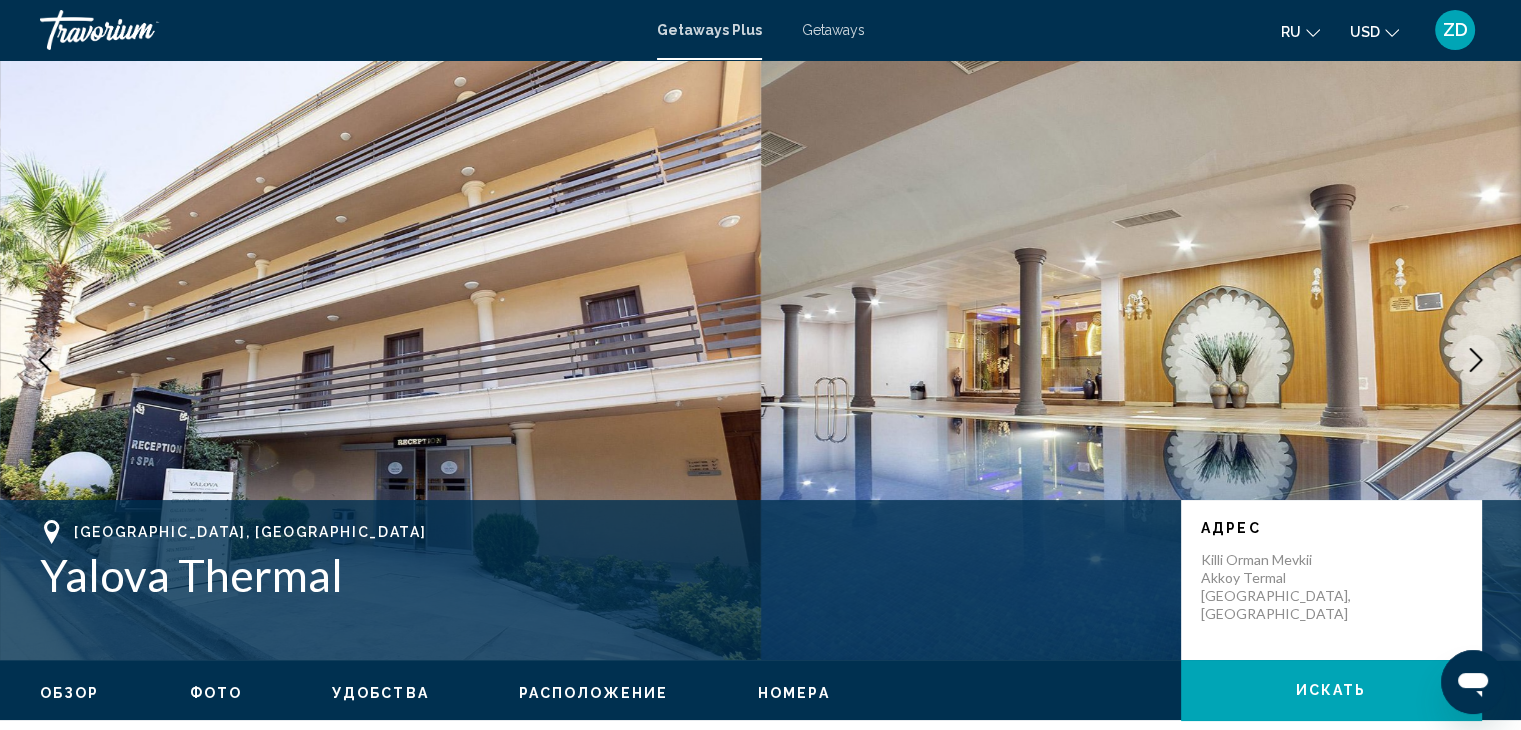 click at bounding box center [1476, 360] 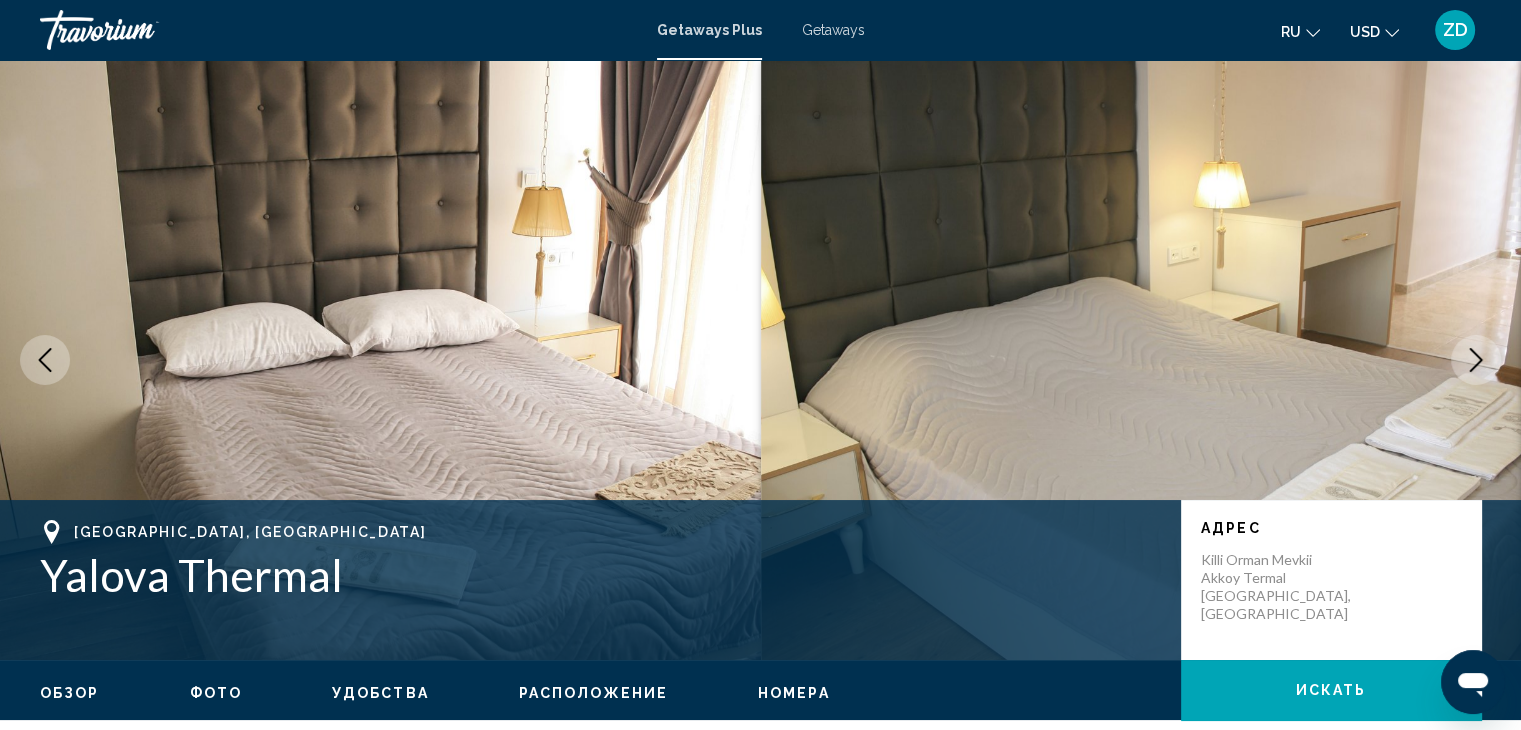 click at bounding box center (1476, 360) 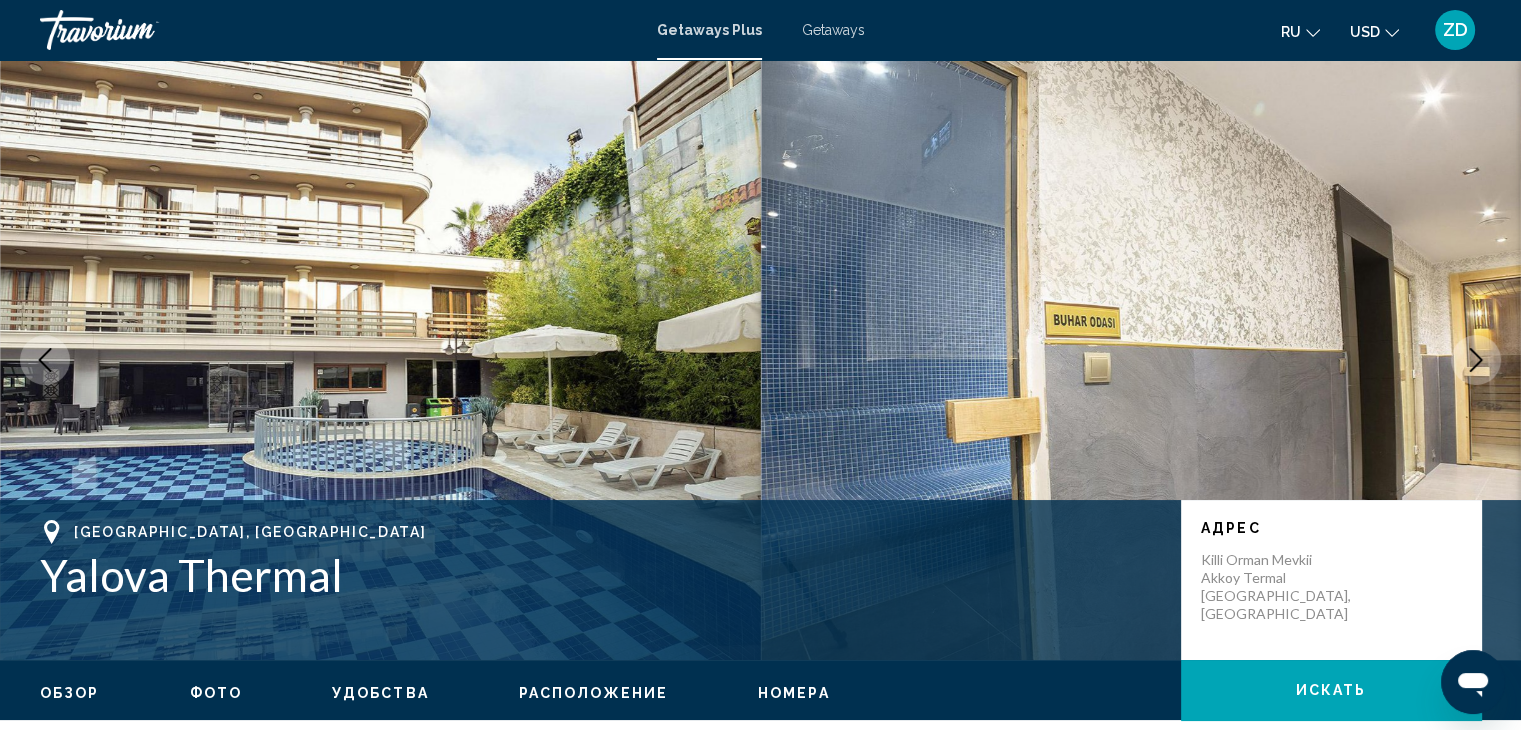 click at bounding box center (1476, 360) 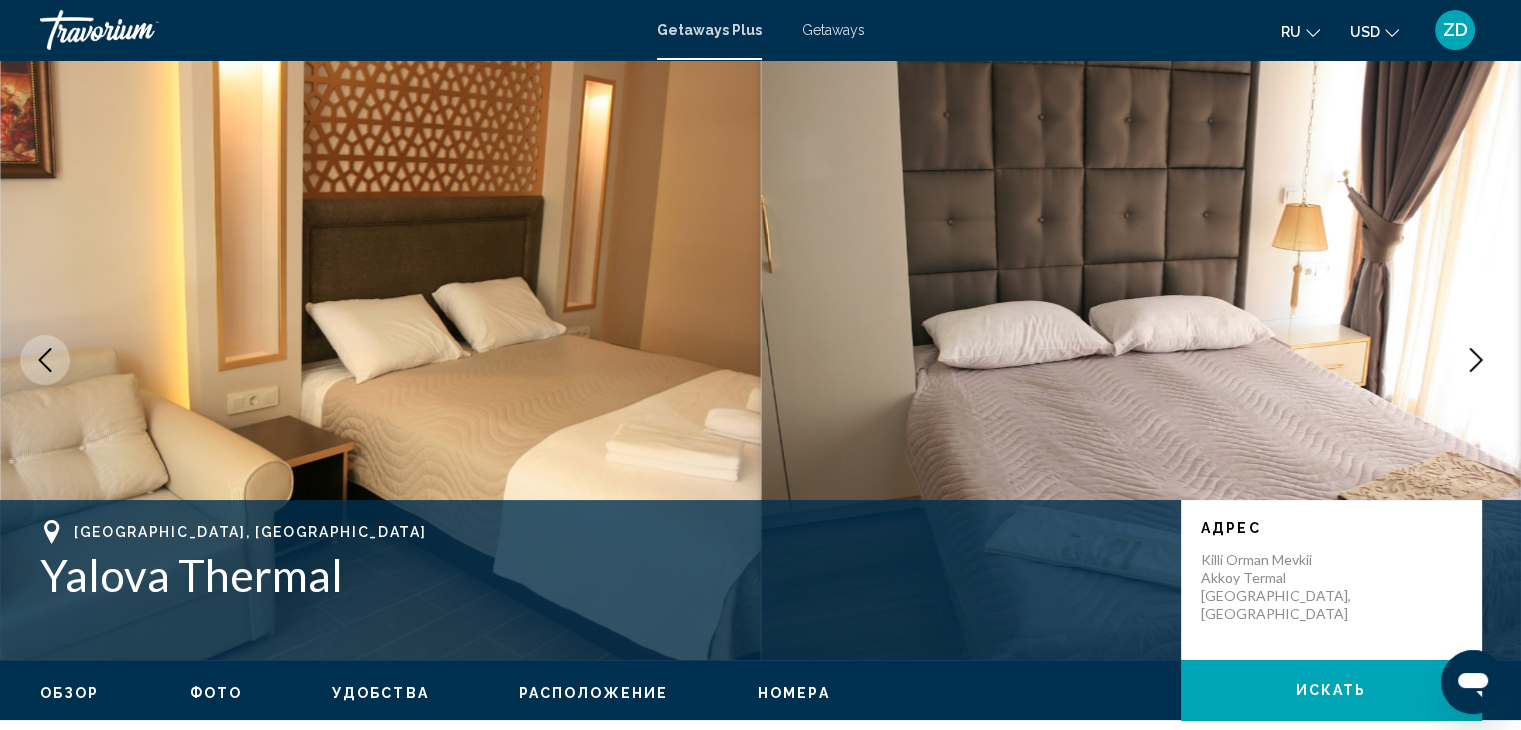 click at bounding box center (1476, 360) 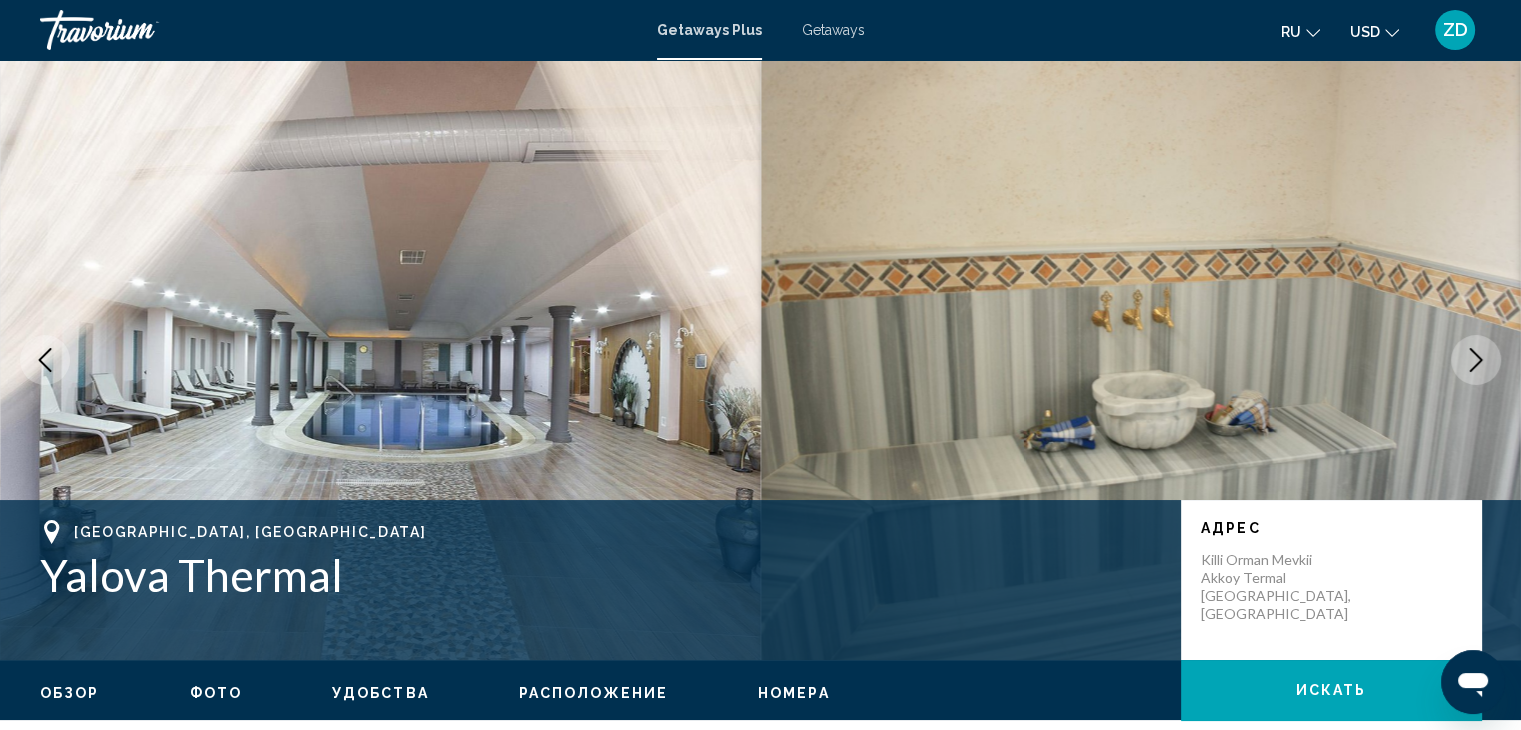 click at bounding box center (1476, 360) 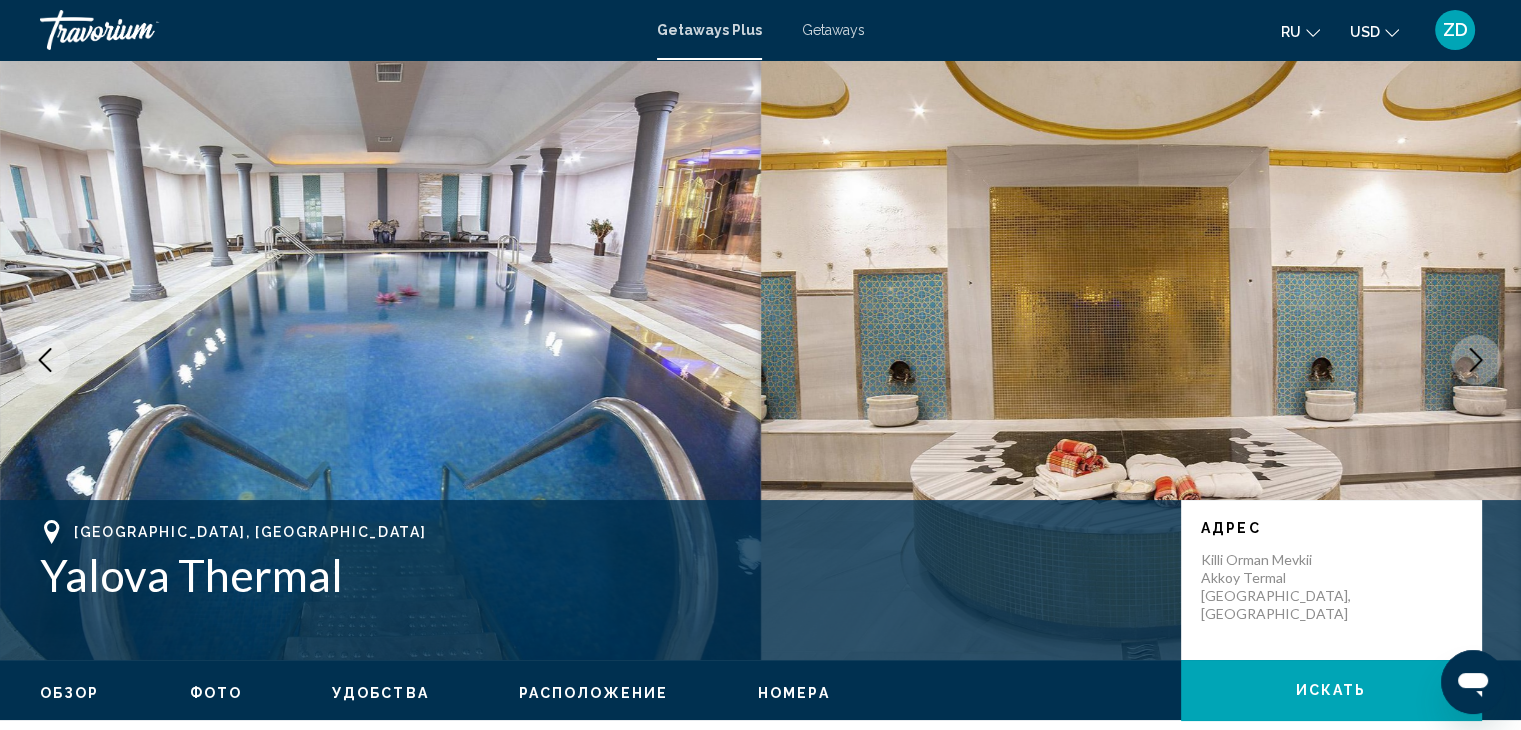 click at bounding box center [1476, 360] 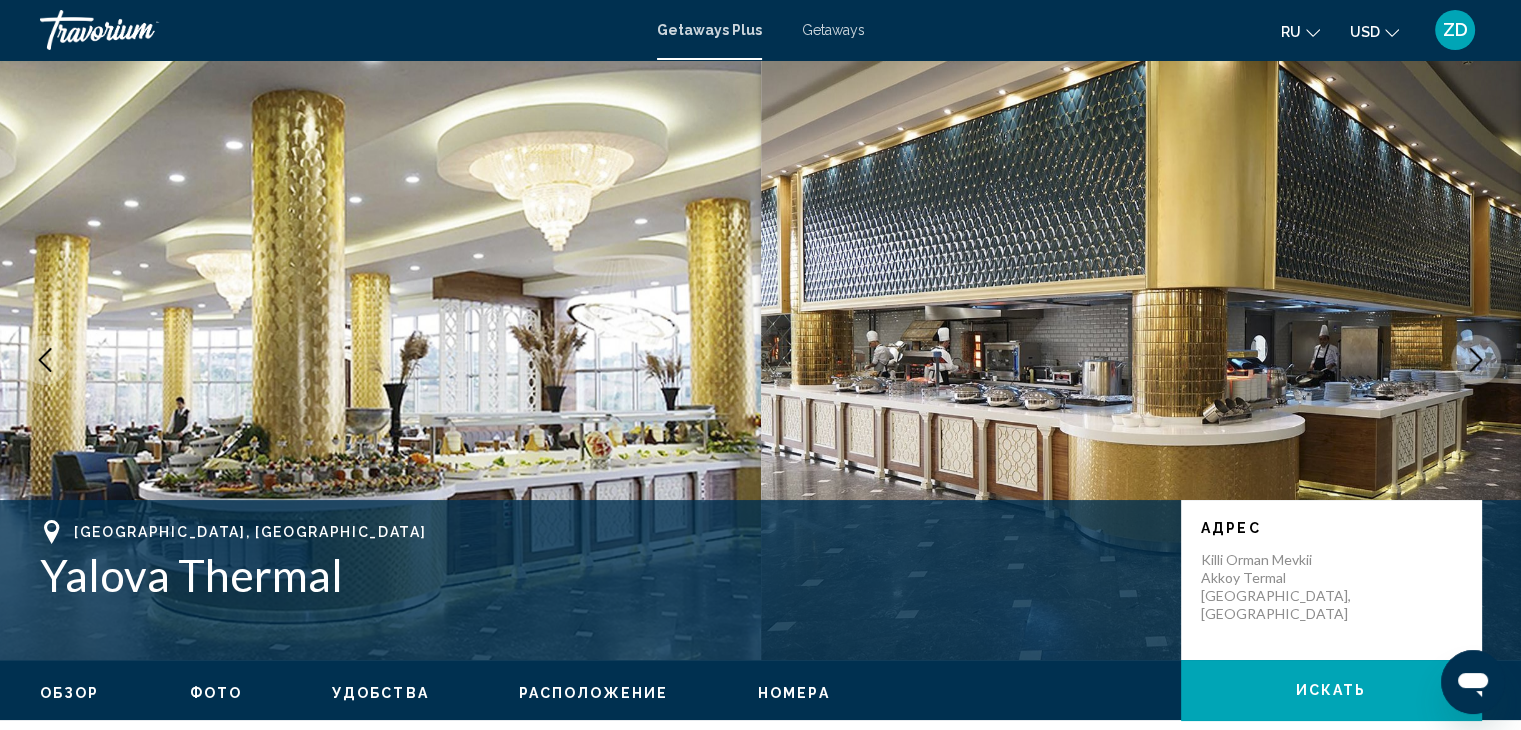click at bounding box center [1476, 360] 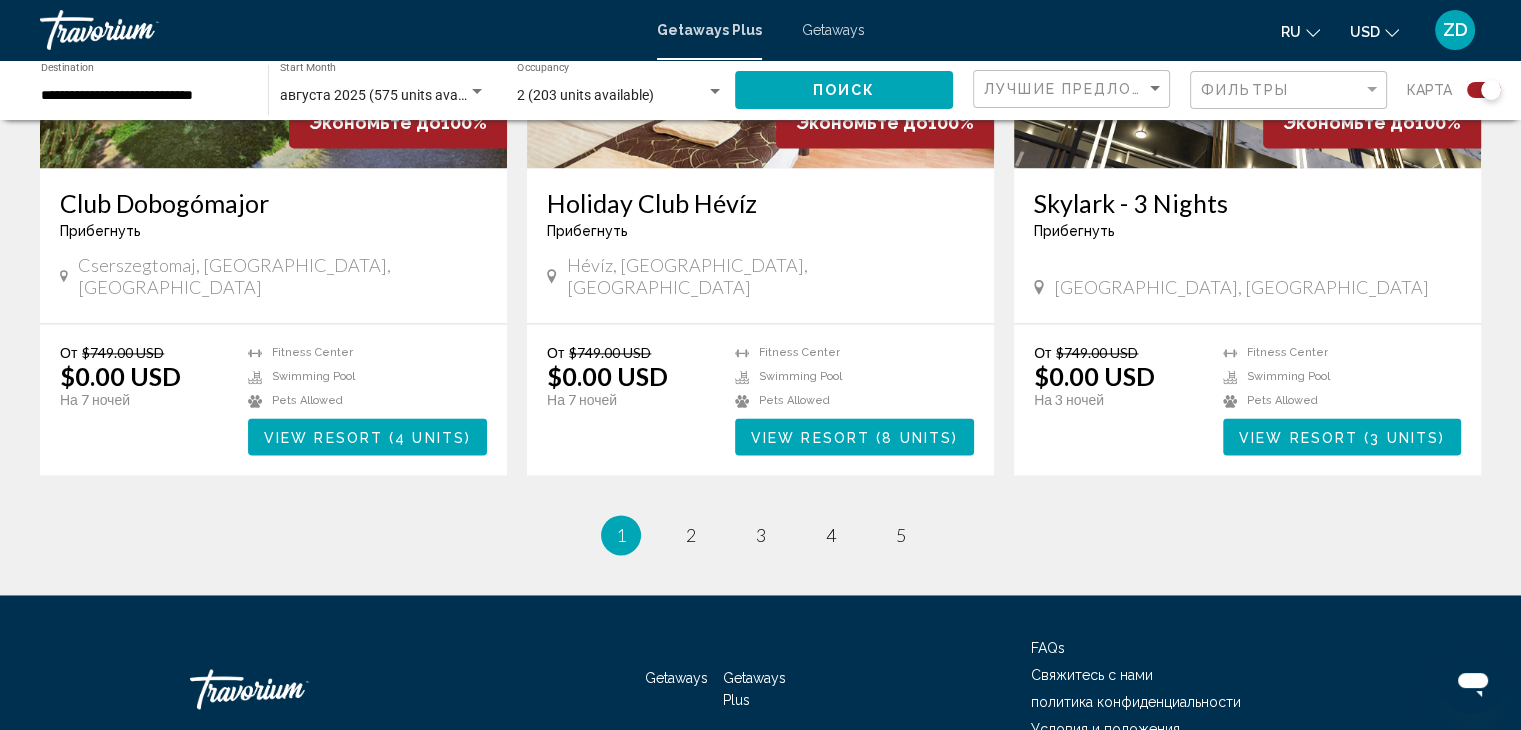 scroll, scrollTop: 3004, scrollLeft: 0, axis: vertical 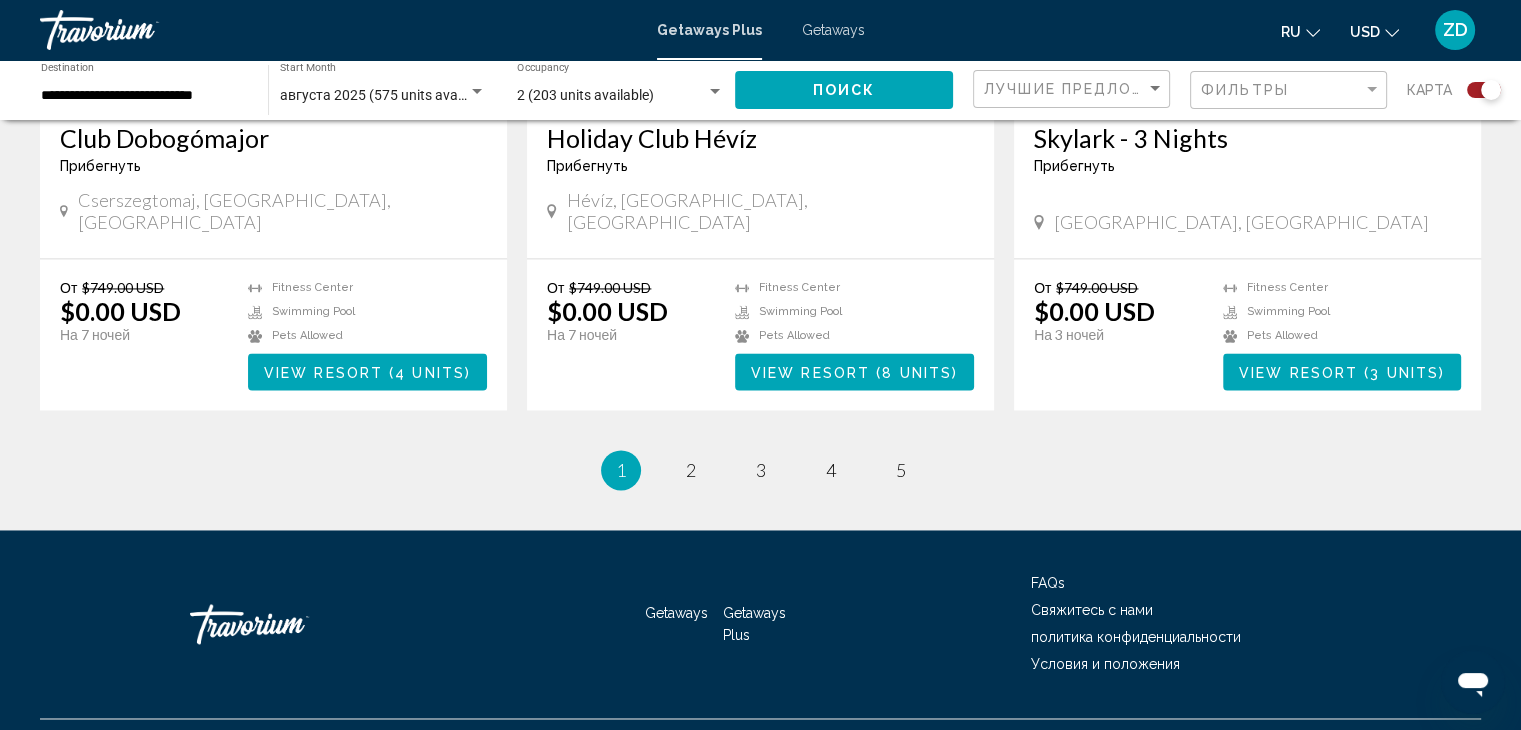 click on "1 / 5  You're on page  1 page  2 page  3 page  4 page  5" at bounding box center (760, 470) 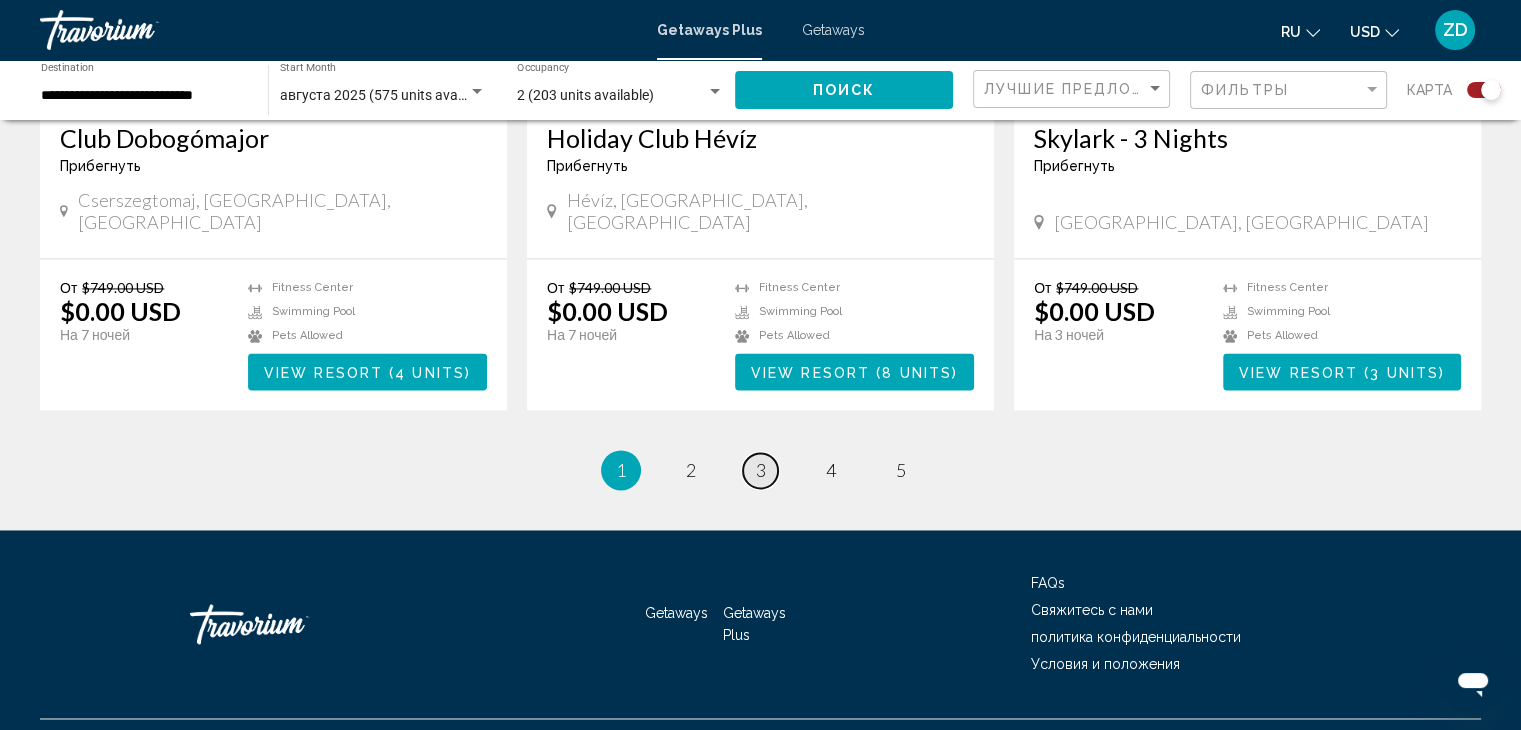 click on "page  3" at bounding box center [760, 470] 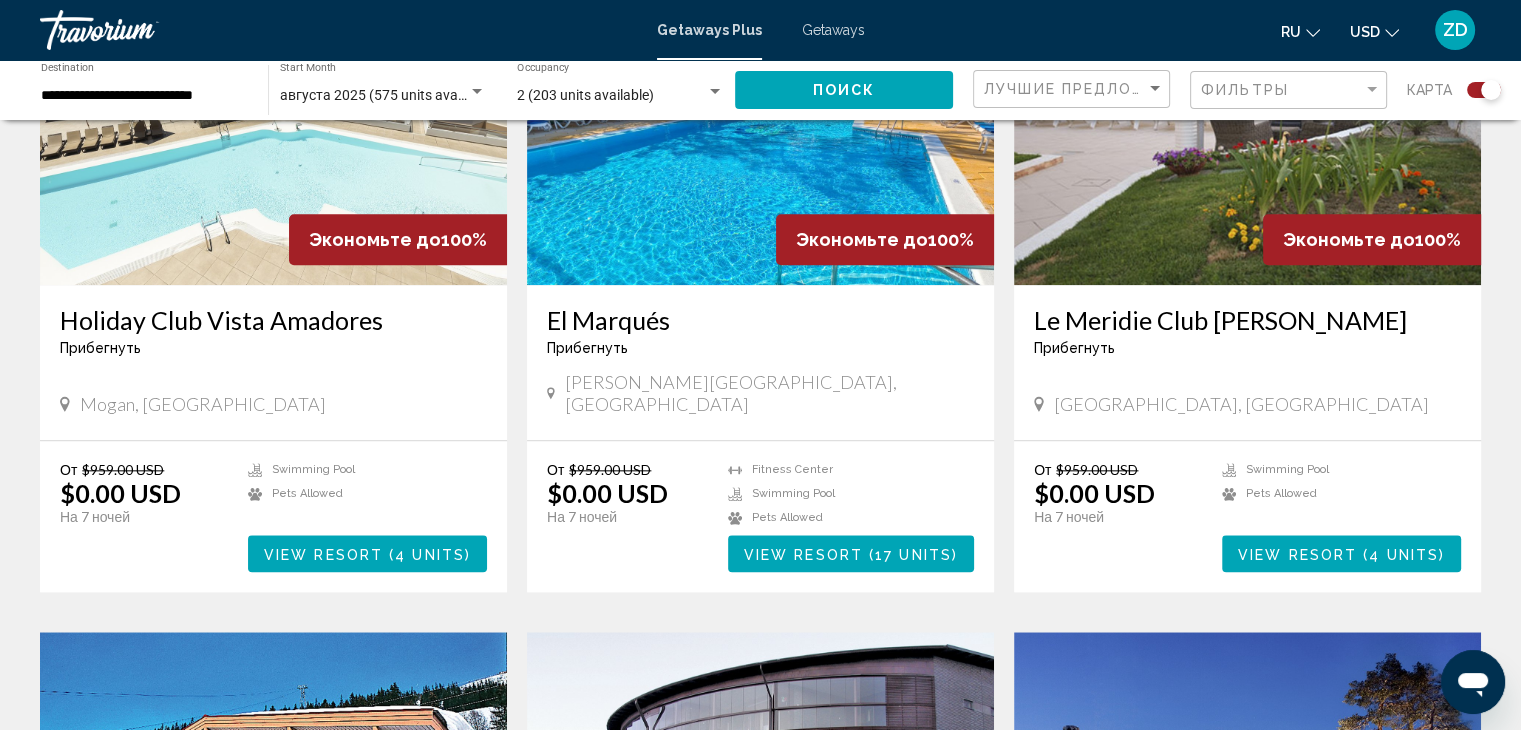 scroll, scrollTop: 3004, scrollLeft: 0, axis: vertical 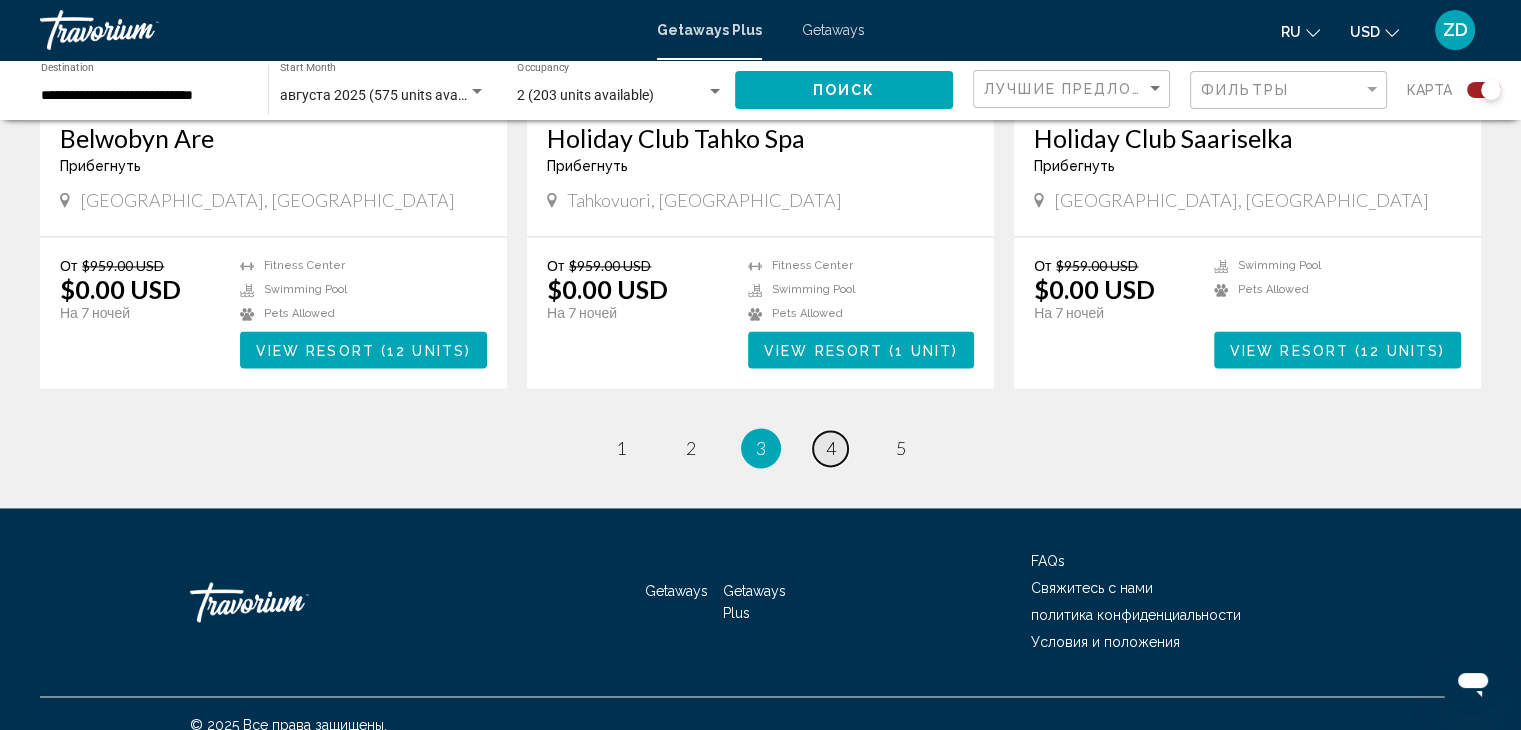 click on "4" at bounding box center (831, 448) 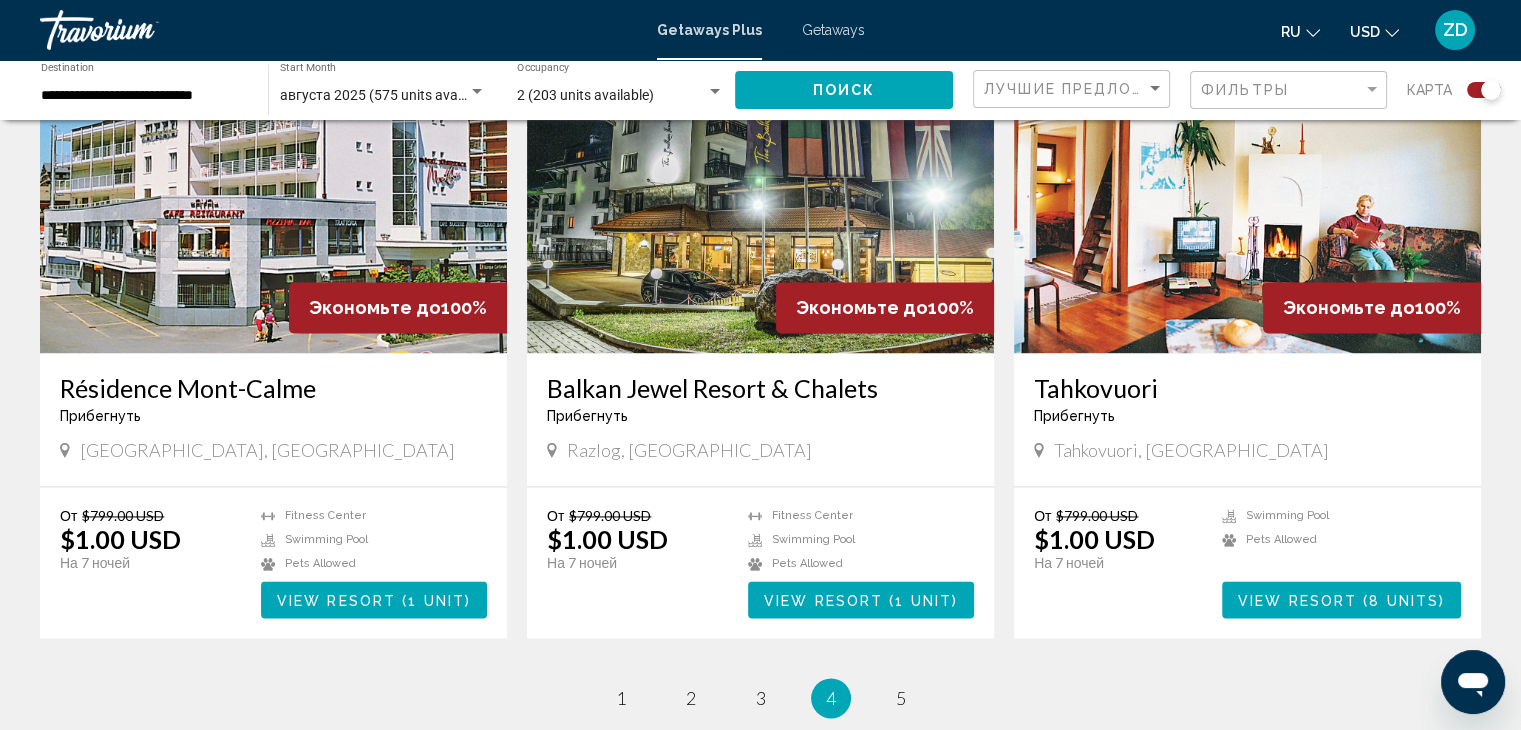 scroll, scrollTop: 2740, scrollLeft: 0, axis: vertical 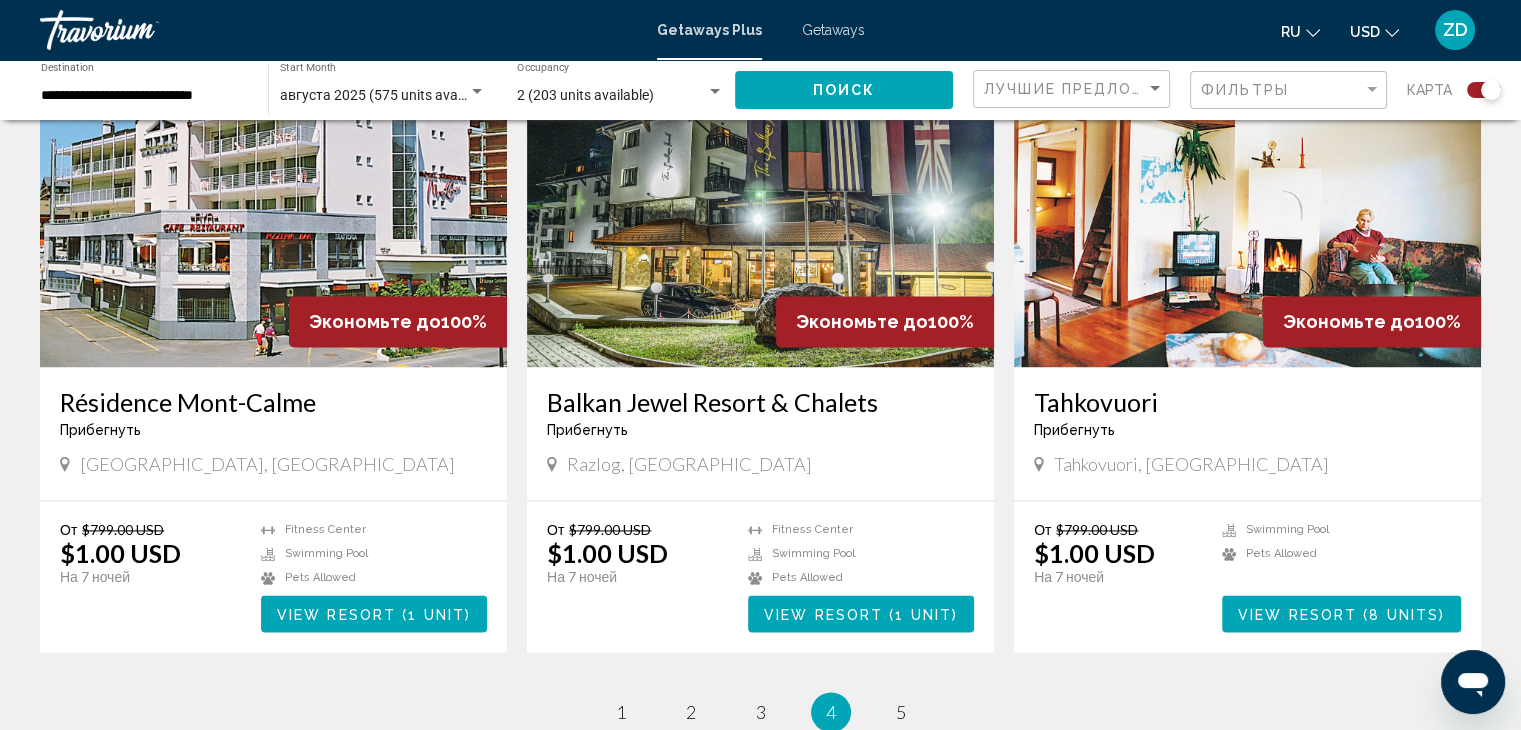 click at bounding box center (760, 207) 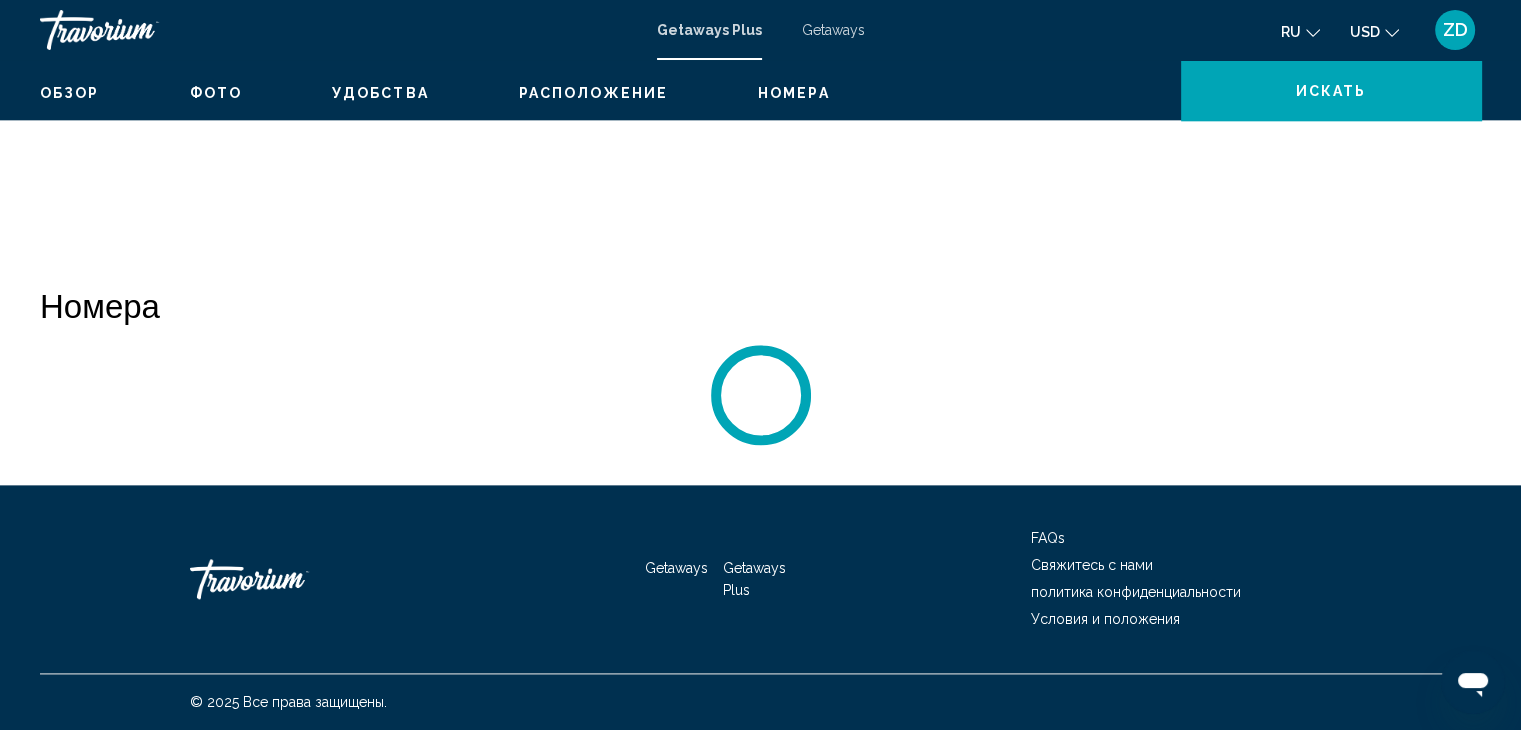 scroll, scrollTop: 0, scrollLeft: 0, axis: both 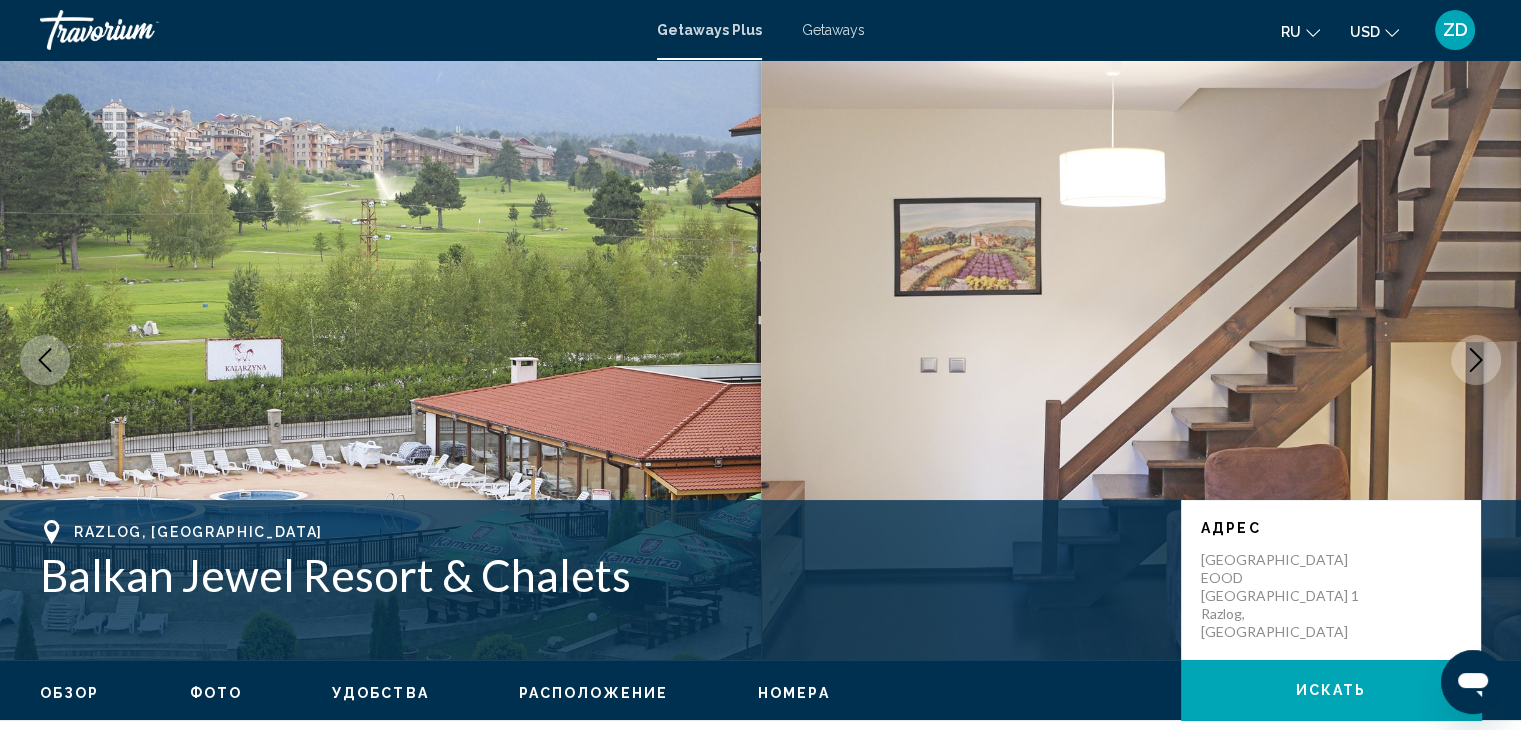 click 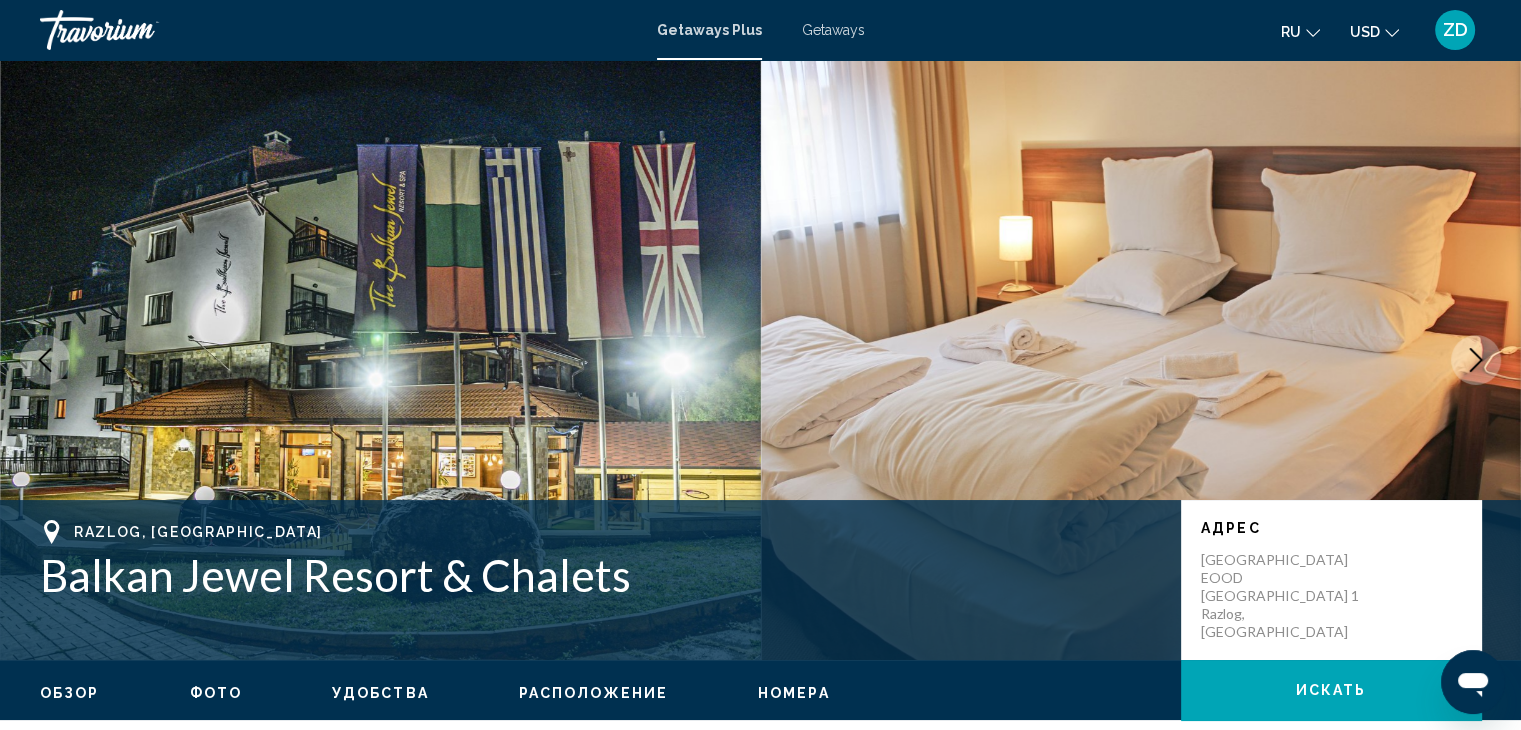 click 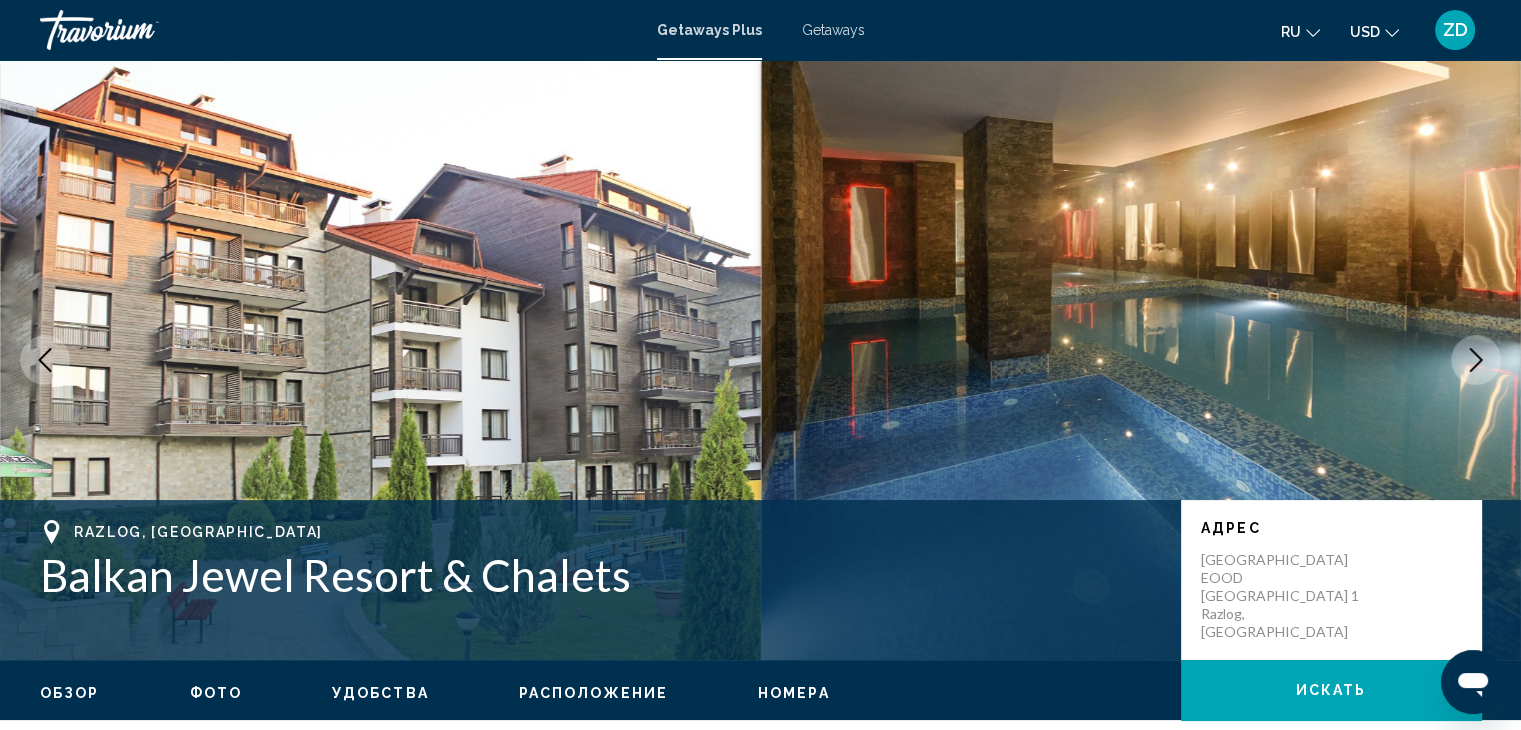click 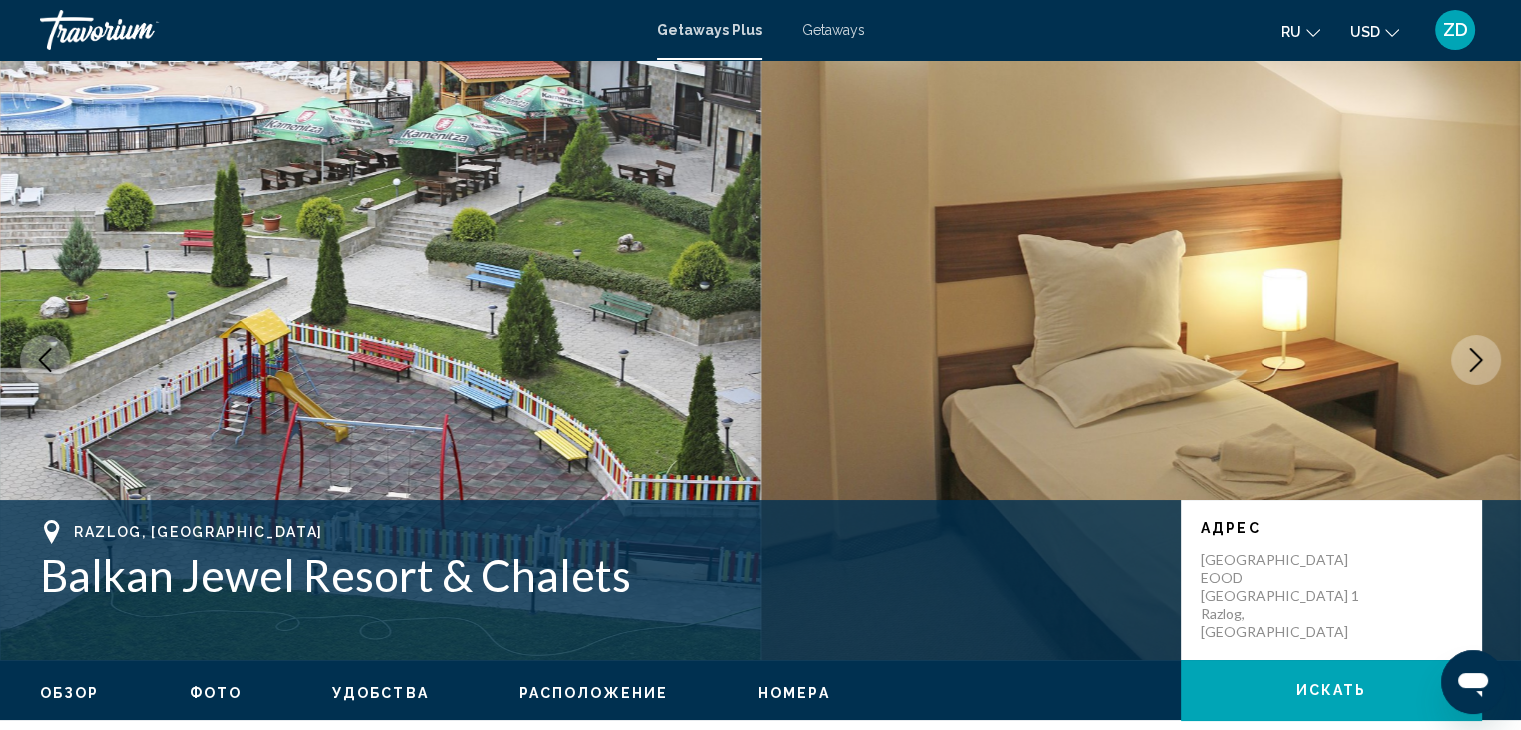 click 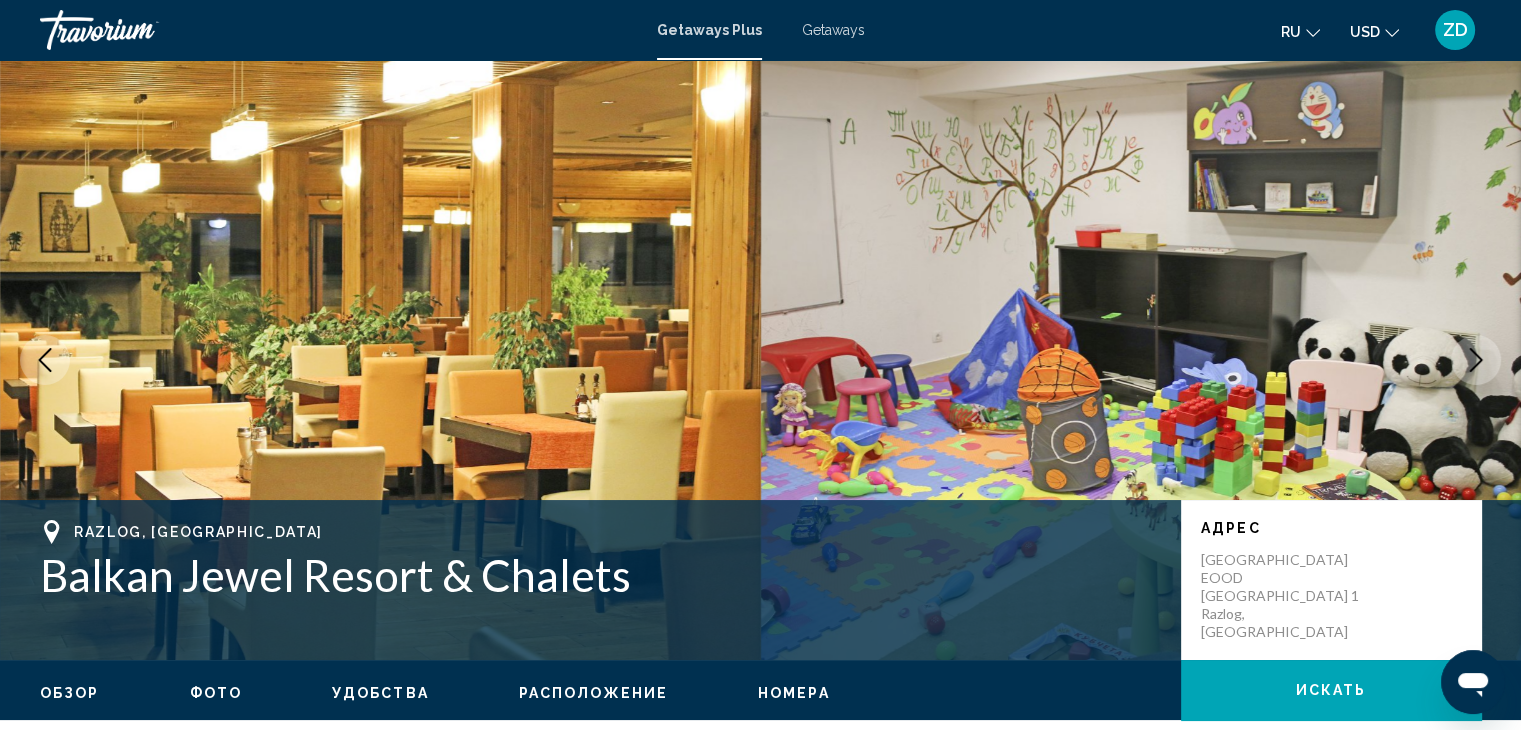 click 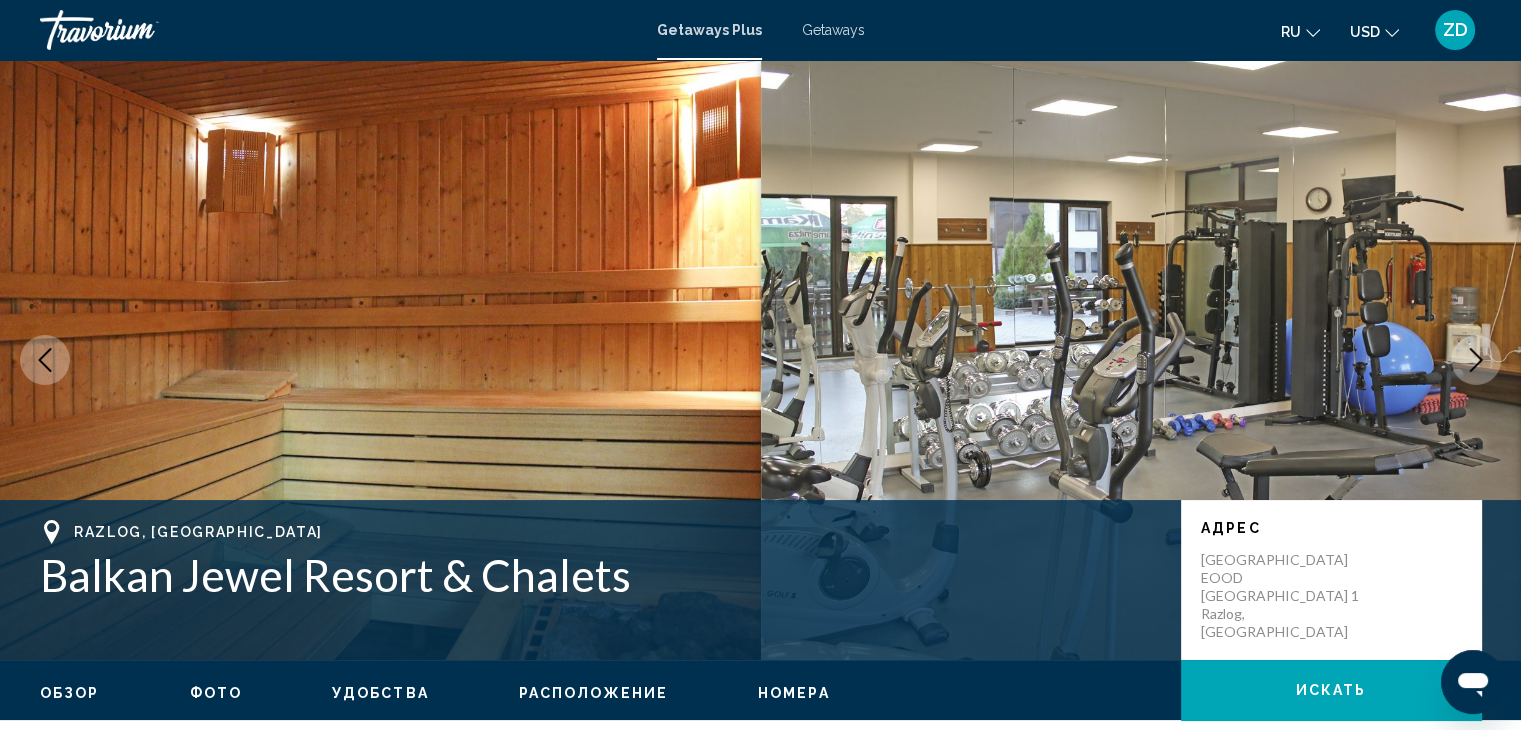 click 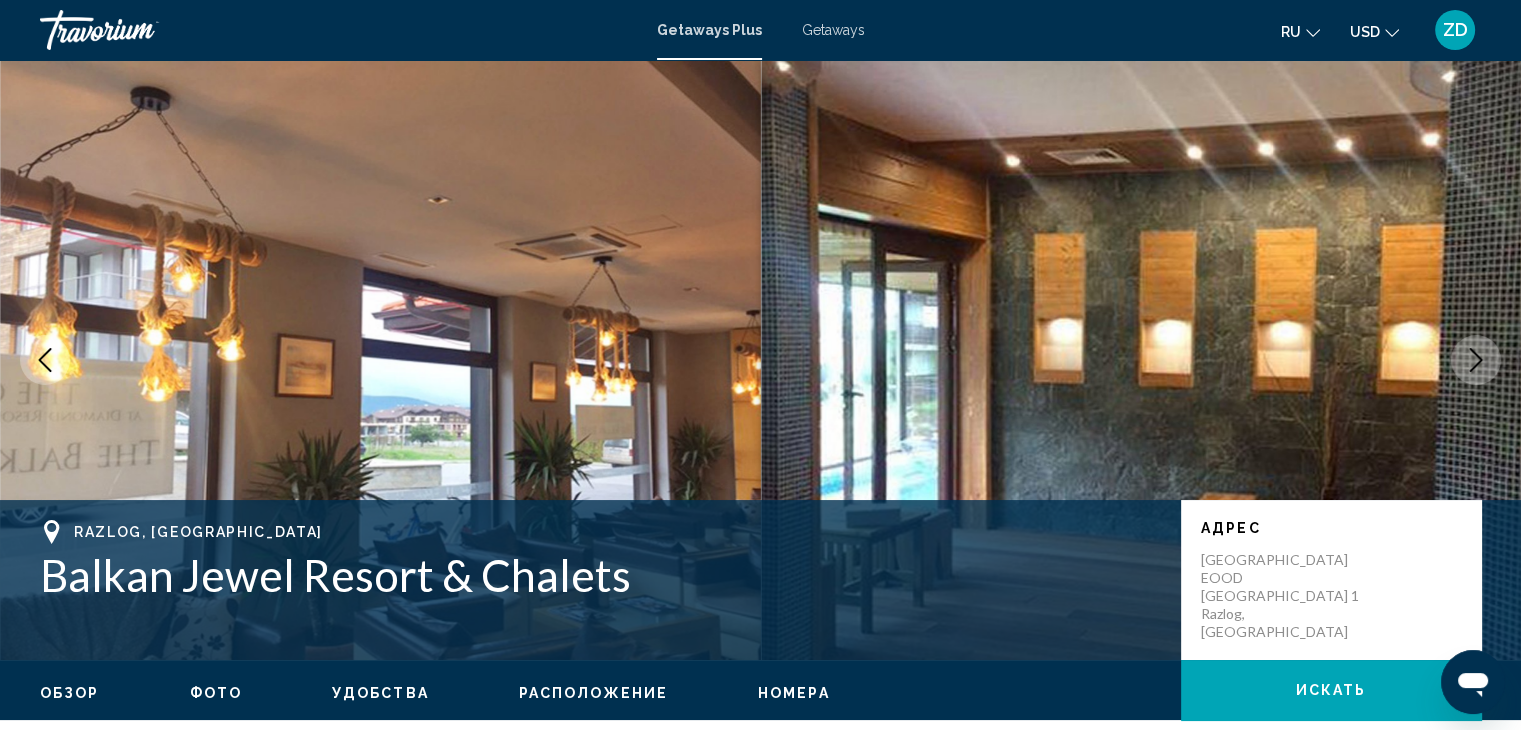 click 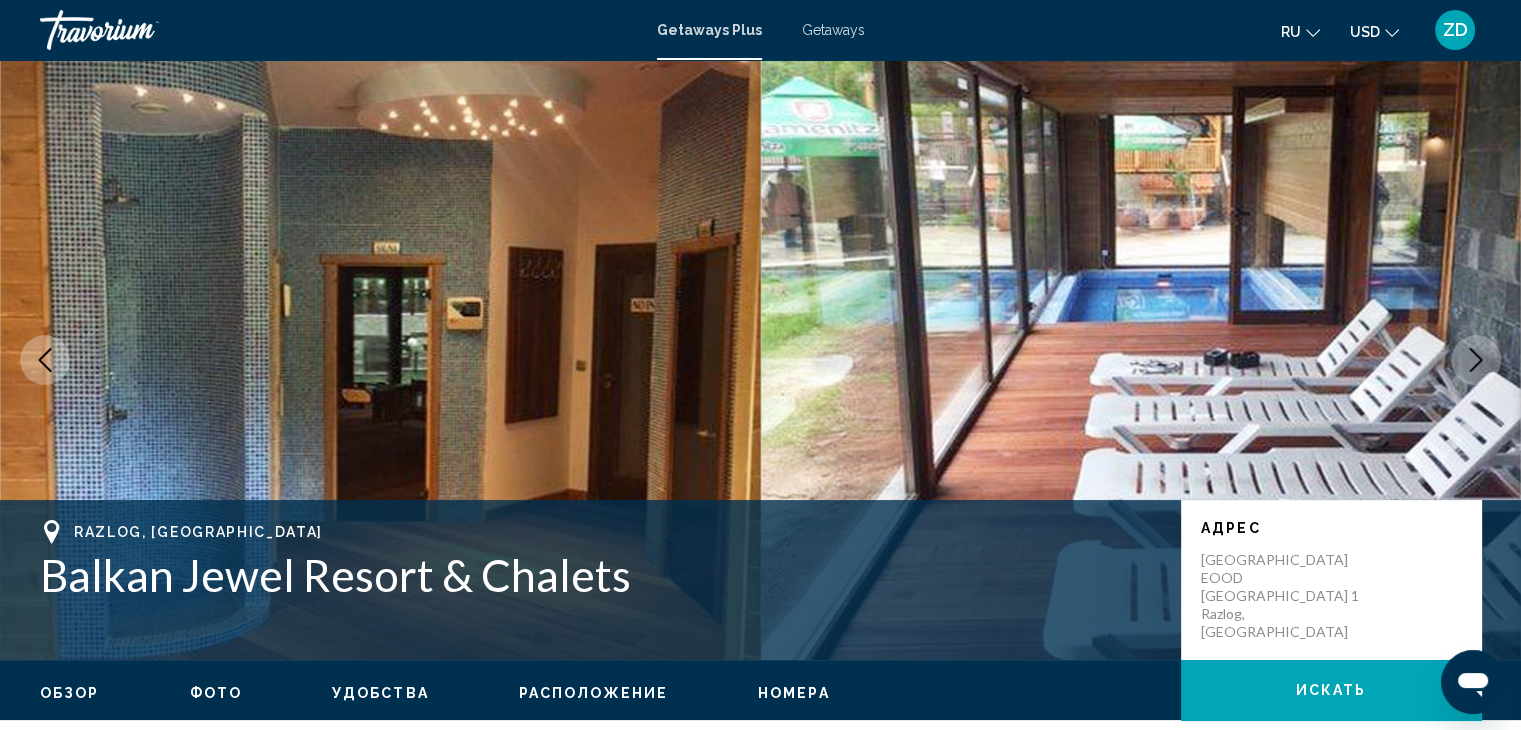 click 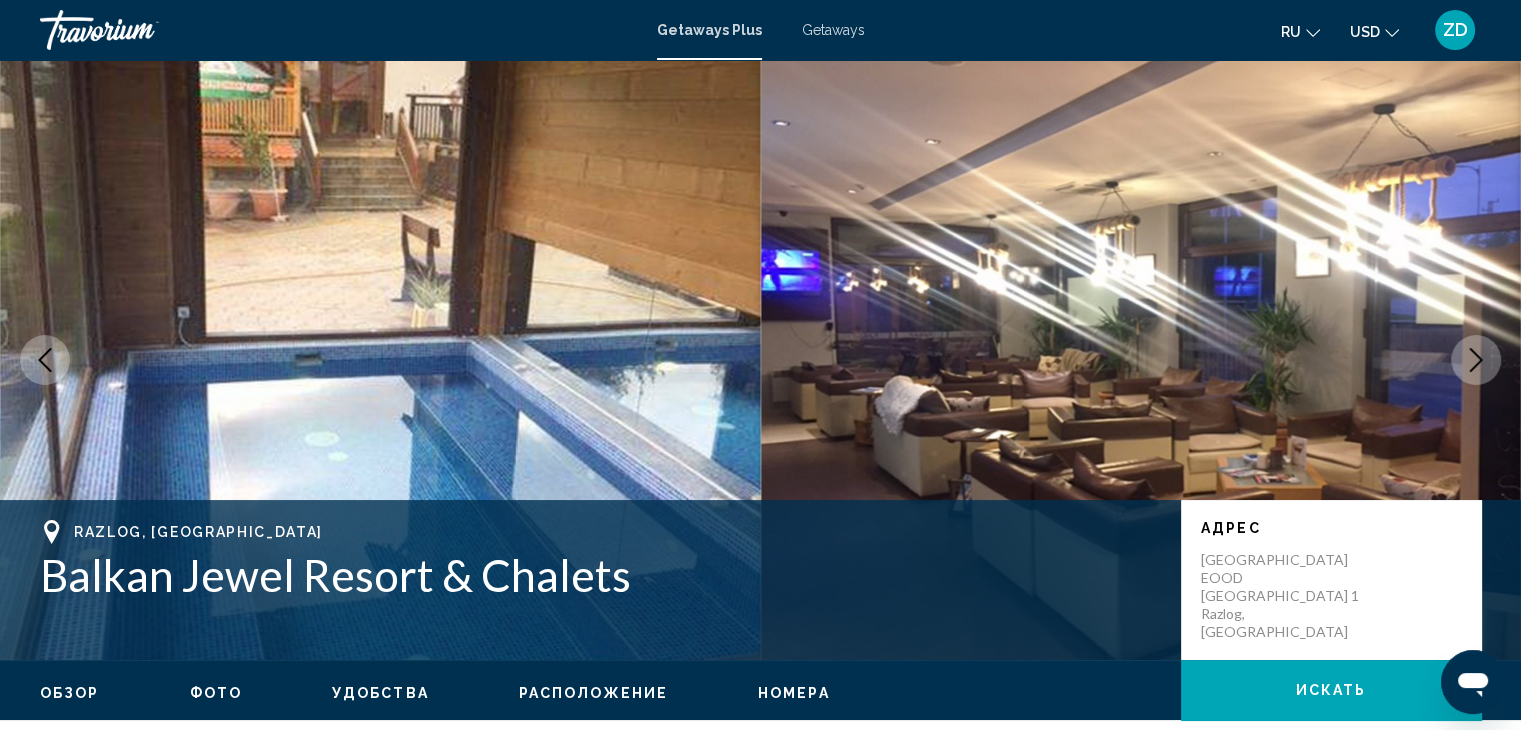 click 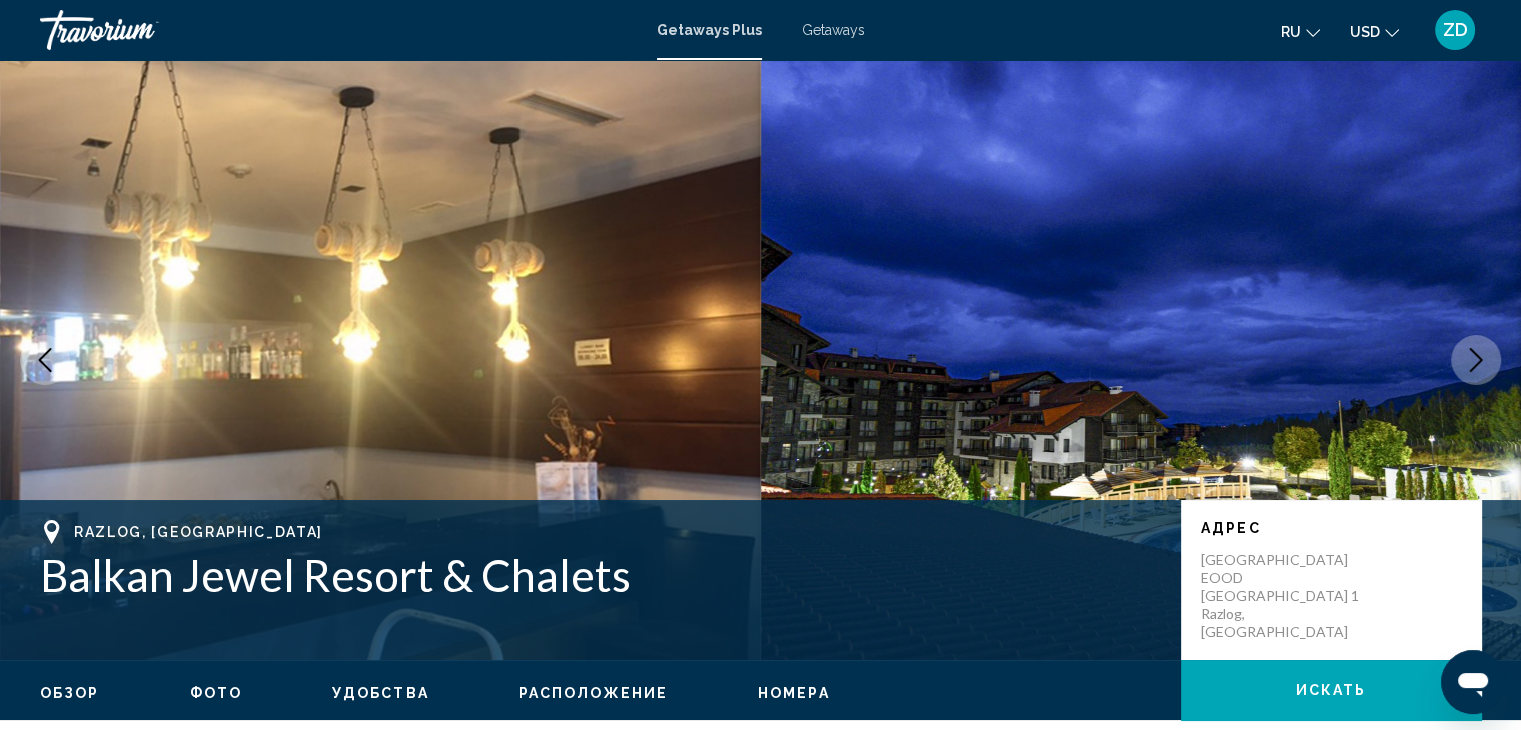 click 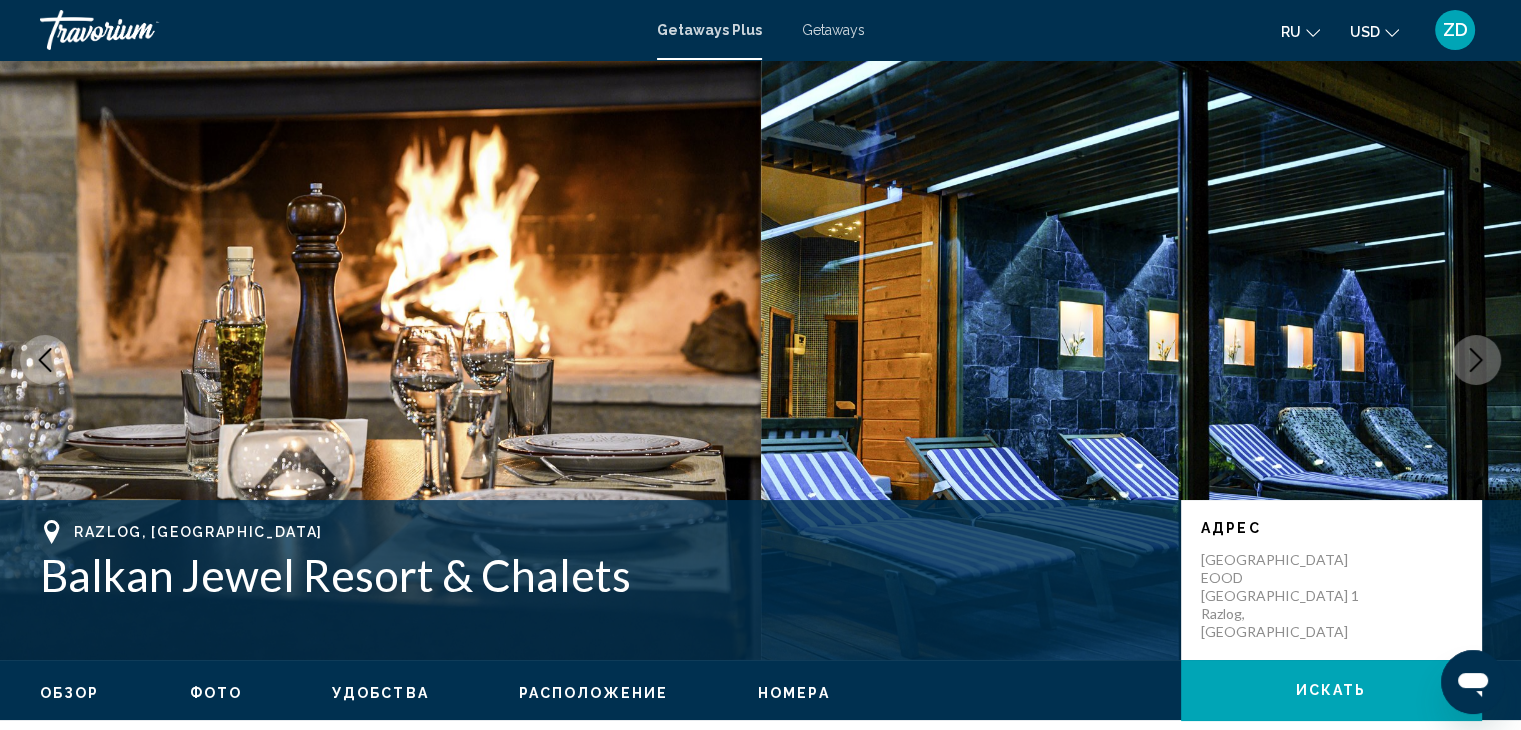click 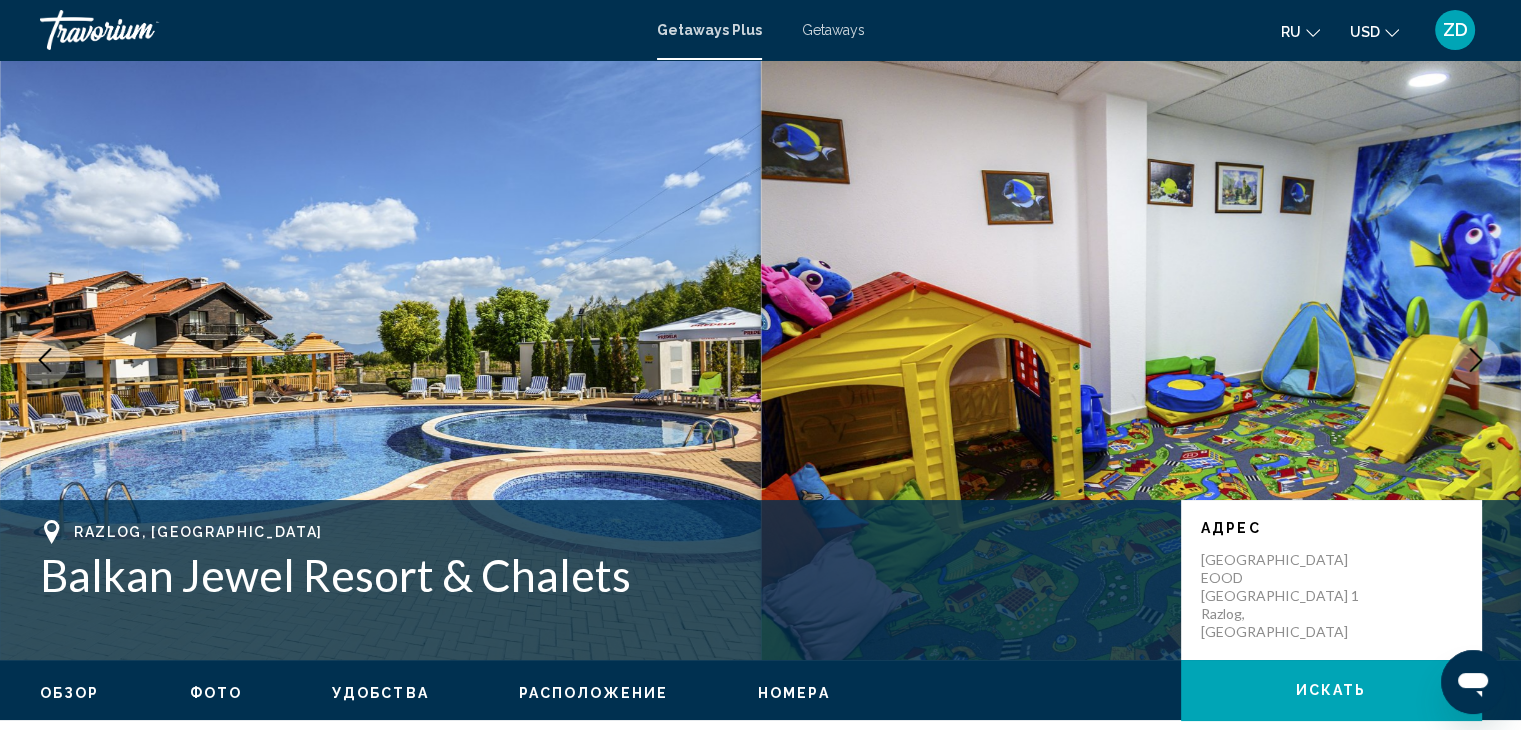 click 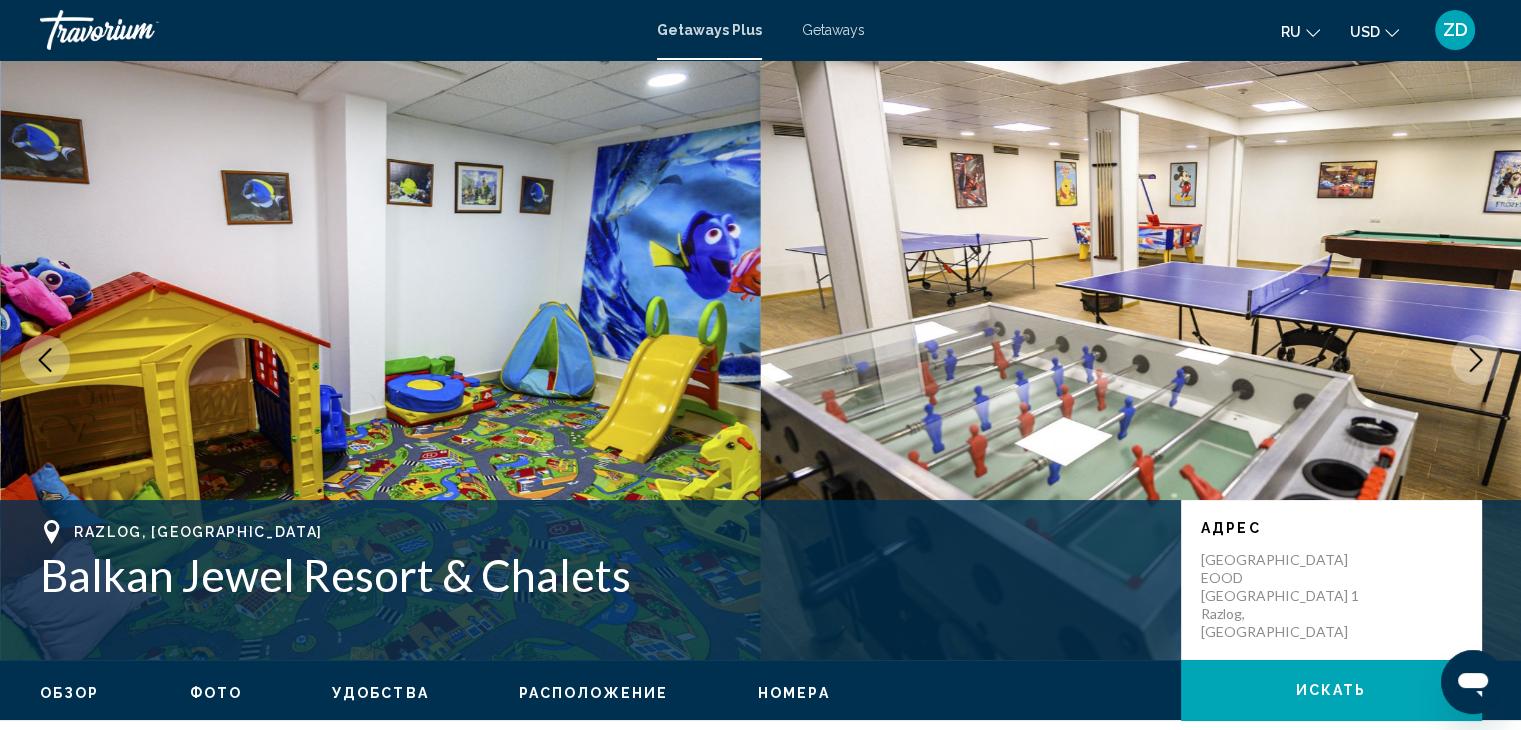 click 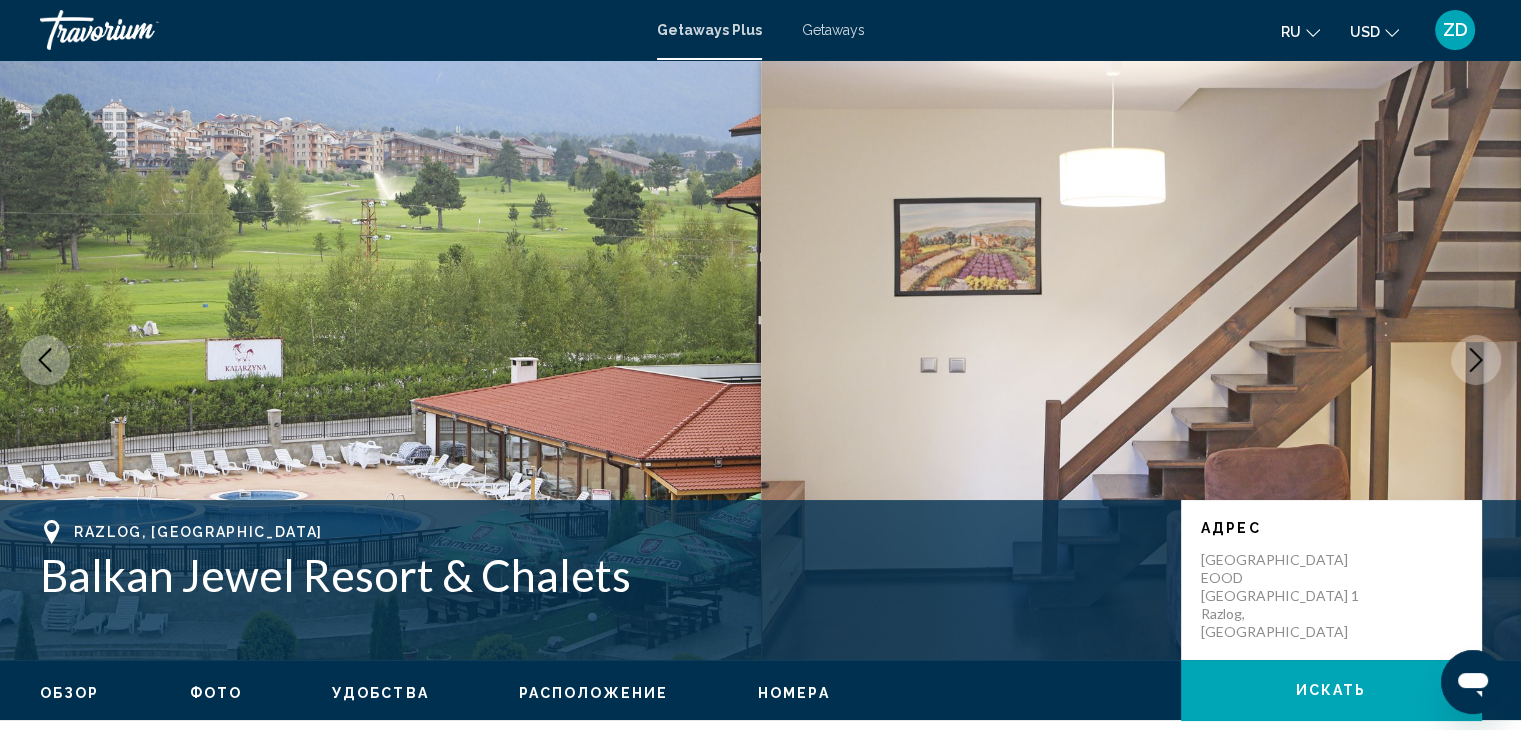click 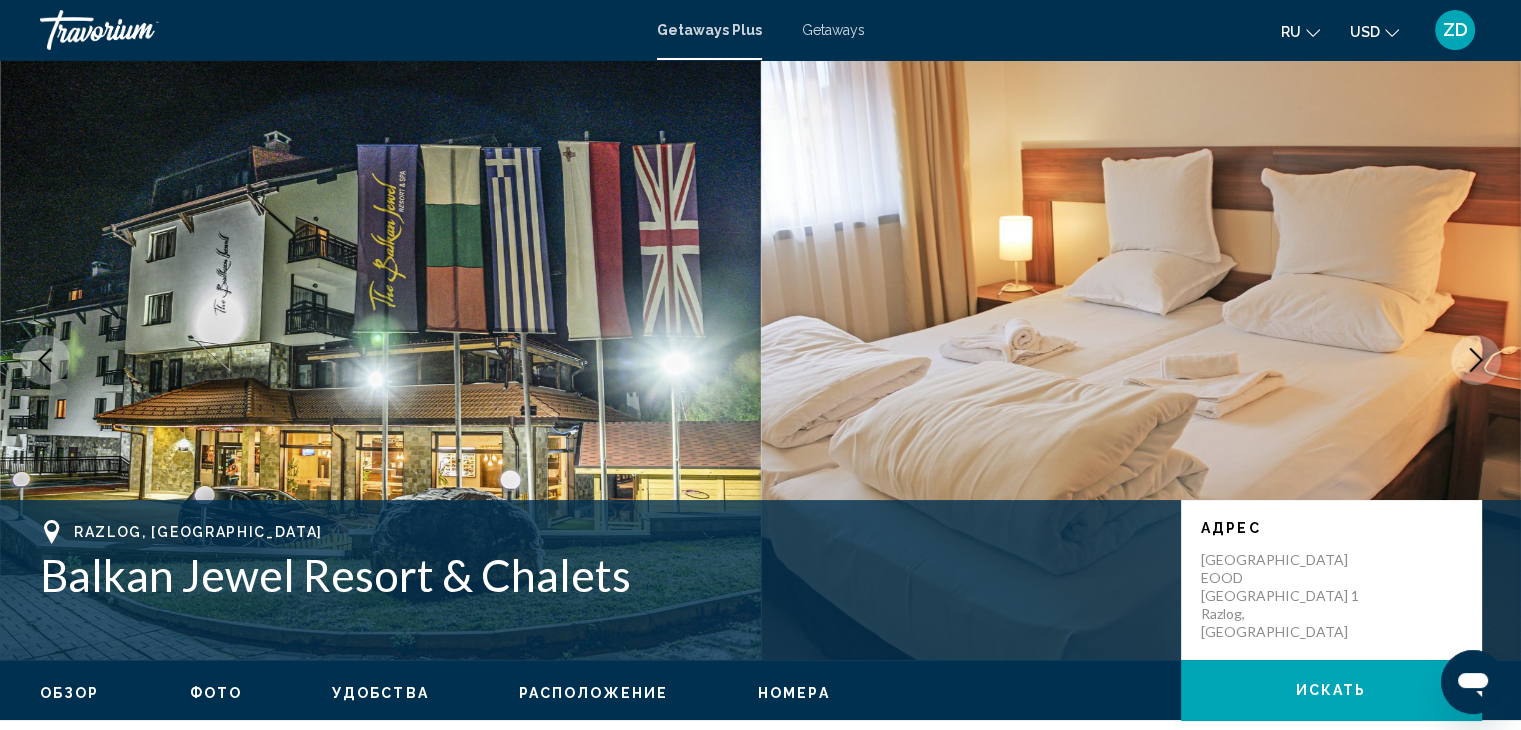 click 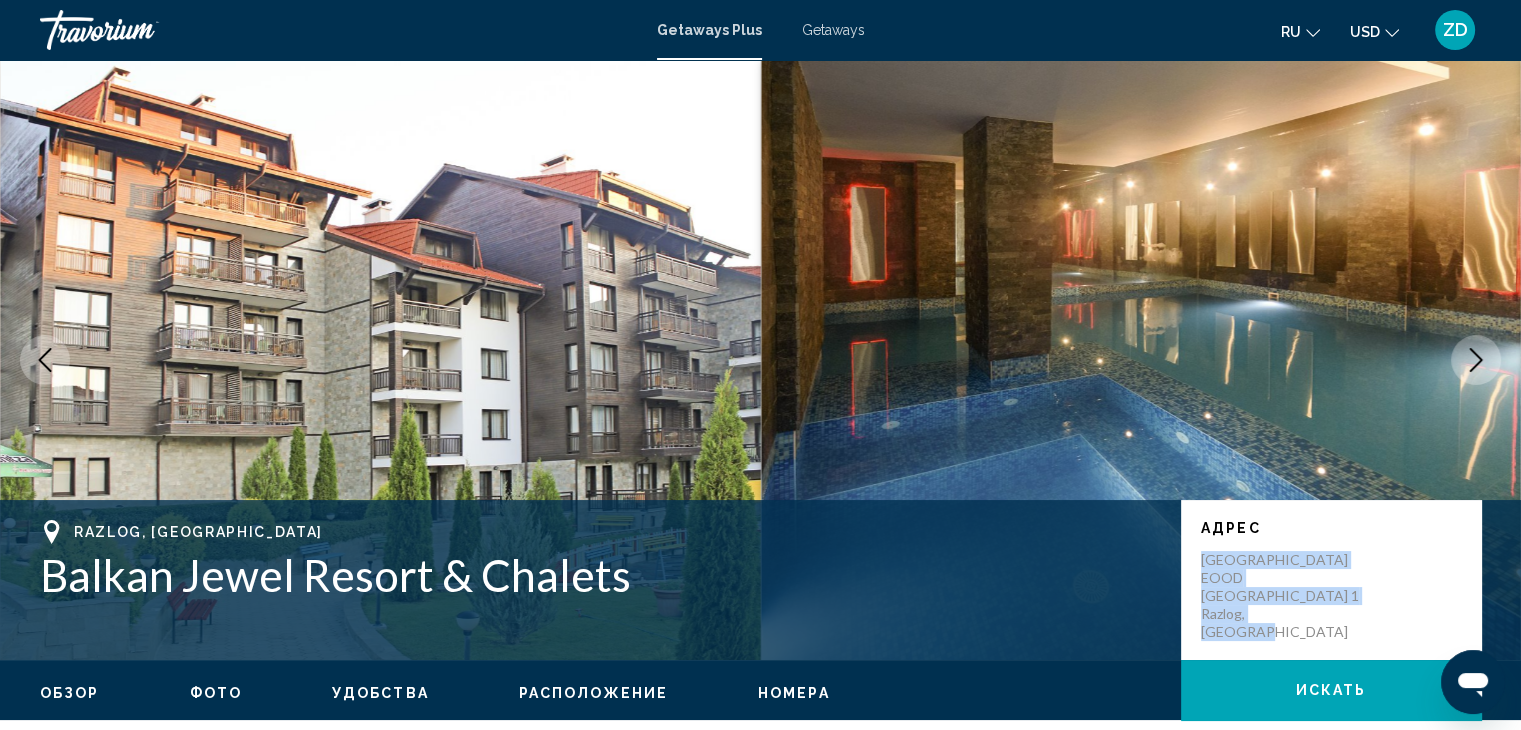 drag, startPoint x: 1200, startPoint y: 561, endPoint x: 1323, endPoint y: 622, distance: 137.2953 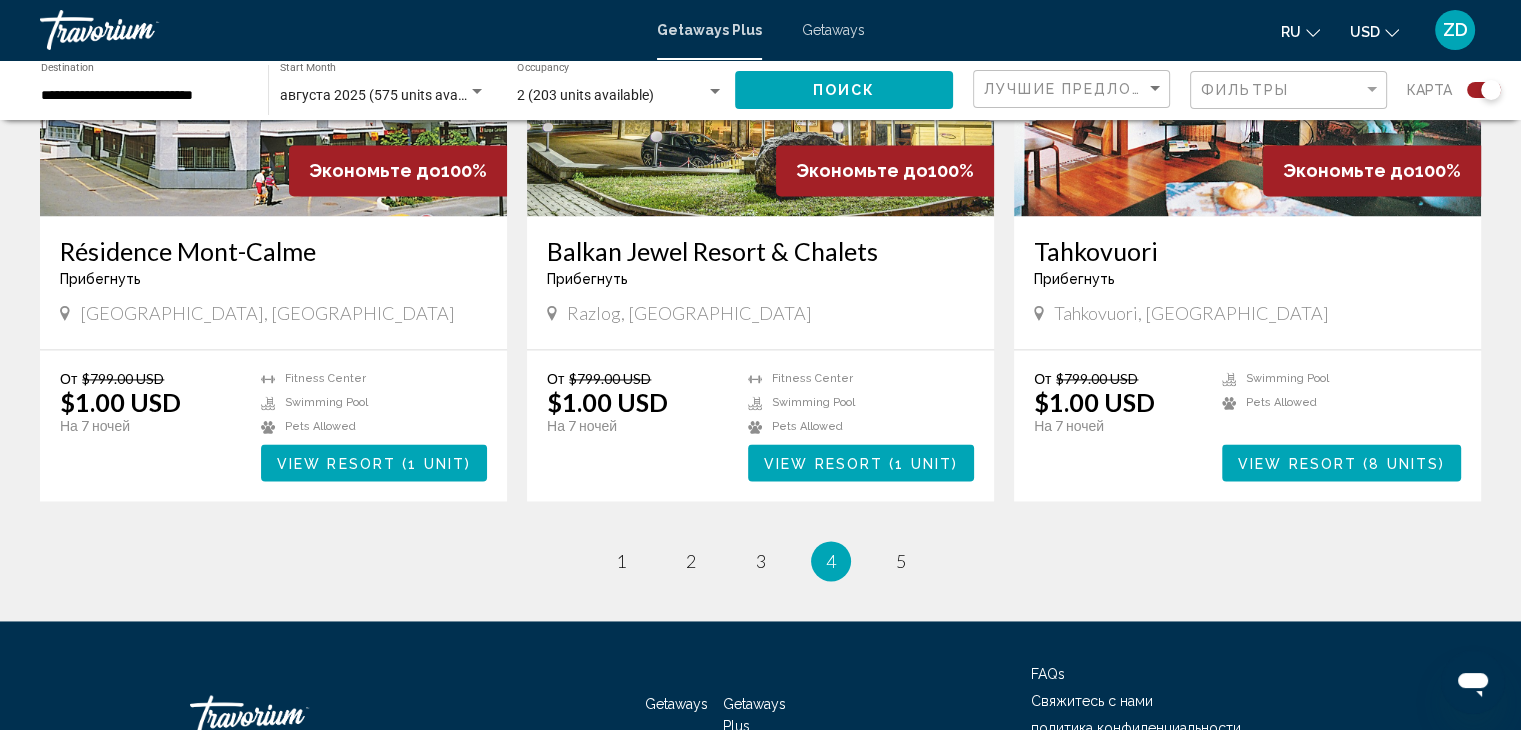 scroll, scrollTop: 3004, scrollLeft: 0, axis: vertical 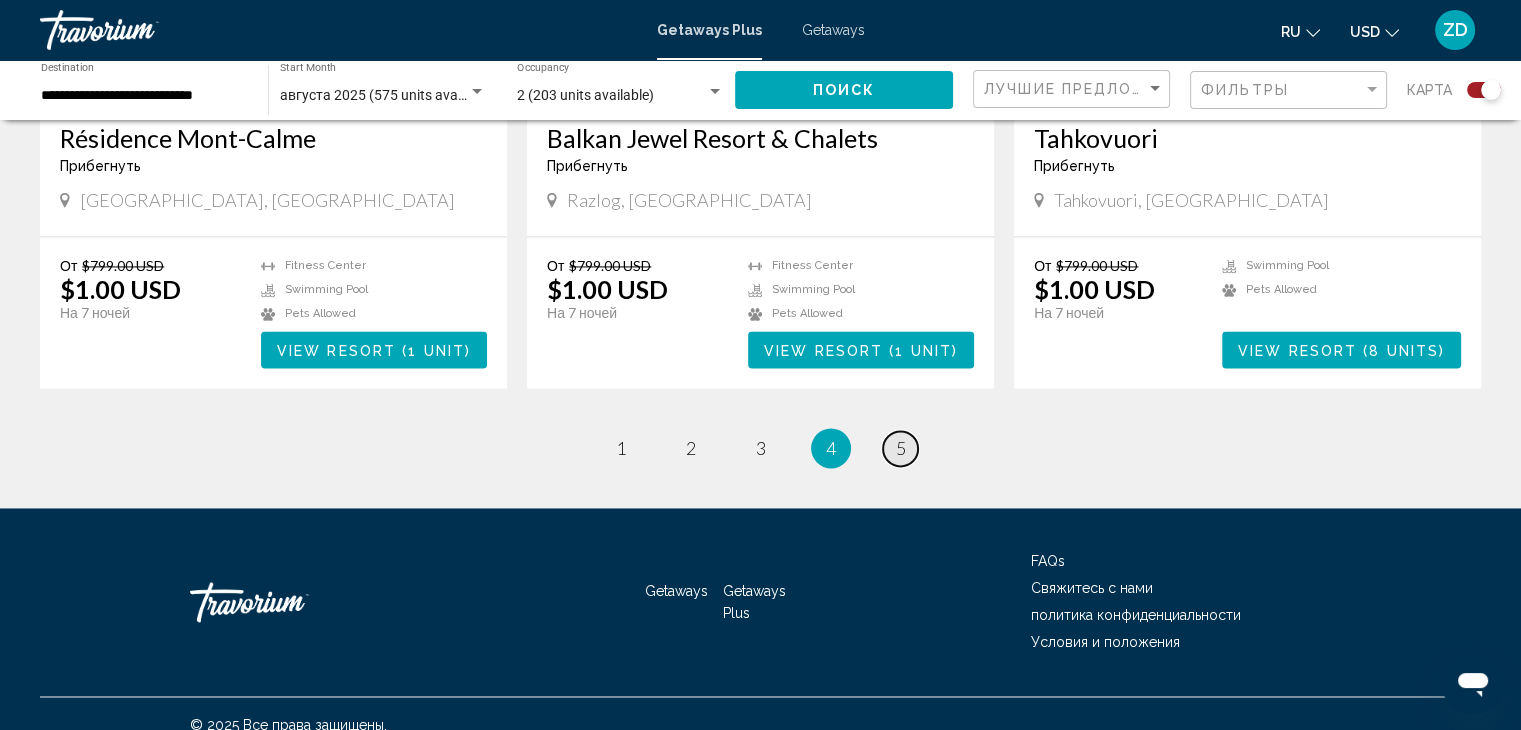 click on "page  5" at bounding box center (900, 448) 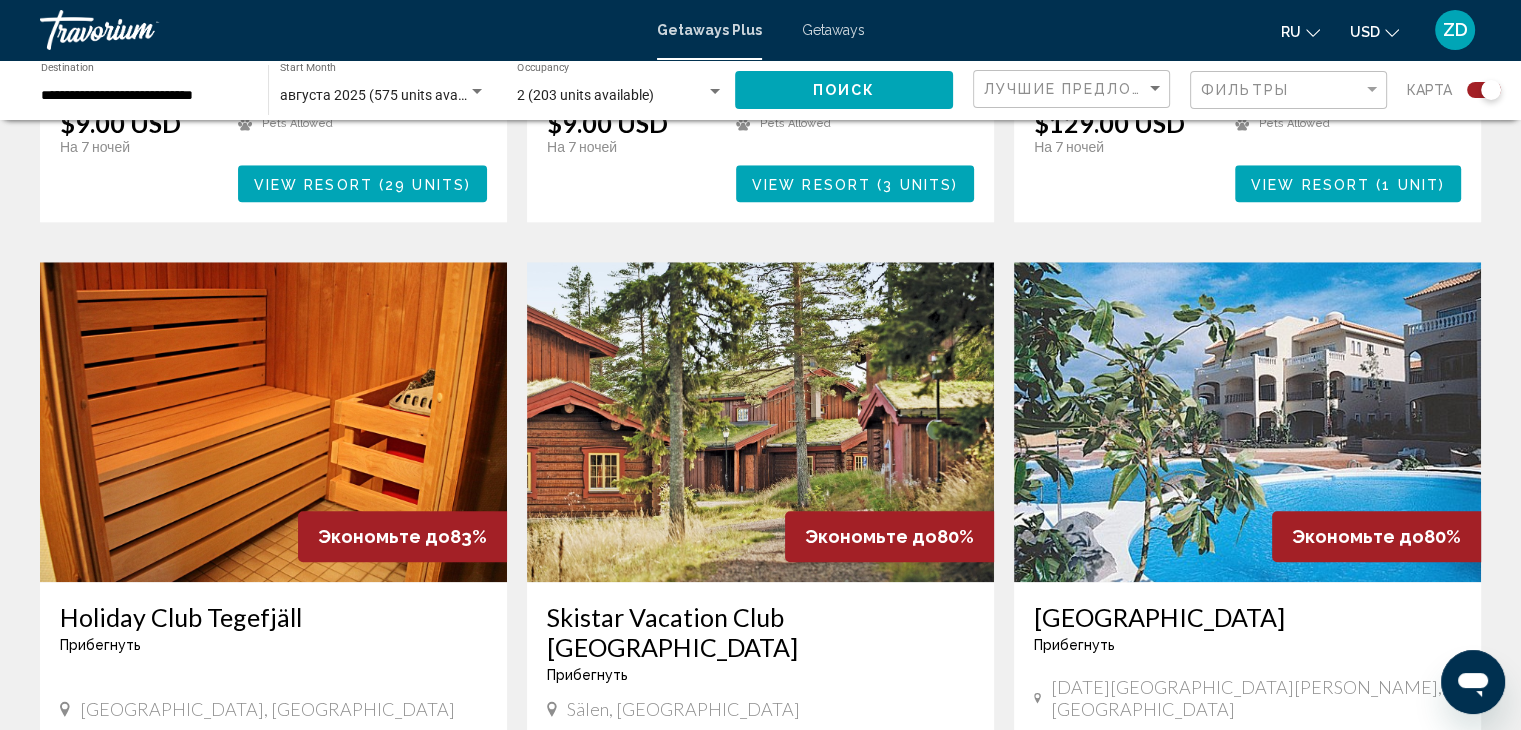 scroll, scrollTop: 1906, scrollLeft: 0, axis: vertical 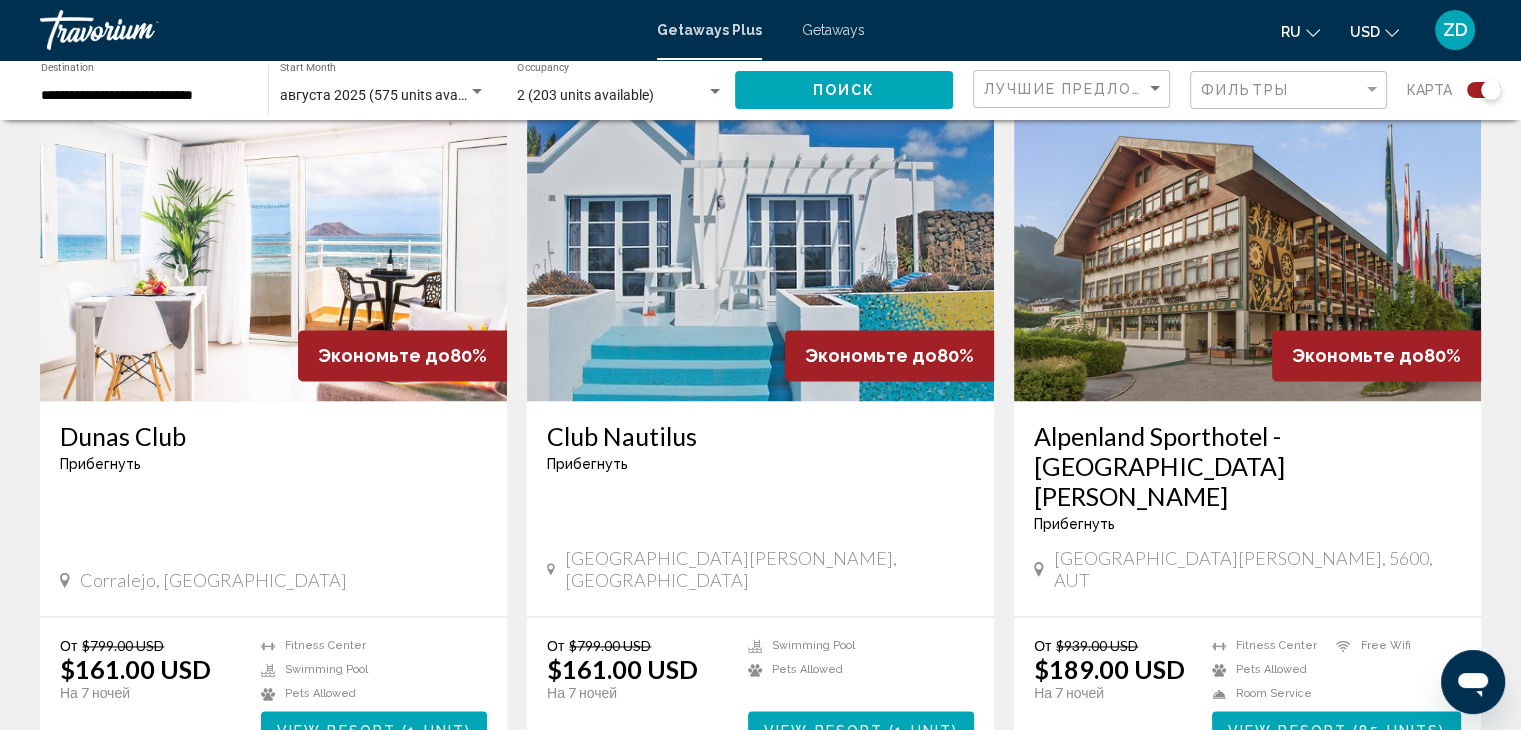 click at bounding box center [1247, 241] 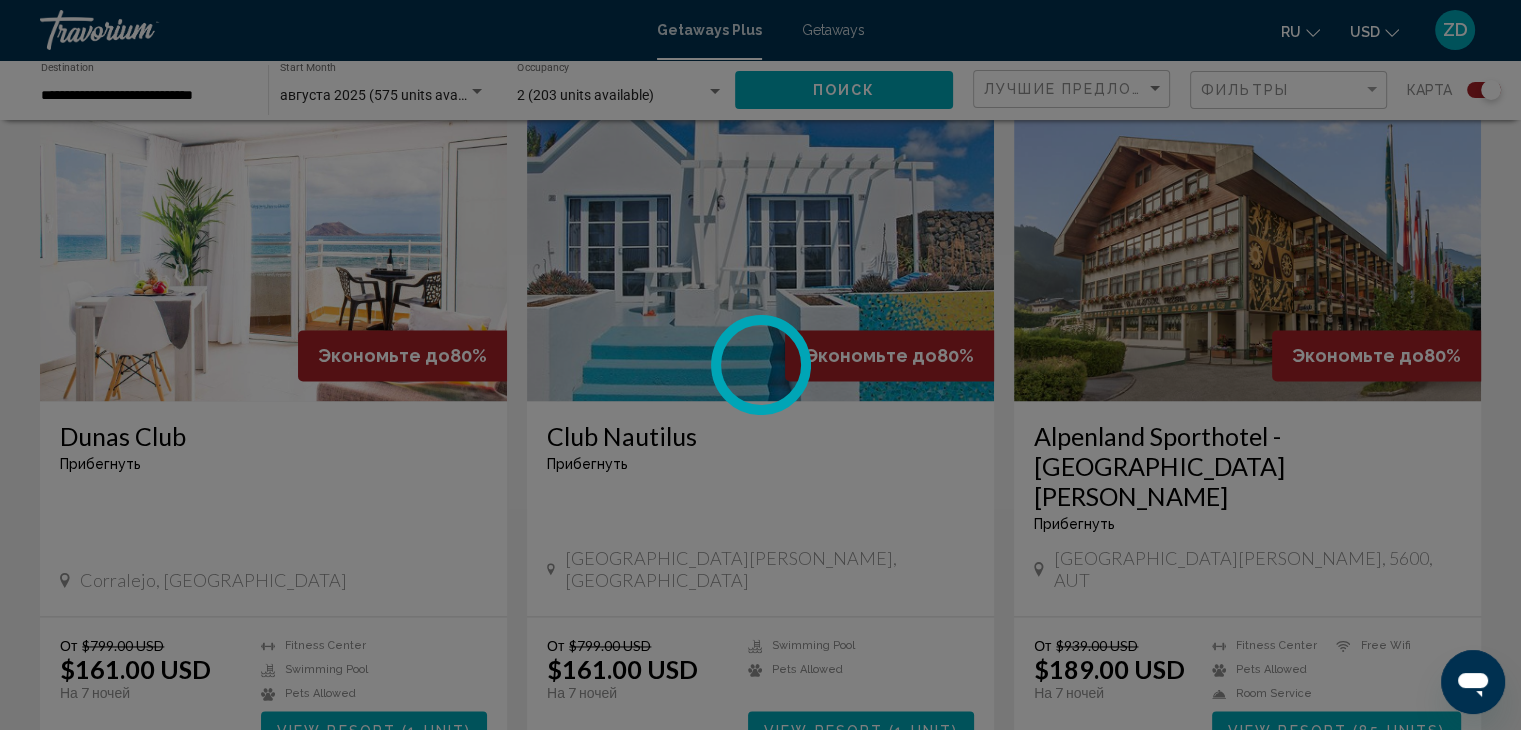 scroll, scrollTop: 0, scrollLeft: 0, axis: both 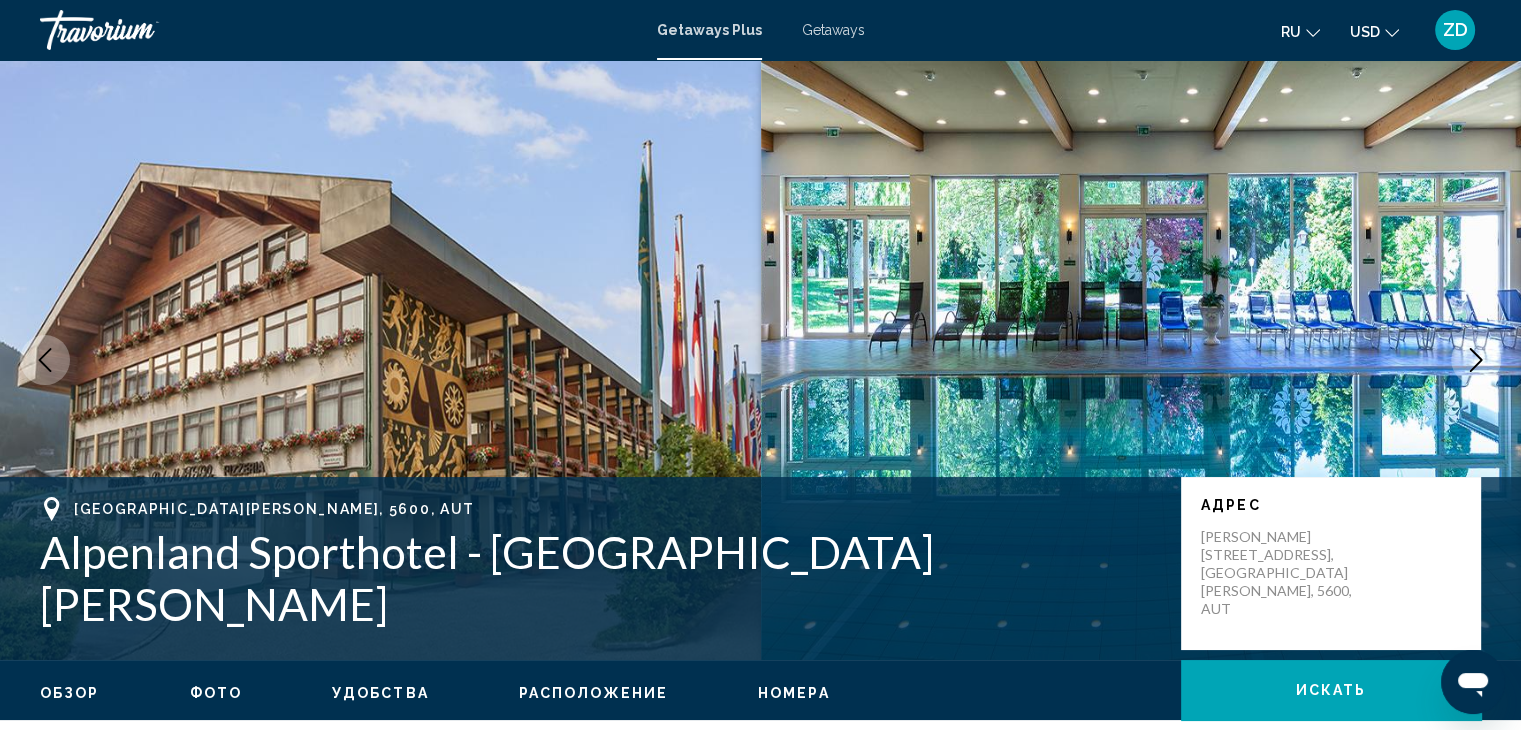 click 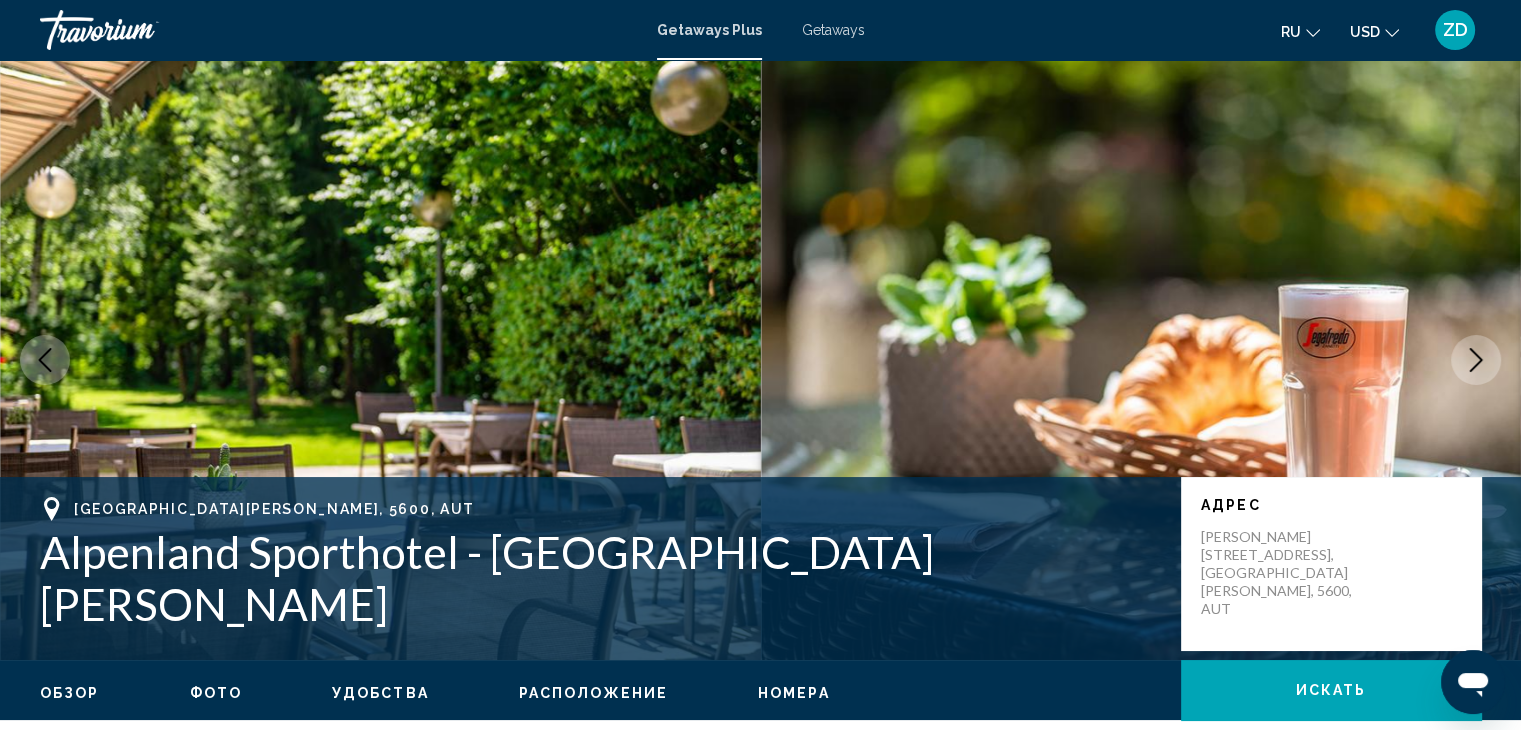click 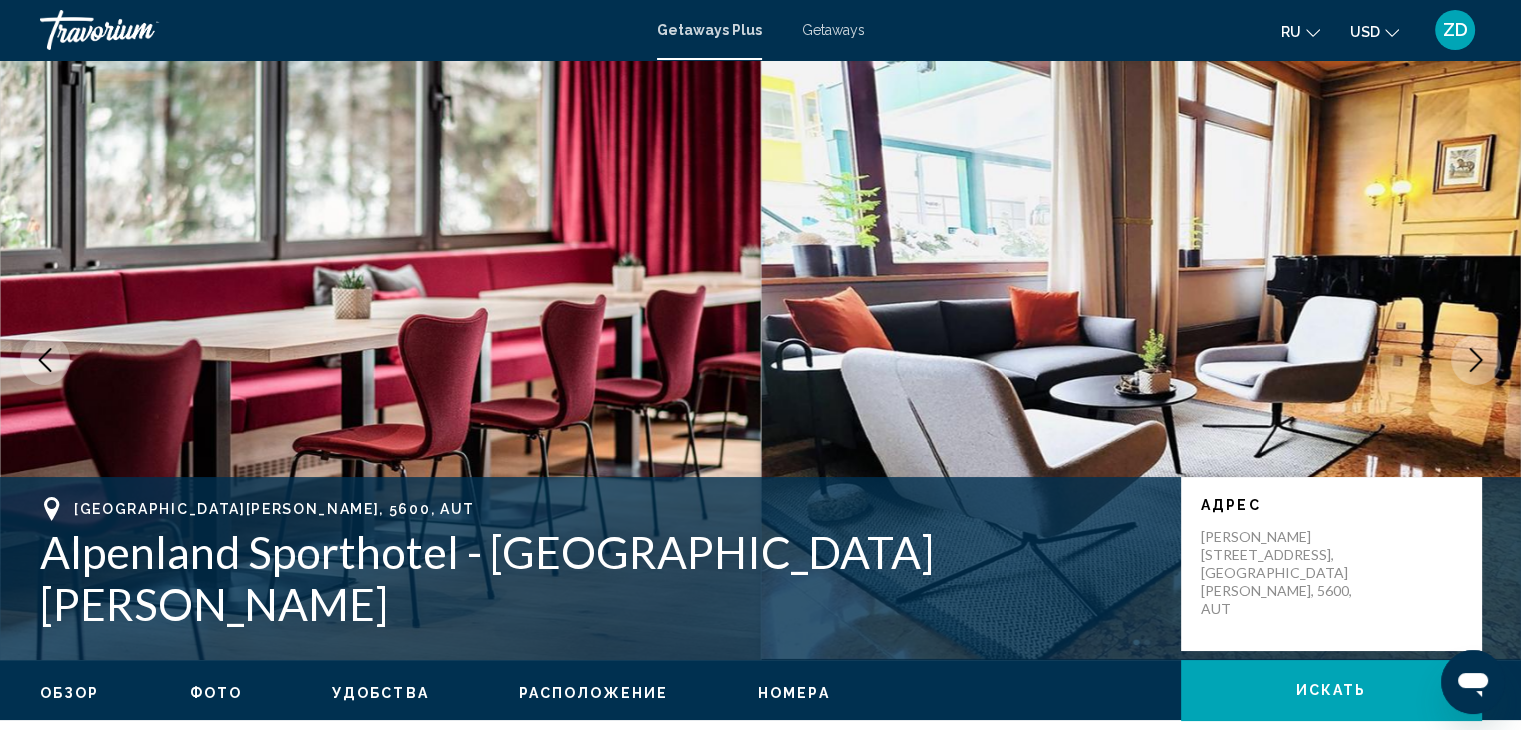 click 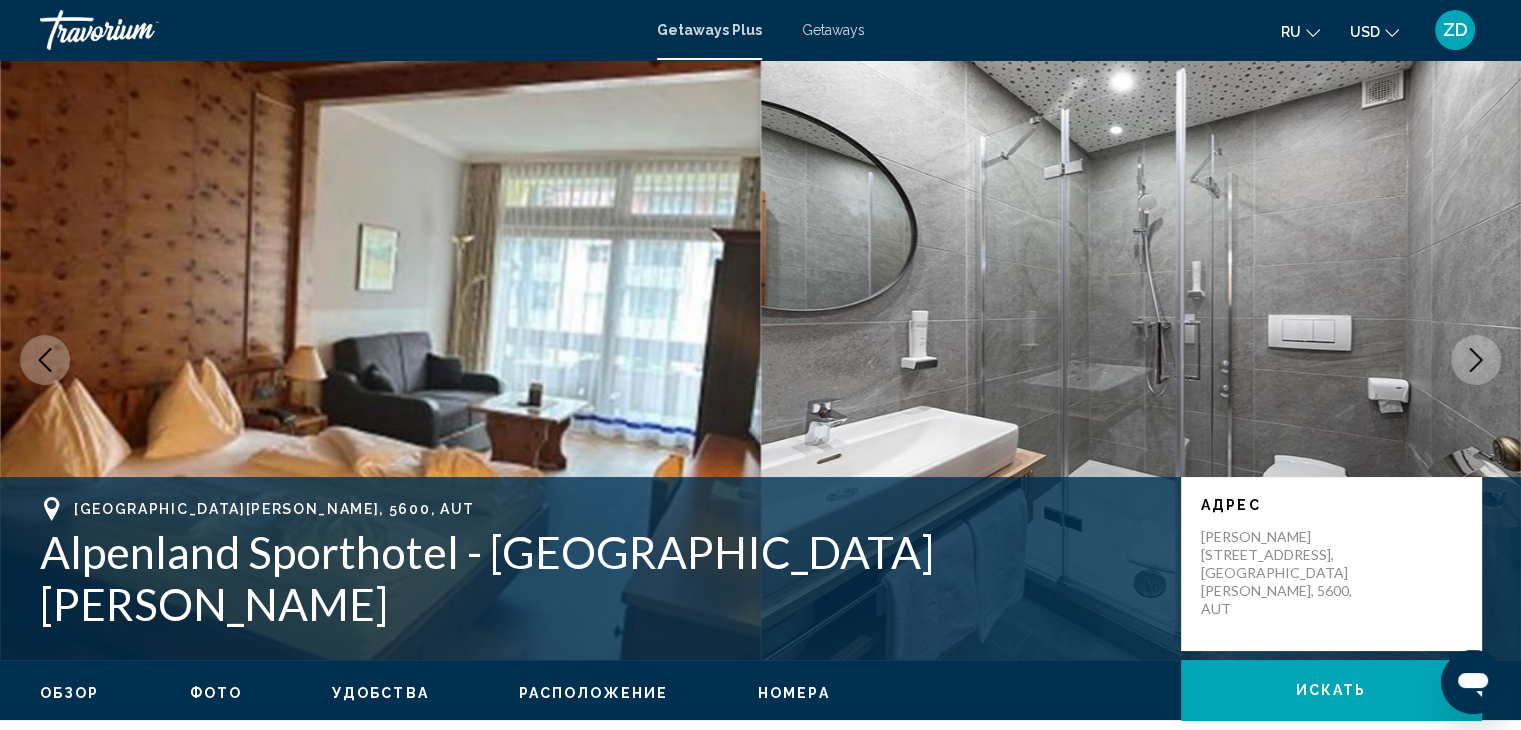 click 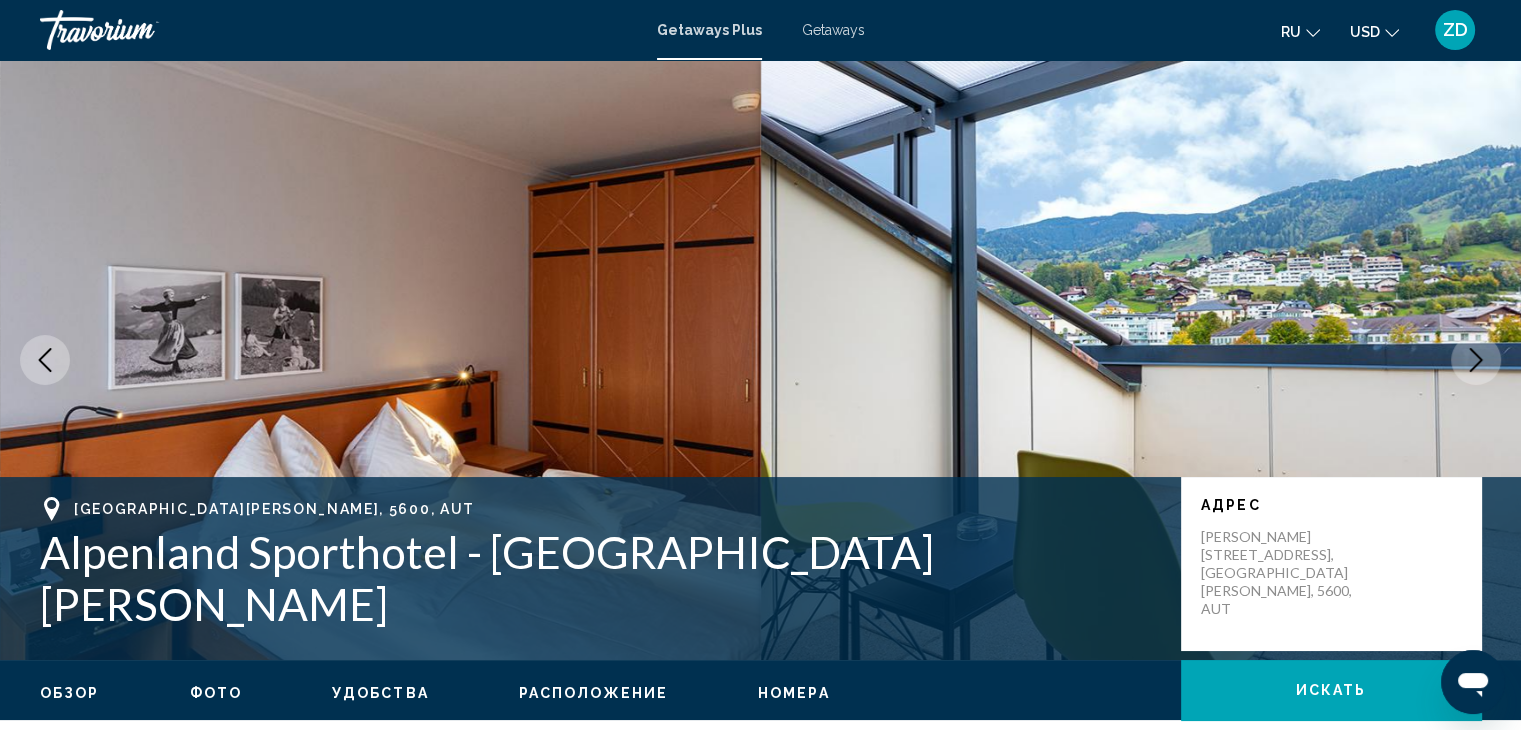 click 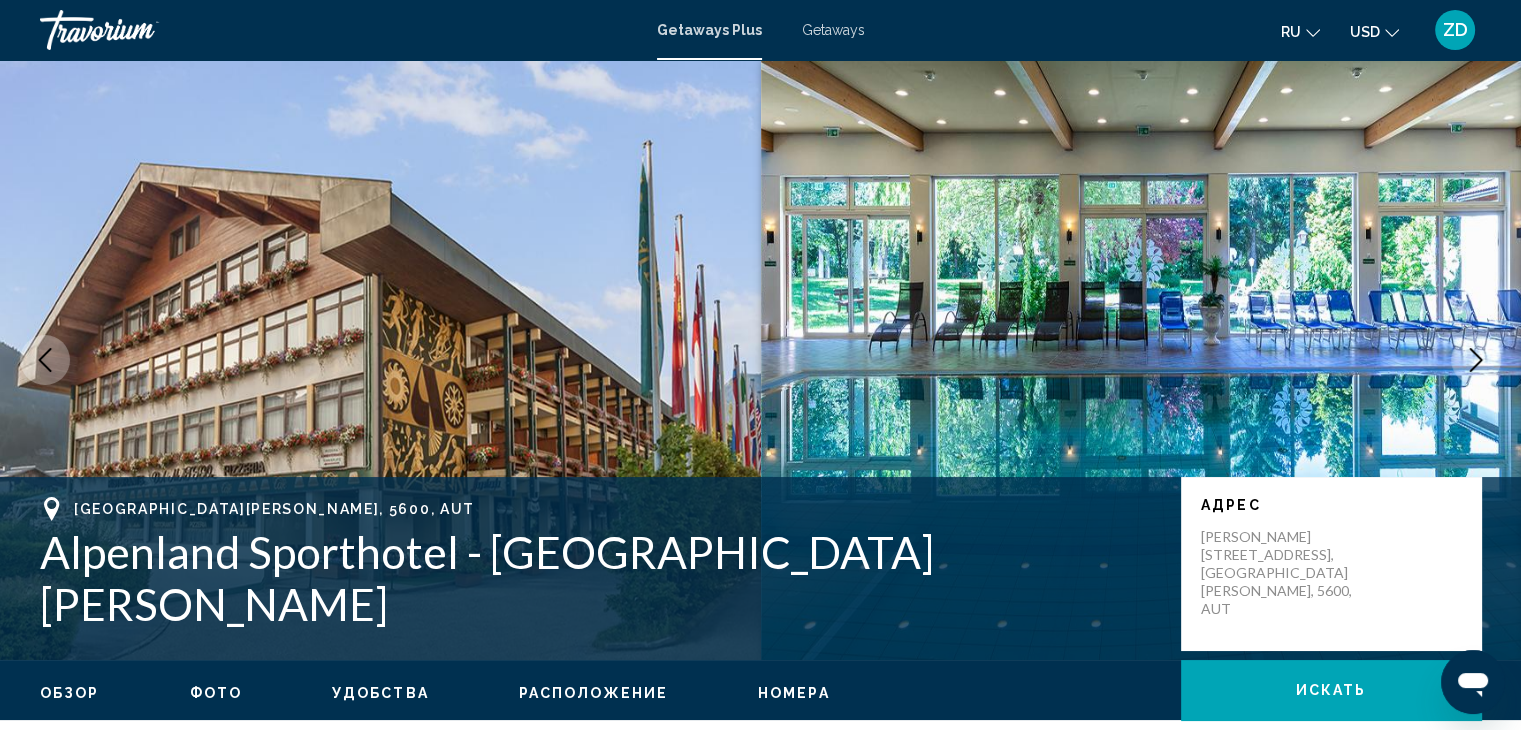 click 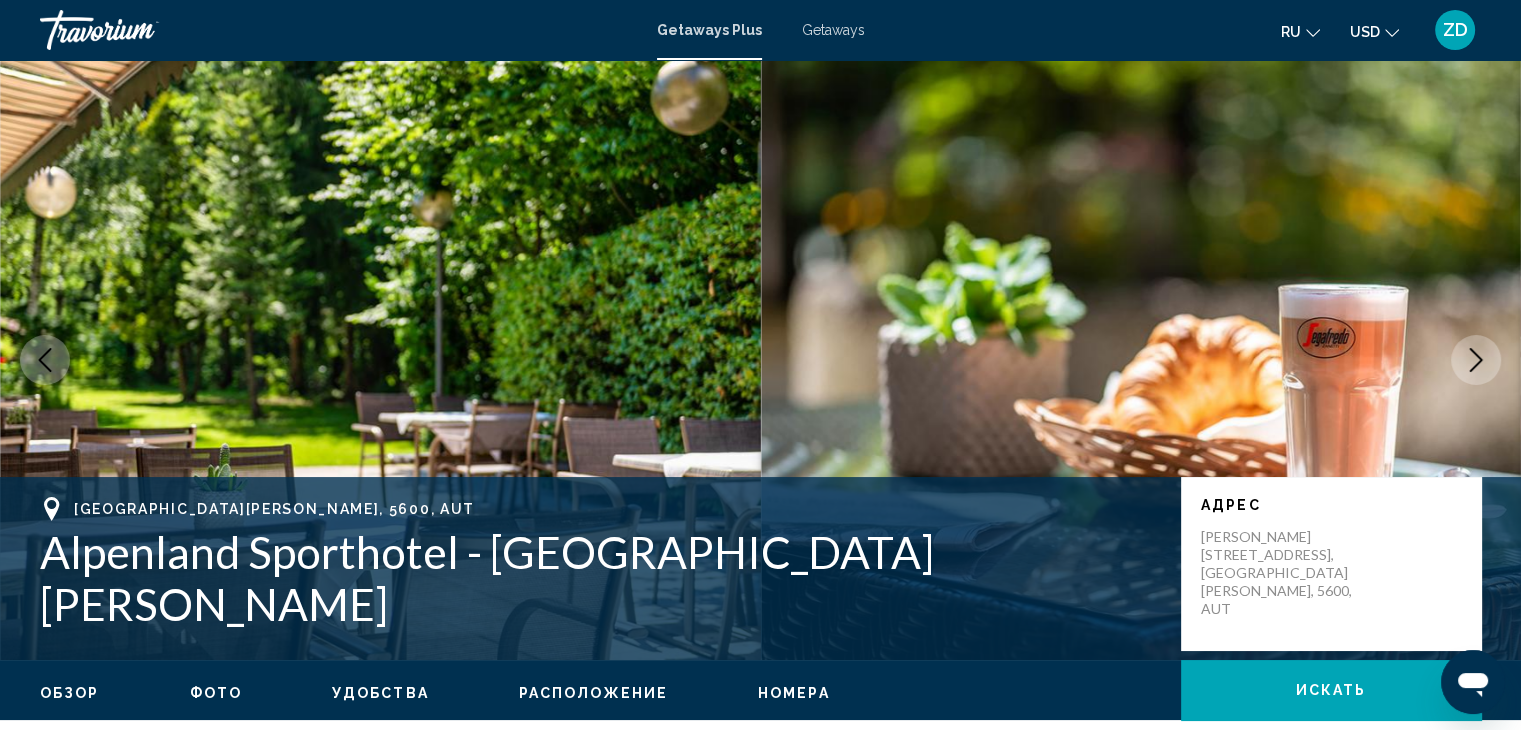 click 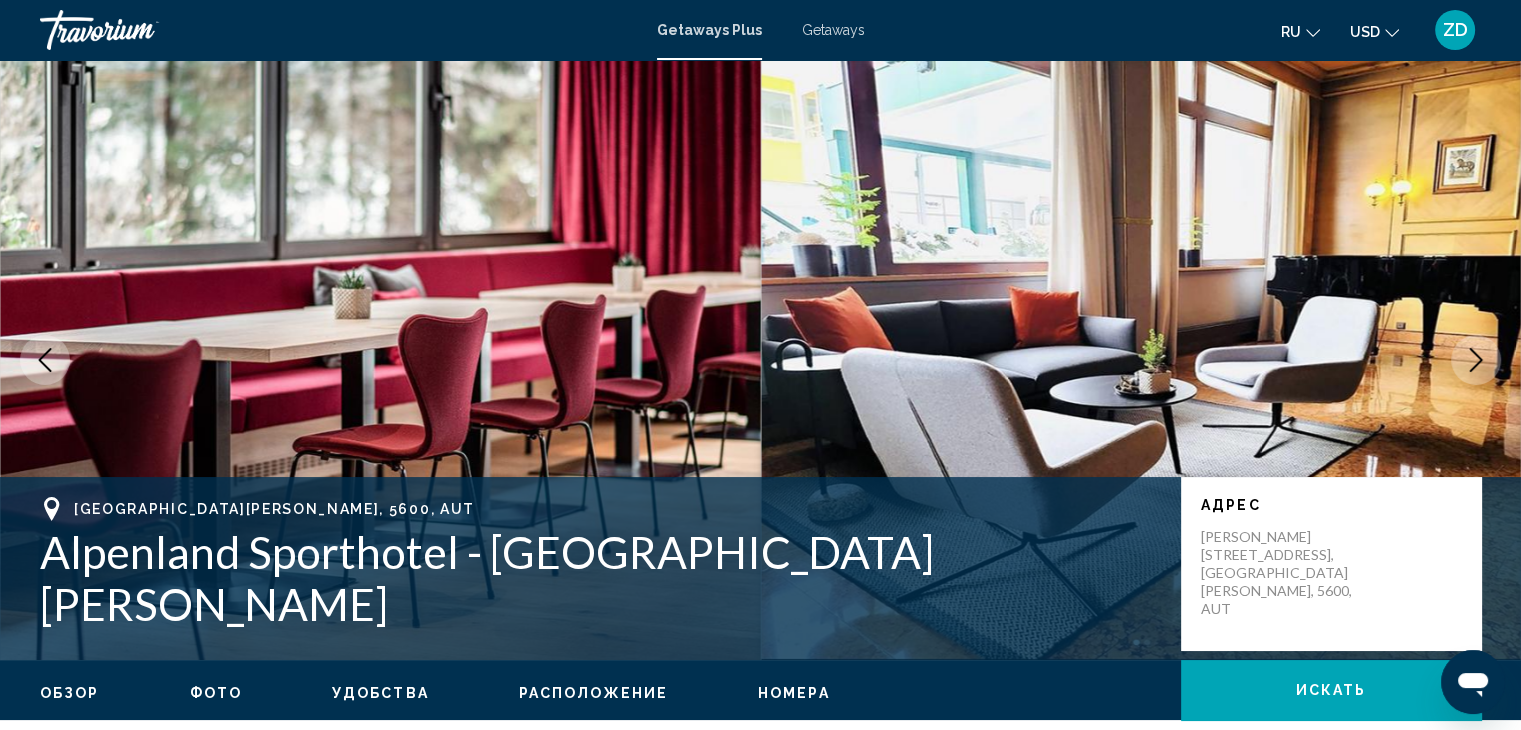 click 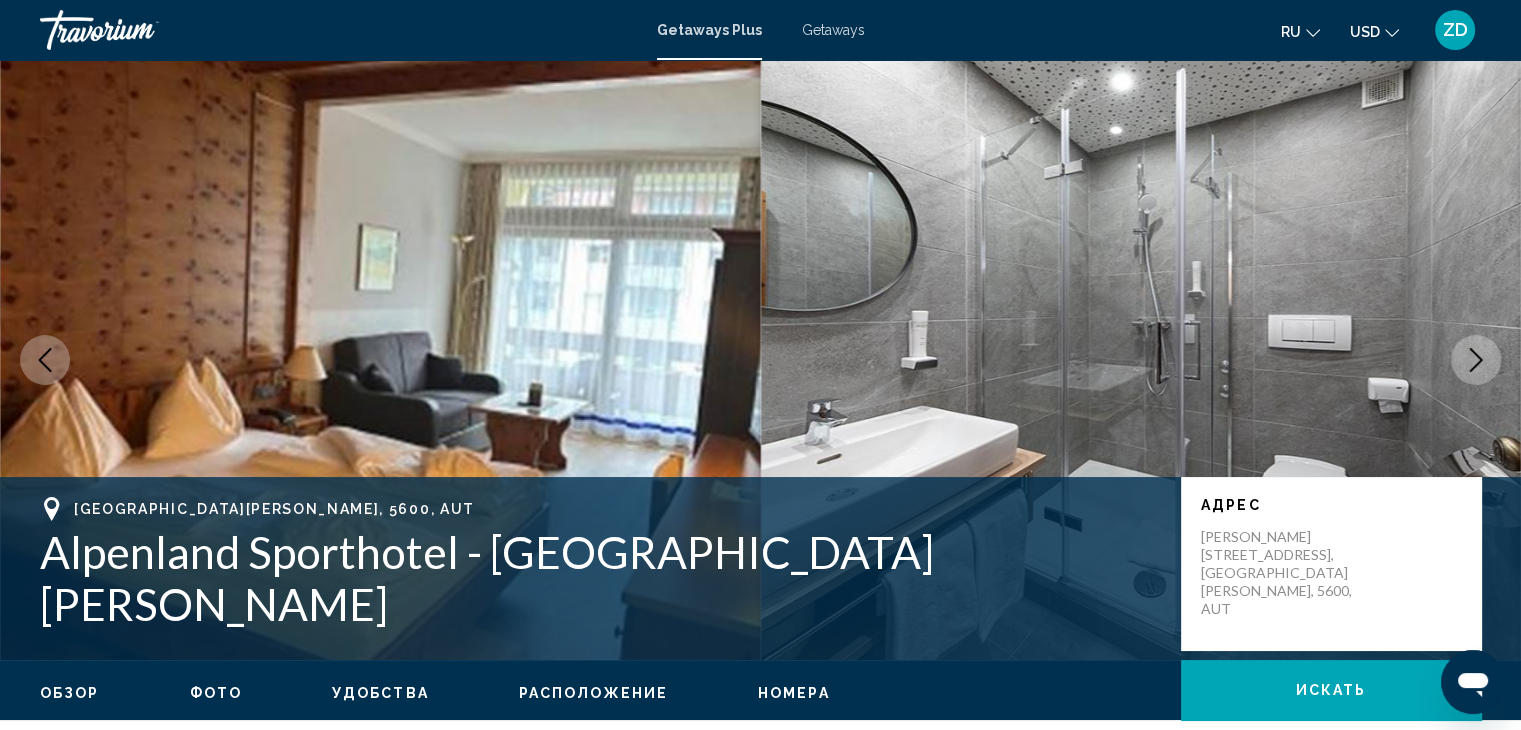 click 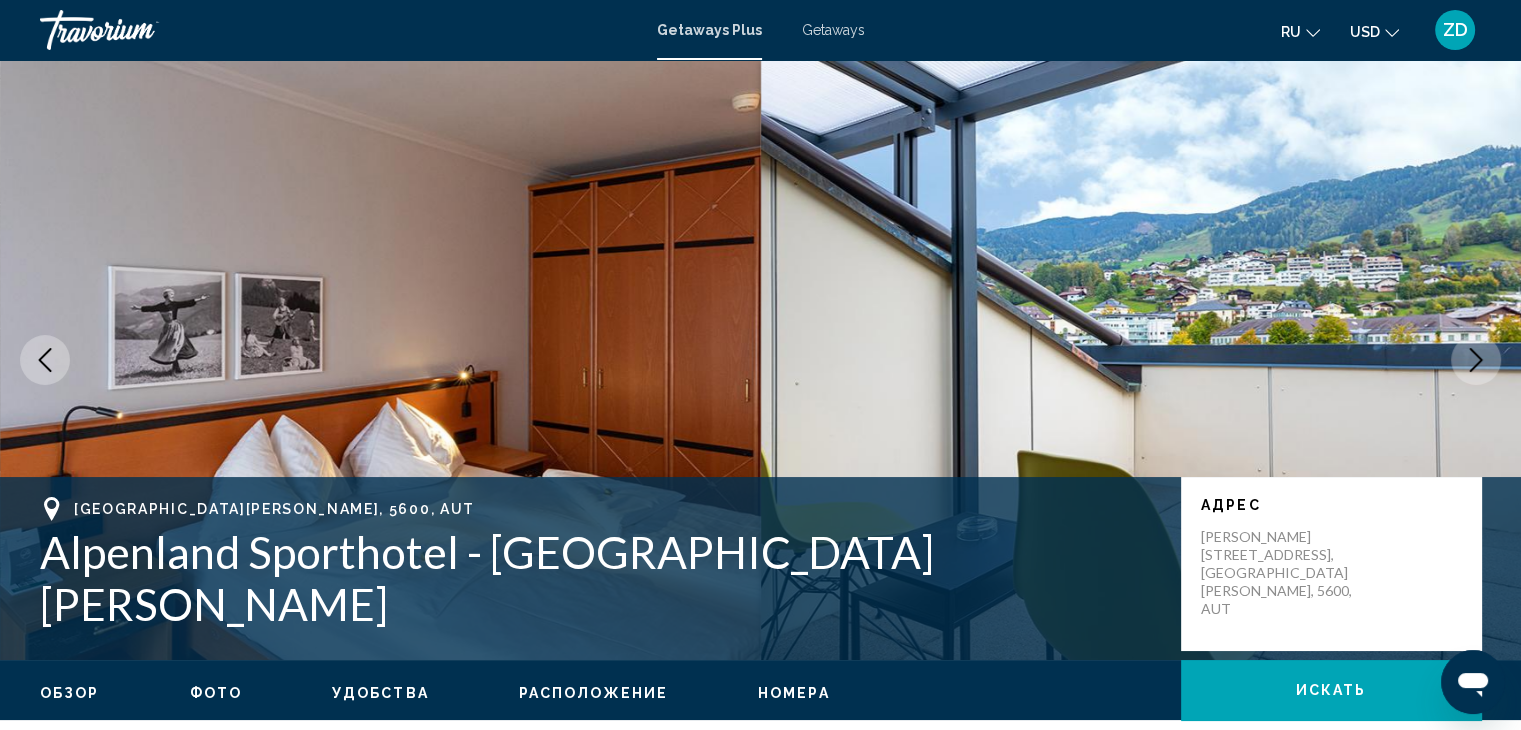 click 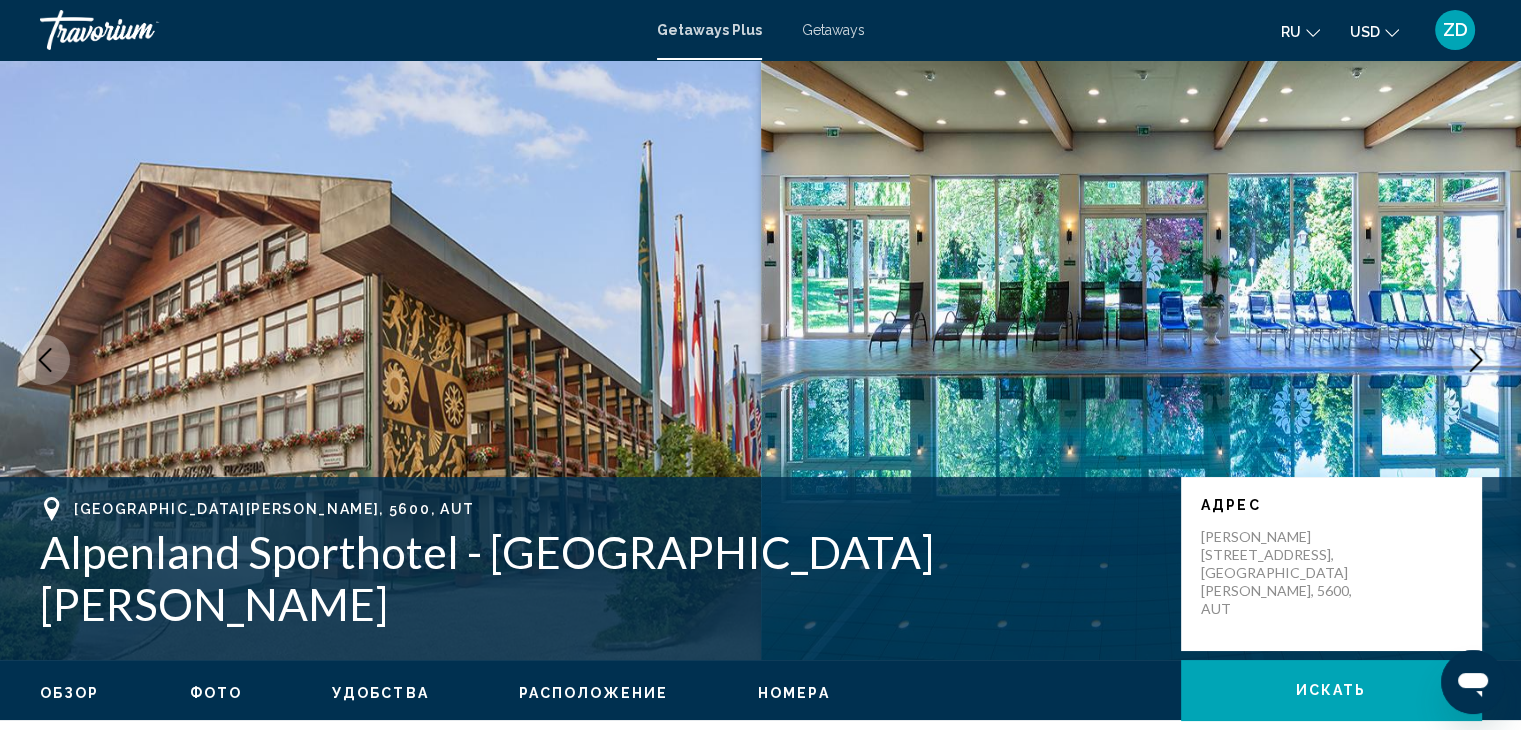 click 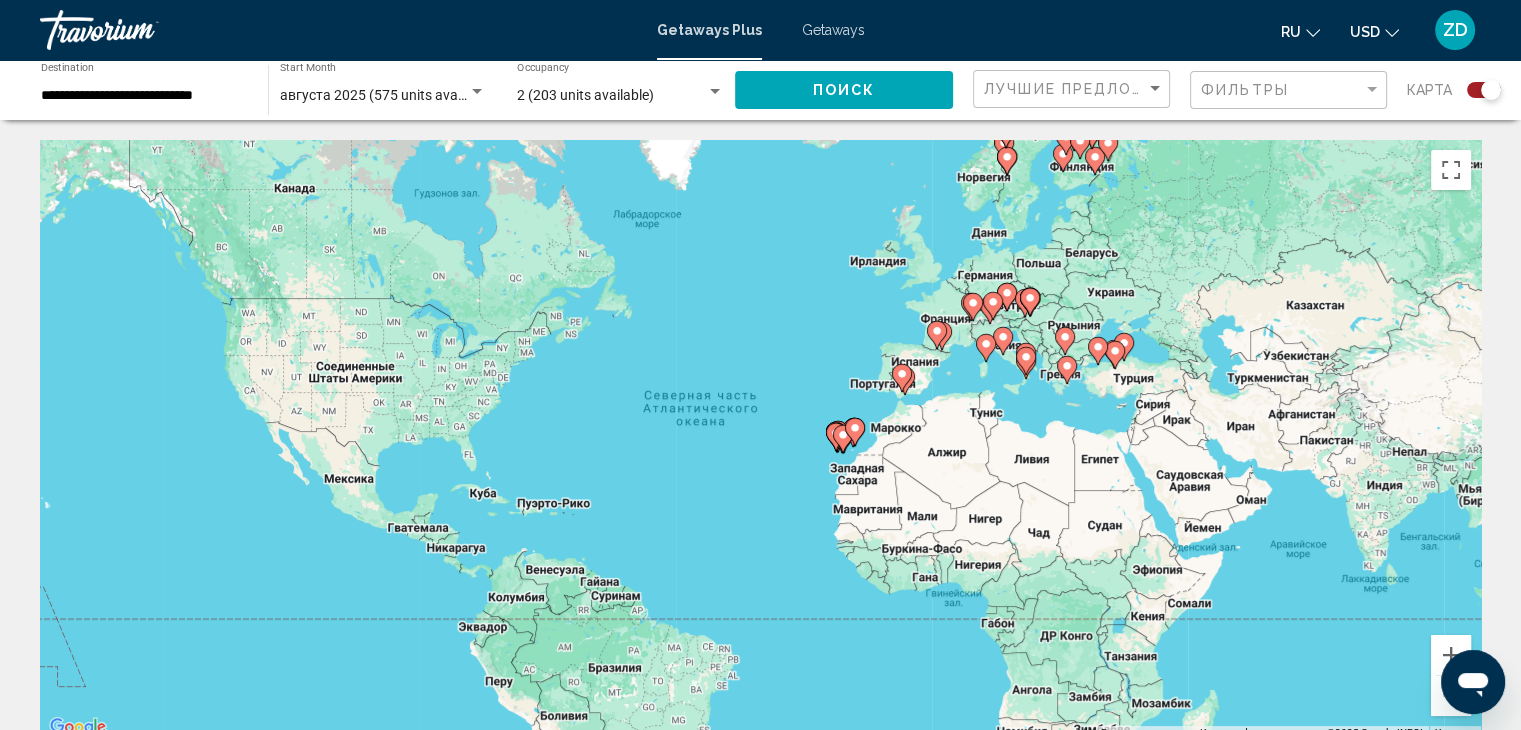 click on "← Переместить влево → Переместить вправо ↑ Переместить вверх ↓ Переместить вниз + Приблизить - Уменьшить Home Переместить влево на 75 % End Переместить вправо на 75 % Предыдущая страница Переместить вверх на 75 % Следующая страница Переместить вниз на 75 % Для навигации используйте клавиши со стрелками. Чтобы активировать перетаскивание с помощью клавиатуры, нажмите Alt + Ввод. После этого перемещайте маркер, используя клавиши со стрелками. Чтобы завершить перетаскивание, нажмите клавишу Ввод. Чтобы отменить действие, нажмите клавишу Esc. Быстрые клавиши 1000 км   -" at bounding box center [760, 1873] 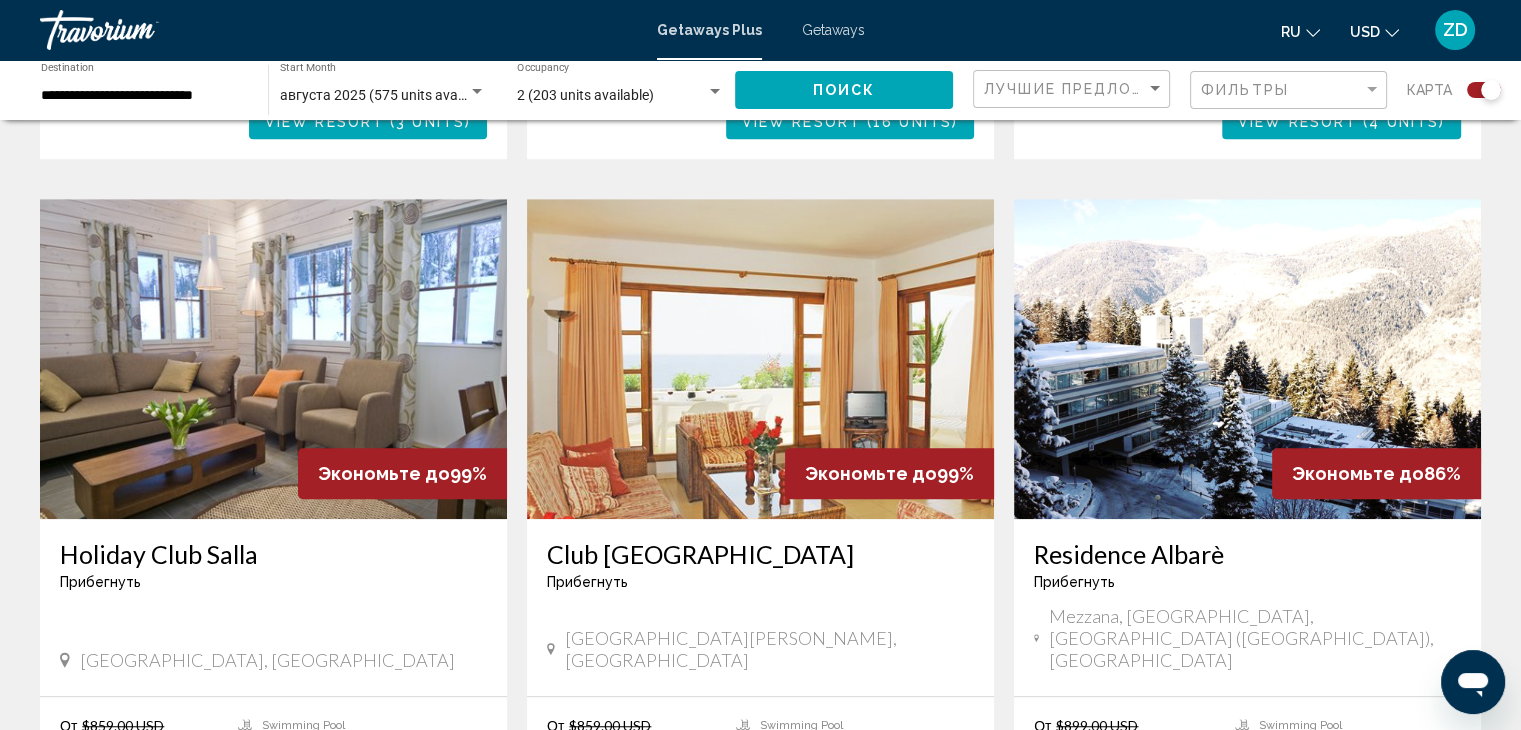 scroll, scrollTop: 1489, scrollLeft: 0, axis: vertical 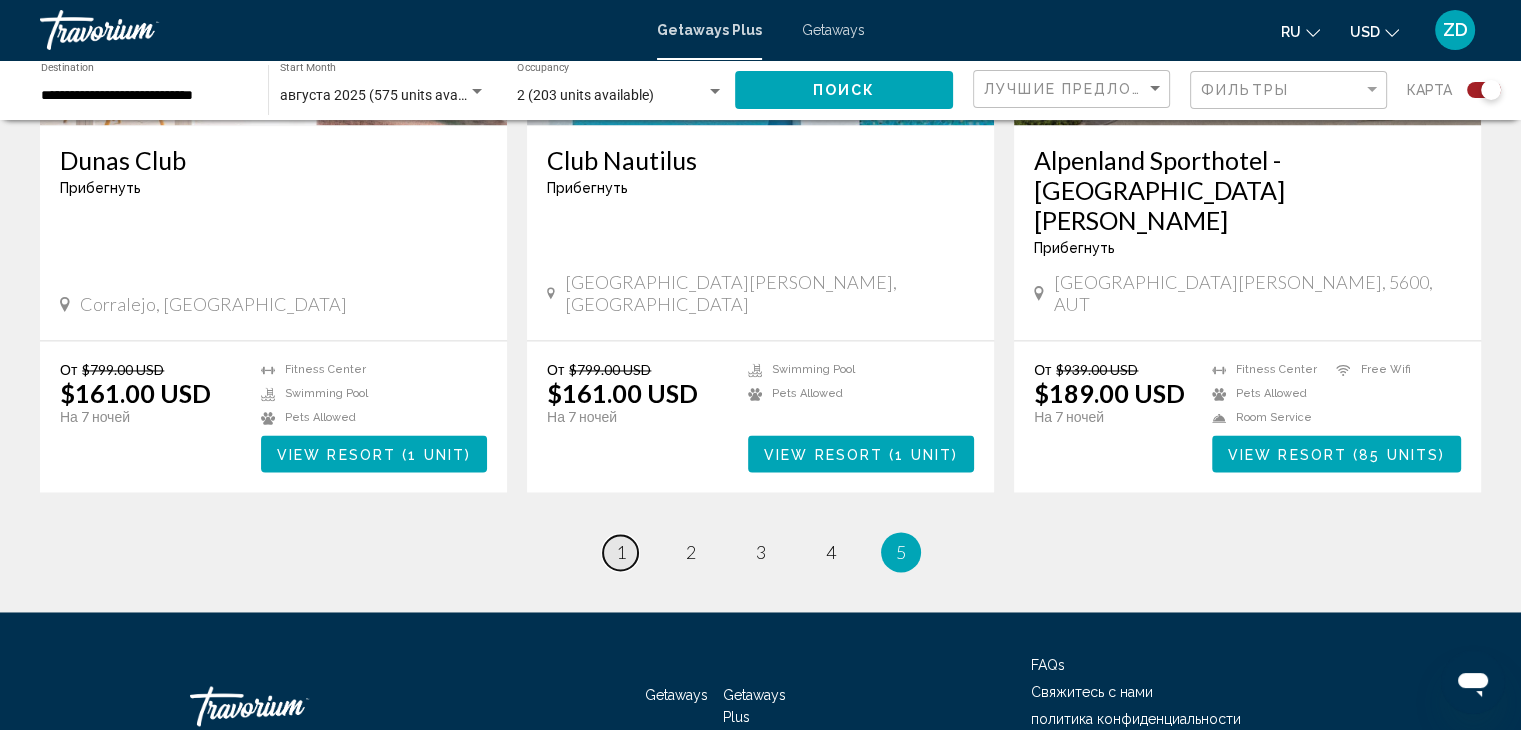 click on "1" at bounding box center [621, 552] 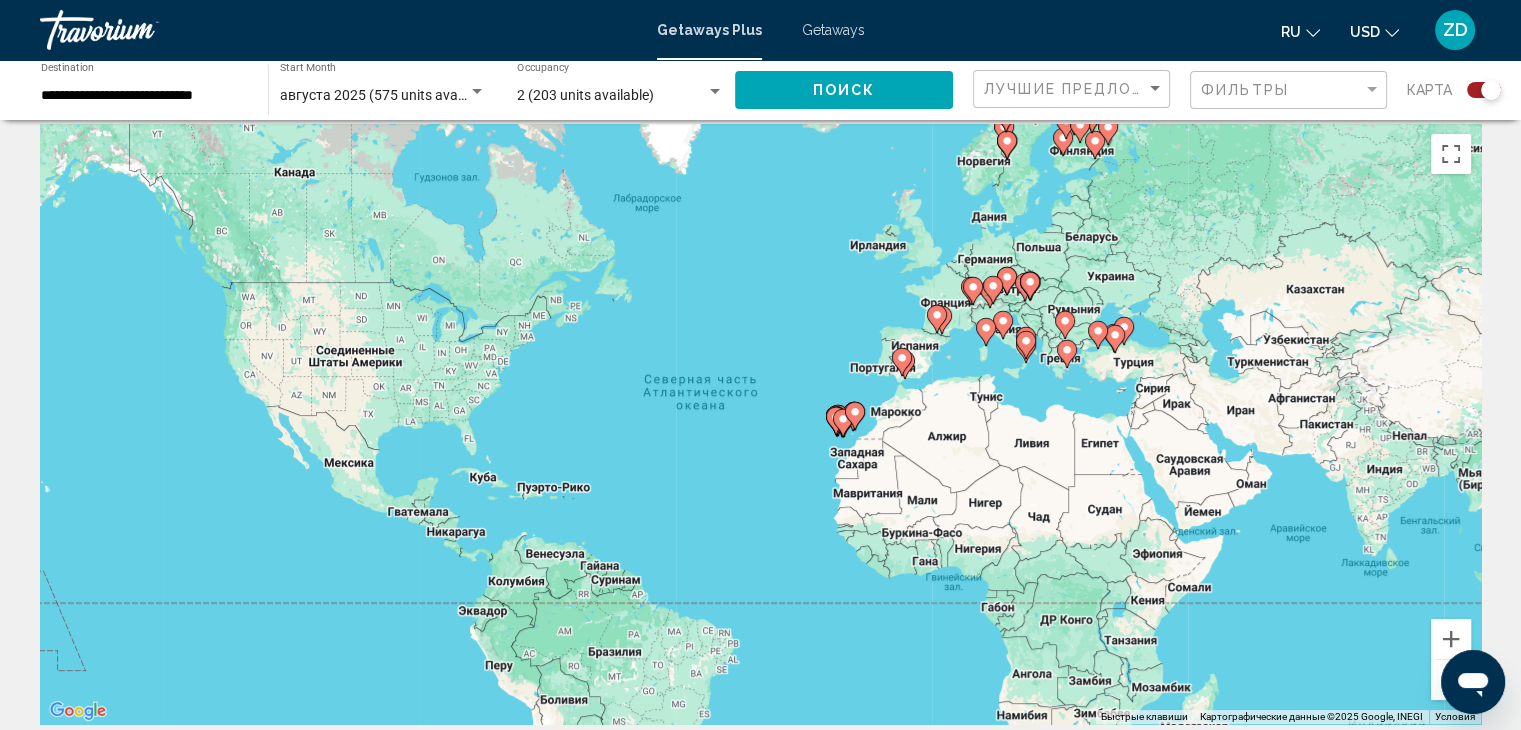 scroll, scrollTop: 0, scrollLeft: 0, axis: both 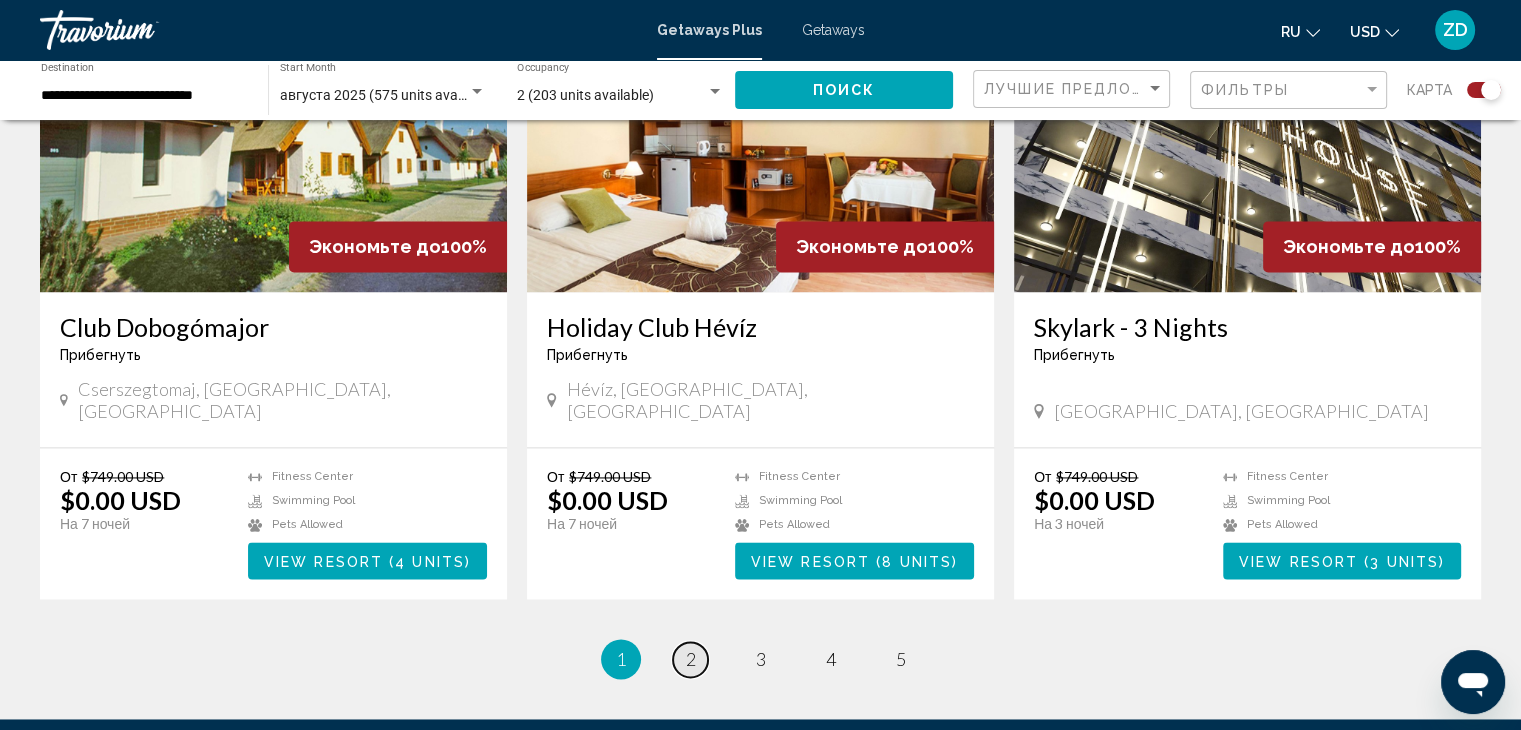 click on "page  2" at bounding box center (690, 659) 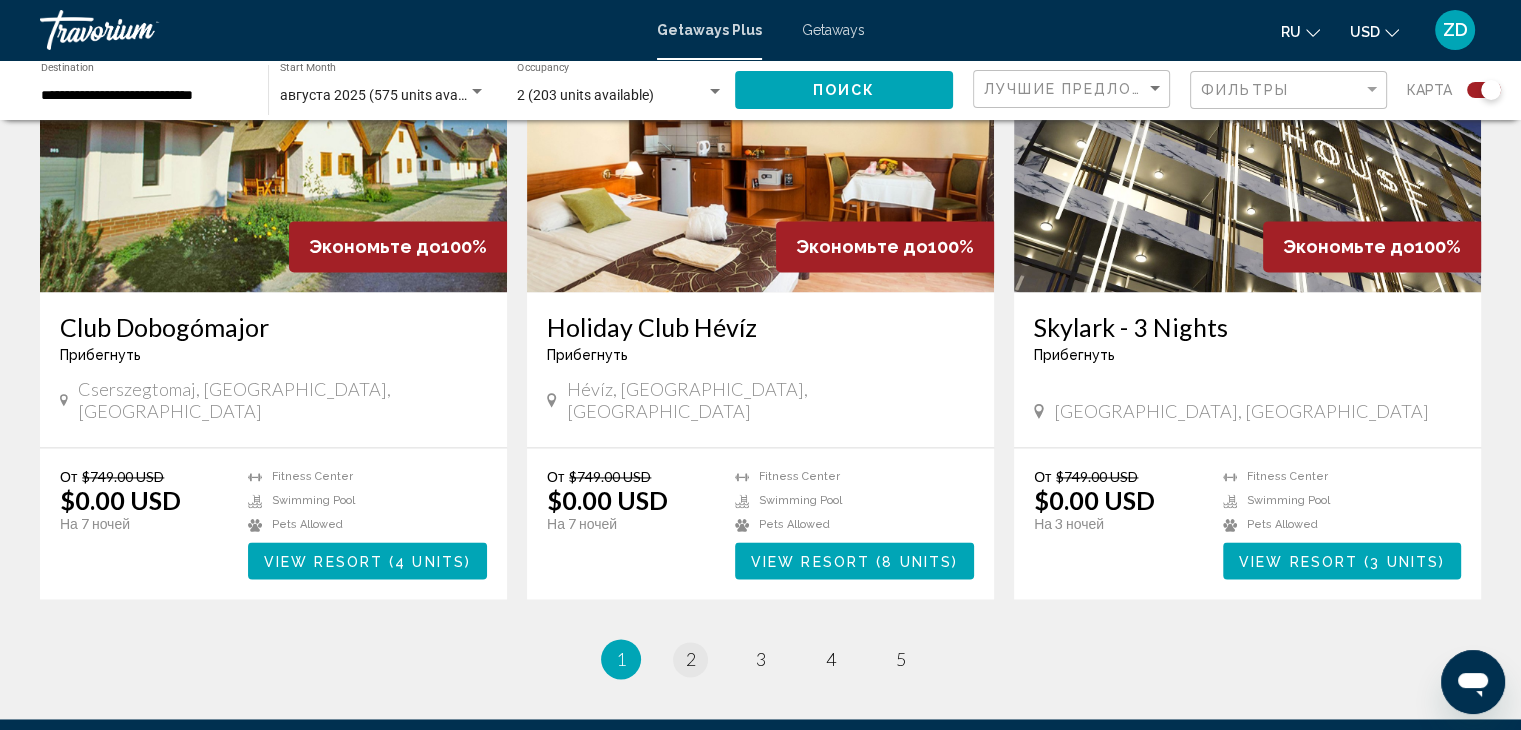 scroll, scrollTop: 0, scrollLeft: 0, axis: both 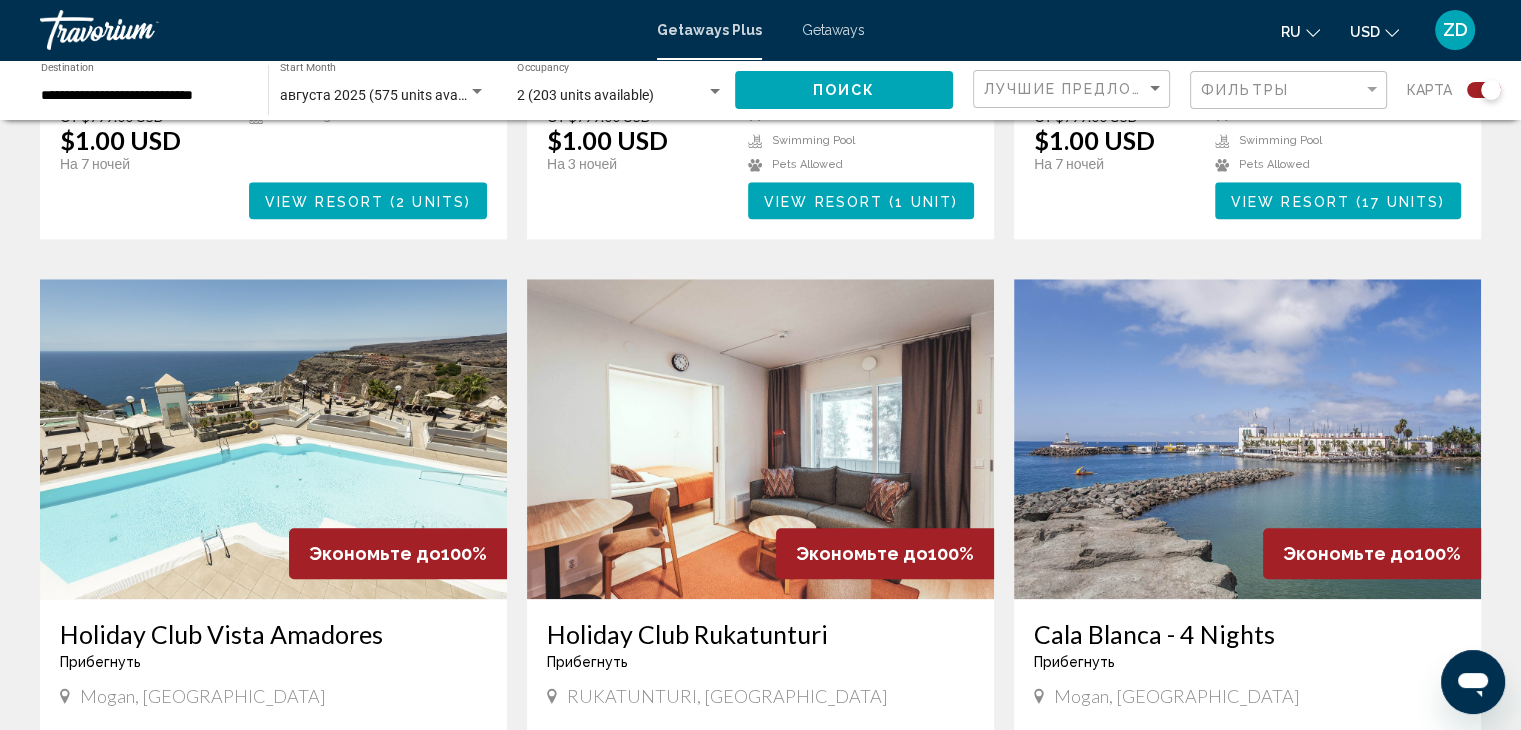 click at bounding box center [273, 439] 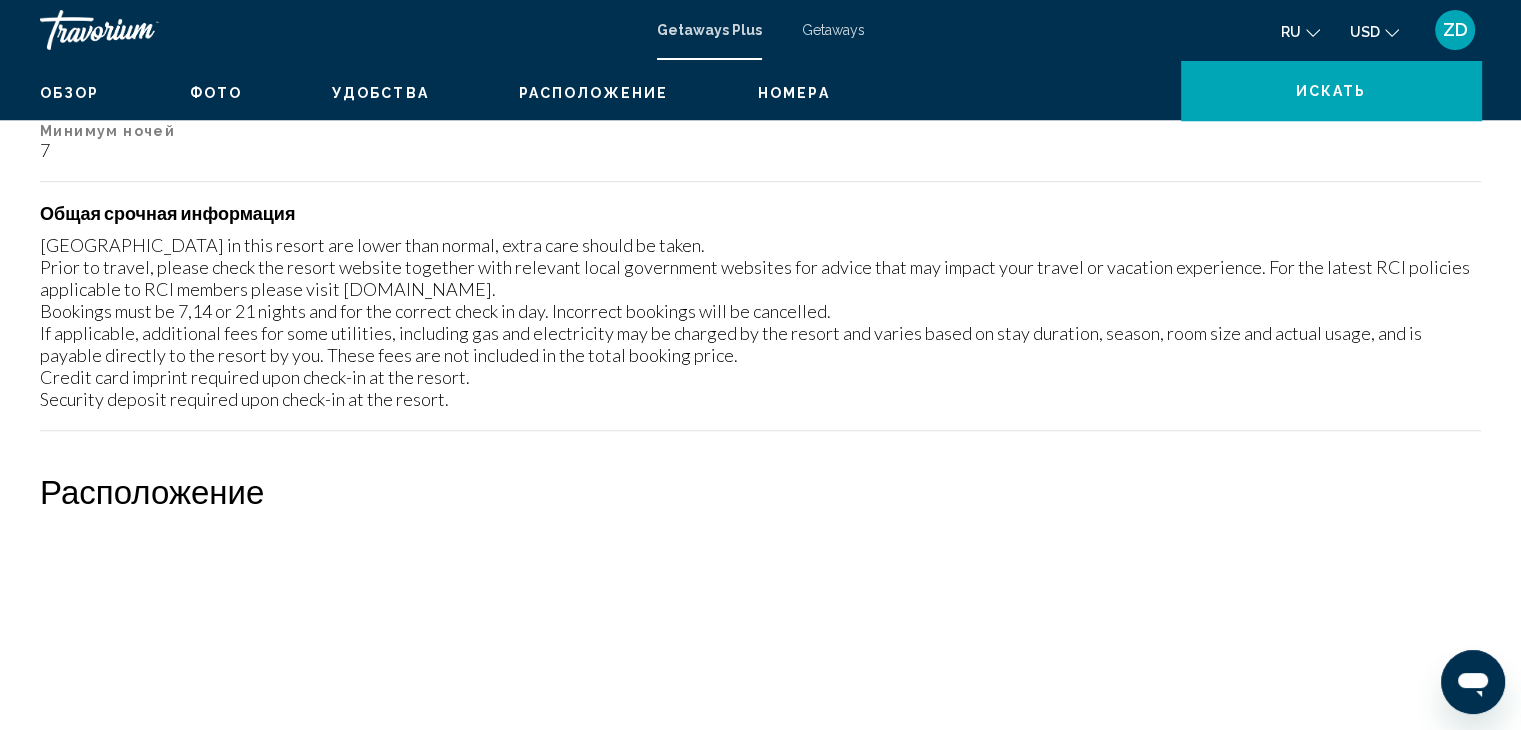 scroll, scrollTop: 0, scrollLeft: 0, axis: both 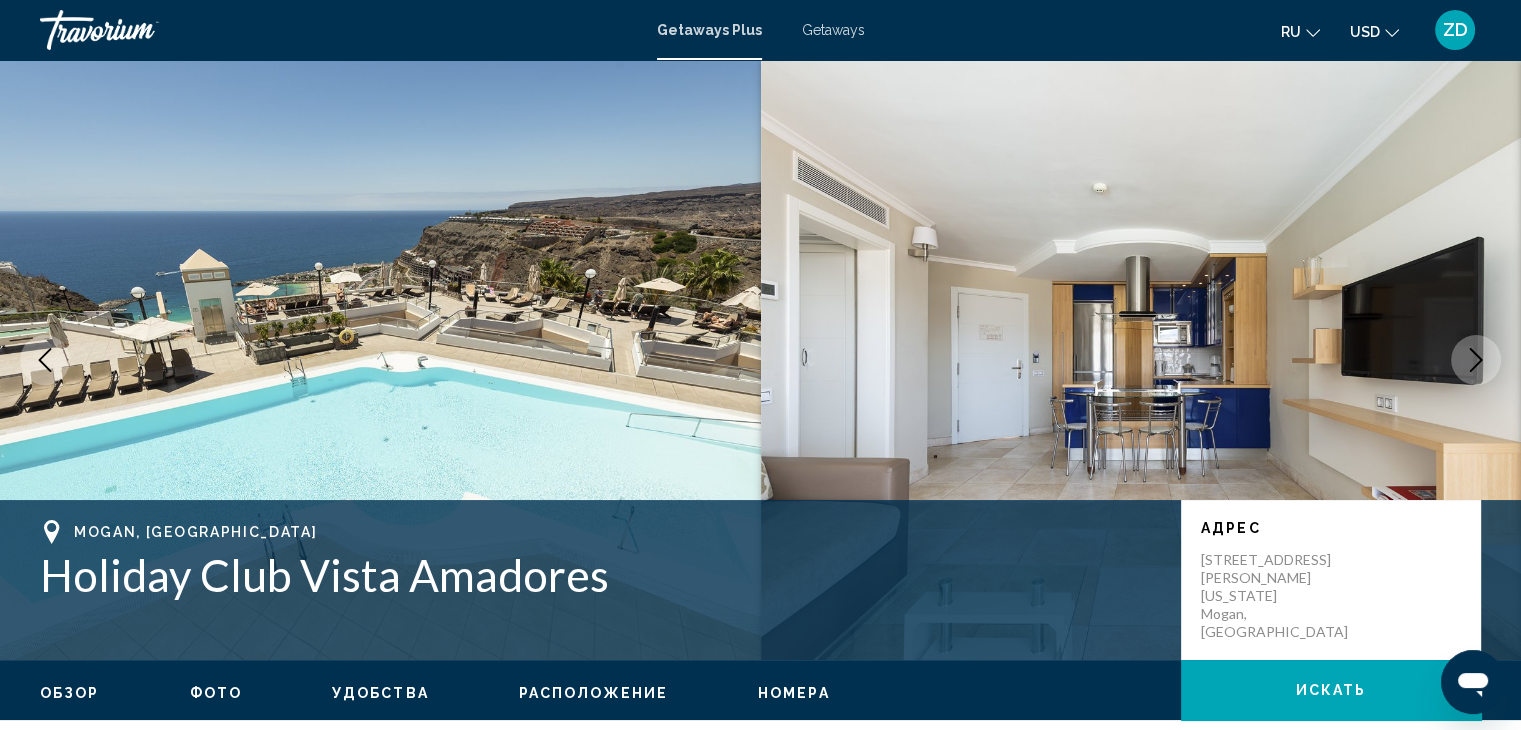 click at bounding box center (1476, 360) 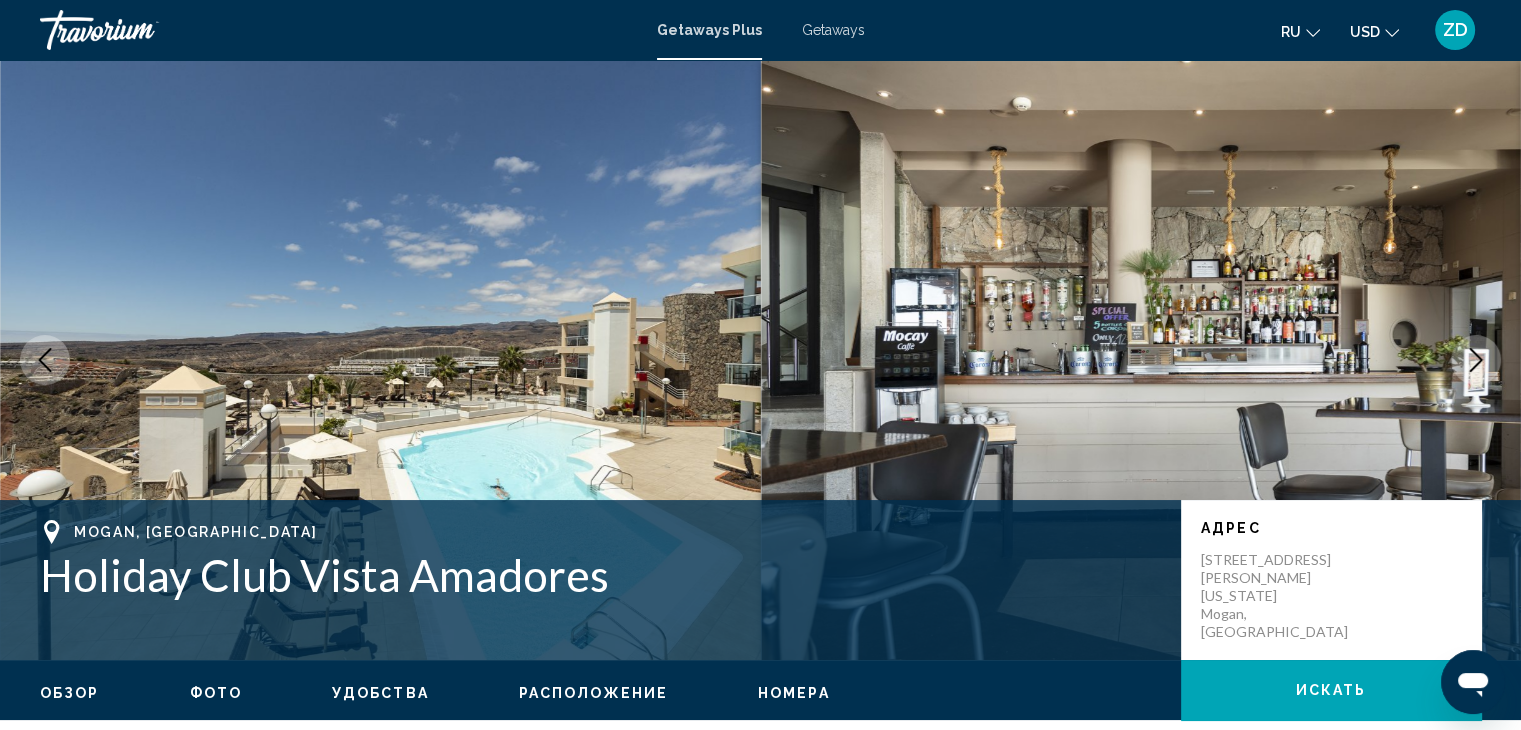 click at bounding box center [1476, 360] 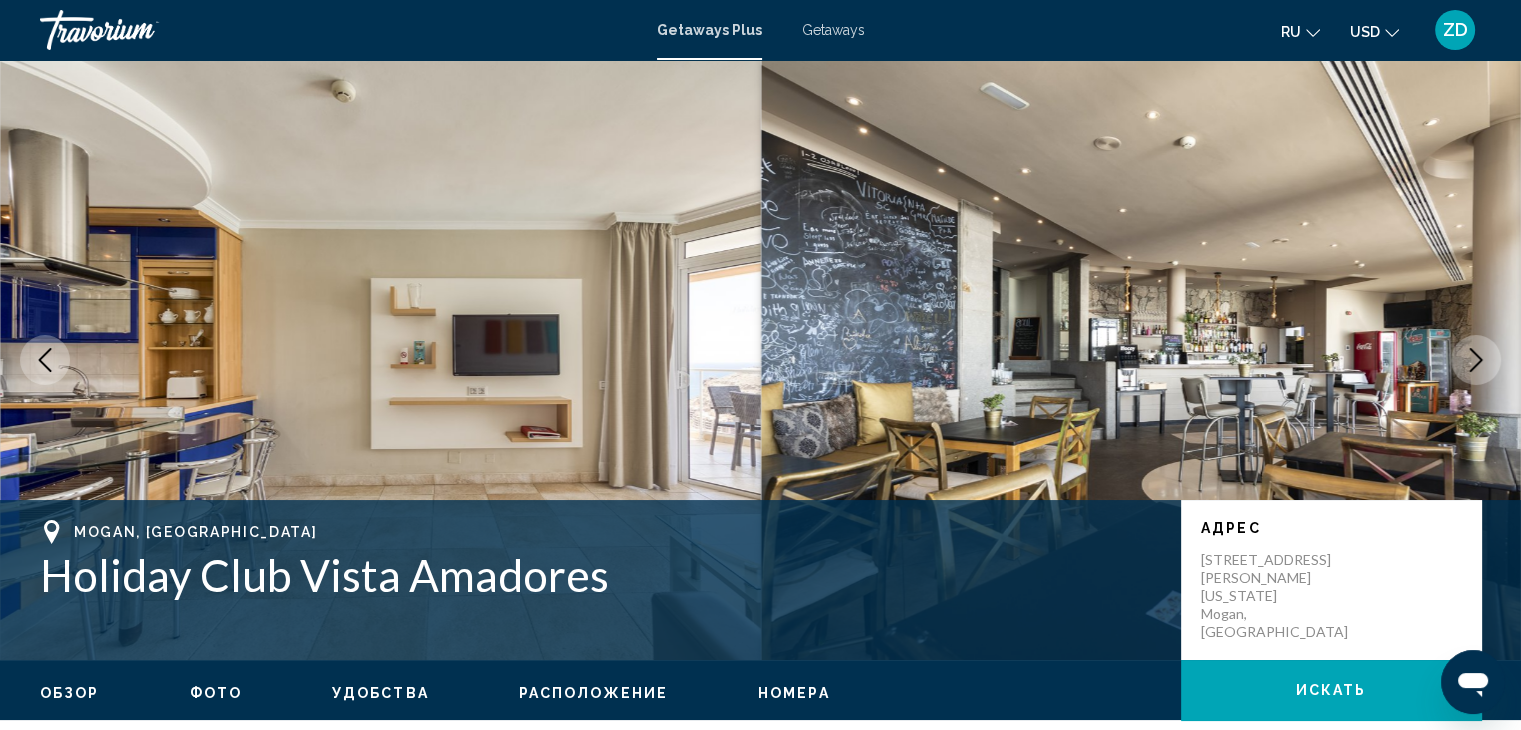 click 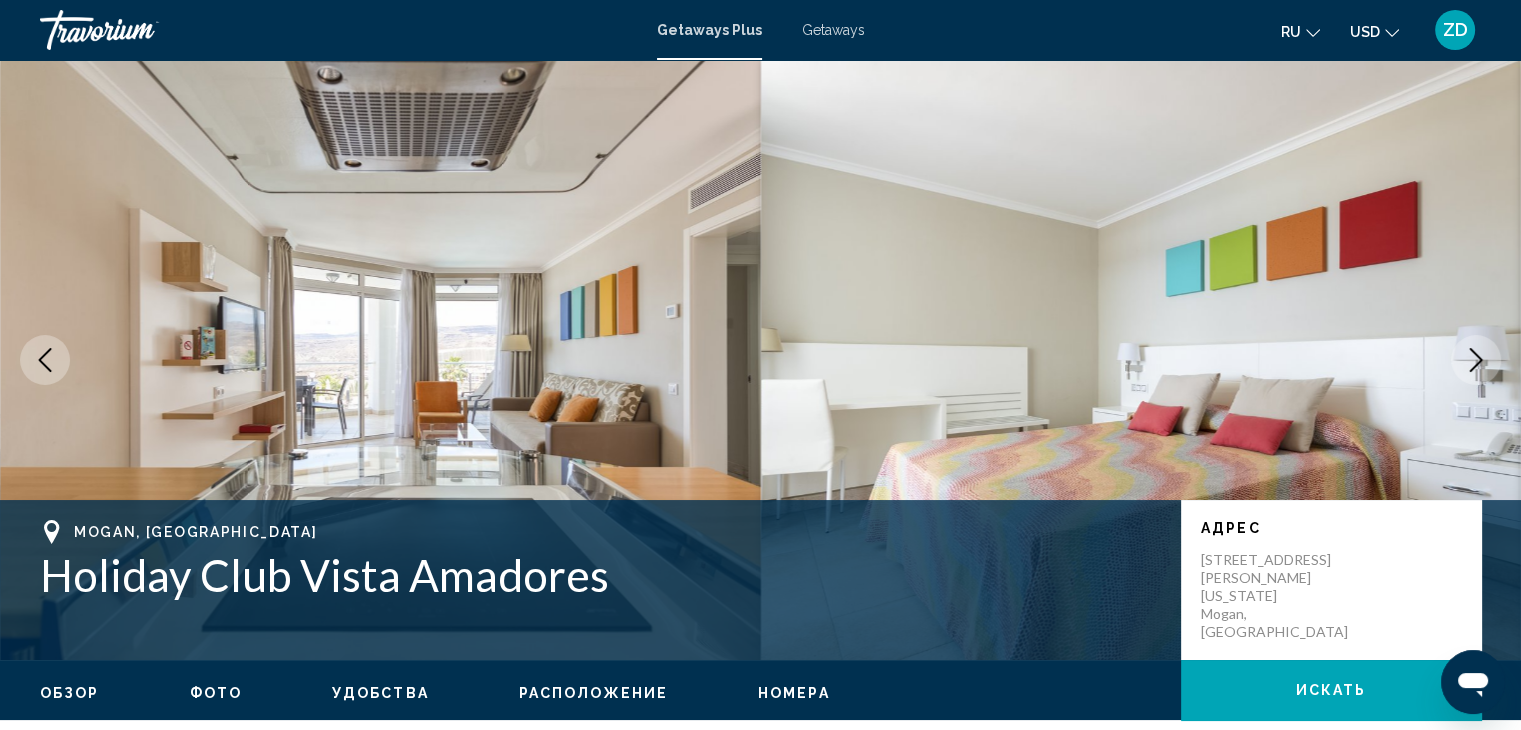 click 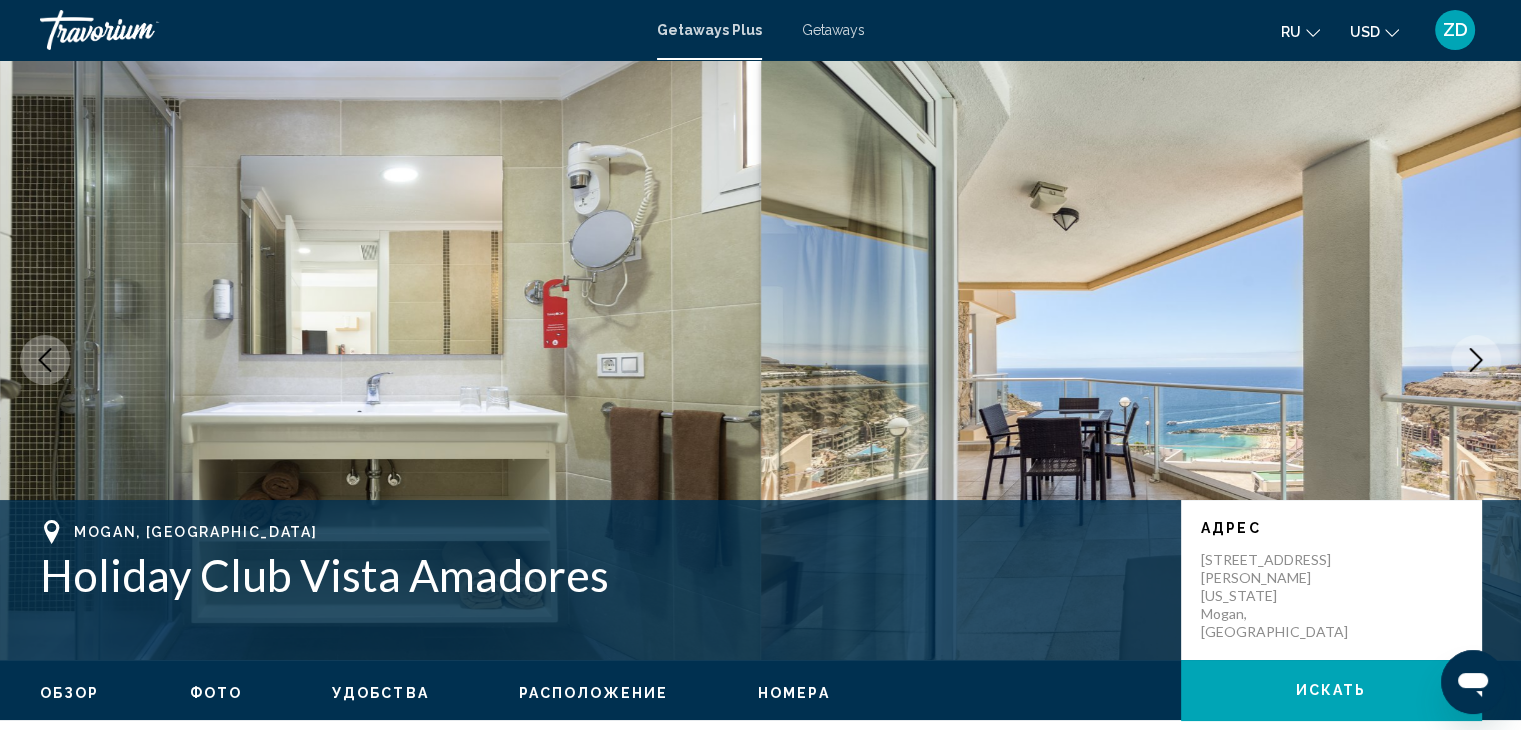 click 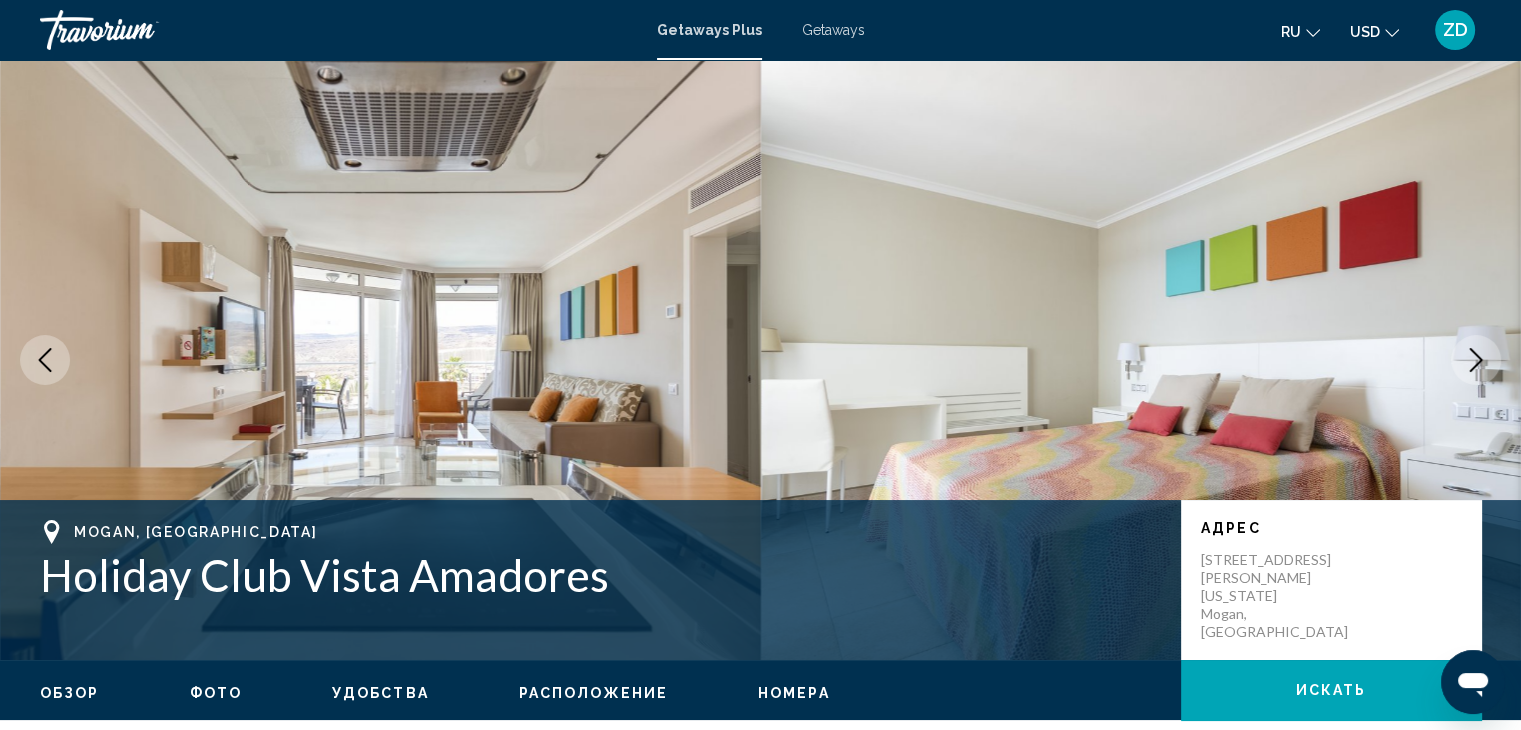 click 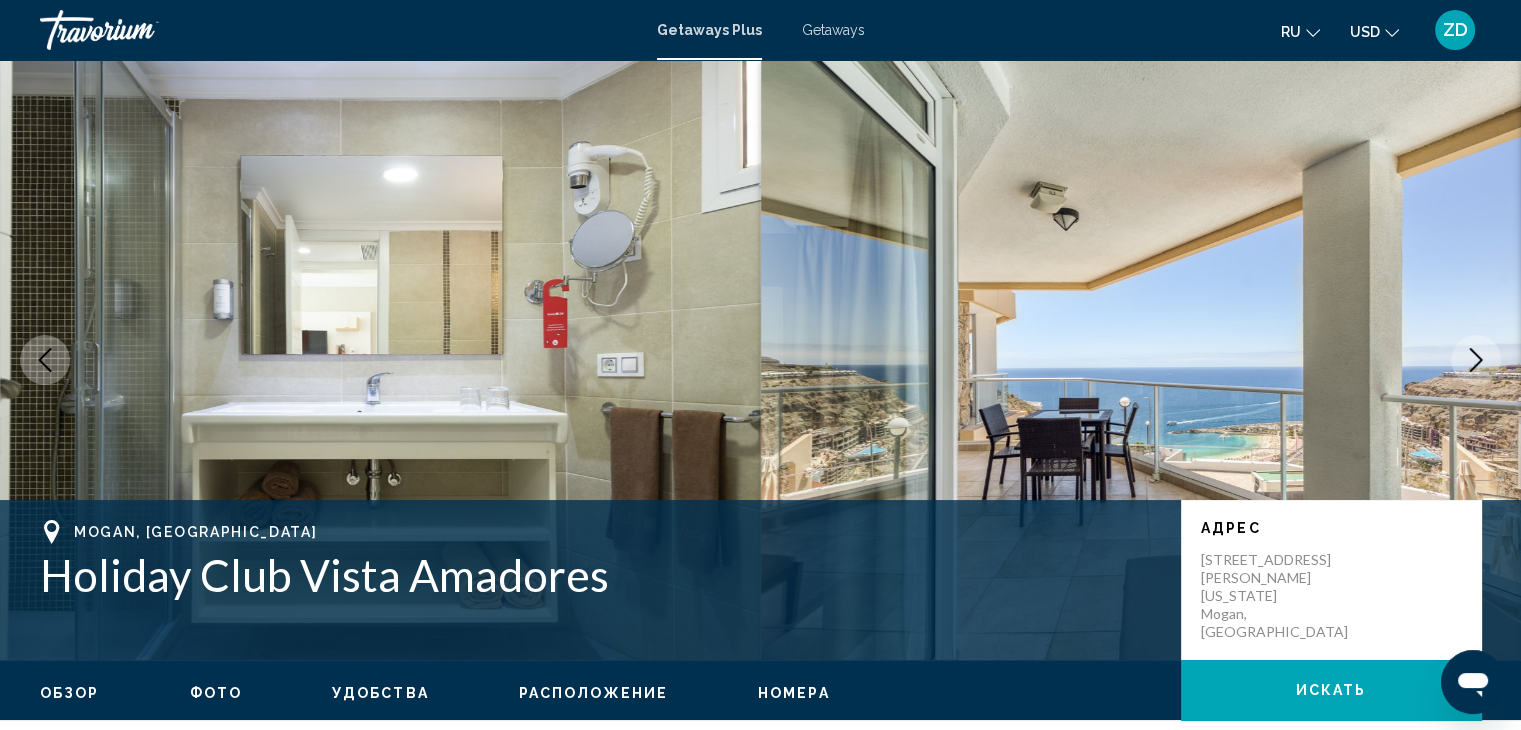 click 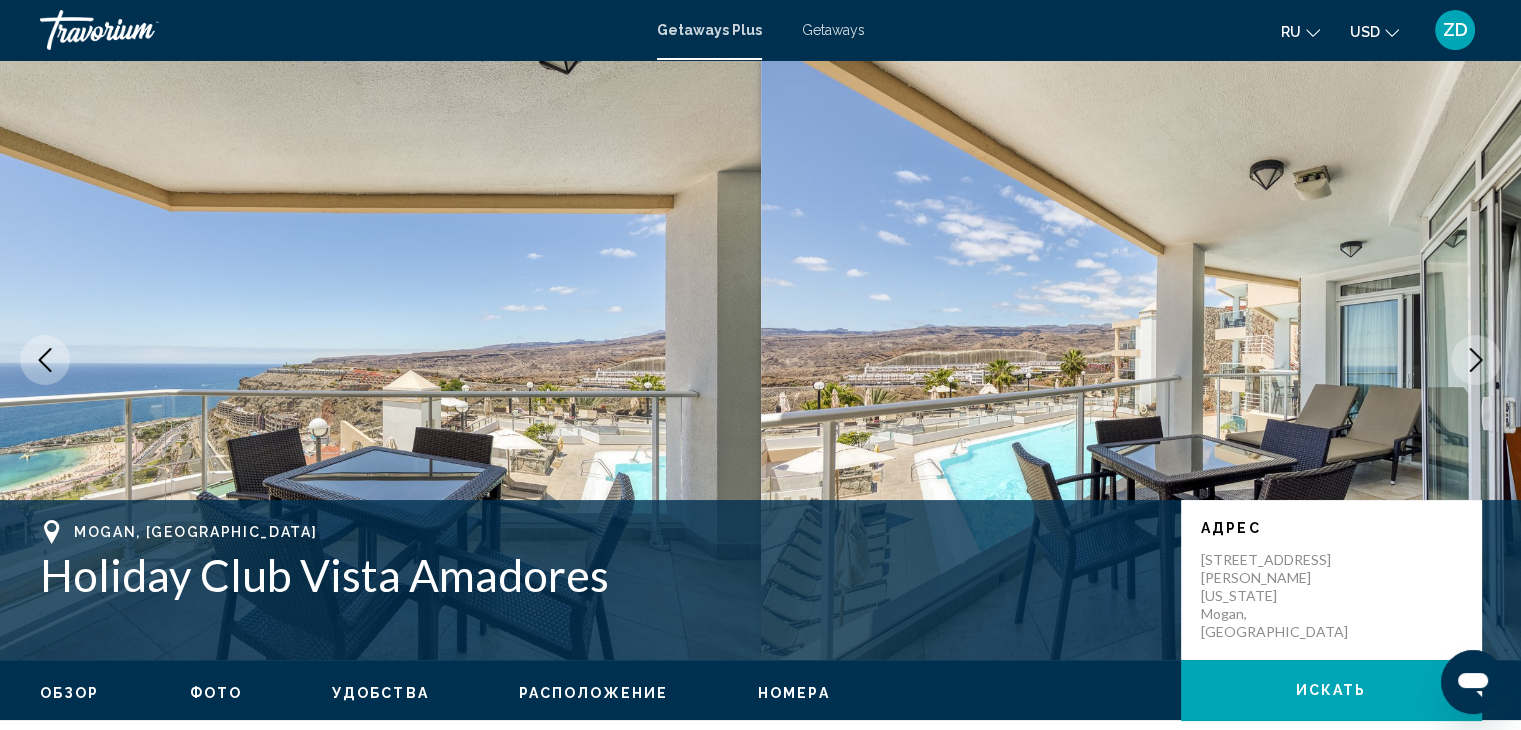 click at bounding box center [1476, 360] 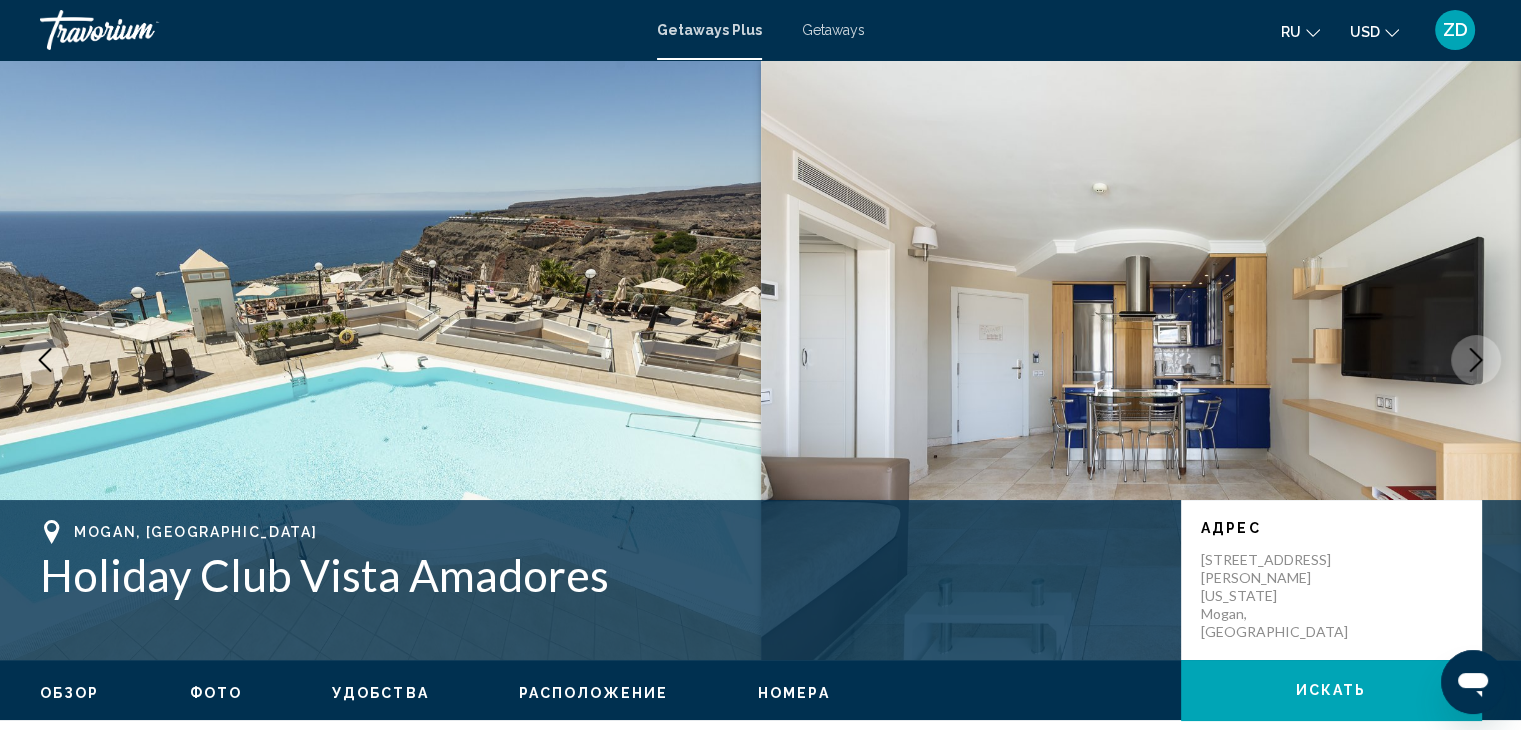 click at bounding box center (1476, 360) 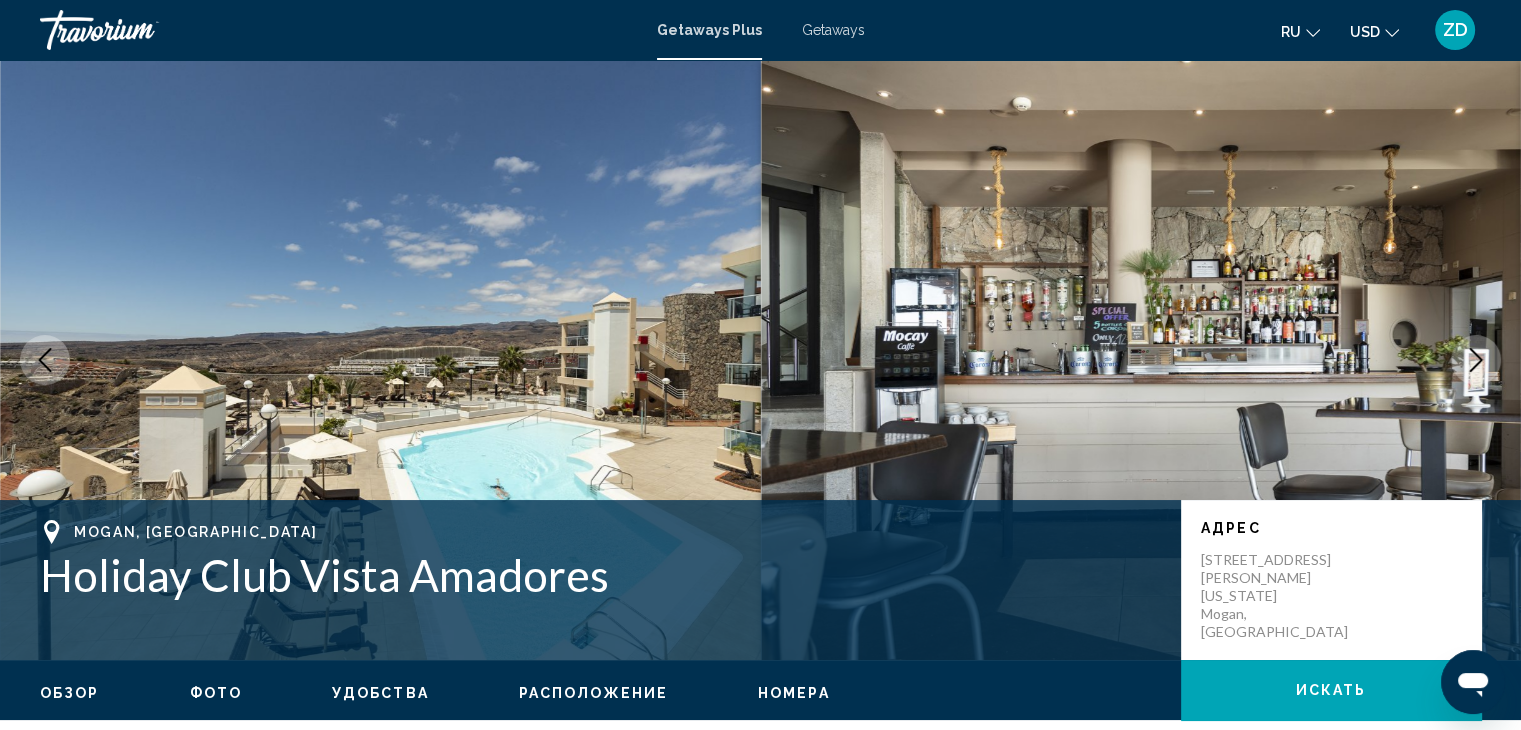 click 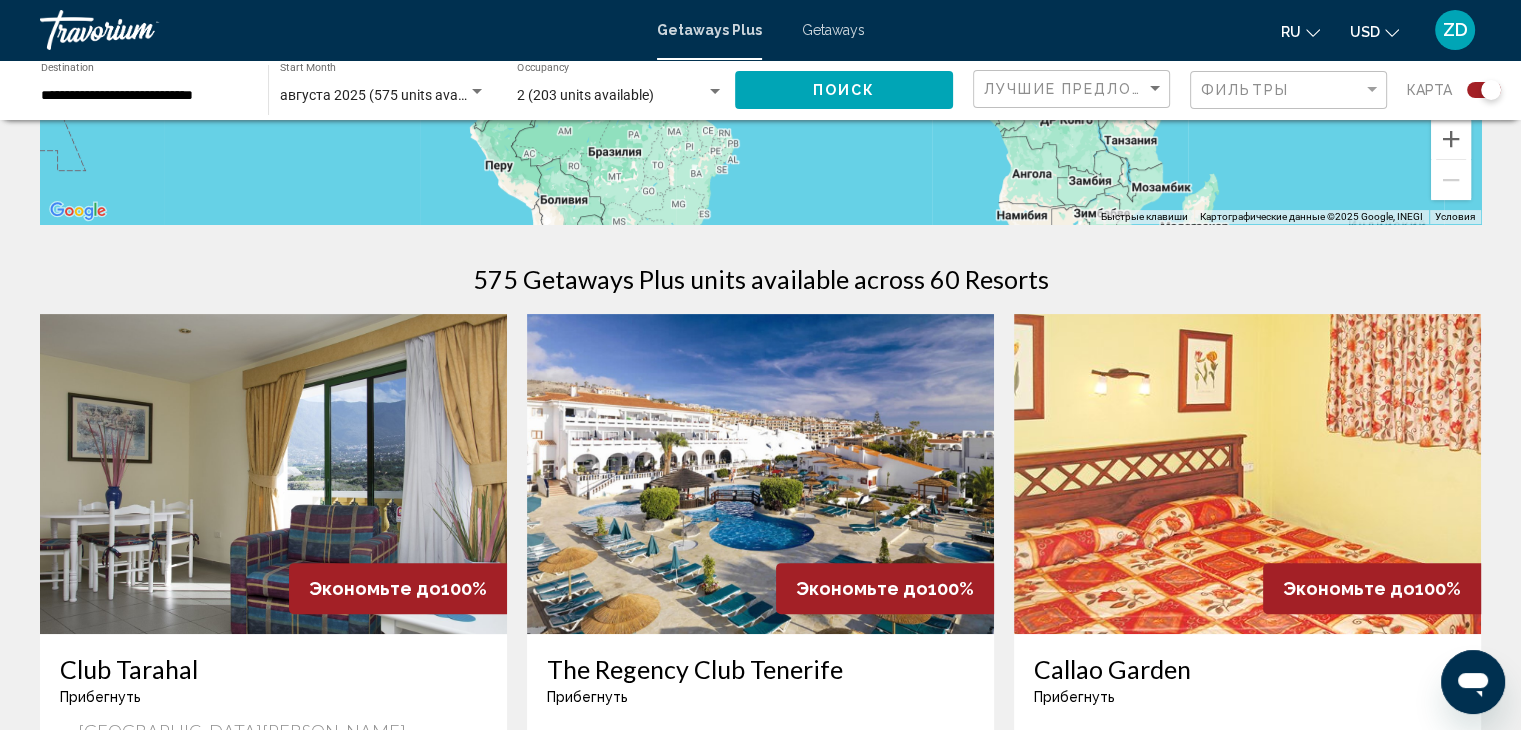 scroll, scrollTop: 638, scrollLeft: 0, axis: vertical 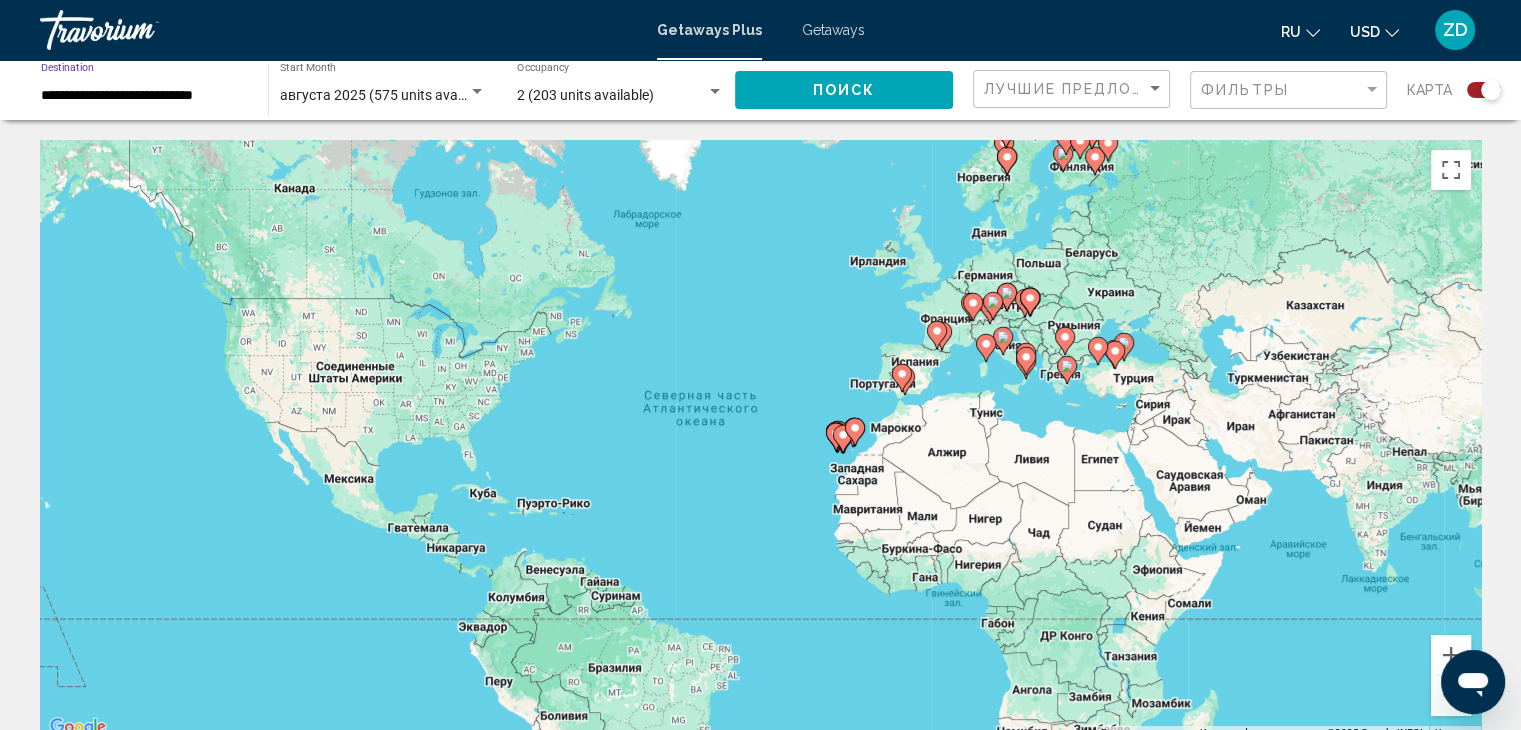 click on "**********" at bounding box center [144, 96] 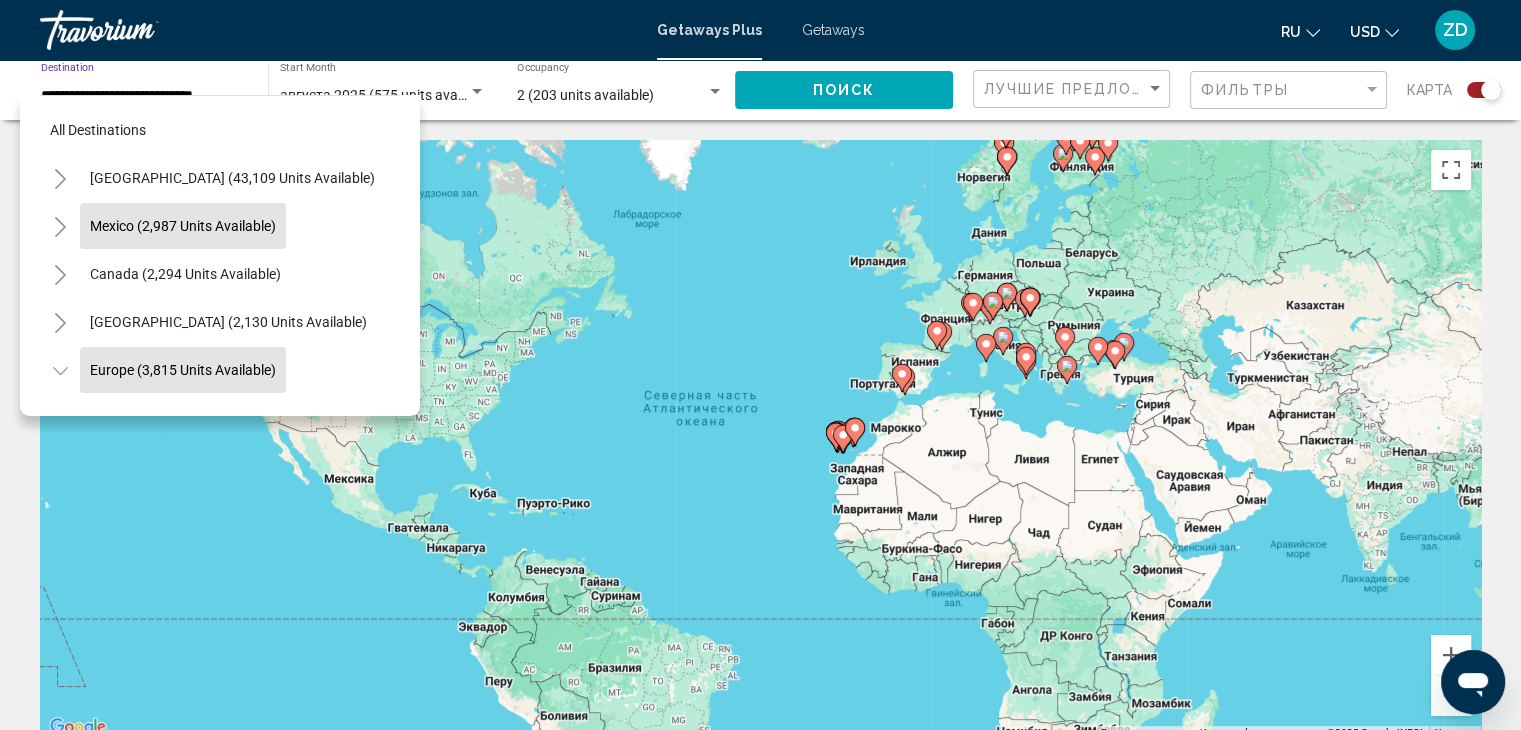 scroll, scrollTop: 126, scrollLeft: 0, axis: vertical 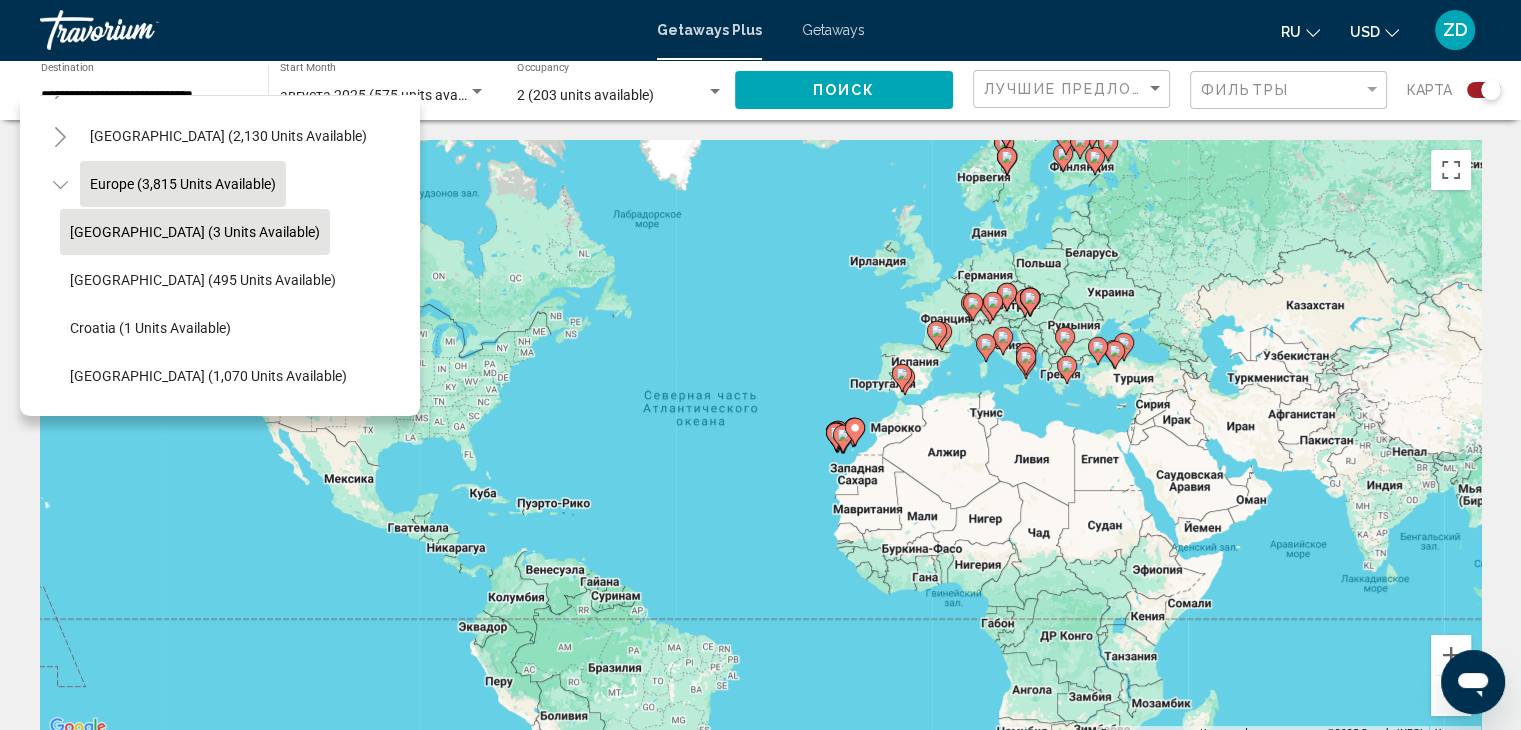 click on "[GEOGRAPHIC_DATA] (3 units available)" 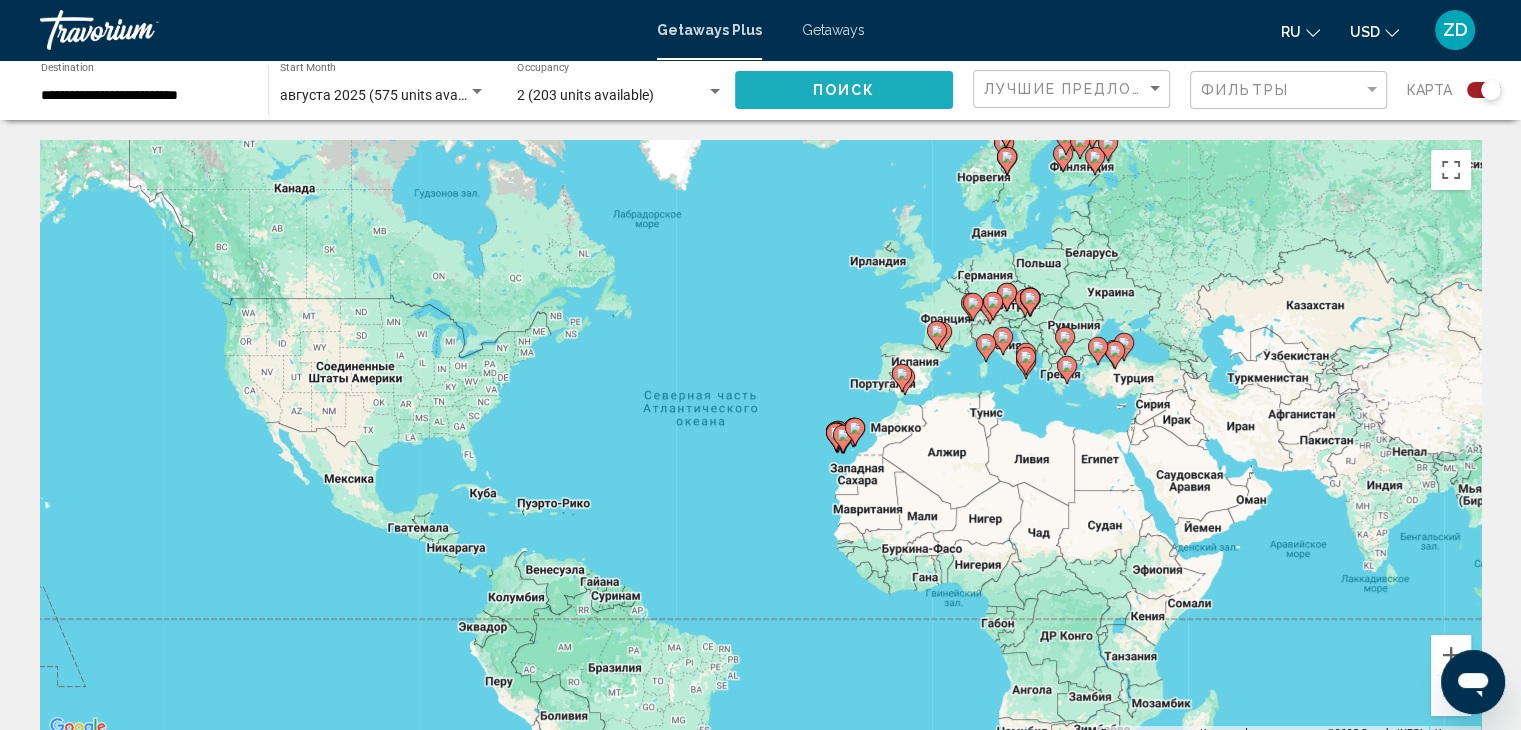 click on "Поиск" 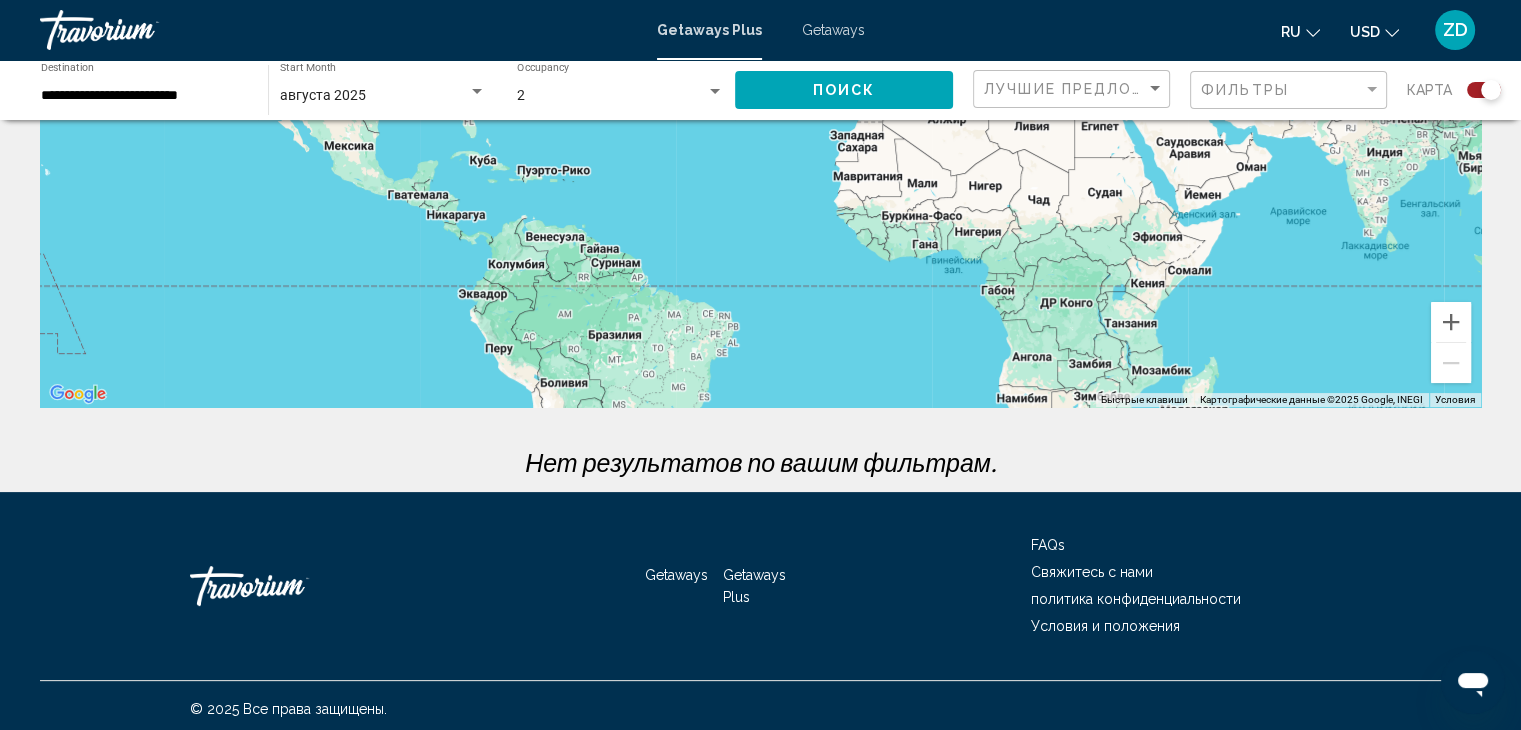 scroll, scrollTop: 340, scrollLeft: 0, axis: vertical 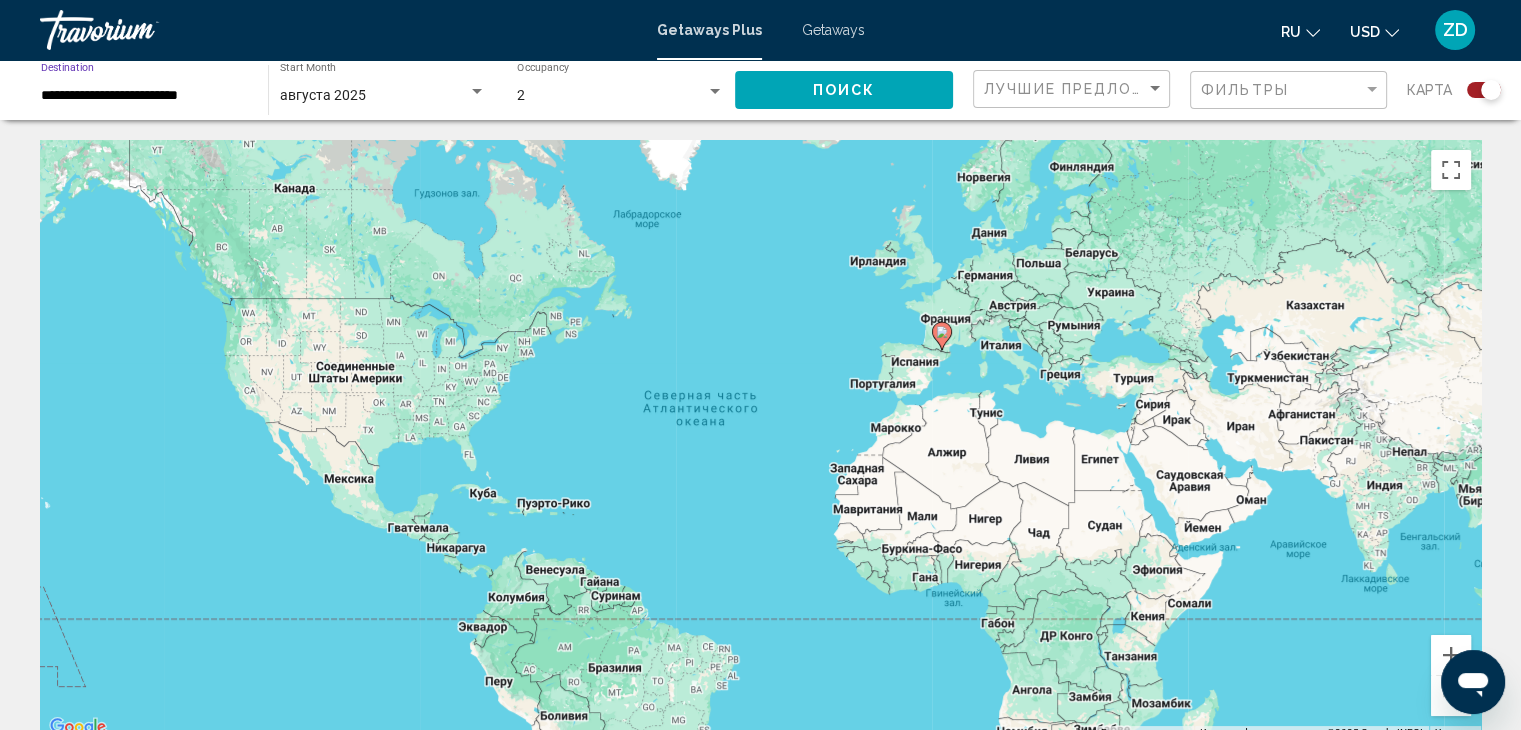 click on "**********" at bounding box center [144, 96] 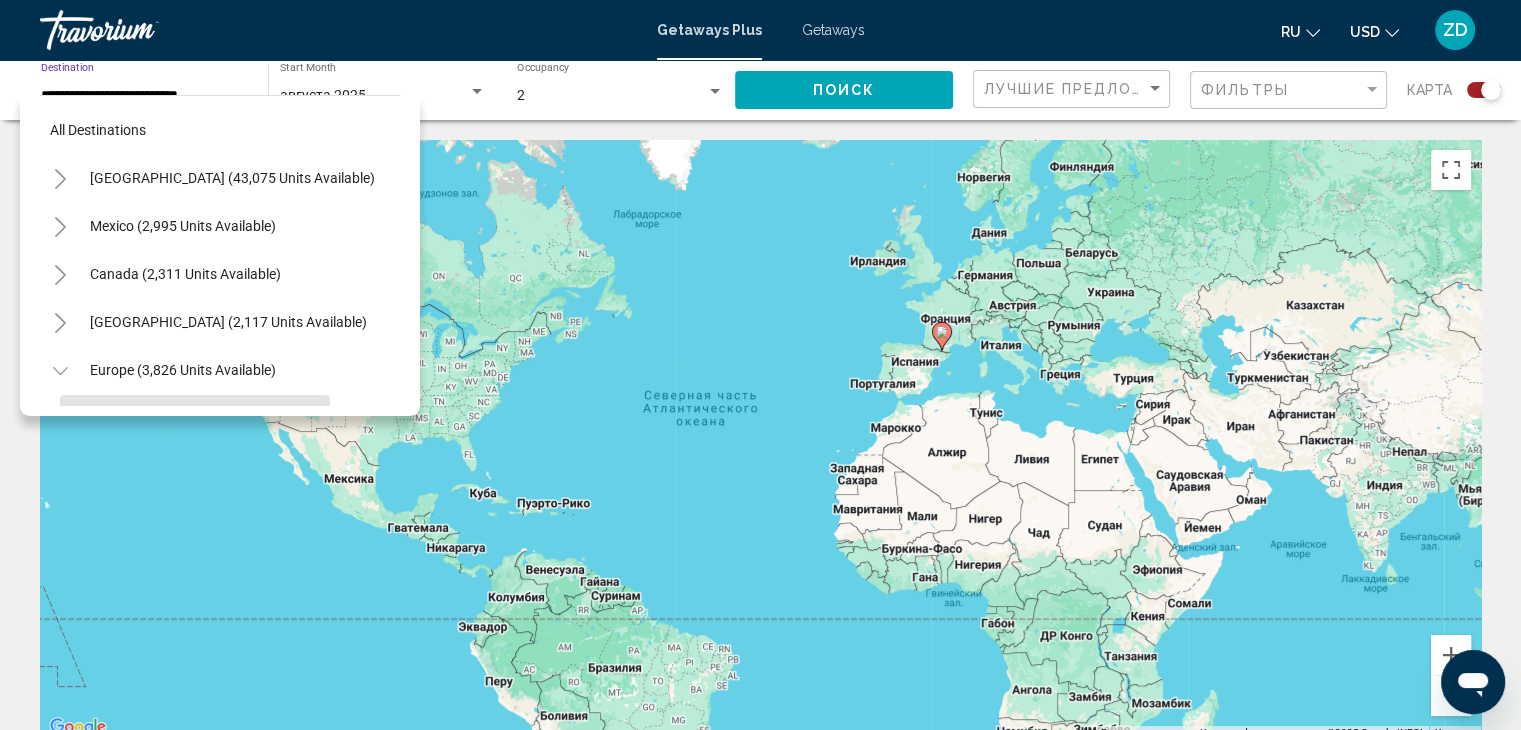 scroll, scrollTop: 174, scrollLeft: 0, axis: vertical 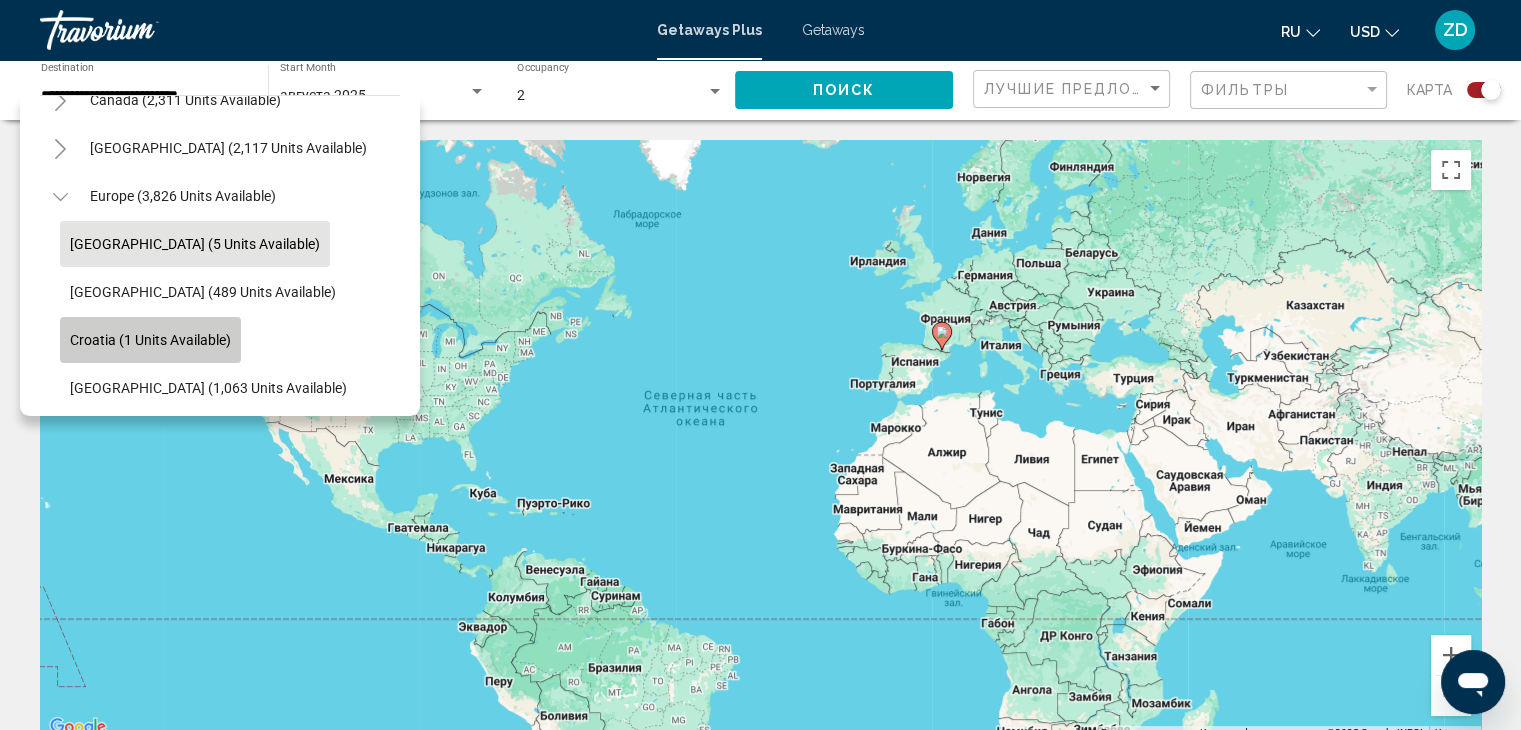 click on "Croatia (1 units available)" 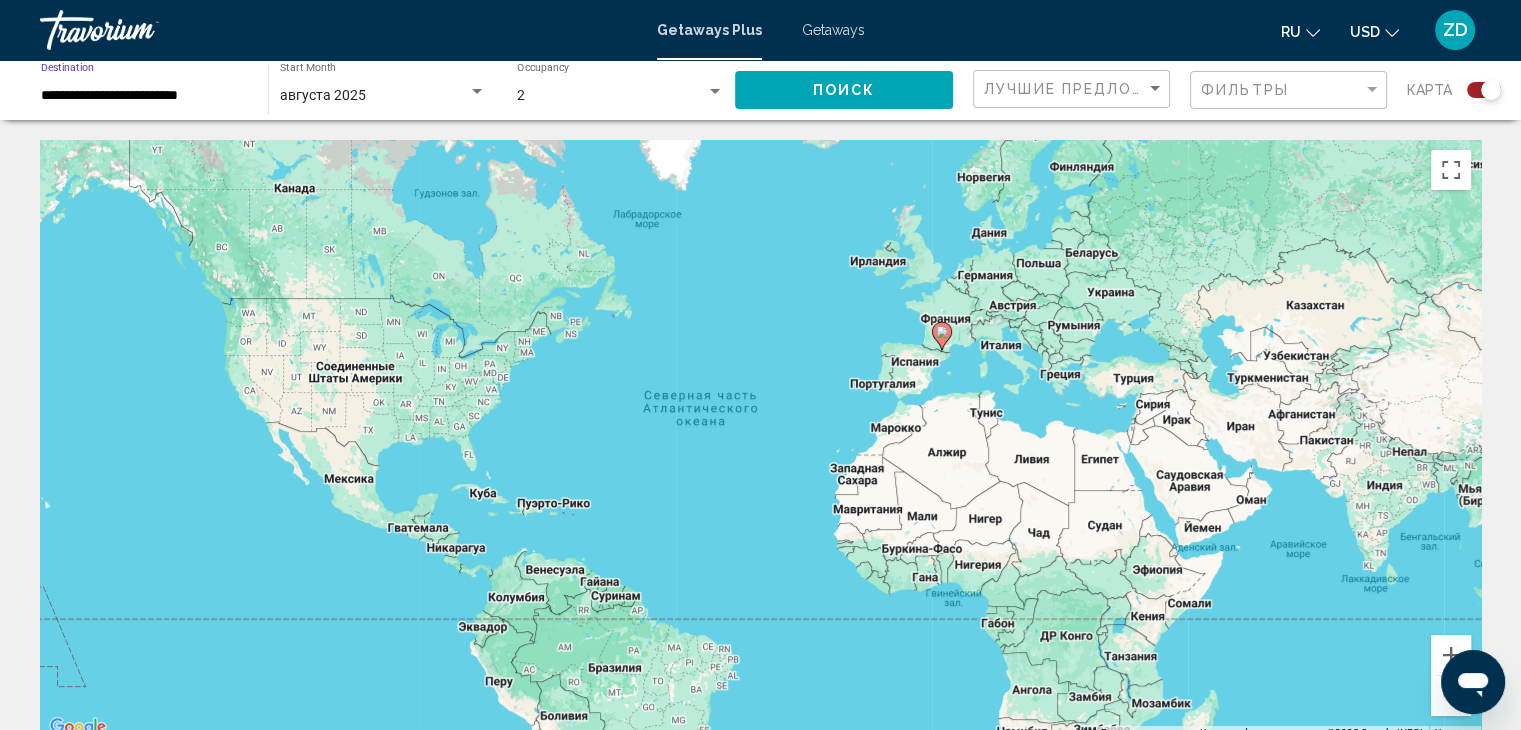 click on "Поиск" 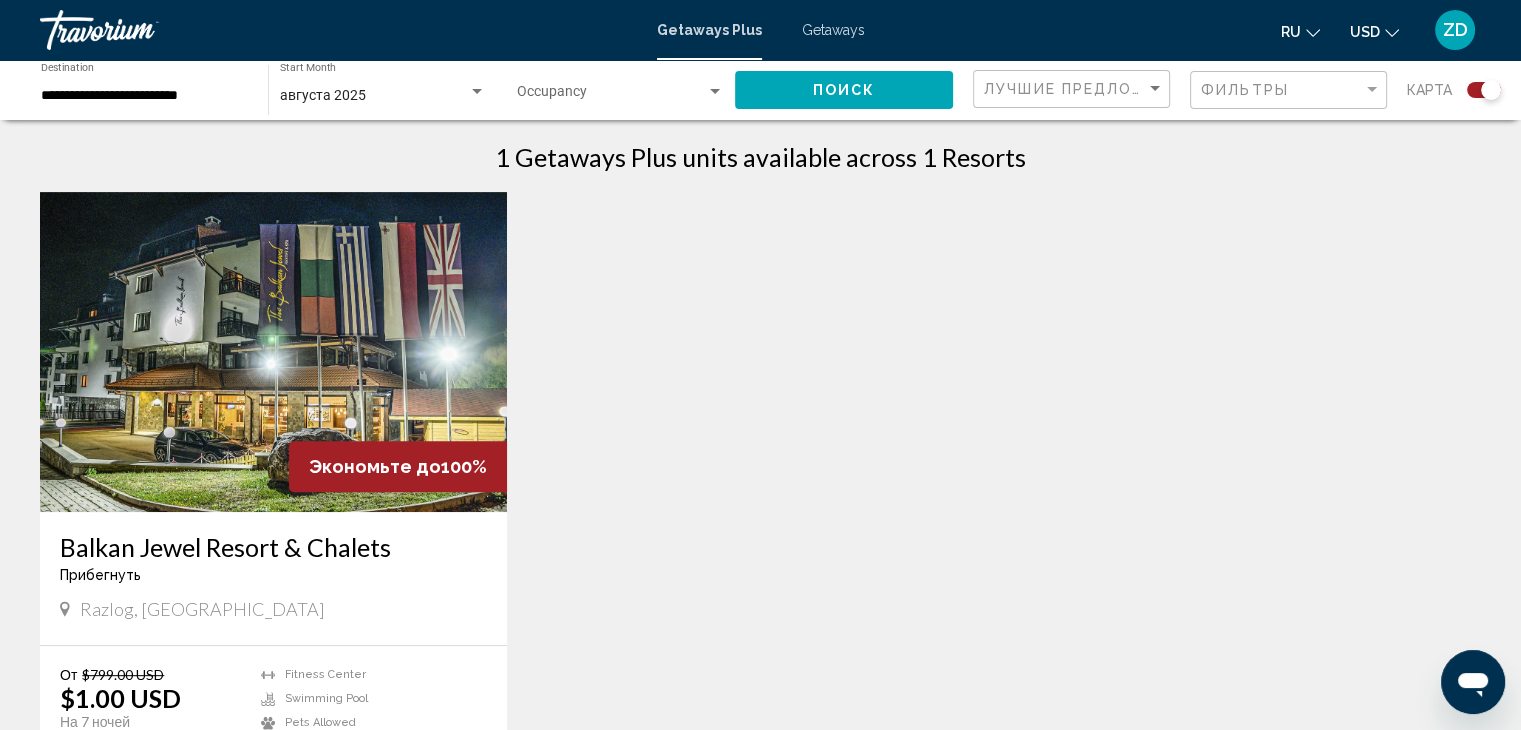 scroll, scrollTop: 0, scrollLeft: 0, axis: both 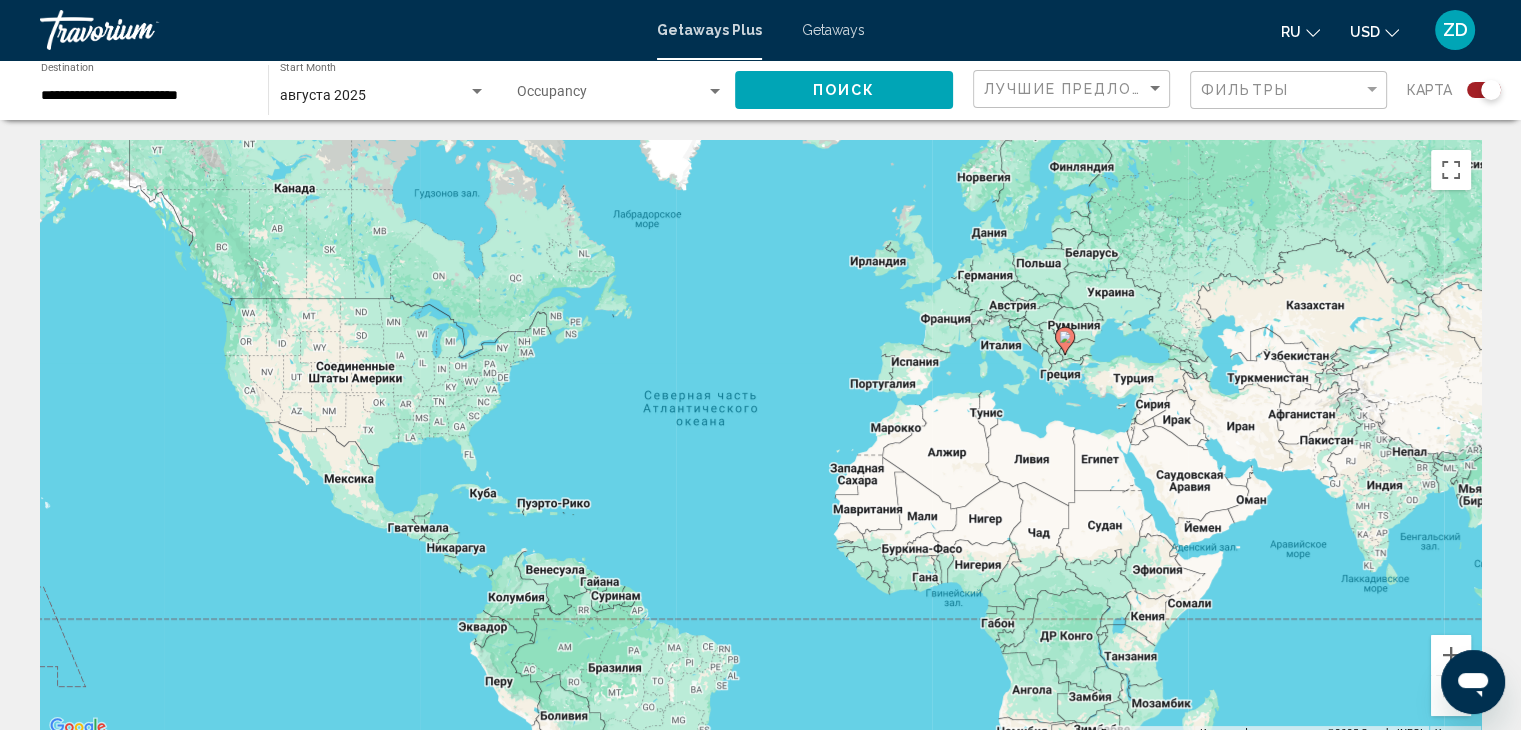 click on "**********" at bounding box center [144, 96] 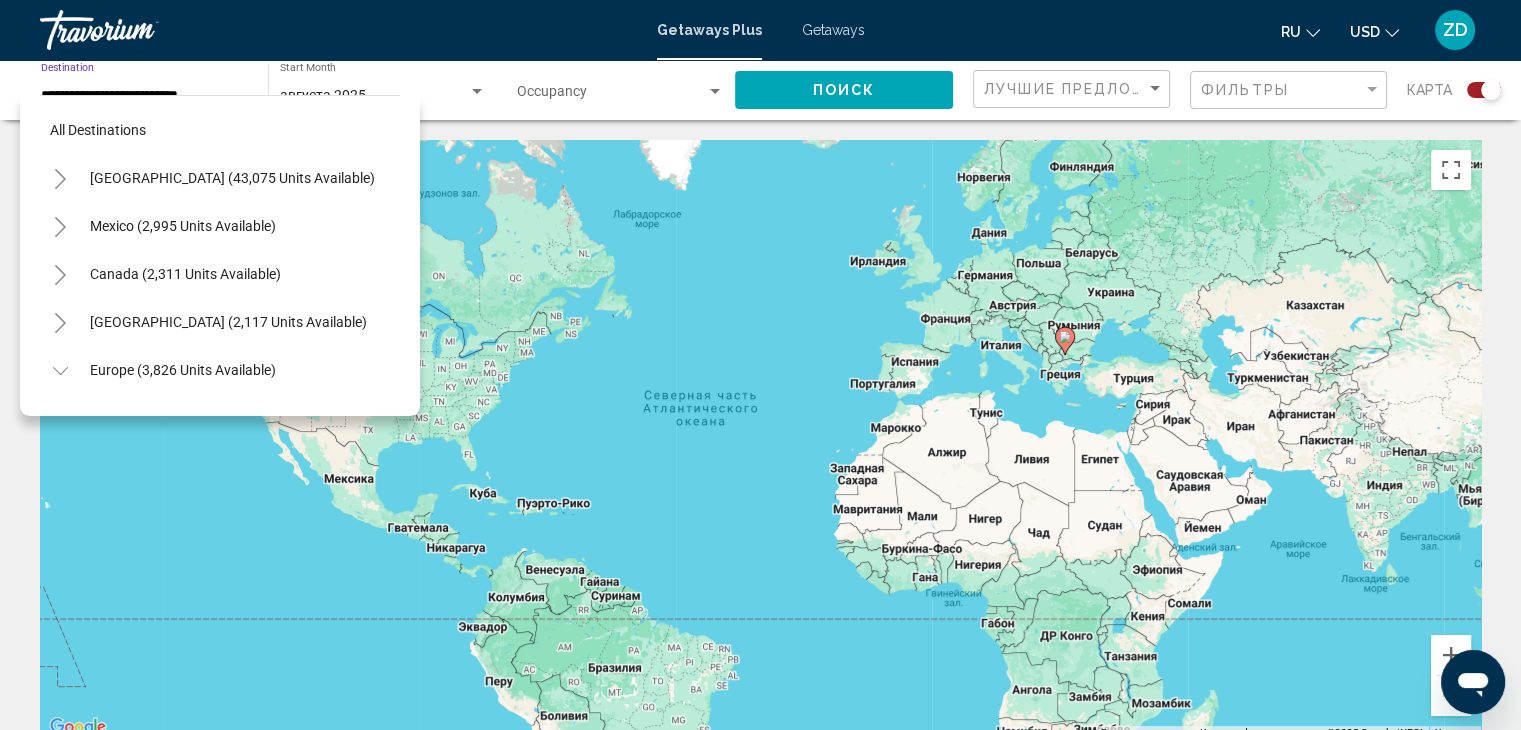 scroll, scrollTop: 270, scrollLeft: 0, axis: vertical 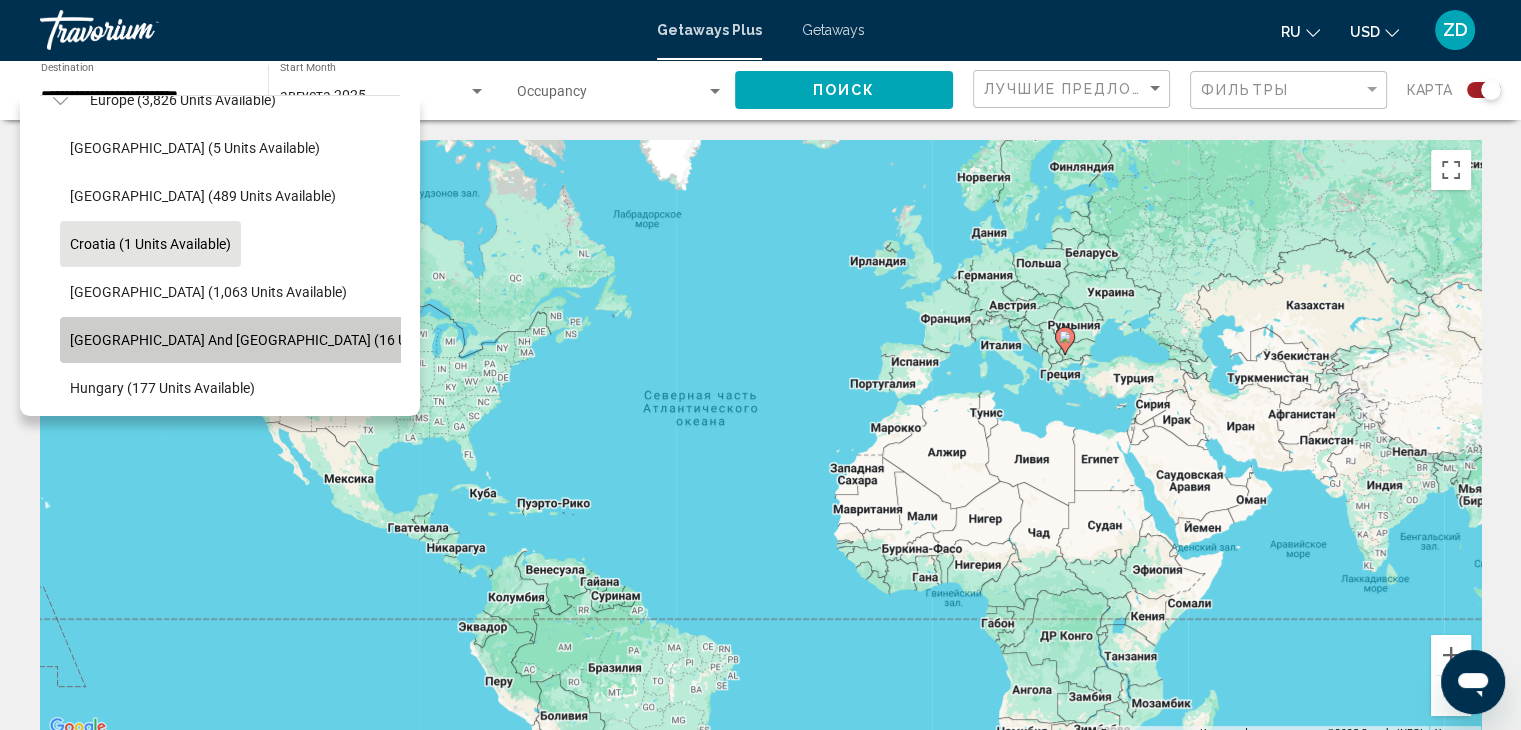 click on "[GEOGRAPHIC_DATA] and [GEOGRAPHIC_DATA] (16 units available)" 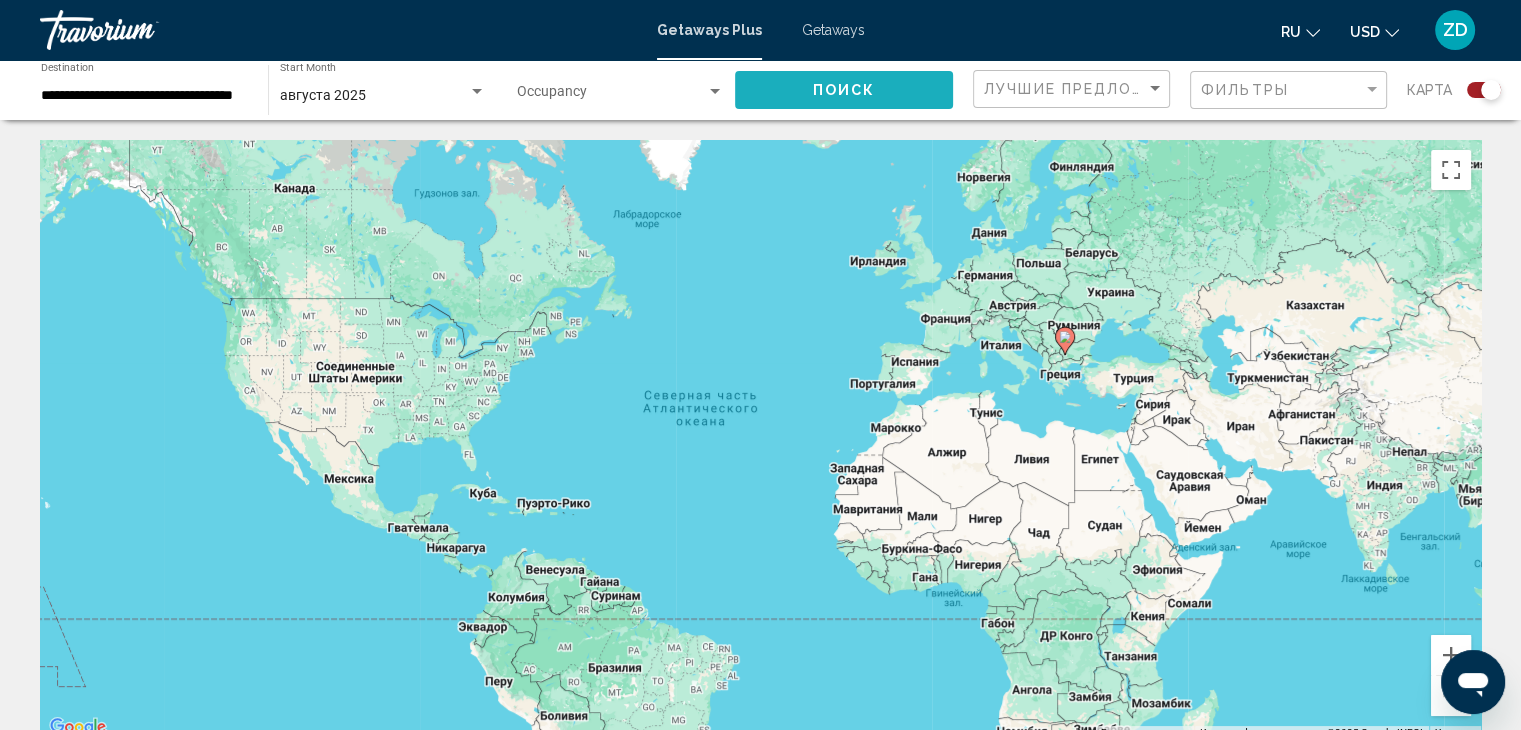 click on "Поиск" 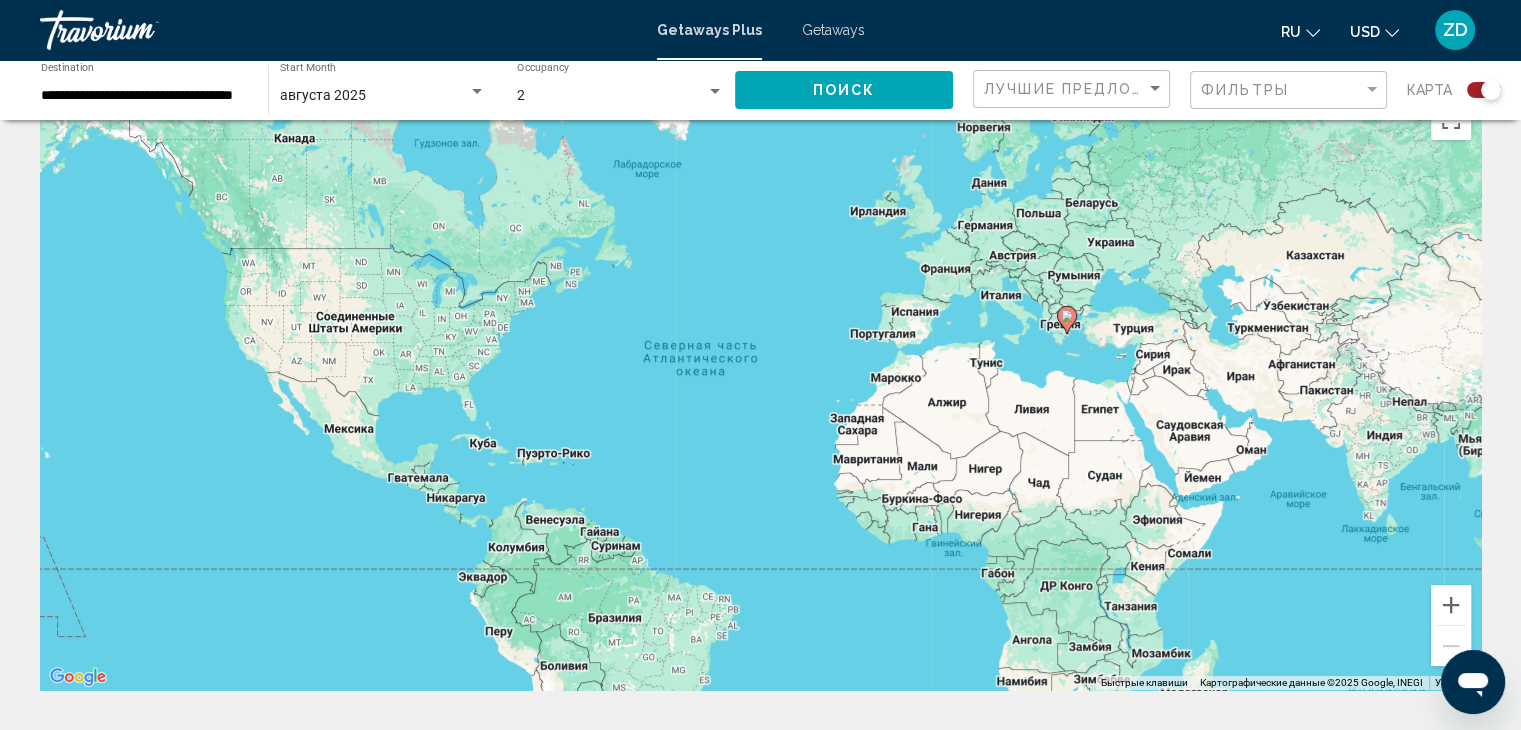 scroll, scrollTop: 638, scrollLeft: 0, axis: vertical 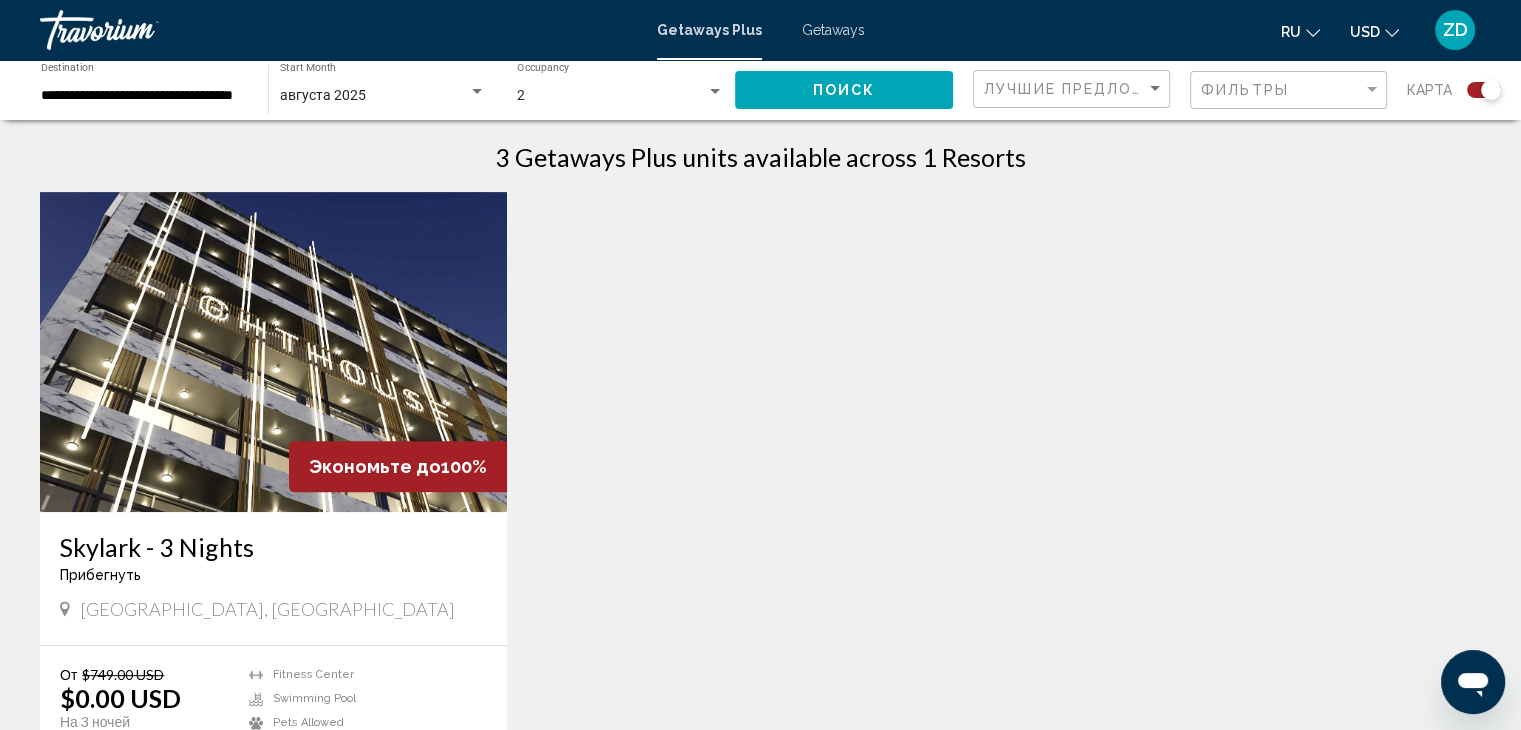 click on "**********" at bounding box center (144, 96) 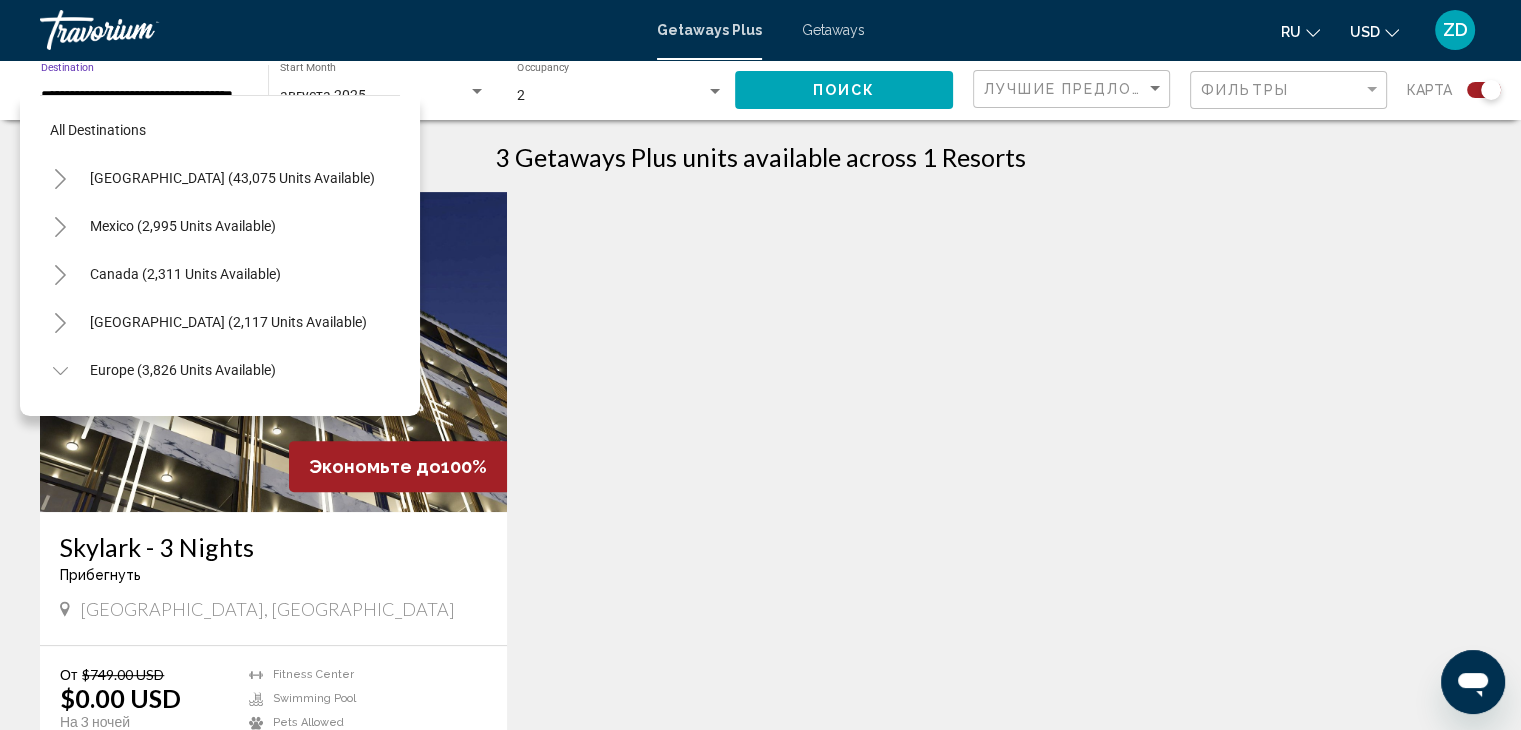 scroll, scrollTop: 366, scrollLeft: 0, axis: vertical 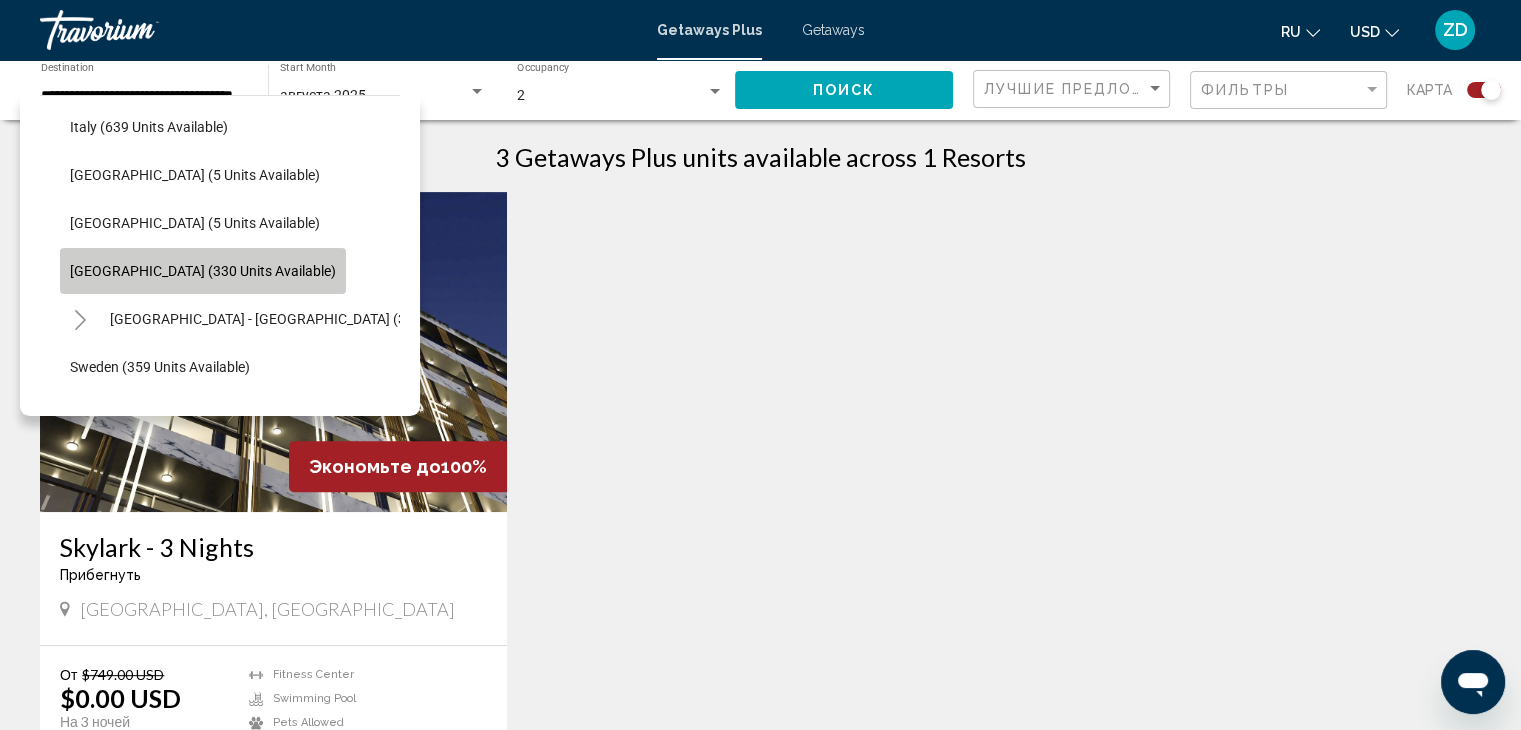 click on "[GEOGRAPHIC_DATA] (330 units available)" 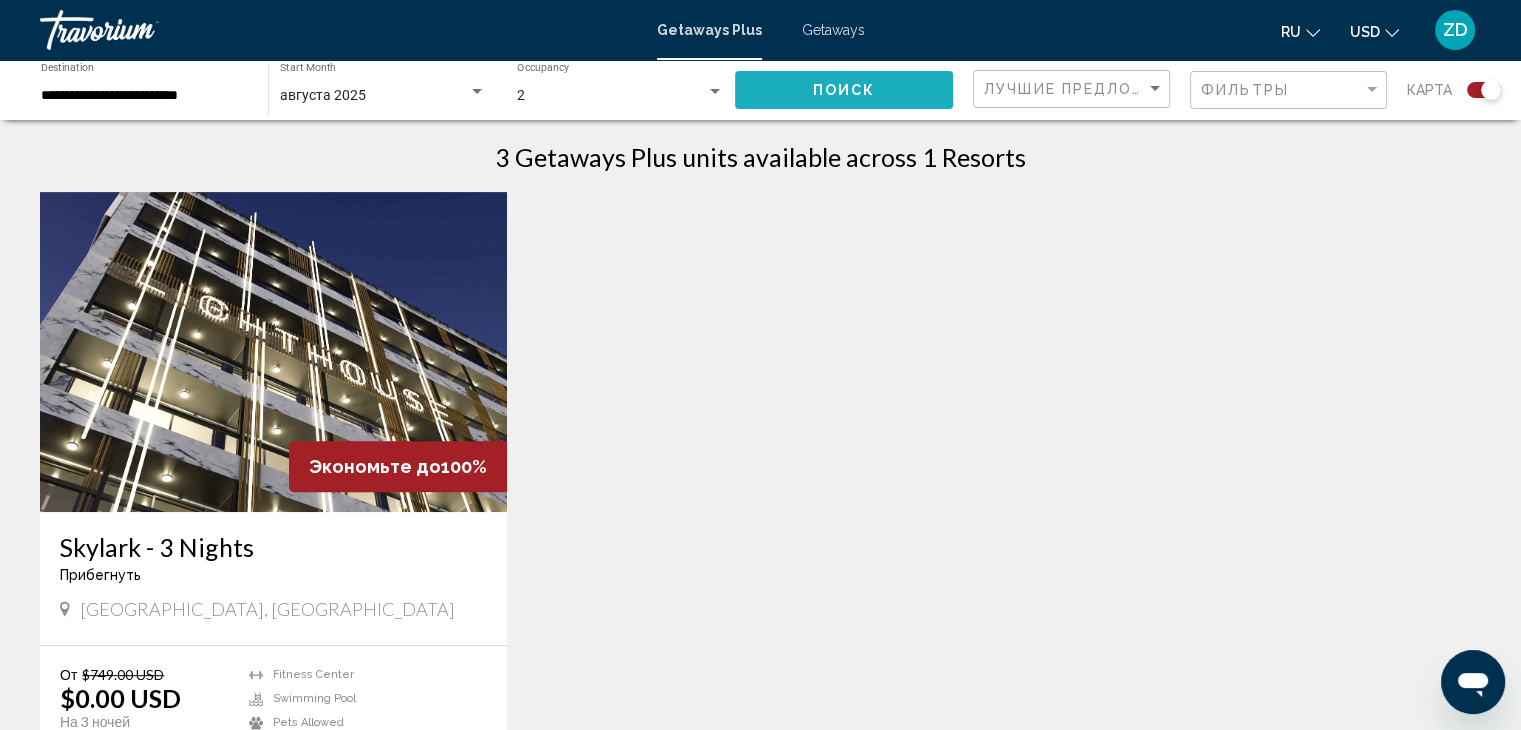 click on "Поиск" 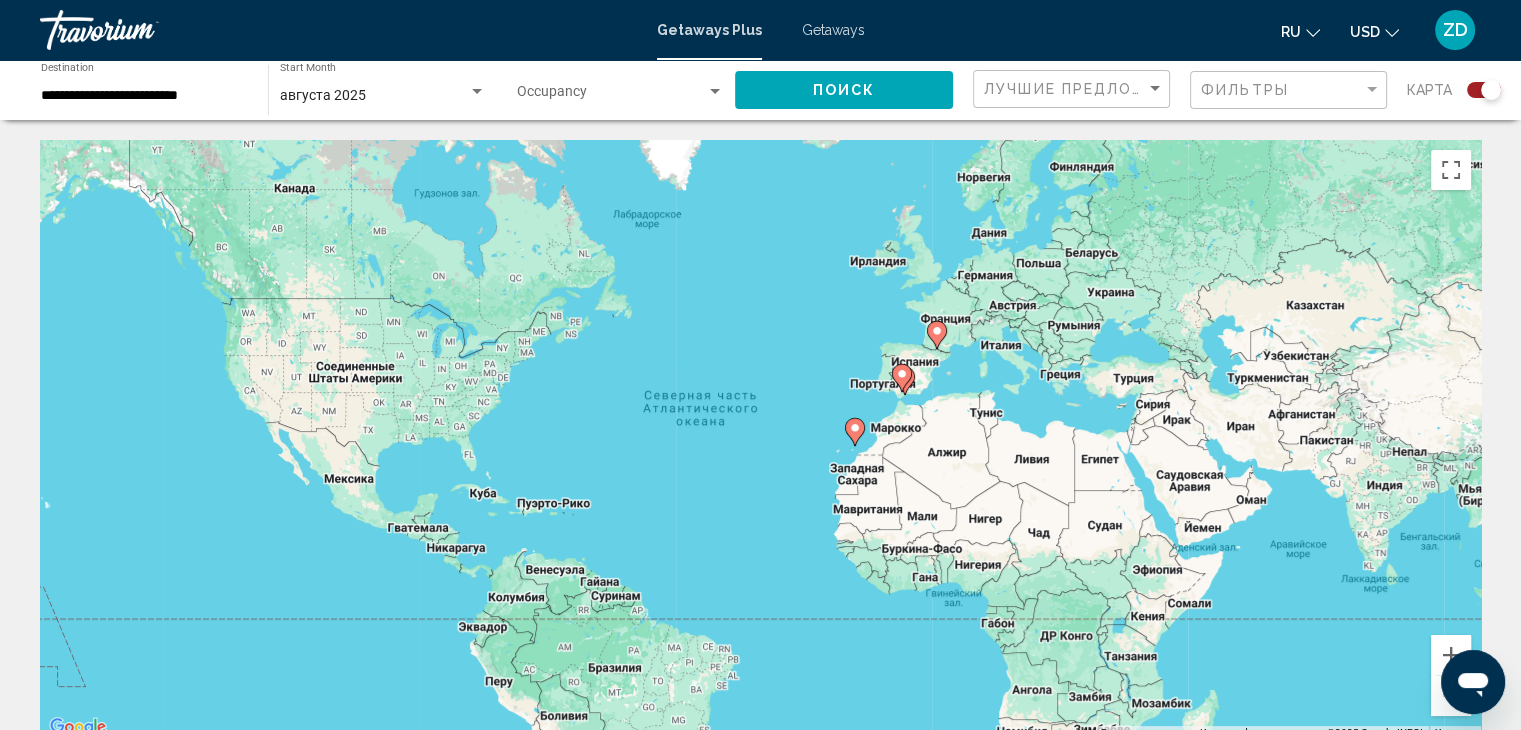 scroll, scrollTop: 638, scrollLeft: 0, axis: vertical 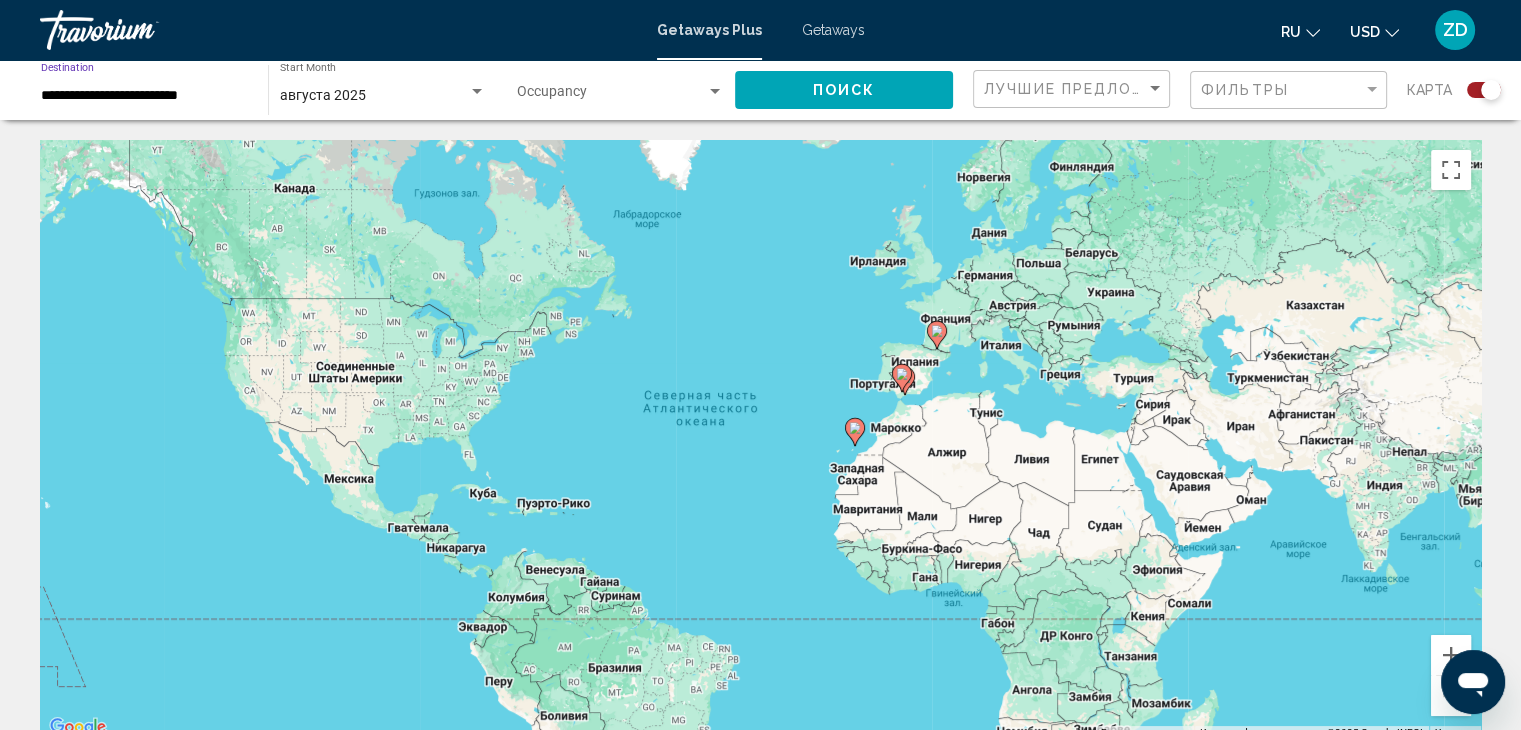 click on "**********" at bounding box center (144, 96) 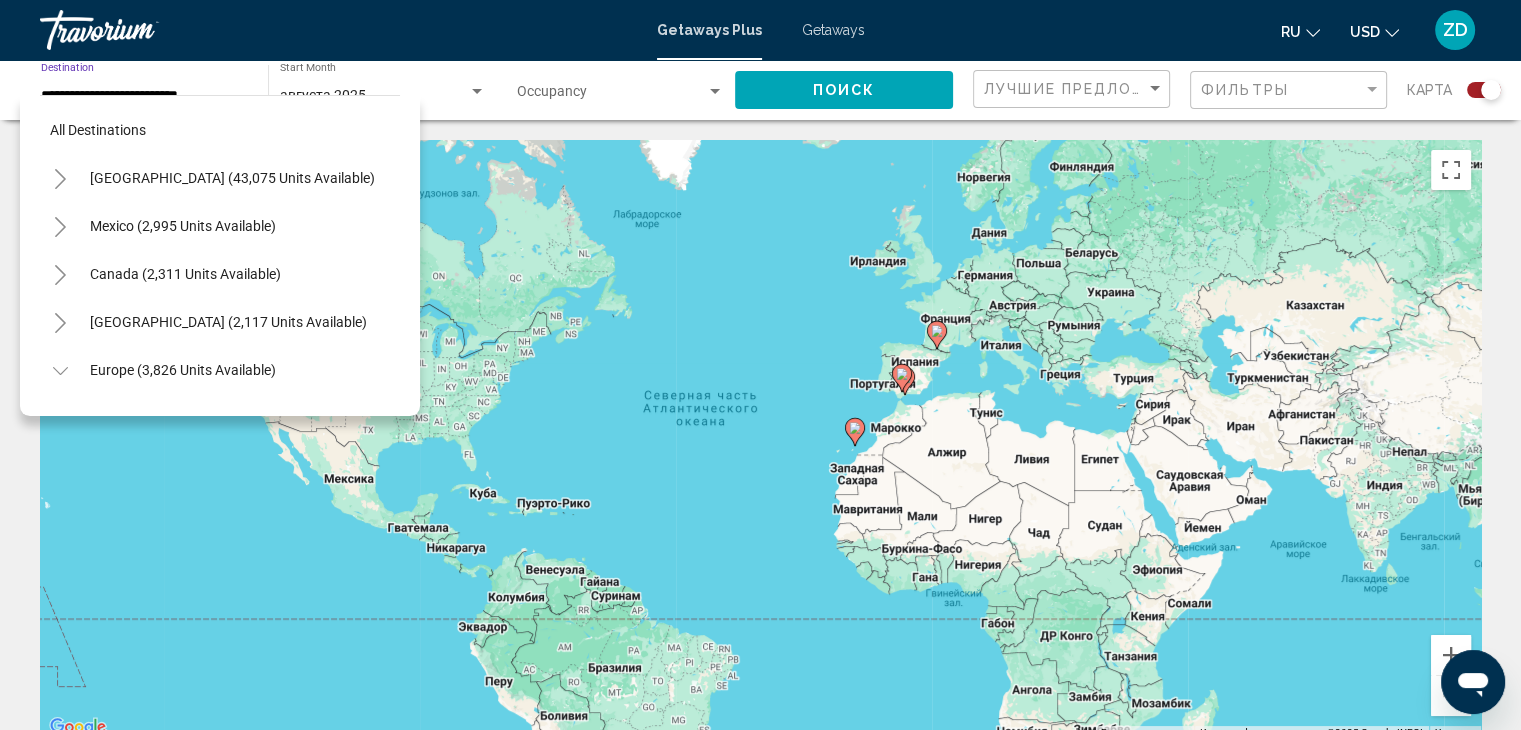 scroll, scrollTop: 606, scrollLeft: 0, axis: vertical 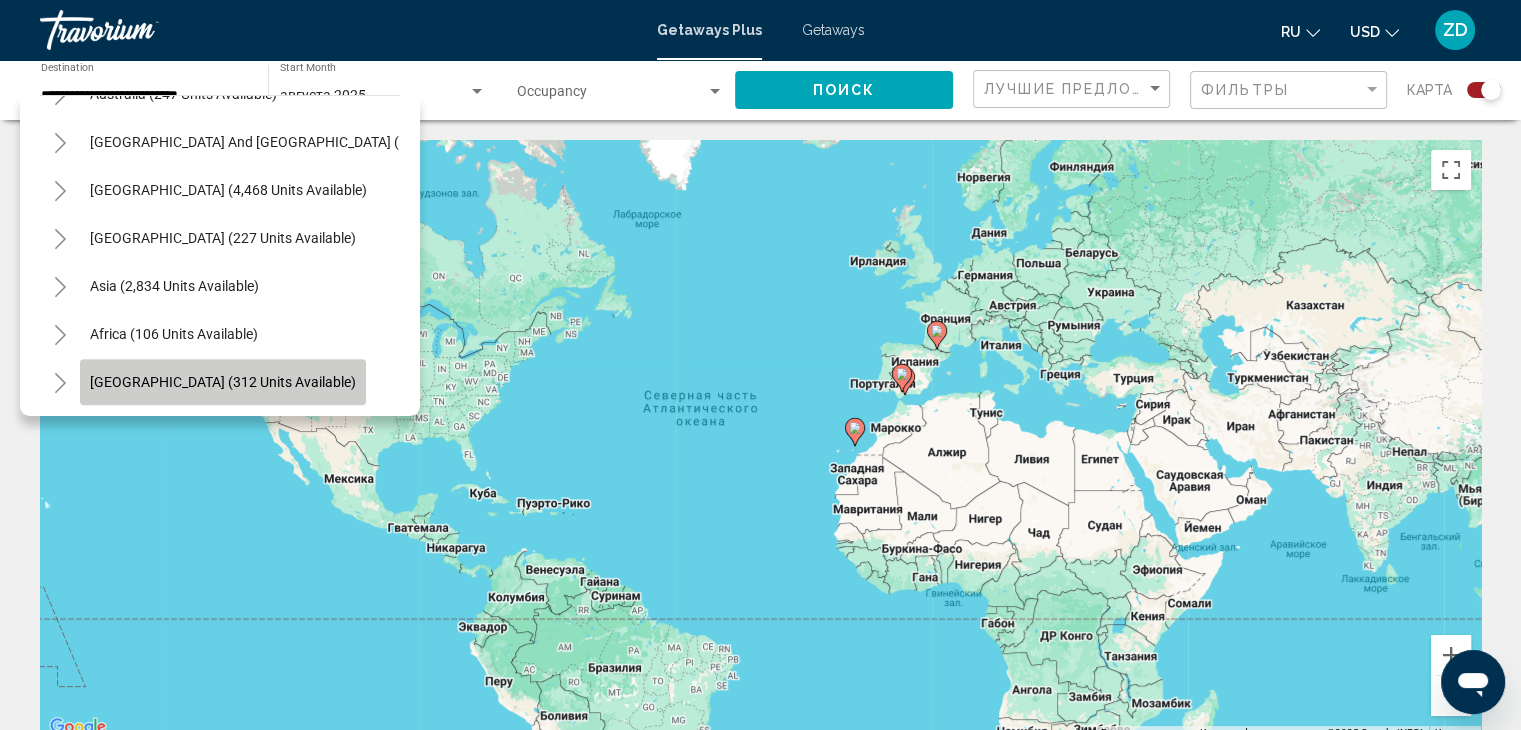 click on "[GEOGRAPHIC_DATA] (312 units available)" 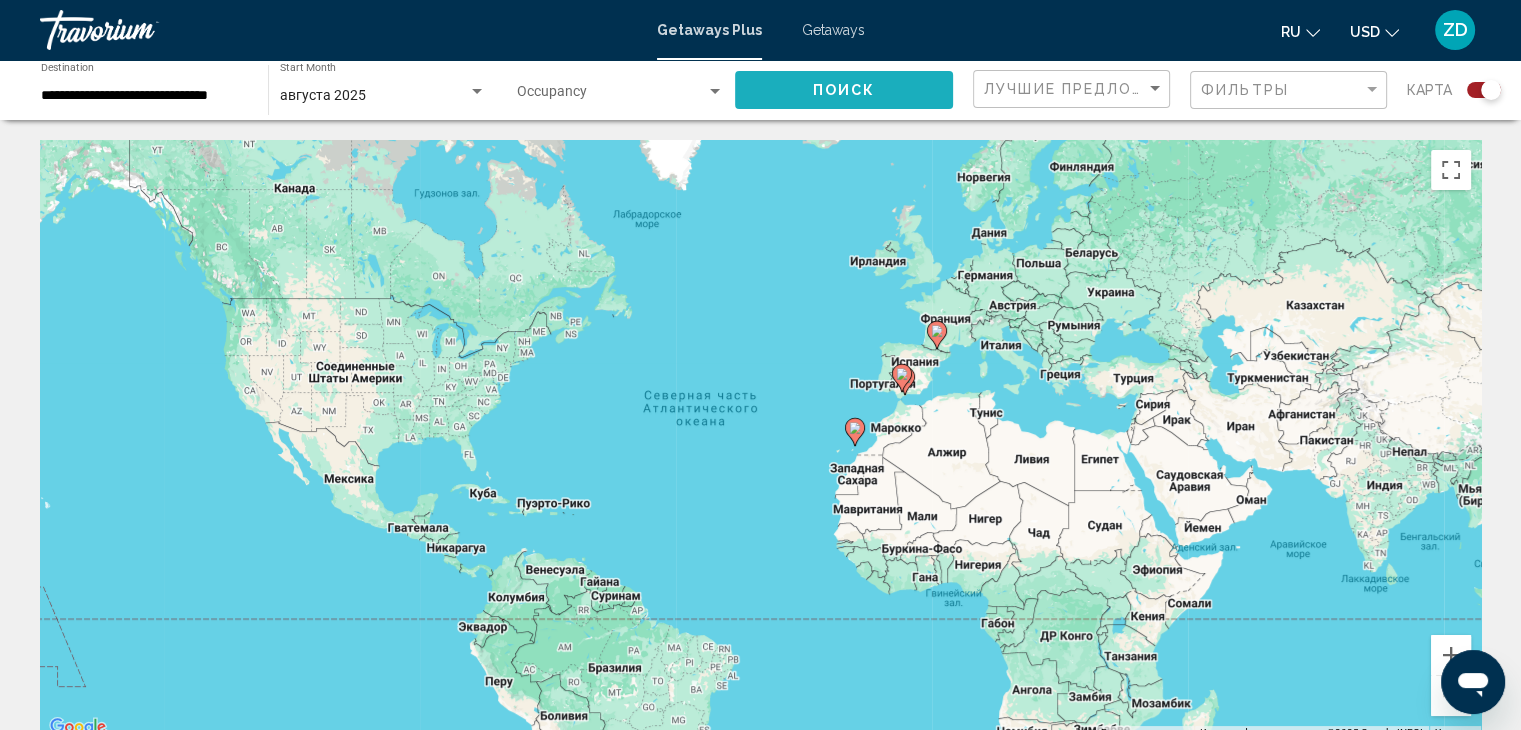 click on "Поиск" 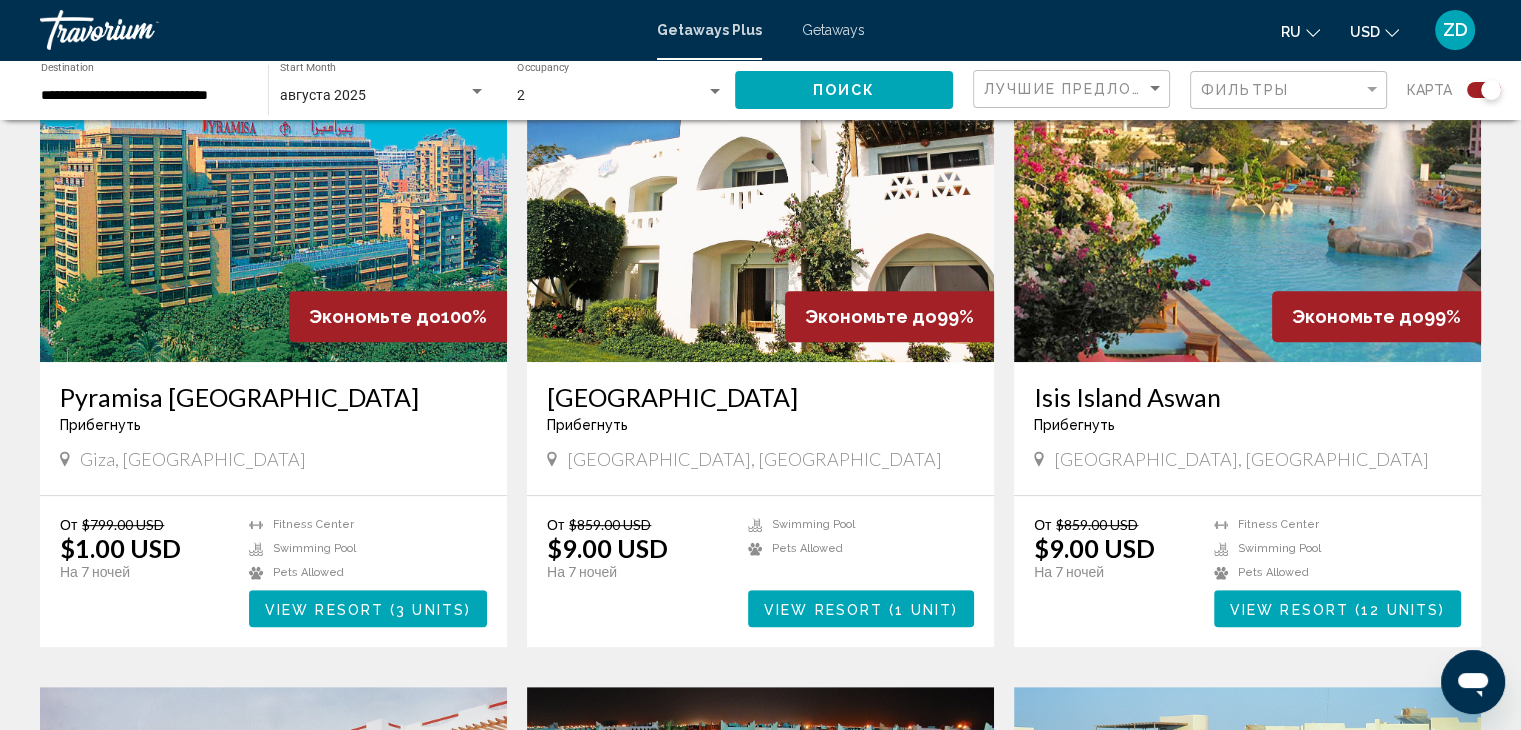 scroll, scrollTop: 793, scrollLeft: 0, axis: vertical 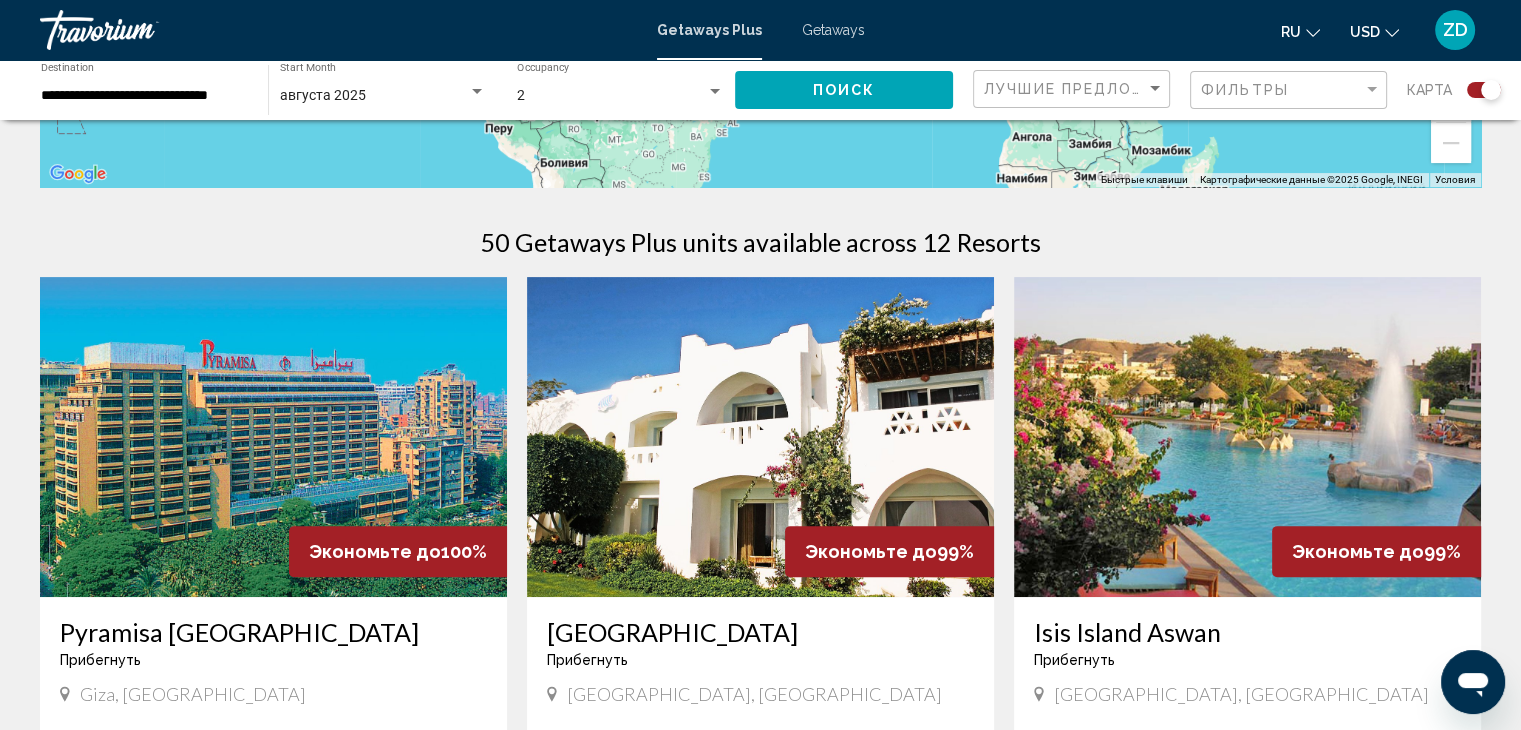 click at bounding box center [1247, 437] 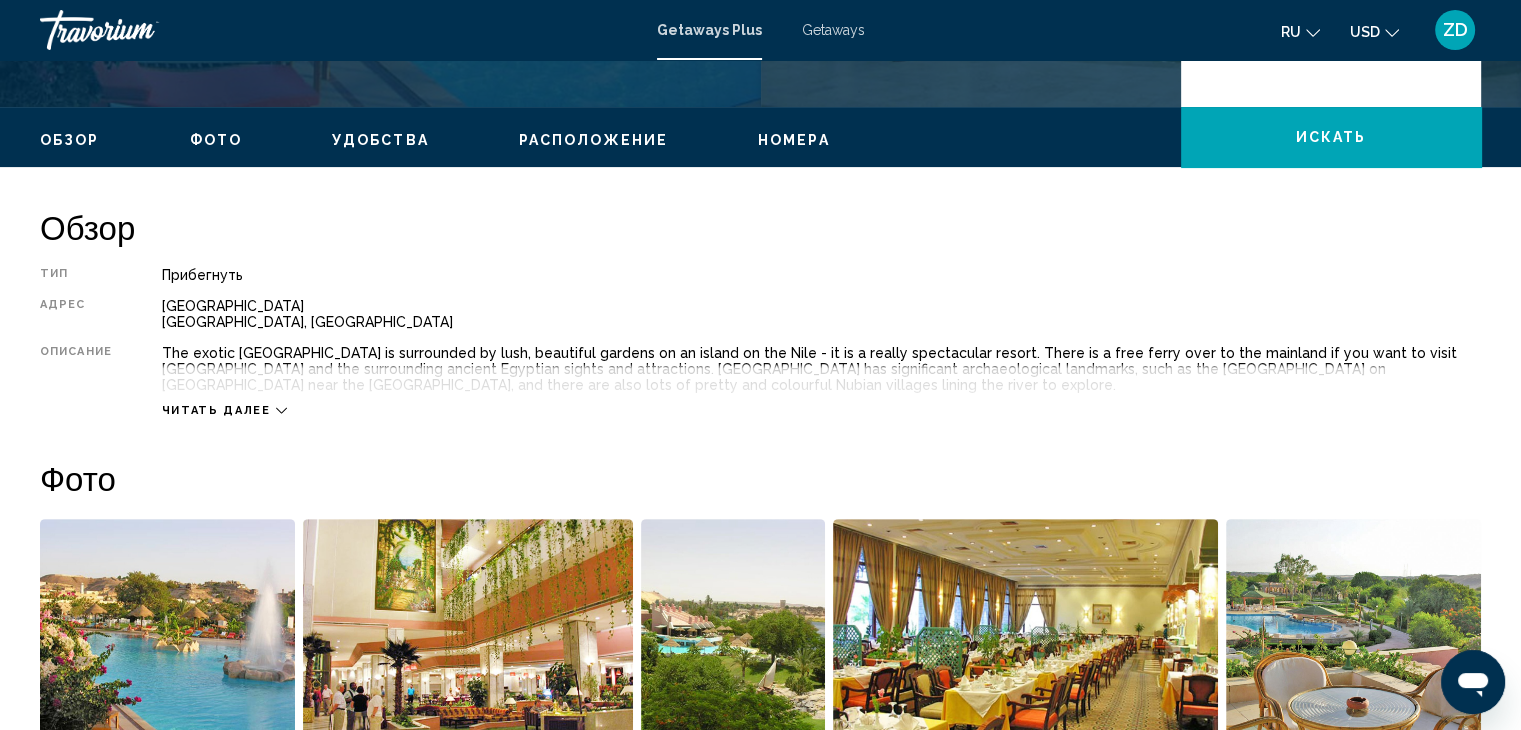 scroll, scrollTop: 0, scrollLeft: 0, axis: both 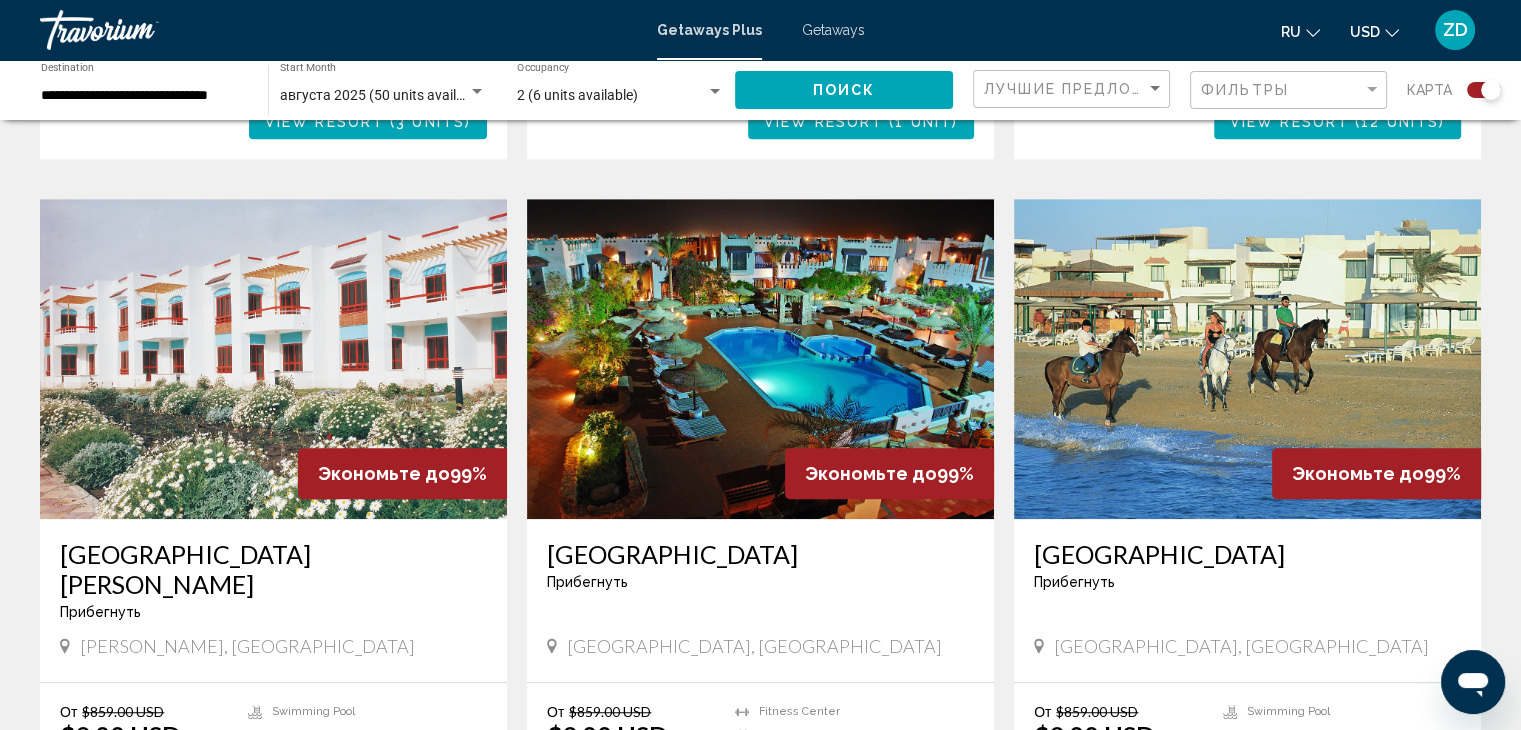 click at bounding box center [760, 359] 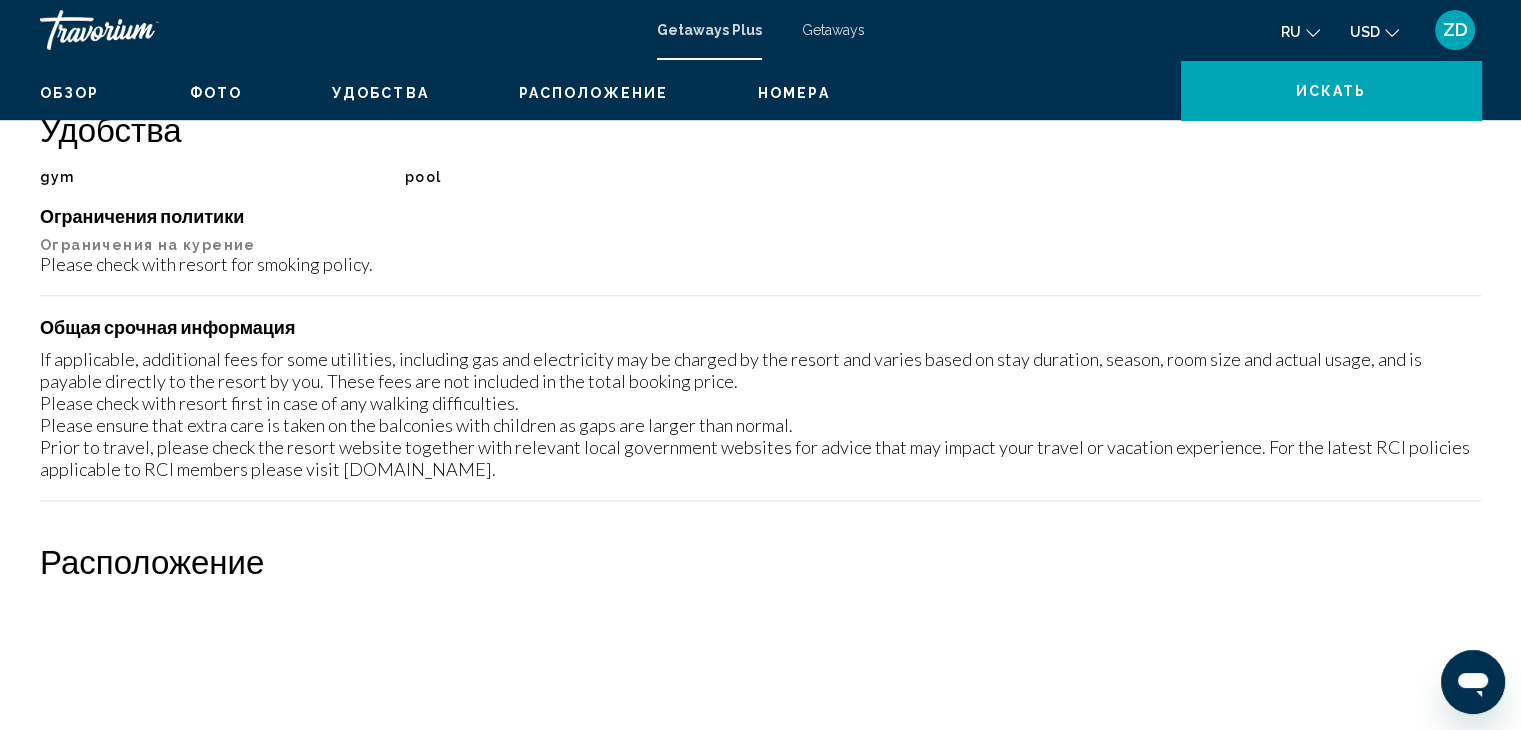 scroll, scrollTop: 0, scrollLeft: 0, axis: both 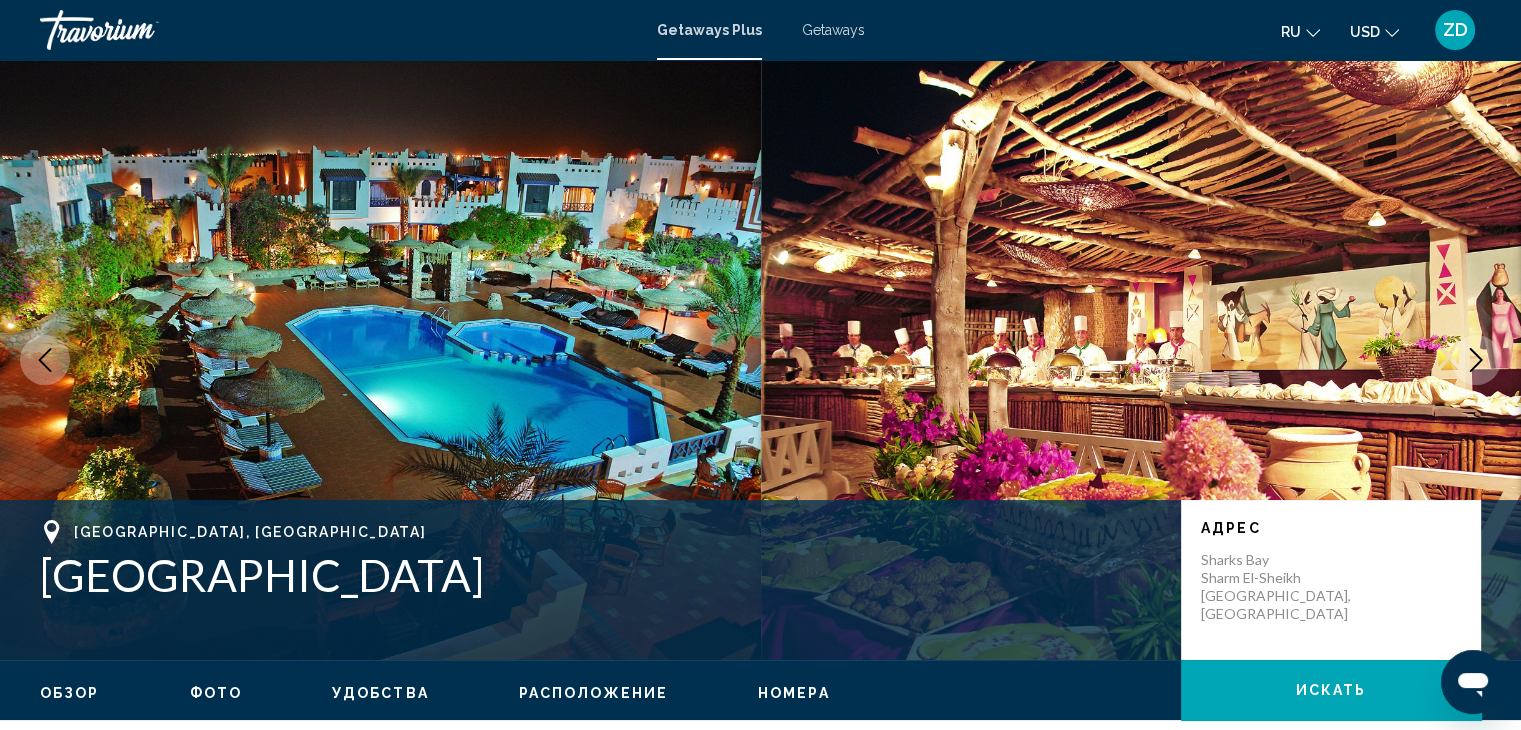 click at bounding box center (1476, 360) 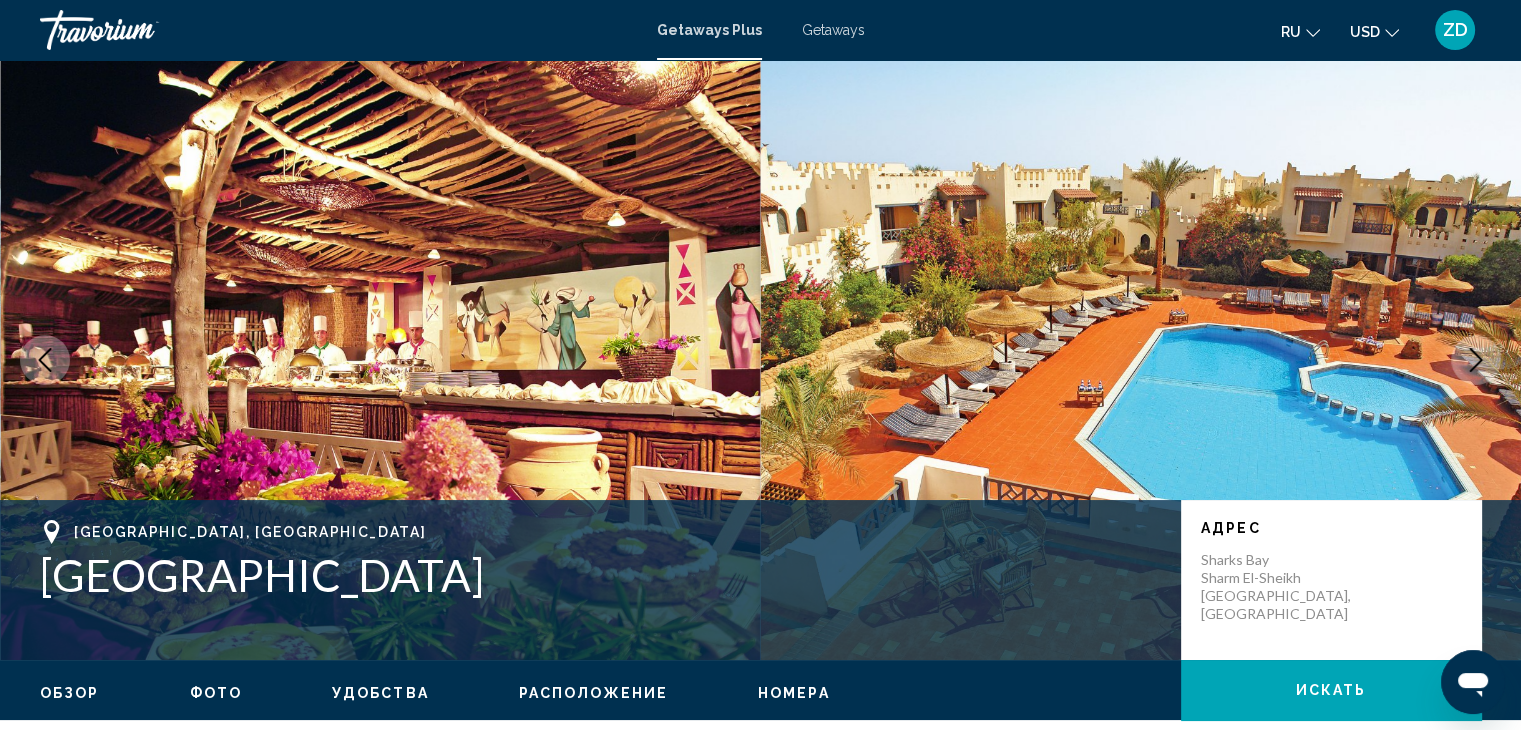 click 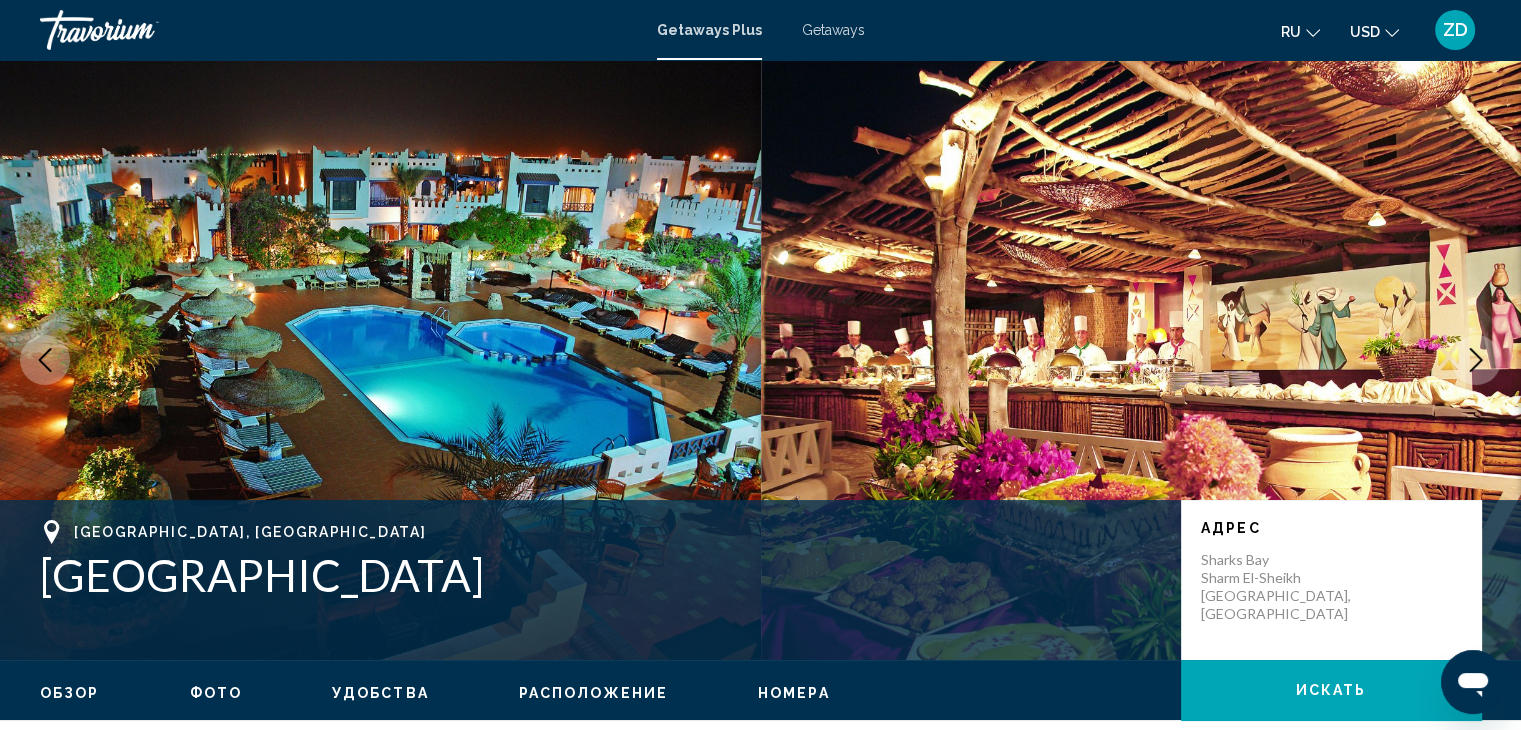 click 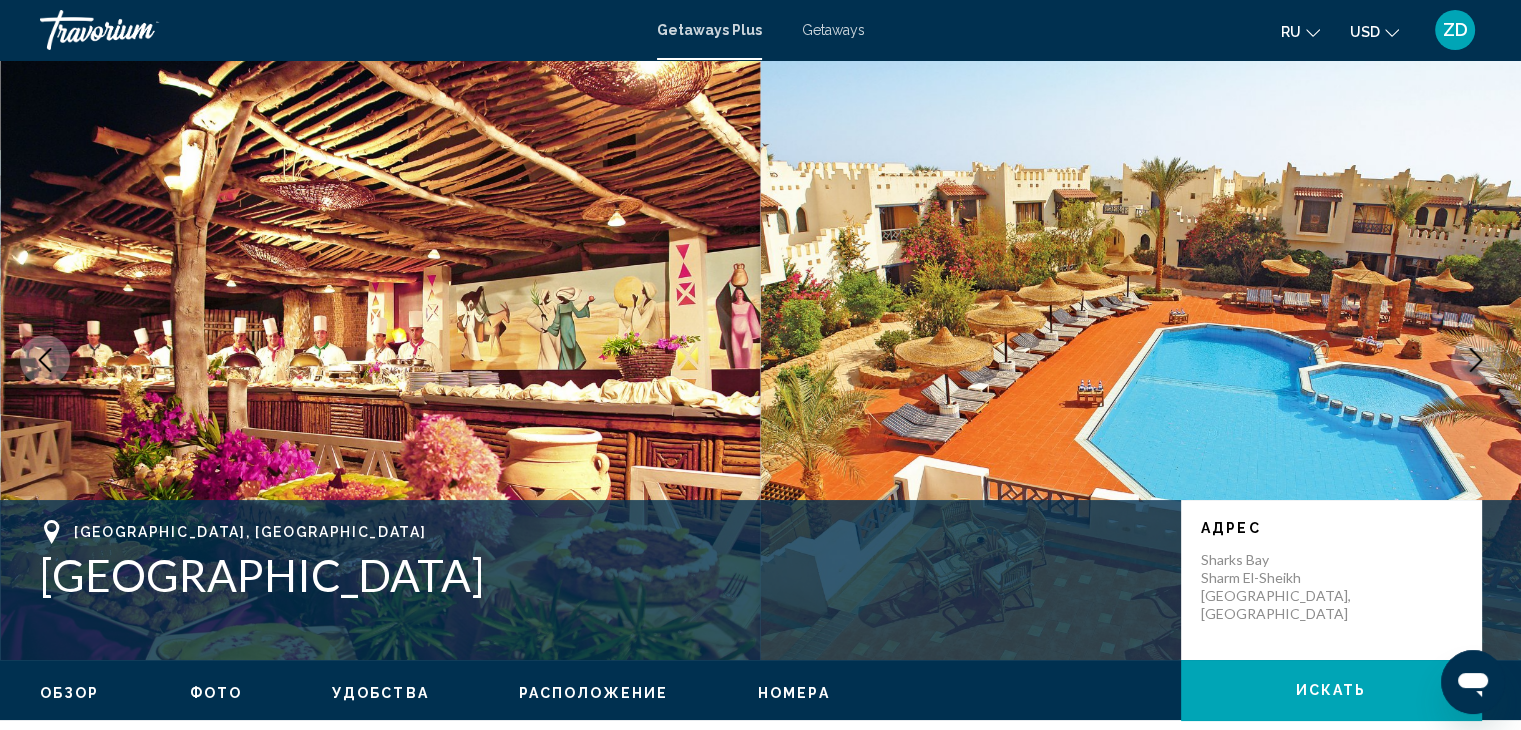 click 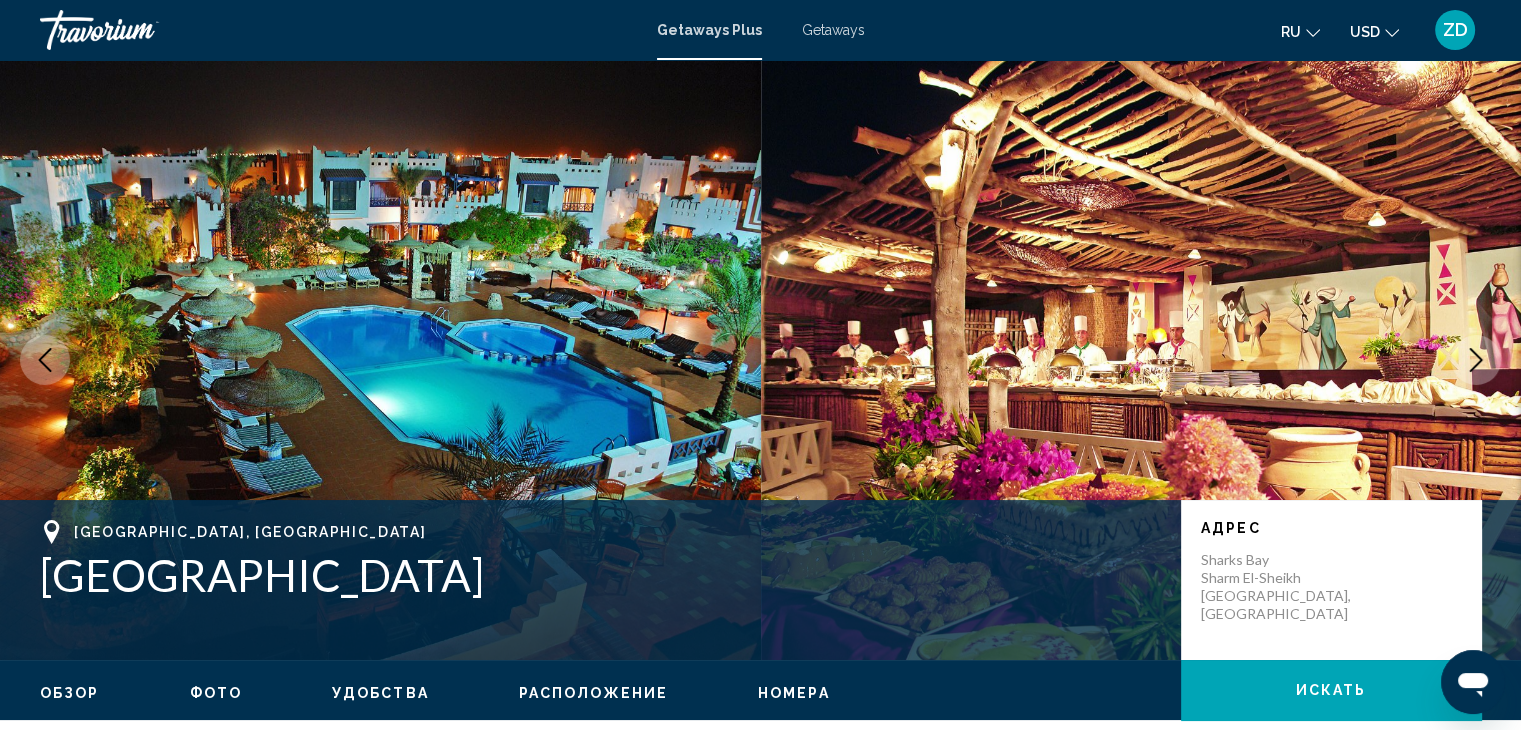 click 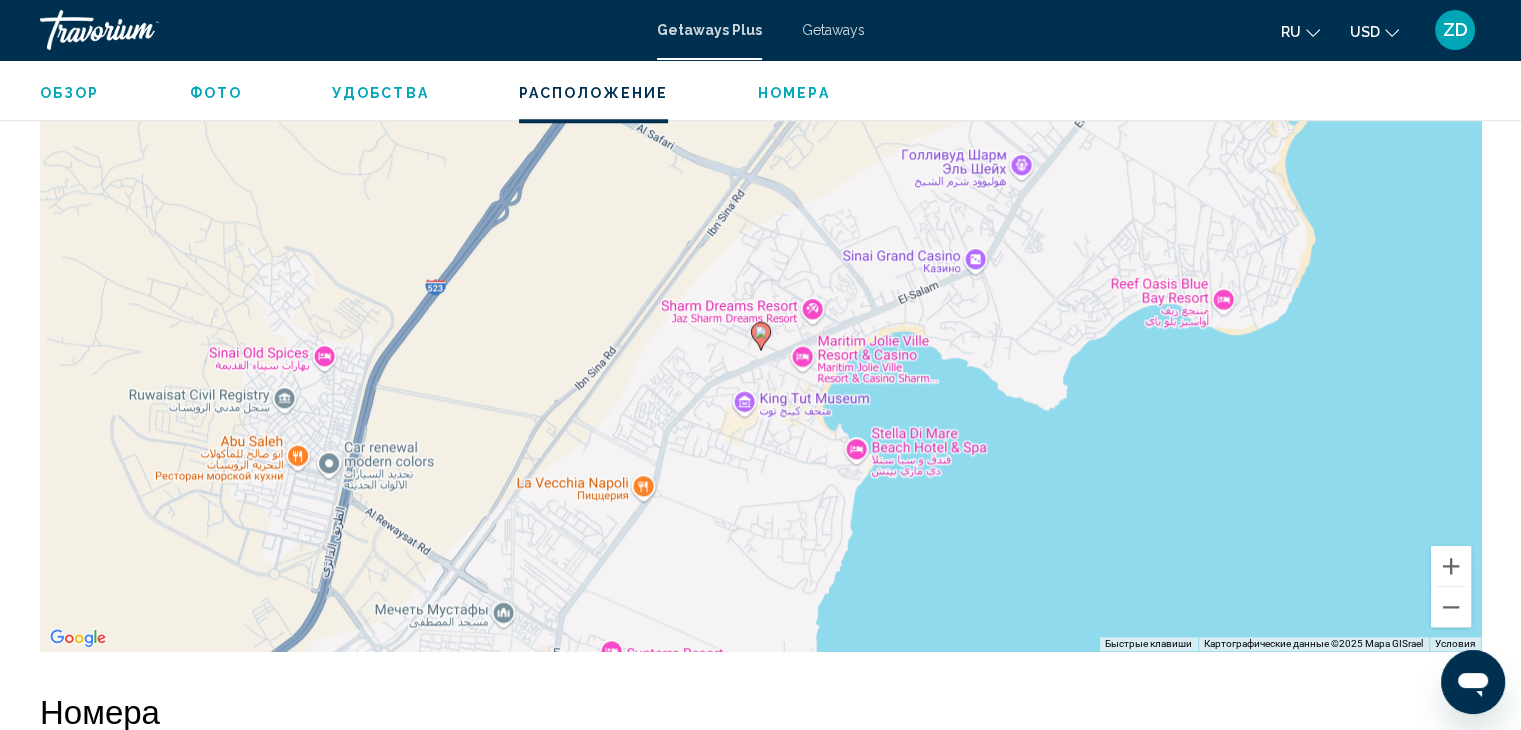 scroll, scrollTop: 1832, scrollLeft: 0, axis: vertical 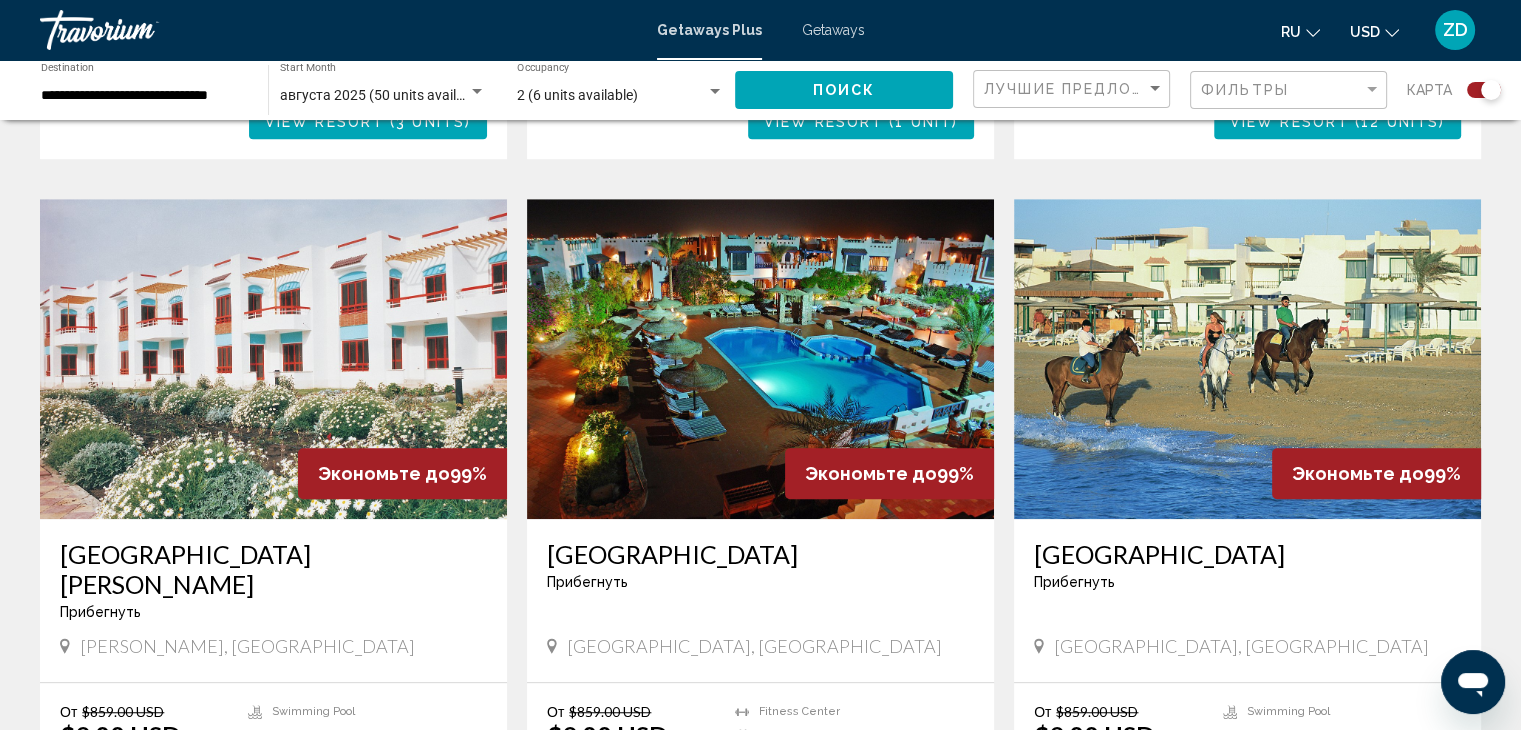 click at bounding box center [1247, 359] 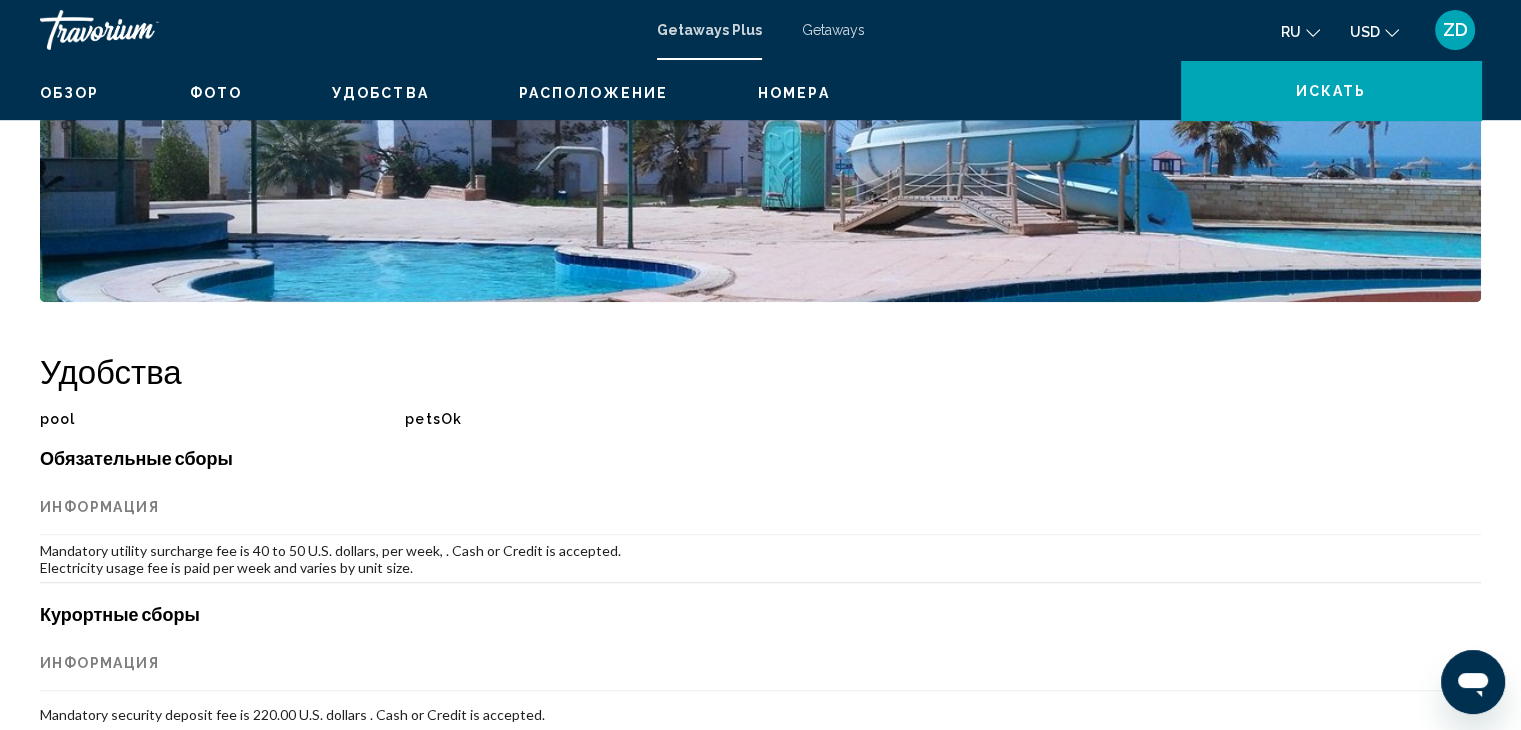 scroll, scrollTop: 0, scrollLeft: 0, axis: both 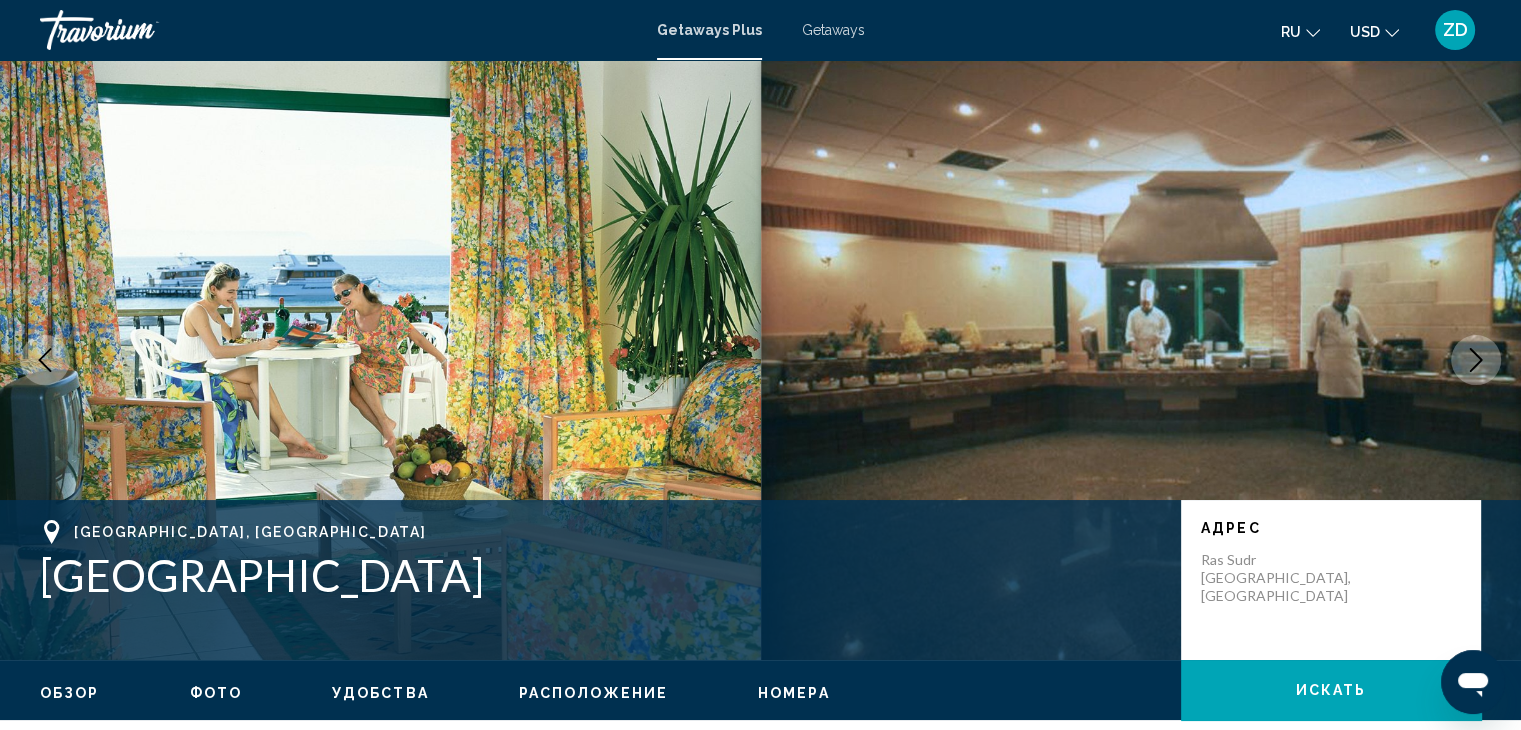 click at bounding box center [1476, 360] 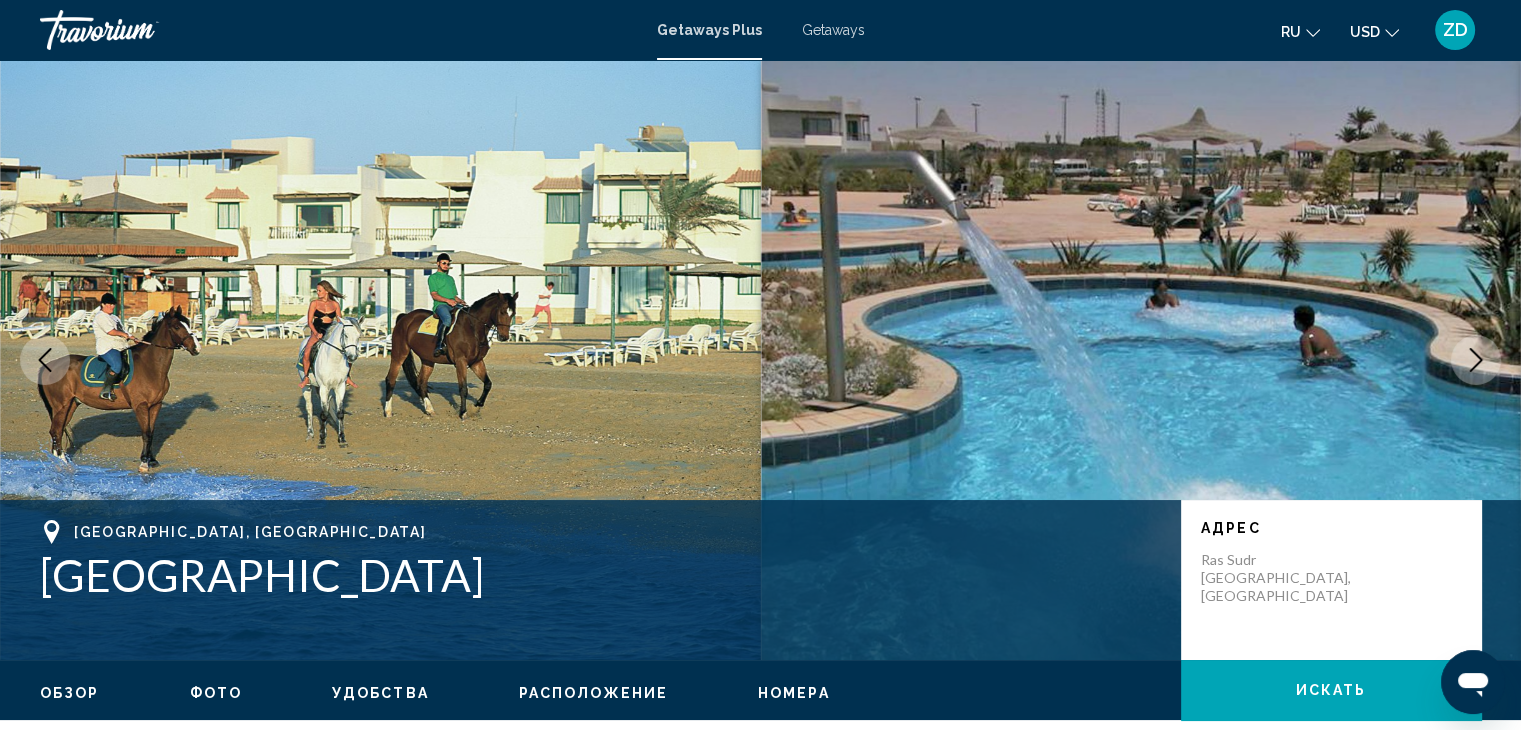 click at bounding box center (1476, 360) 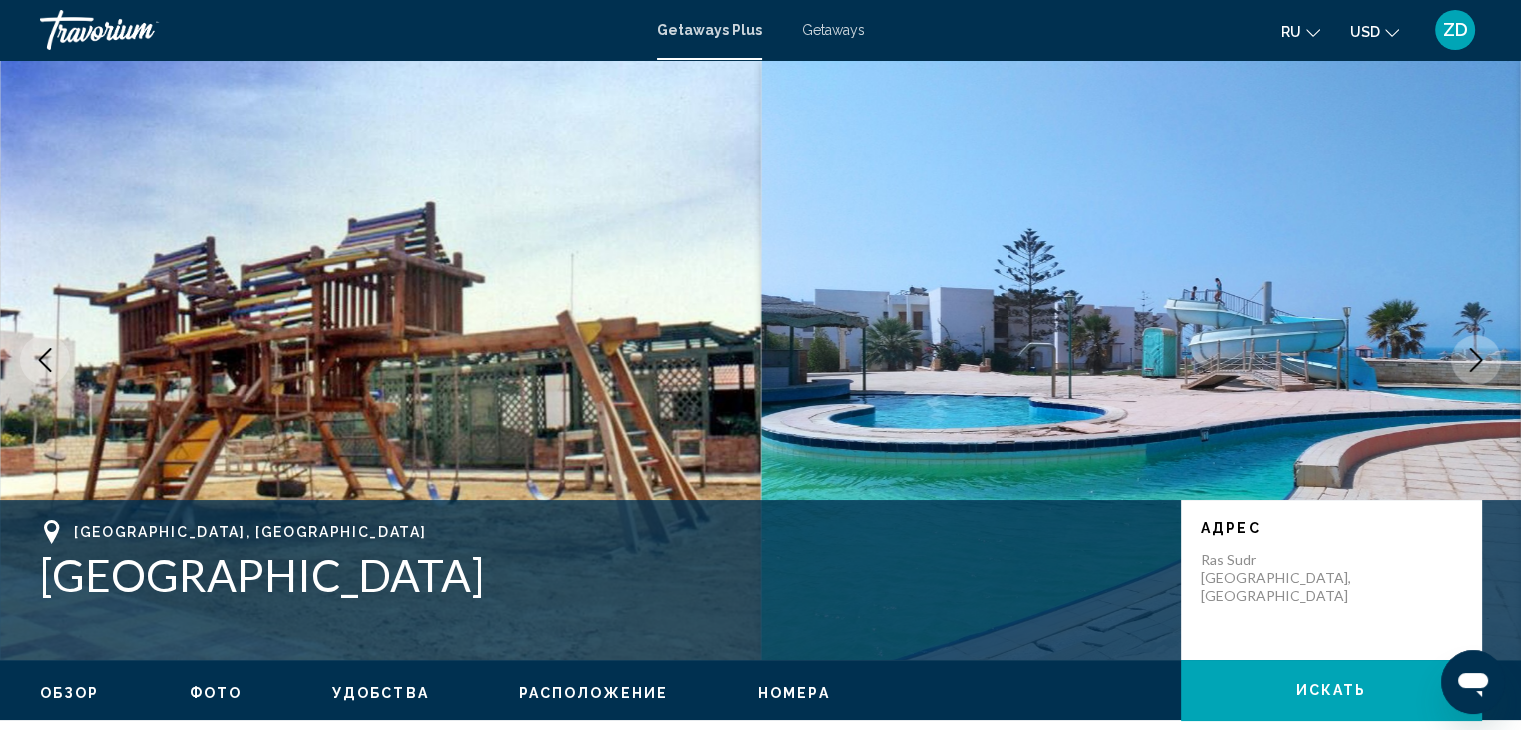 click at bounding box center (1476, 360) 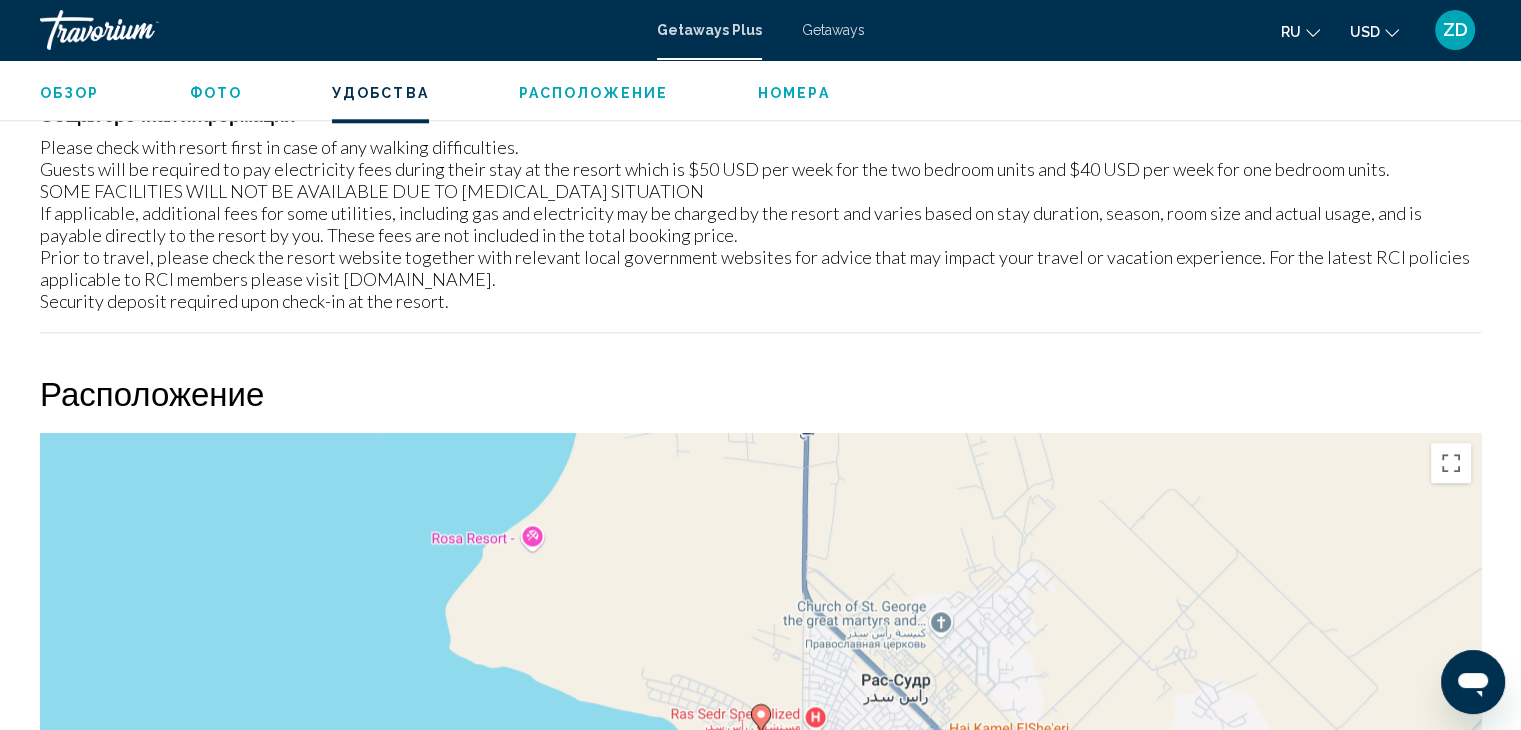 scroll, scrollTop: 2134, scrollLeft: 0, axis: vertical 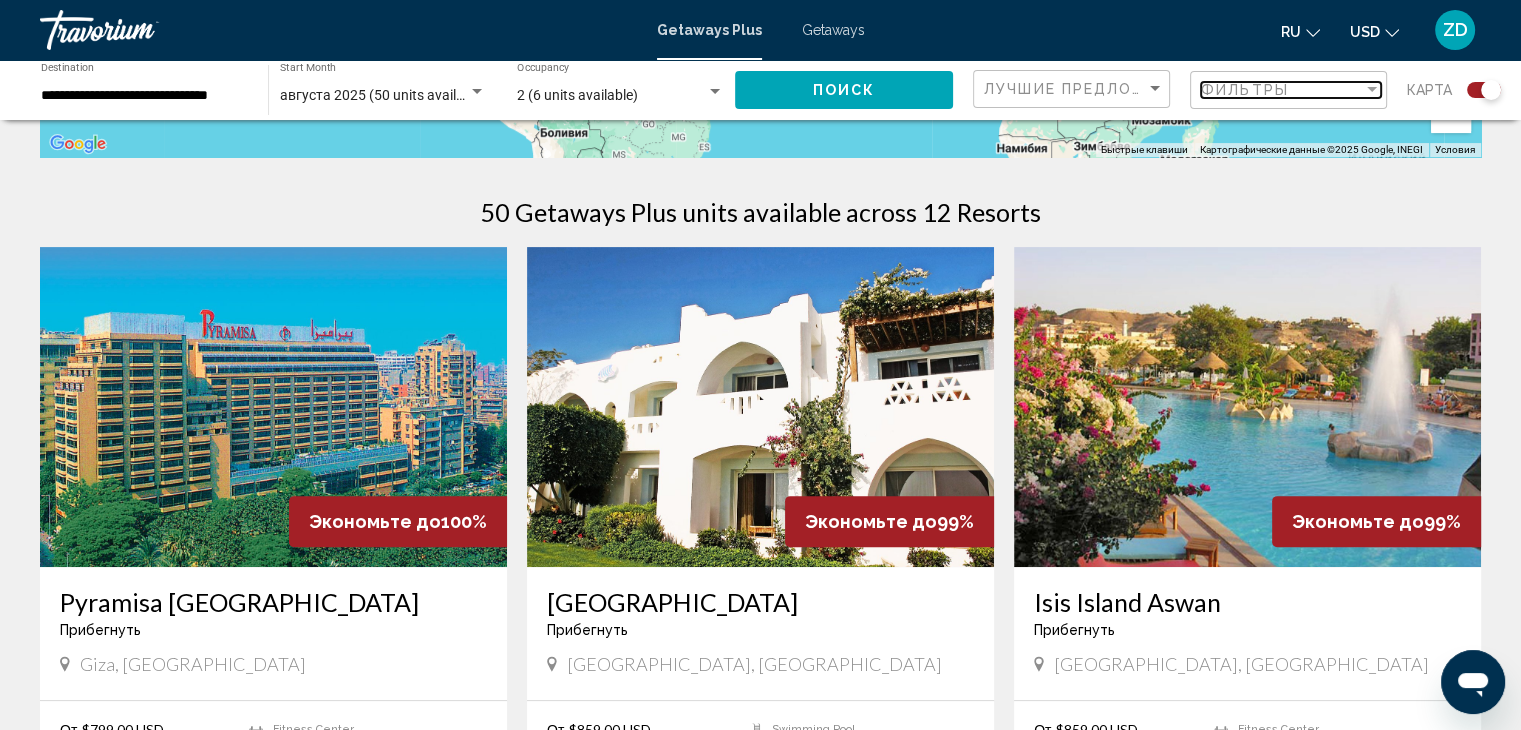 click on "Фильтры" at bounding box center [1245, 90] 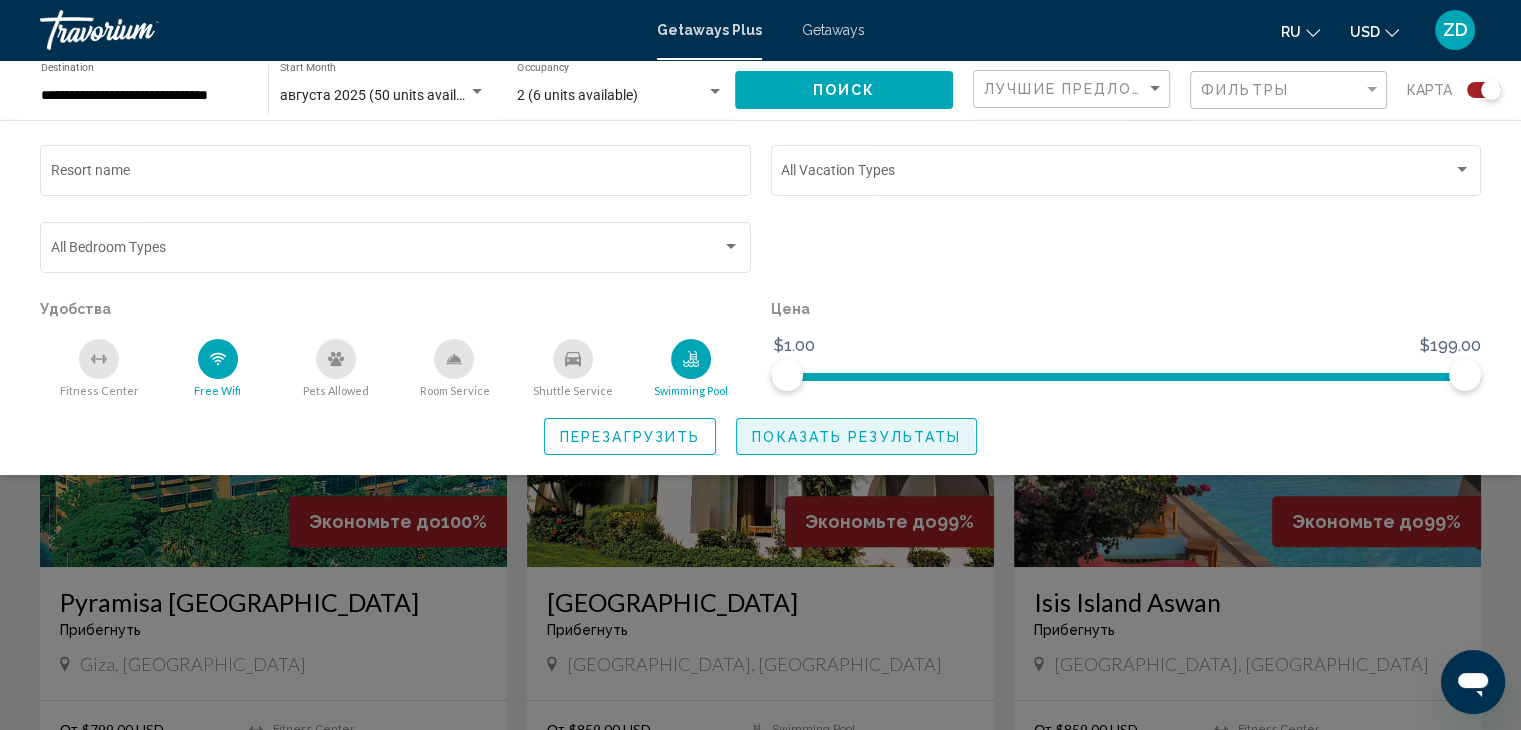 click on "Показать результаты" 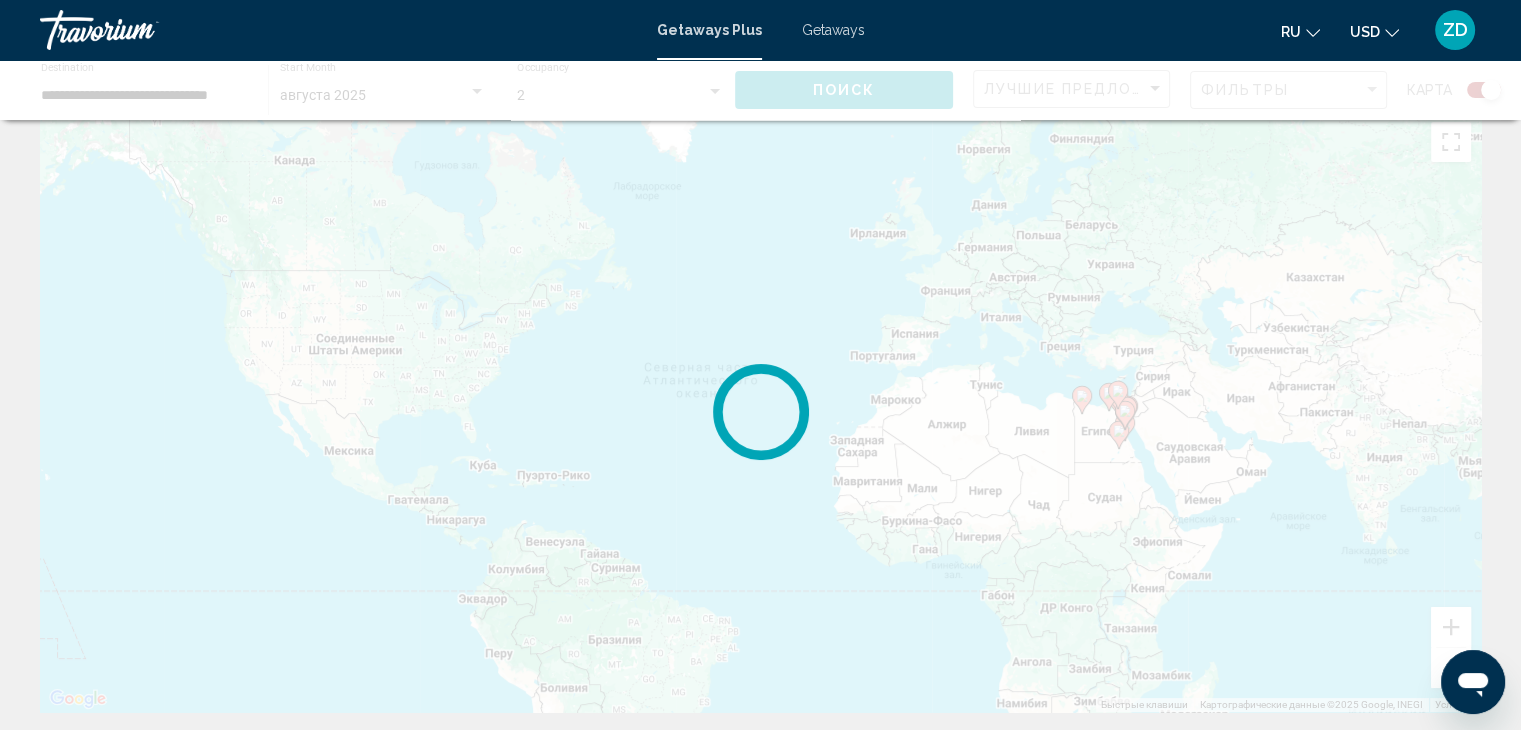 scroll, scrollTop: 0, scrollLeft: 0, axis: both 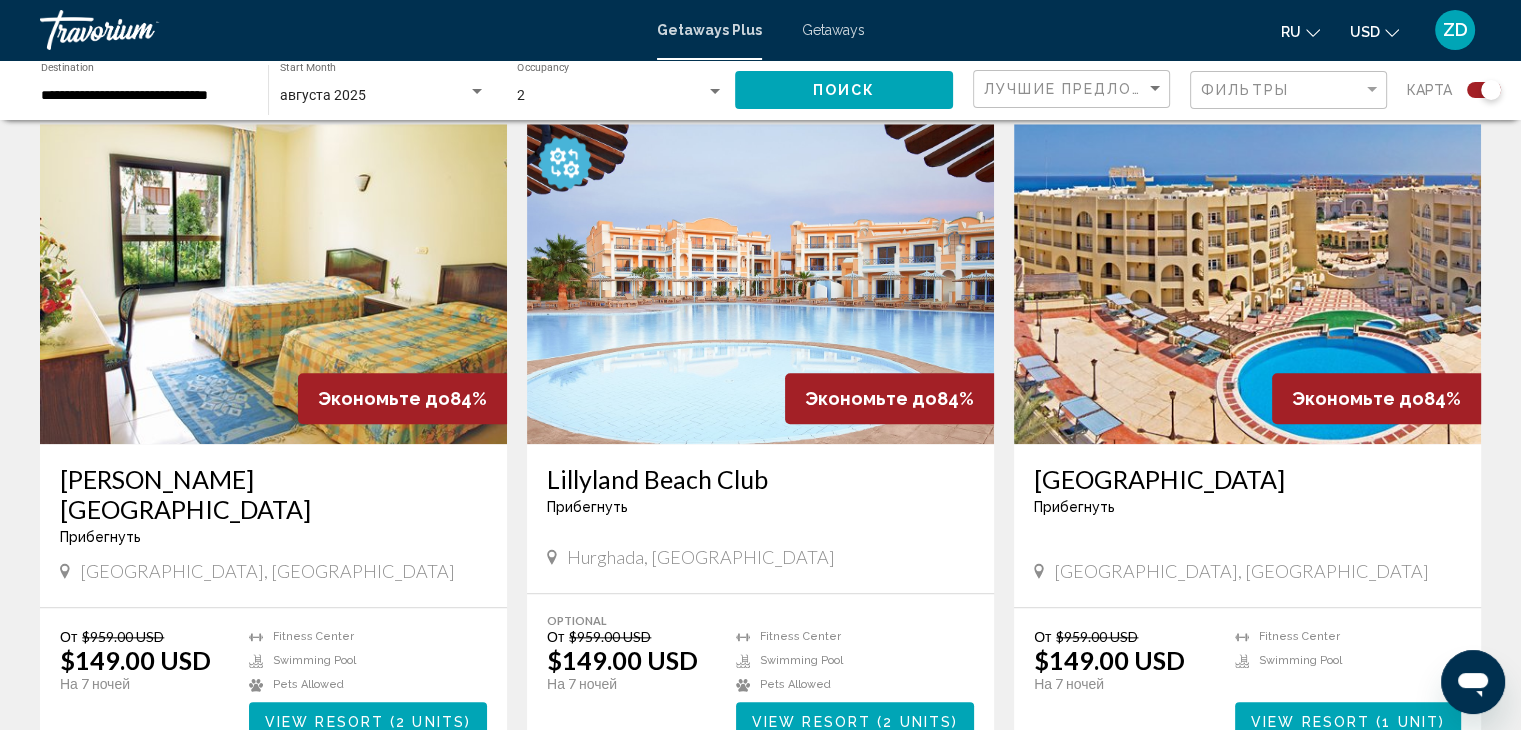 click at bounding box center [1247, 284] 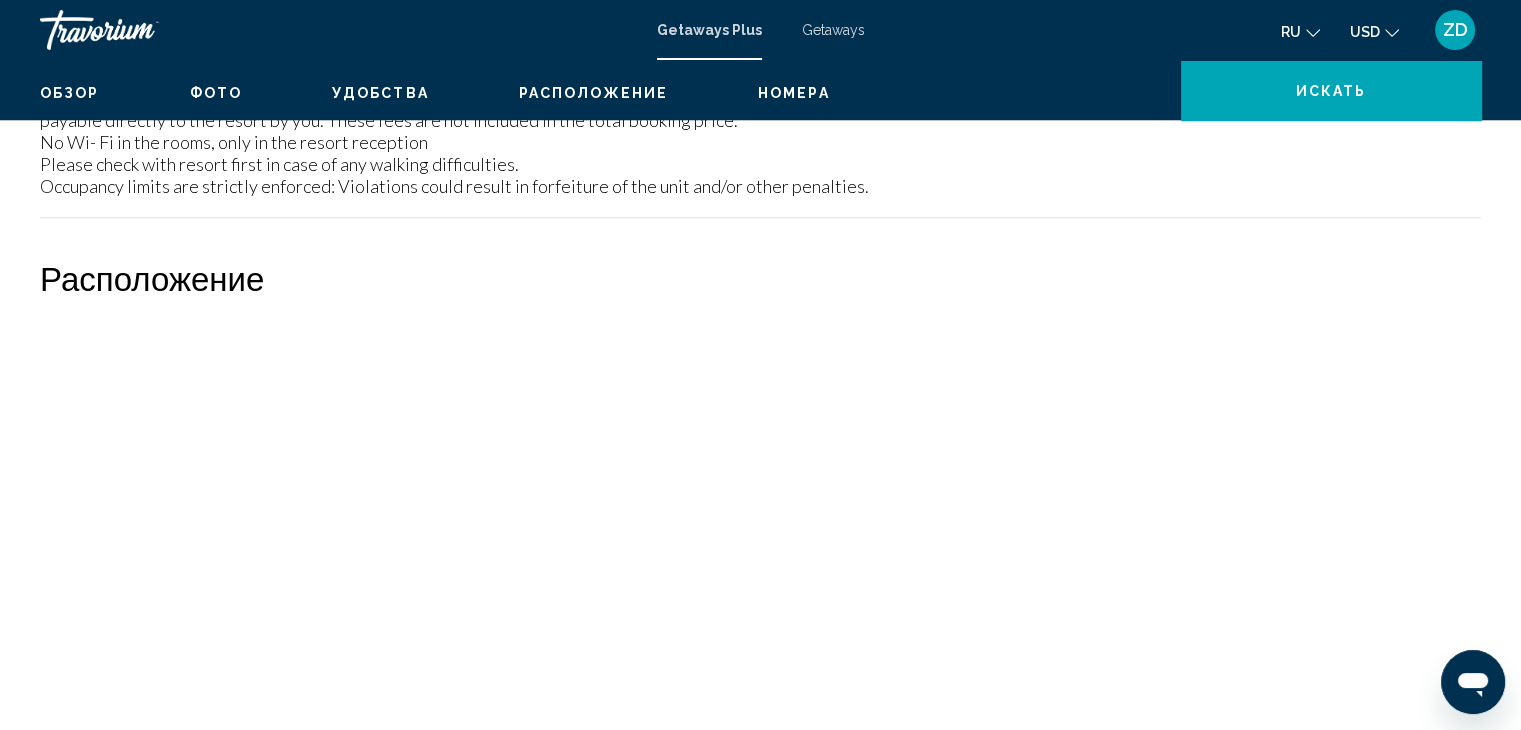 scroll, scrollTop: 0, scrollLeft: 0, axis: both 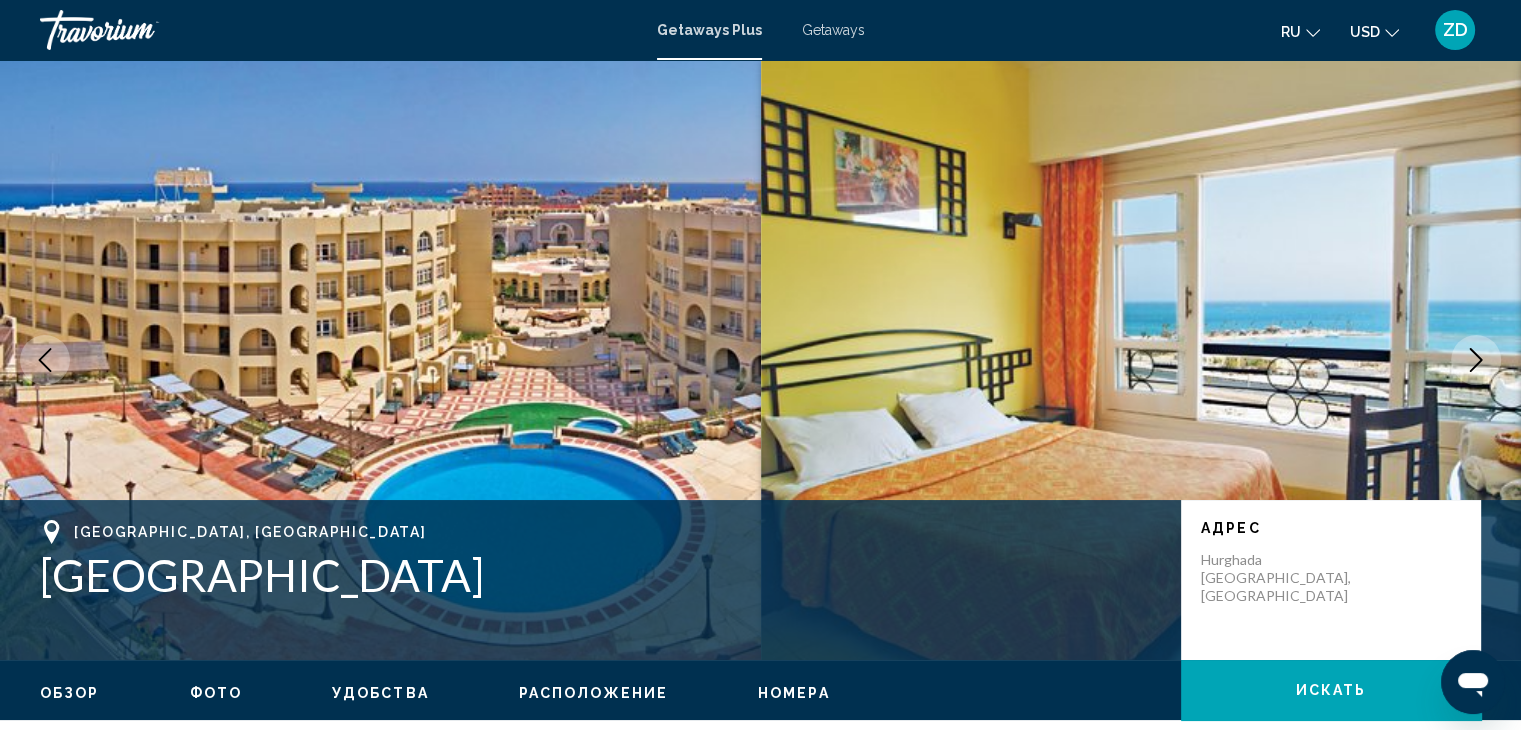 click 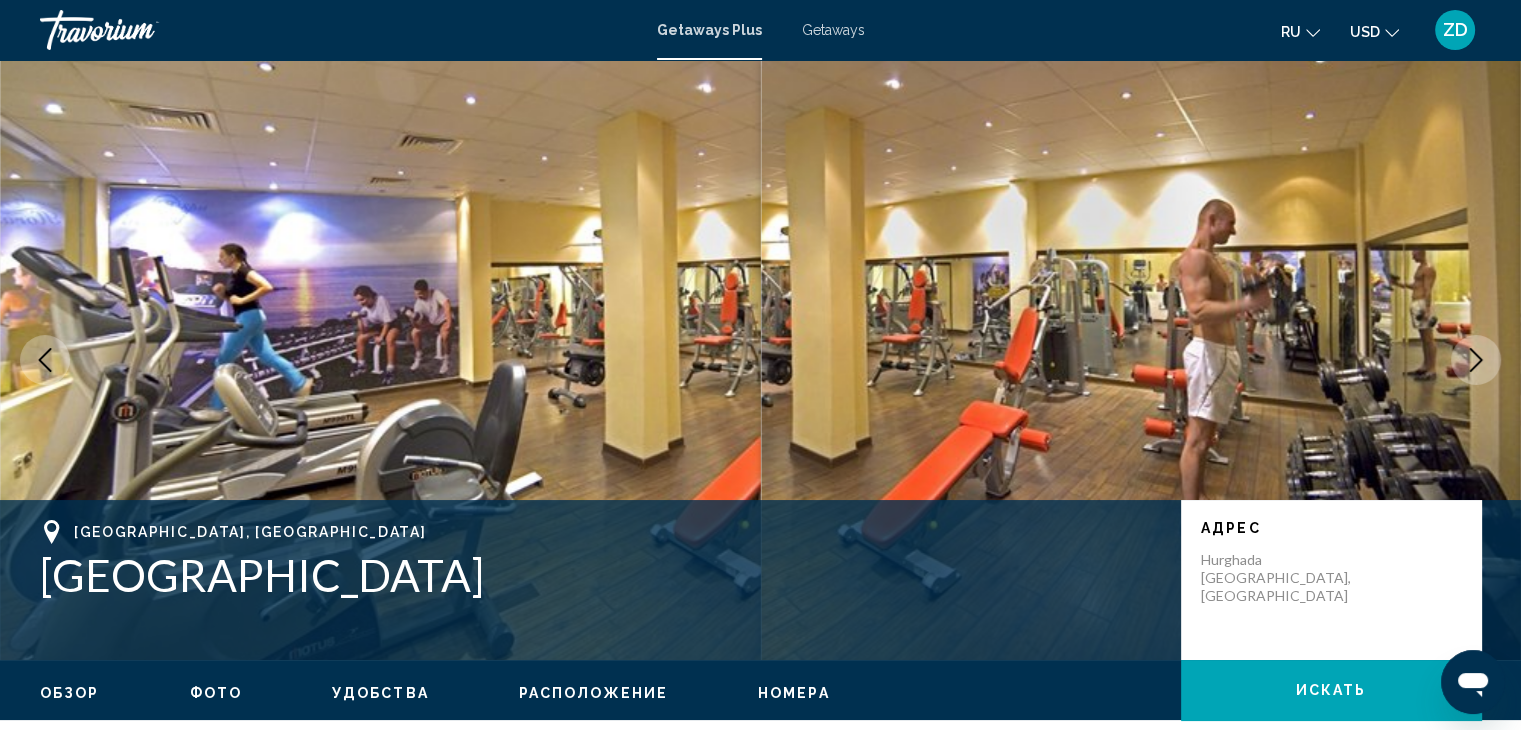 click 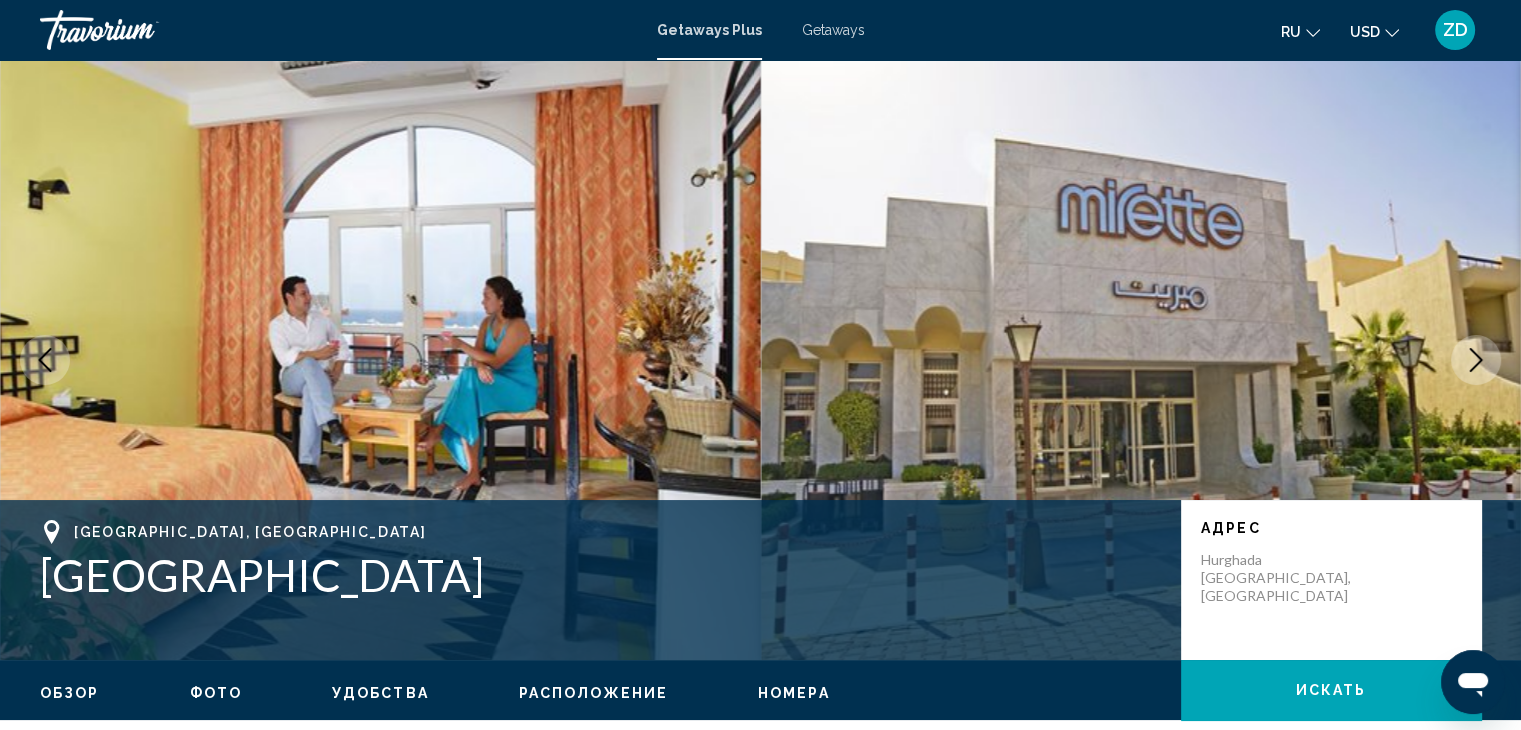 click 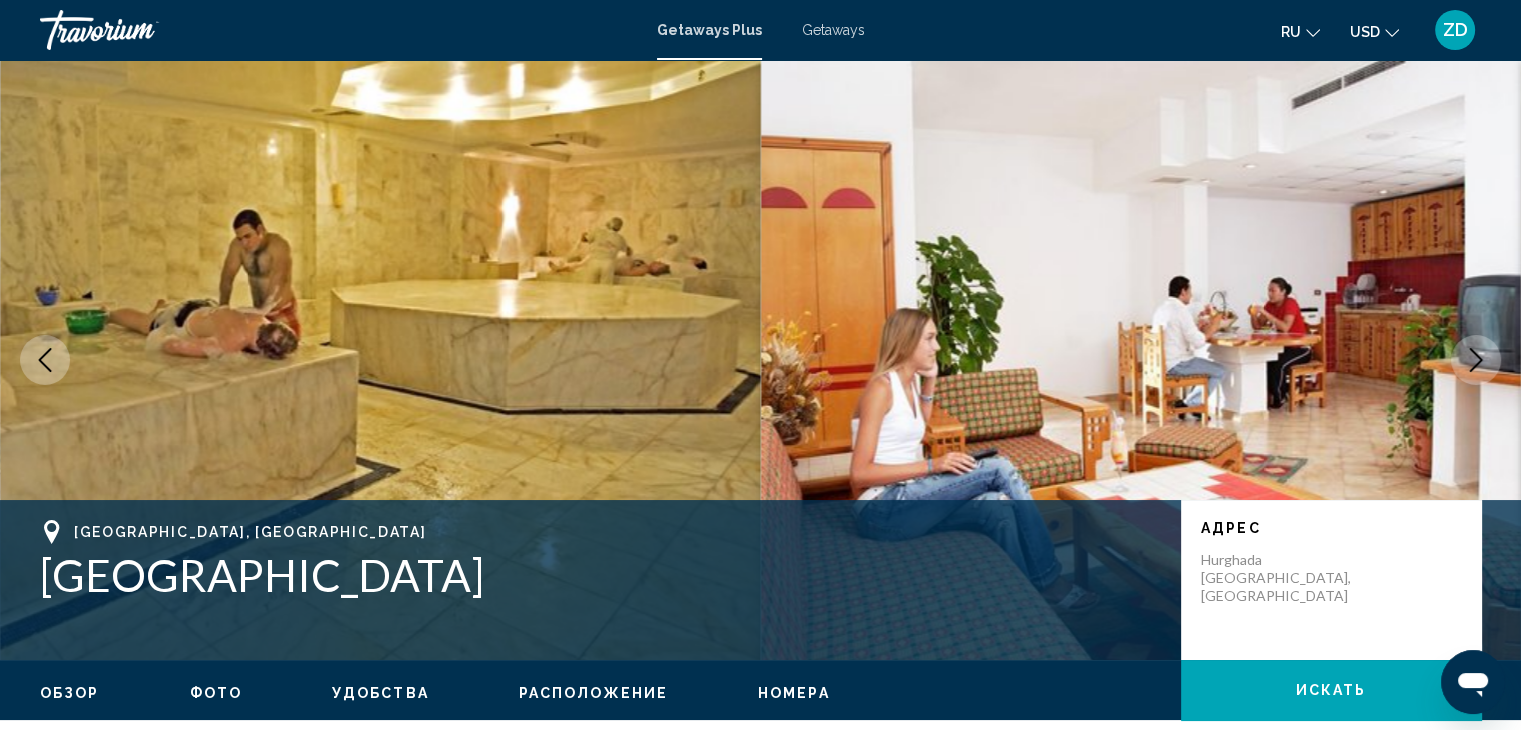 click 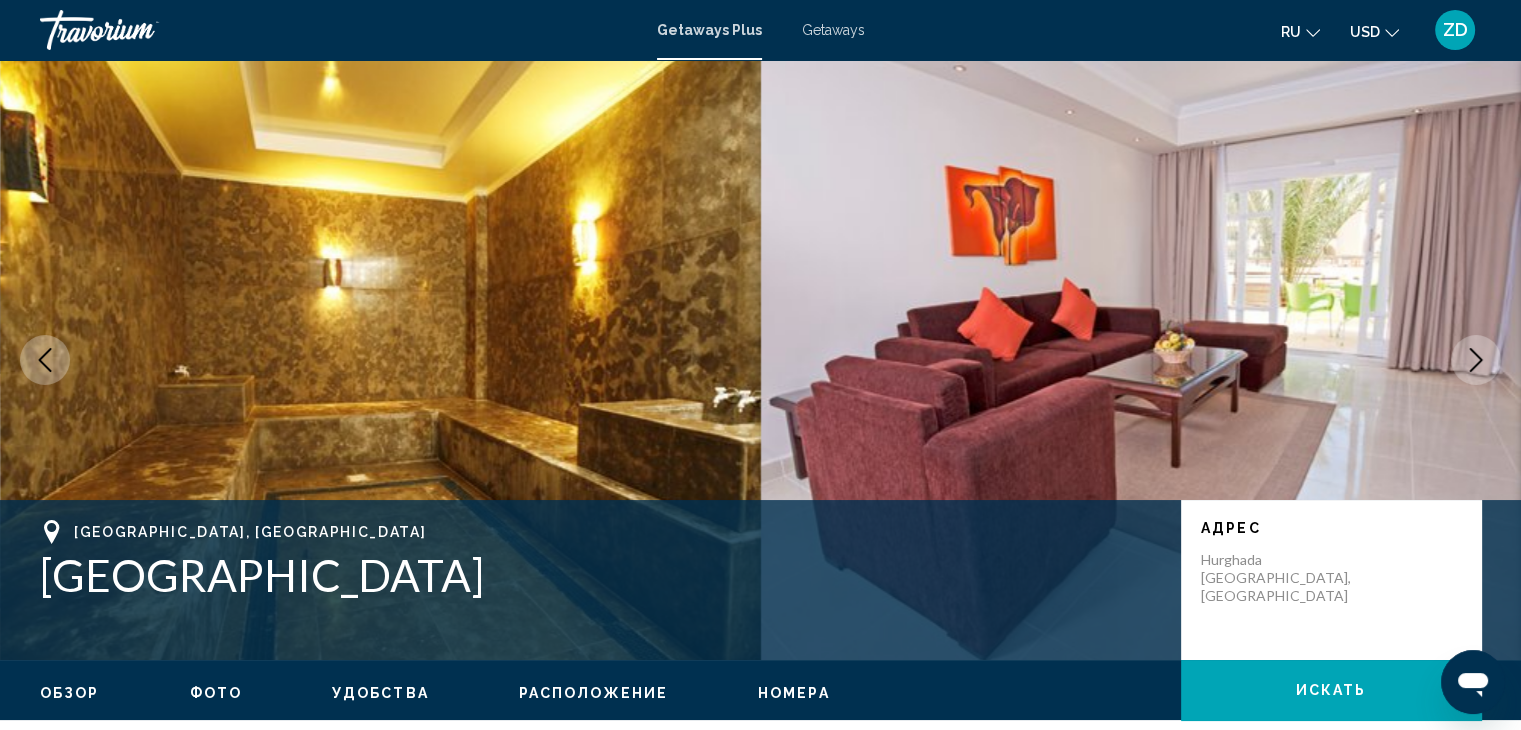 click 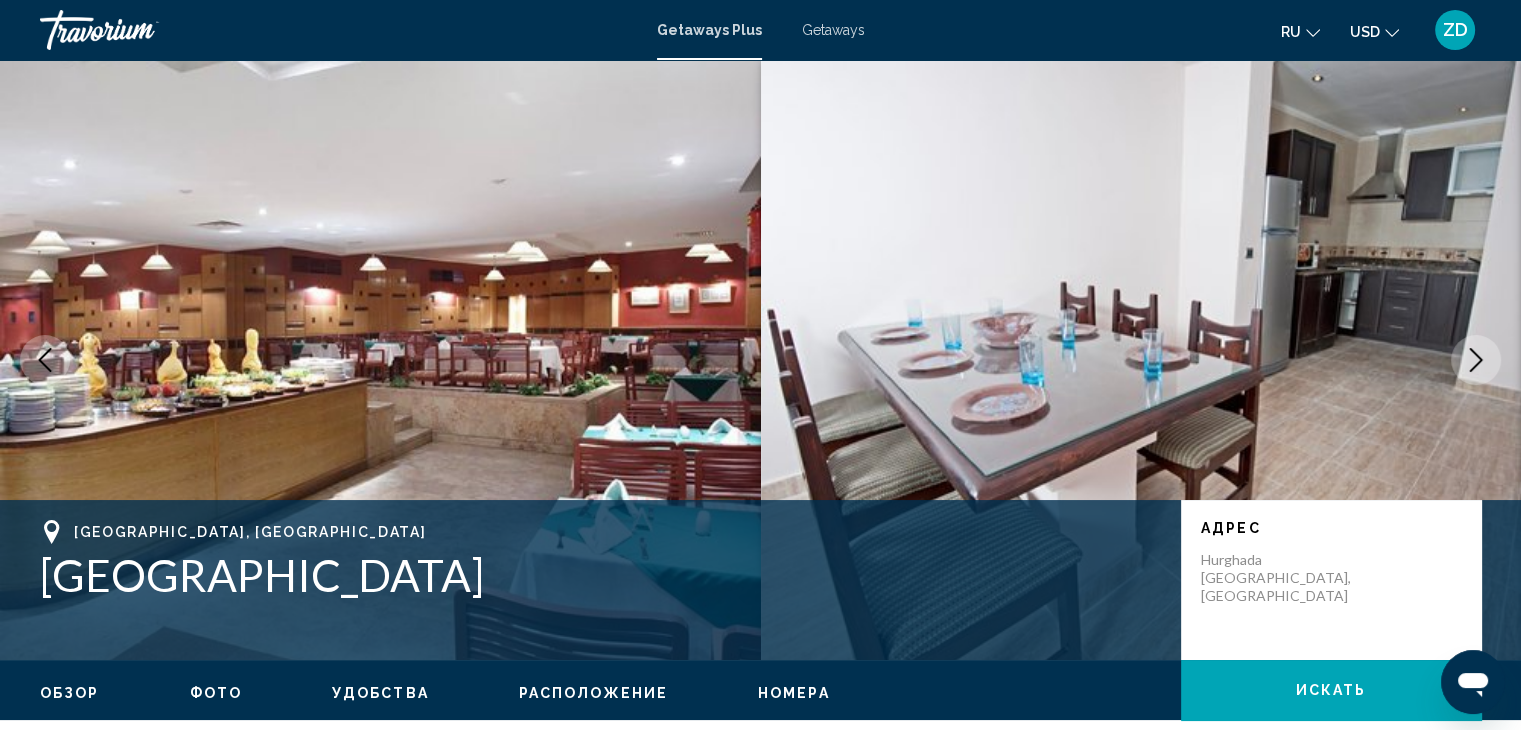 click 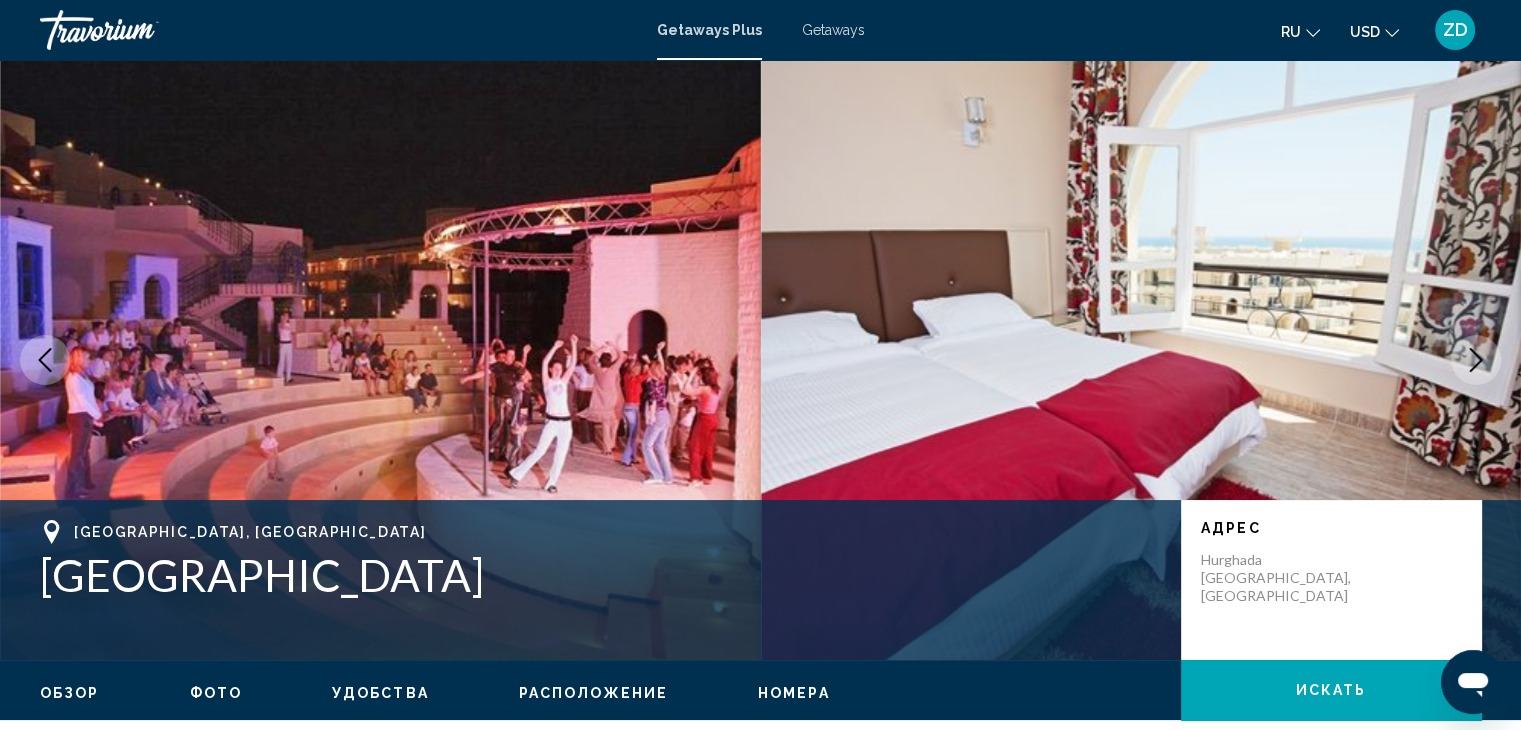 click 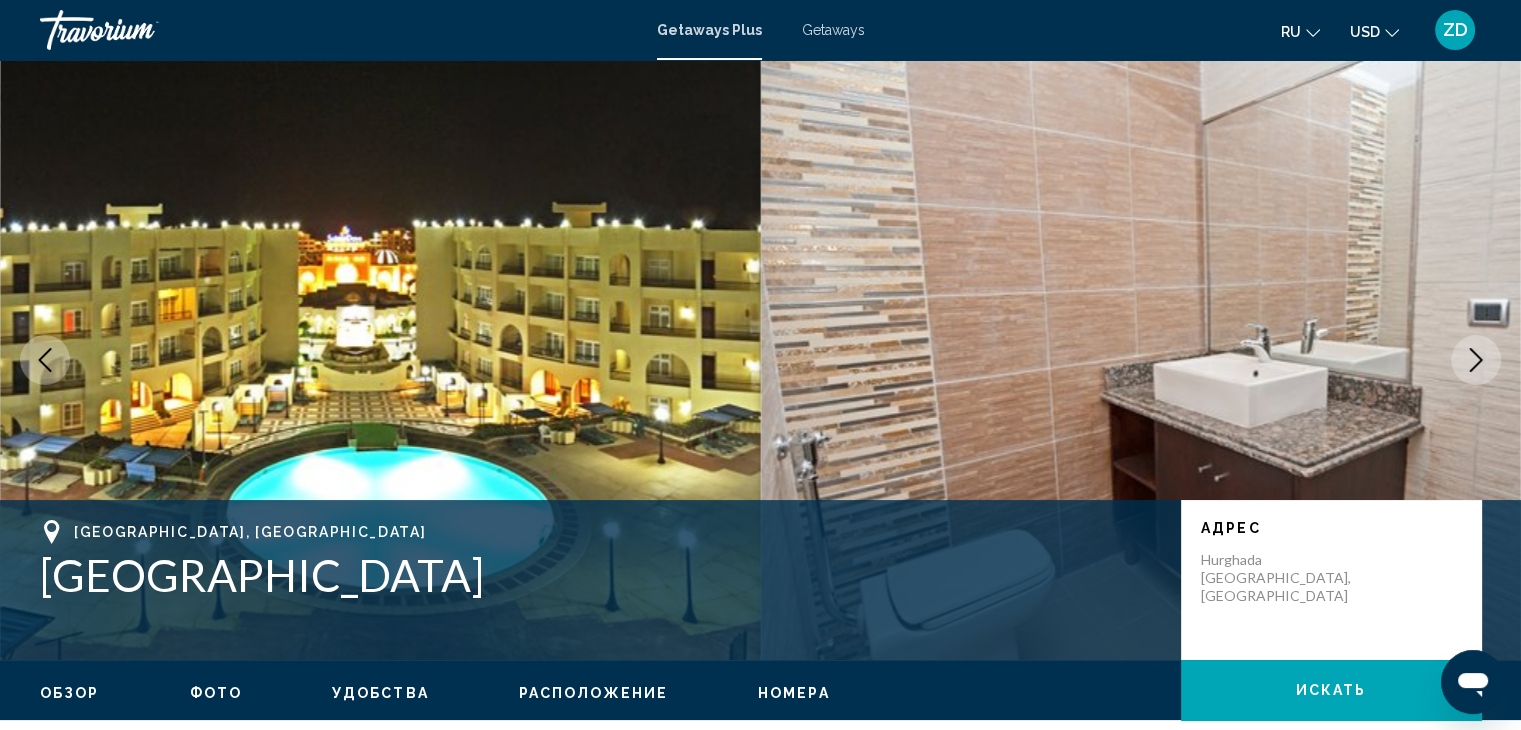 click 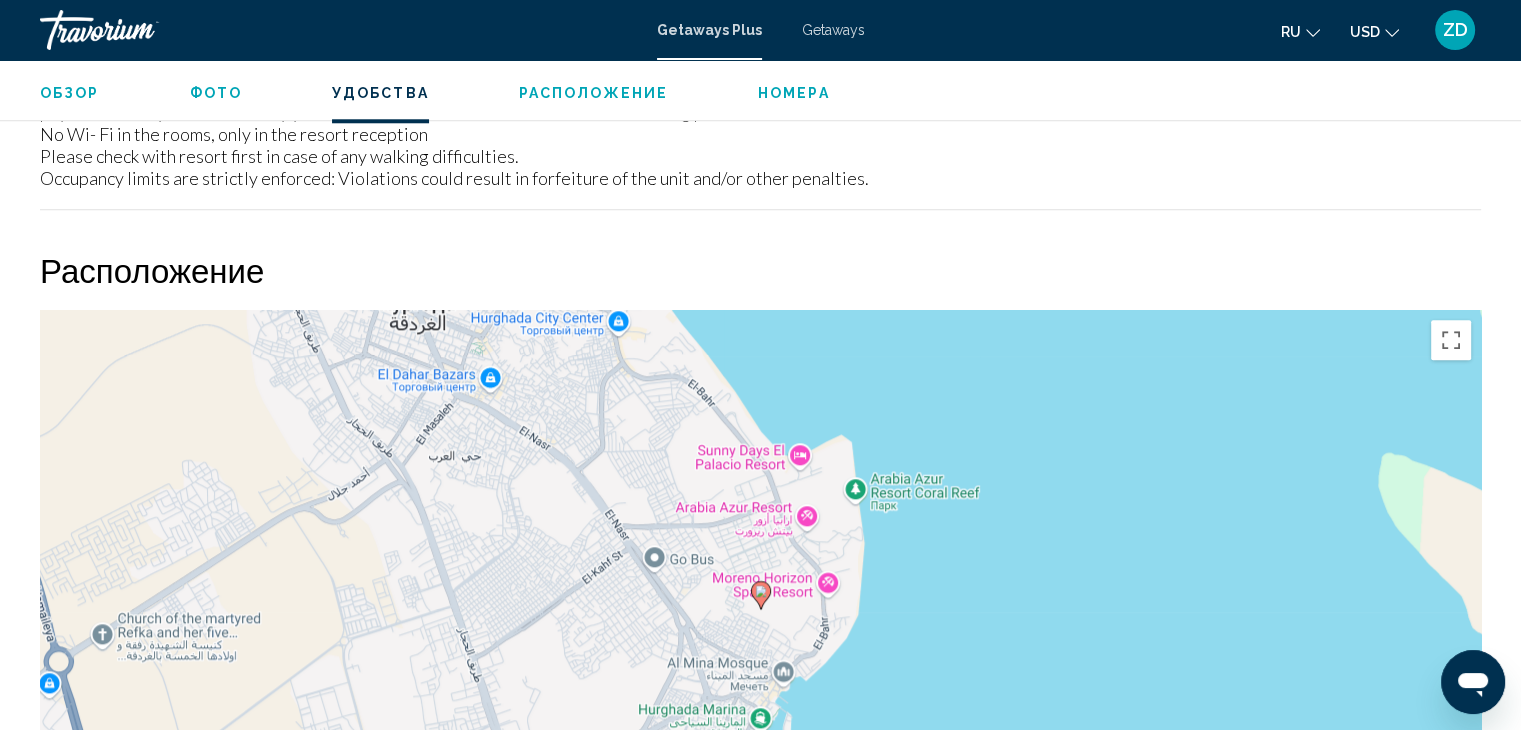 scroll, scrollTop: 2040, scrollLeft: 0, axis: vertical 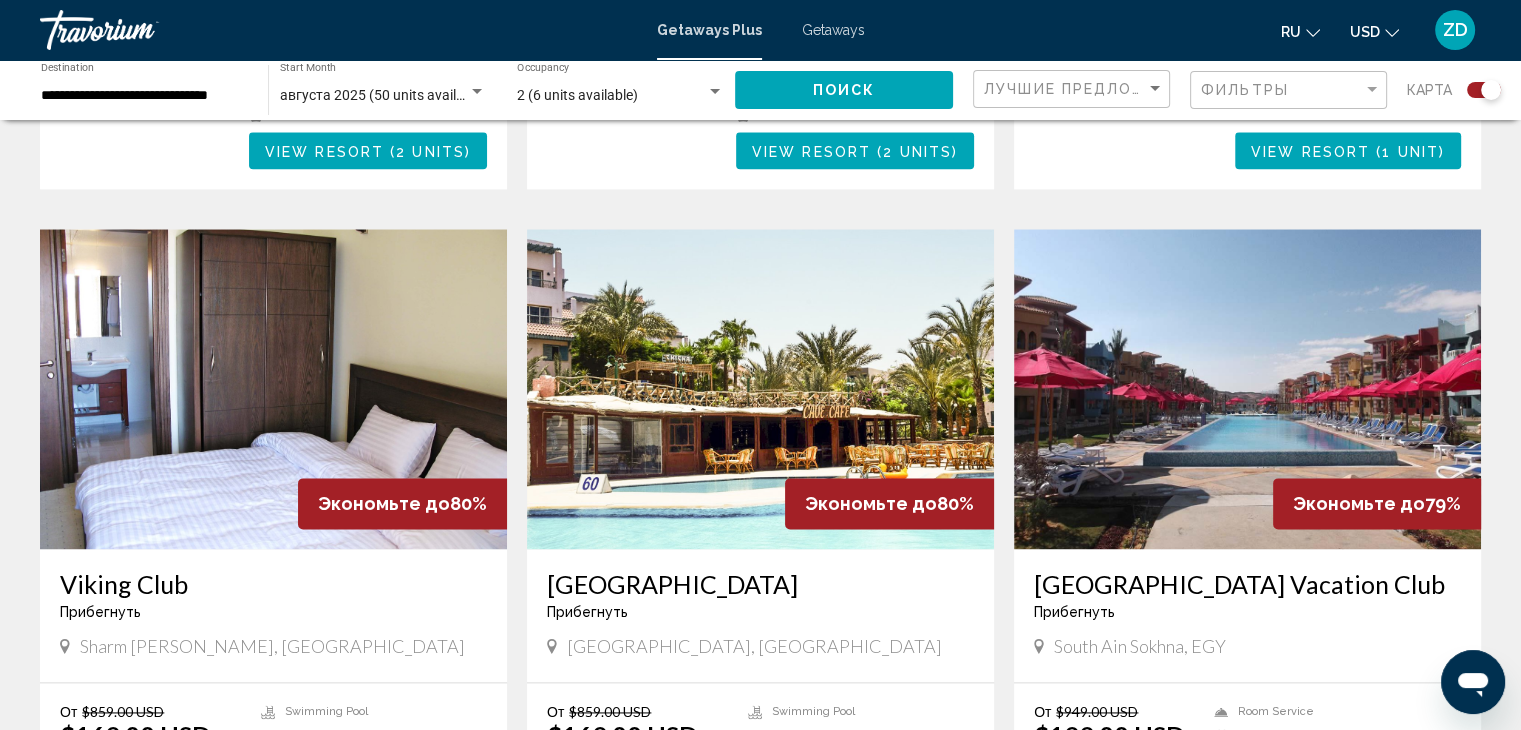 click at bounding box center (273, 389) 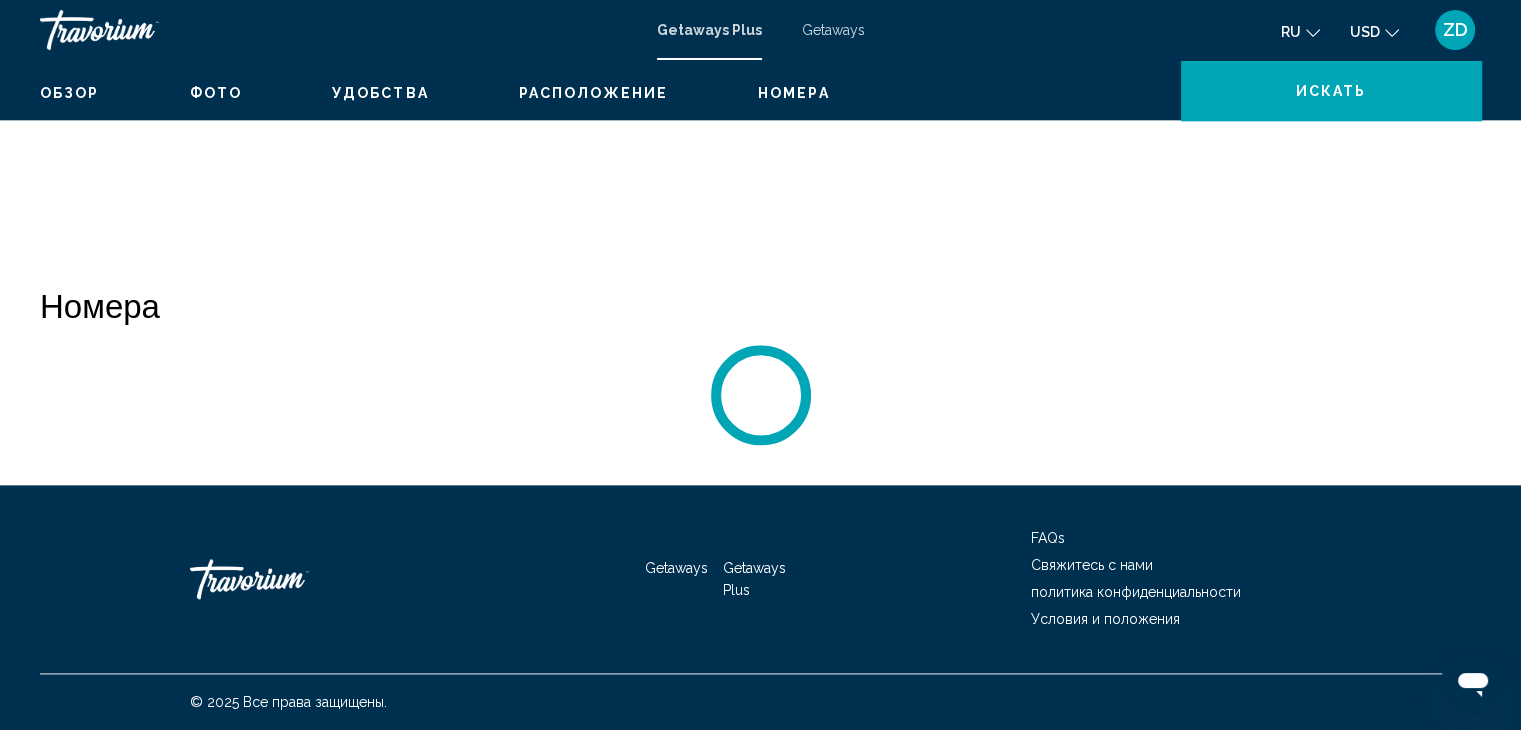 scroll, scrollTop: 0, scrollLeft: 0, axis: both 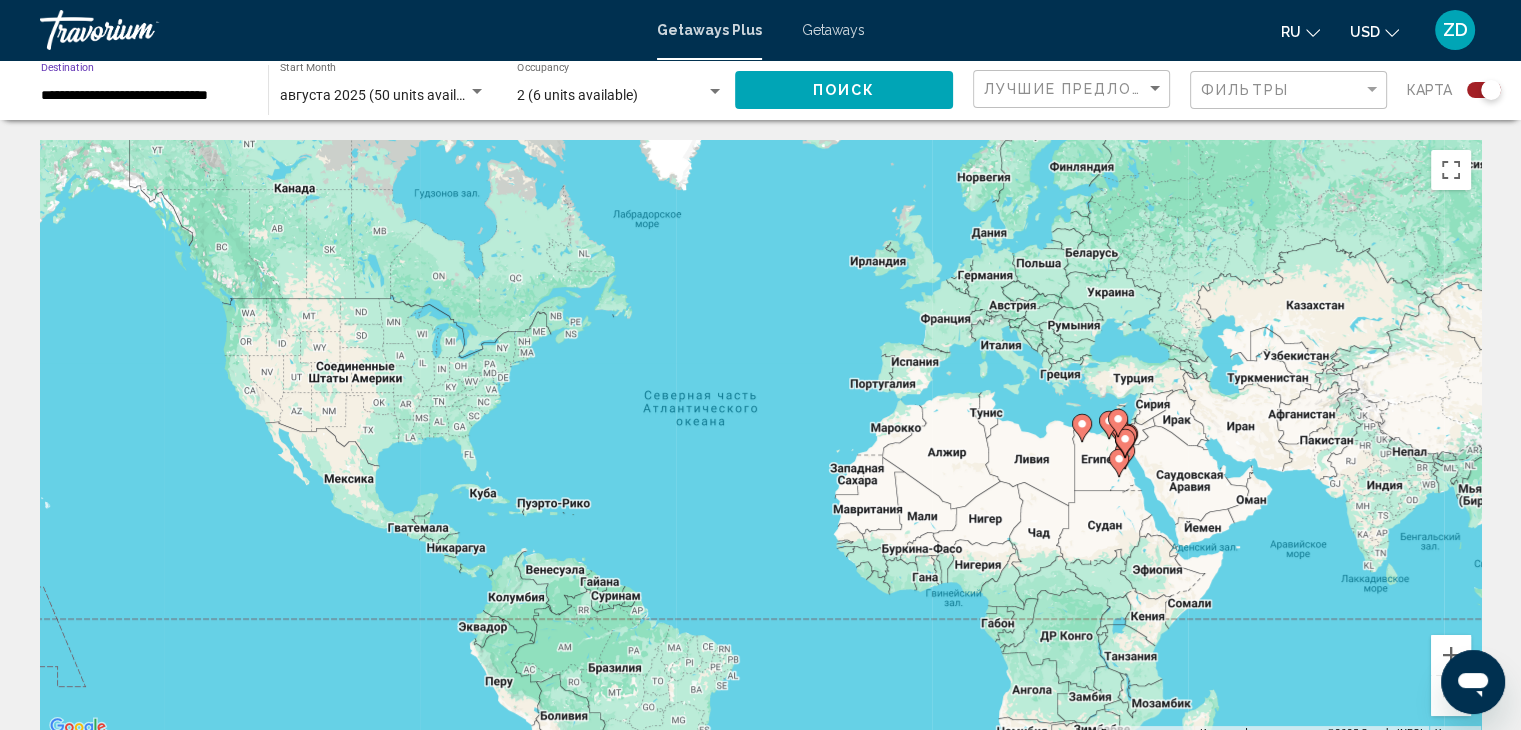 click on "**********" at bounding box center (144, 96) 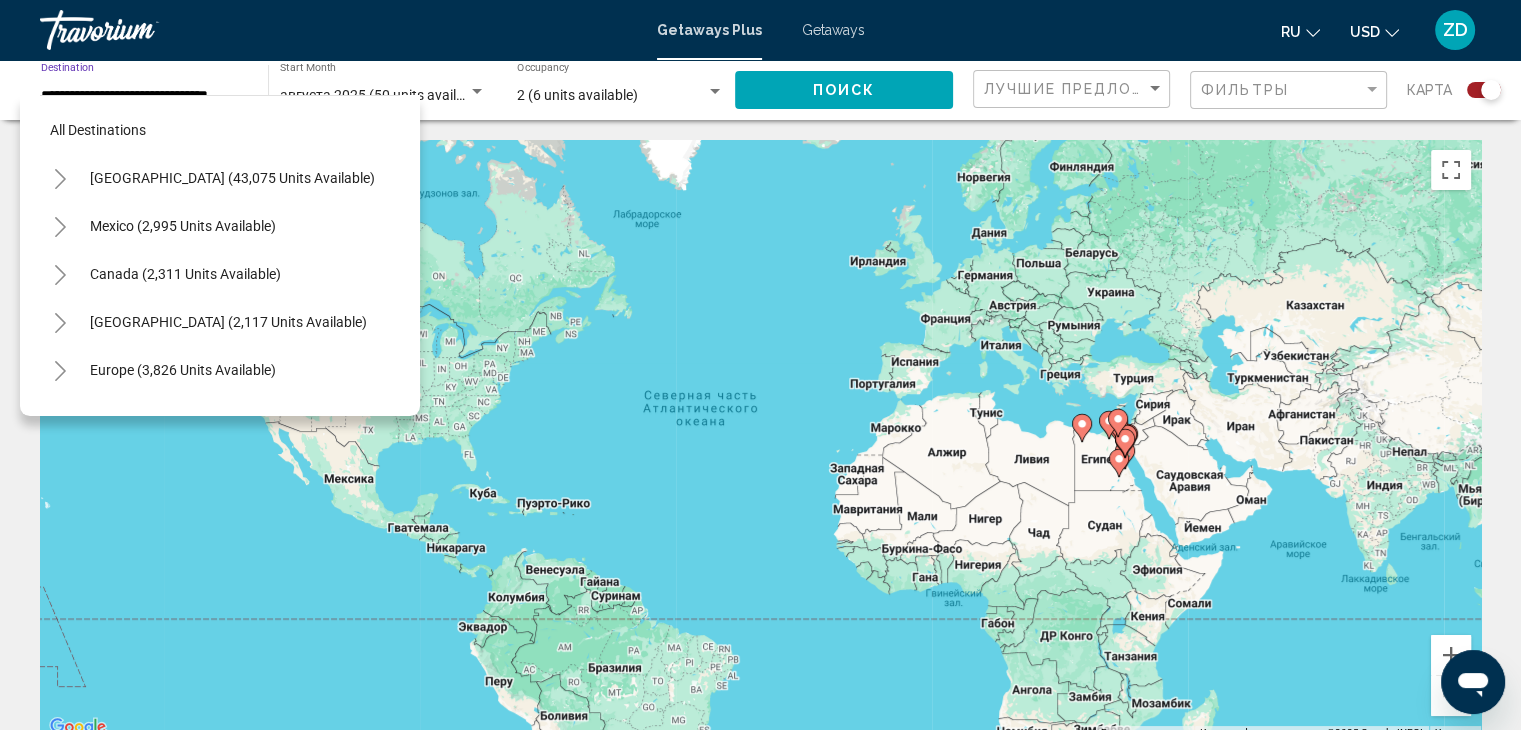 scroll, scrollTop: 462, scrollLeft: 0, axis: vertical 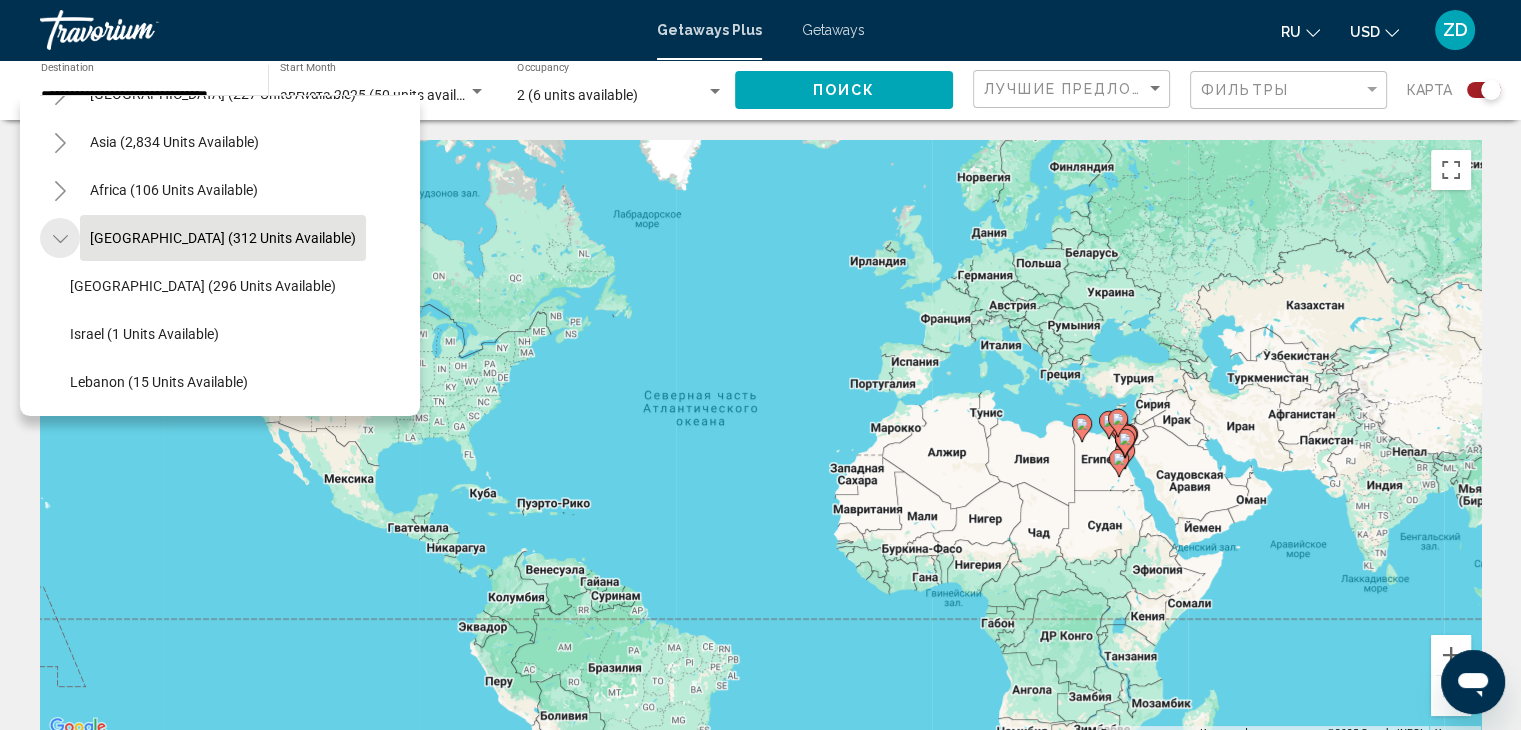 click 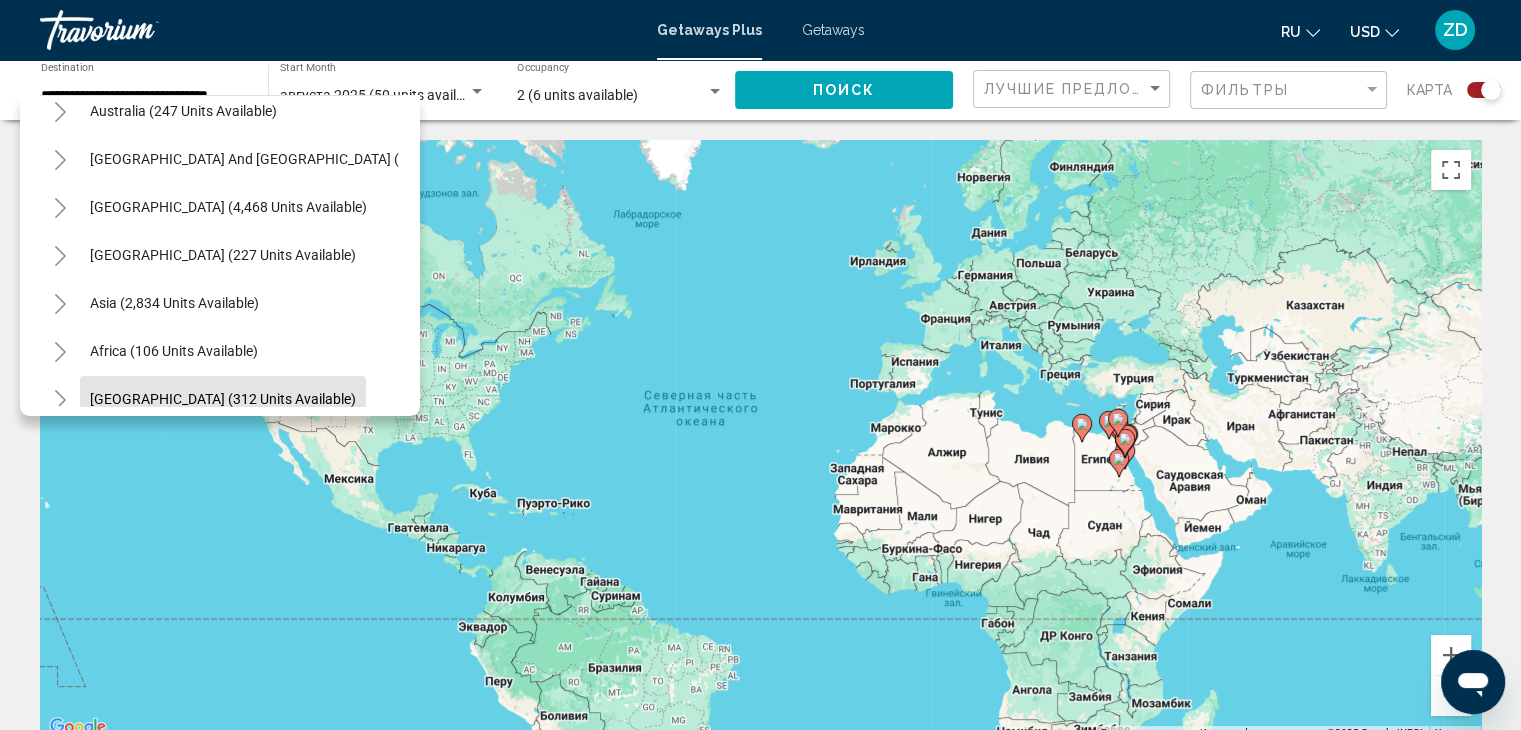 scroll, scrollTop: 303, scrollLeft: 0, axis: vertical 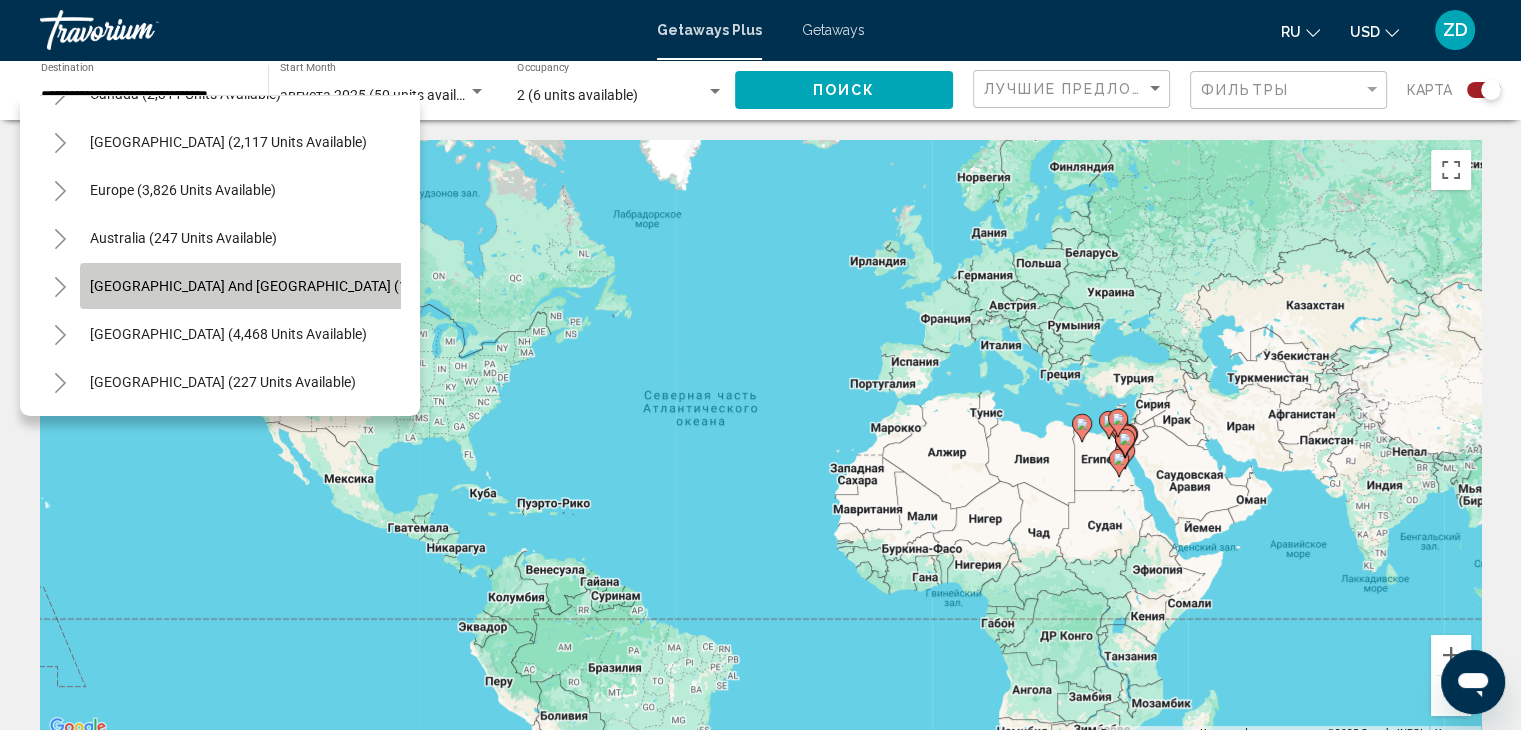 click on "[GEOGRAPHIC_DATA] and [GEOGRAPHIC_DATA] (161 units available)" 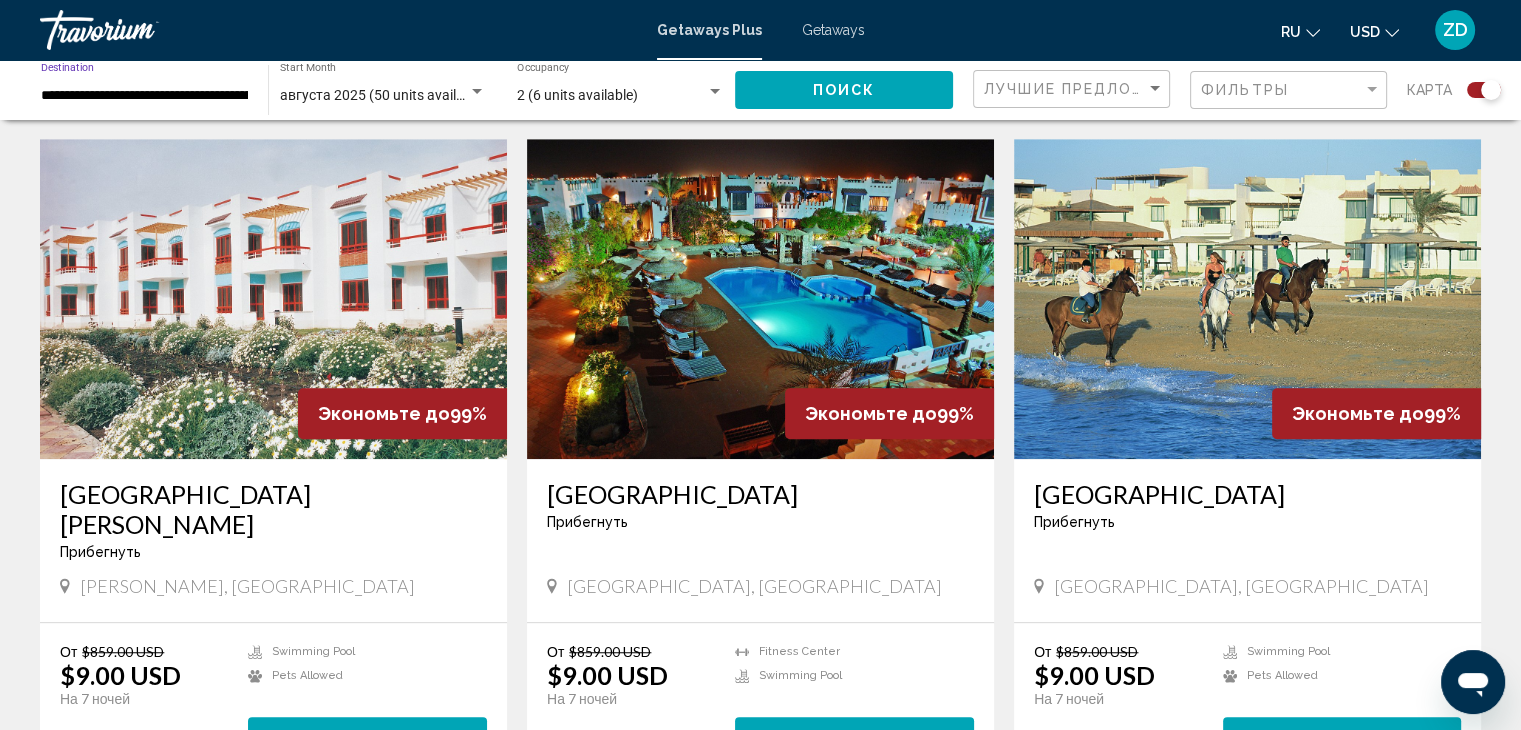 scroll, scrollTop: 1341, scrollLeft: 0, axis: vertical 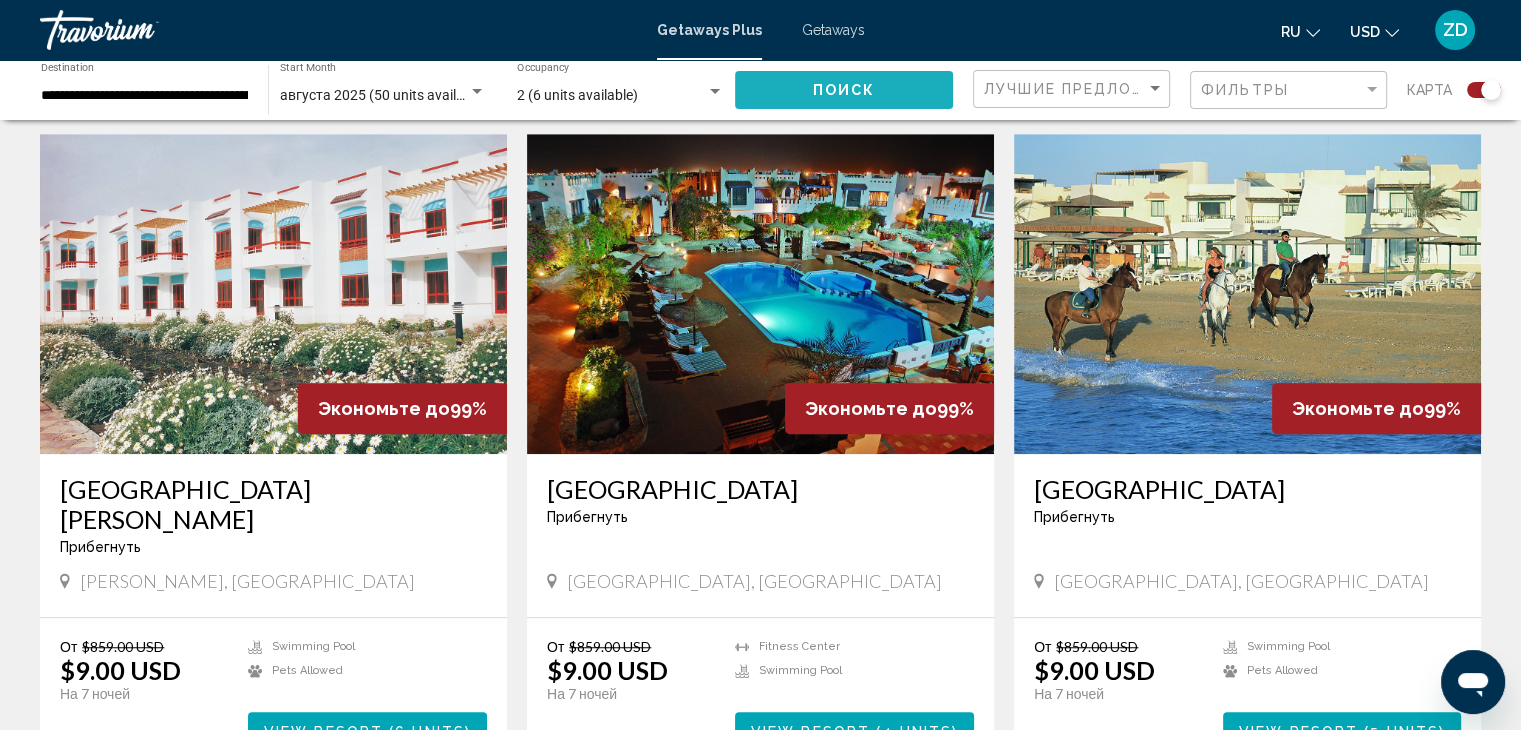 click on "Поиск" 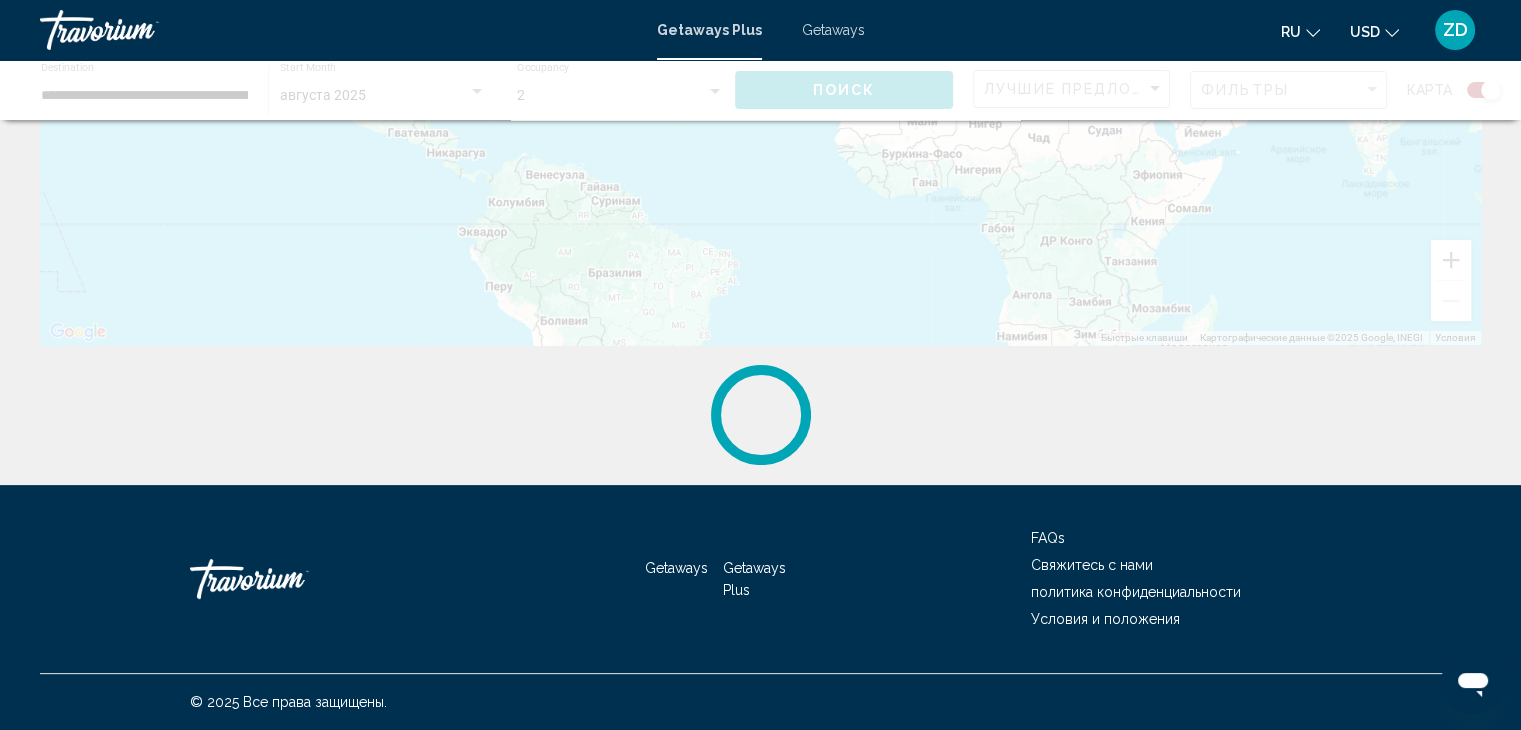 scroll, scrollTop: 0, scrollLeft: 0, axis: both 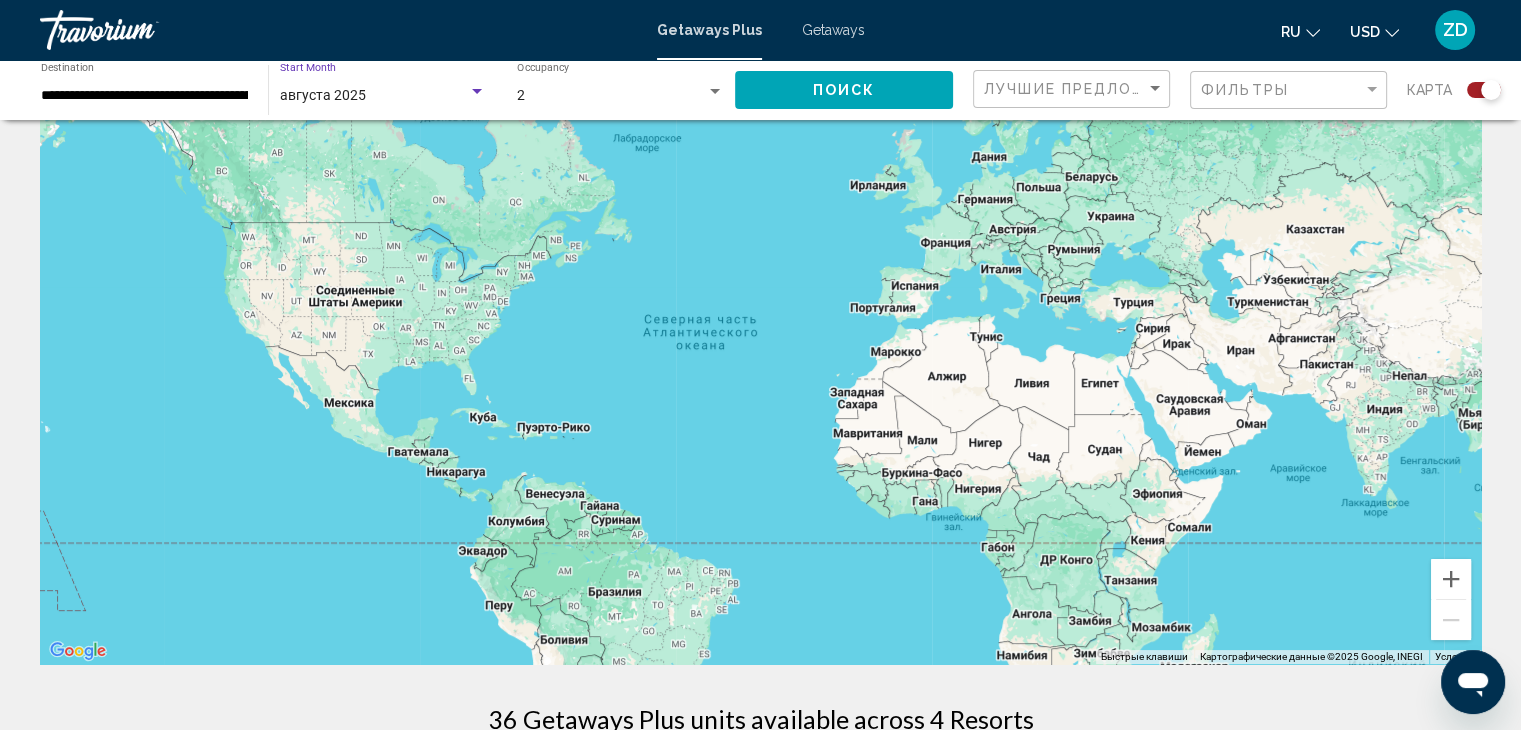 click on "августа 2025" at bounding box center (323, 95) 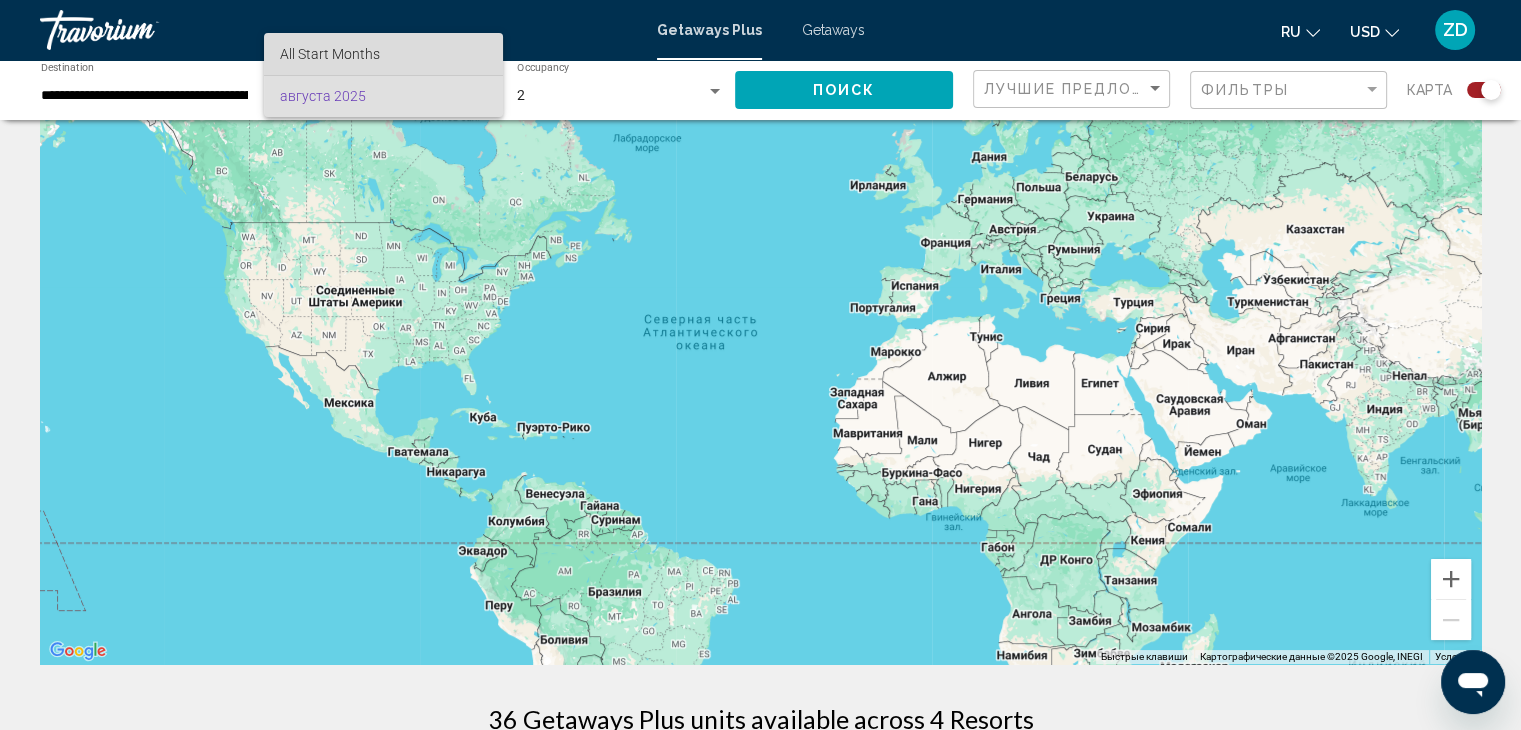click on "All Start Months" at bounding box center [383, 54] 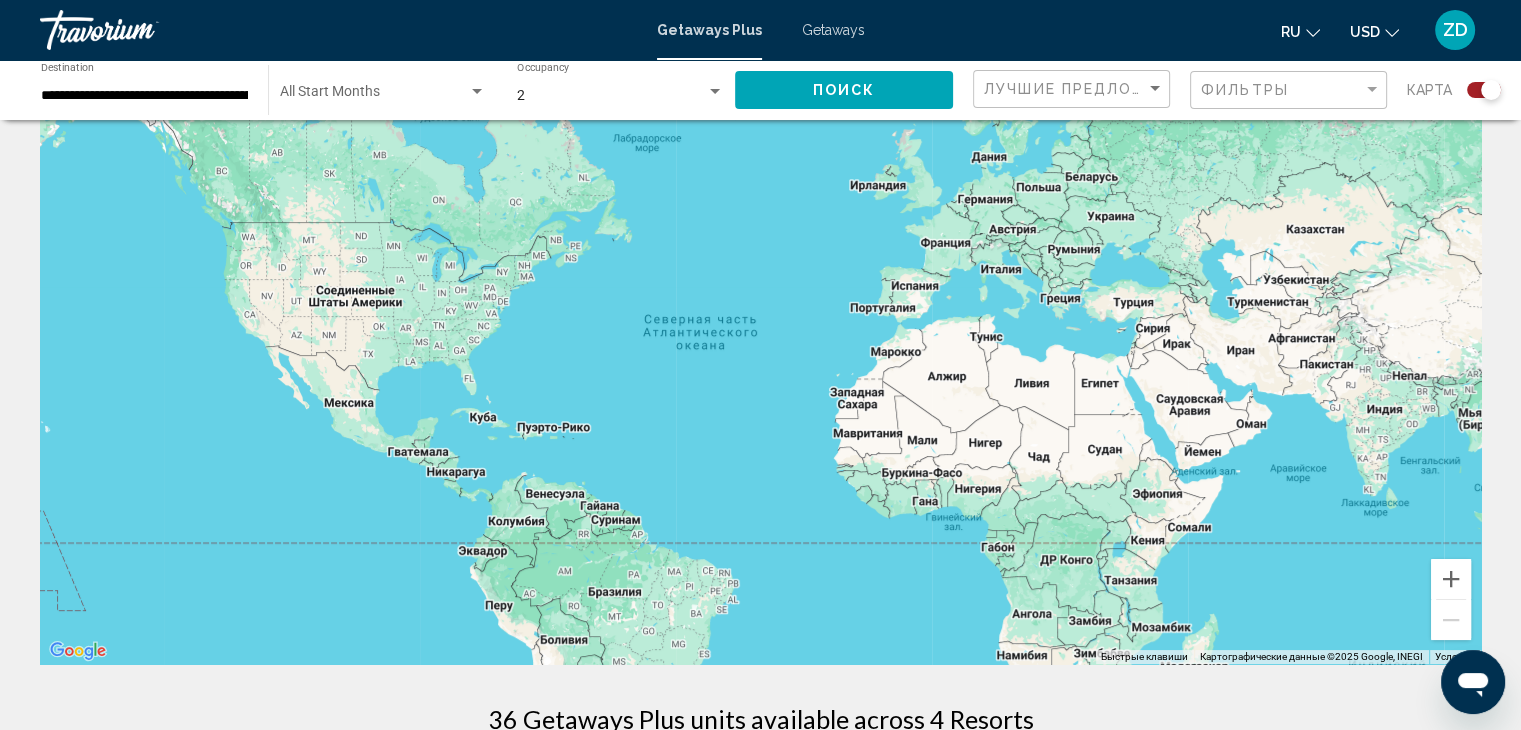 click on "Start Month All Start Months" 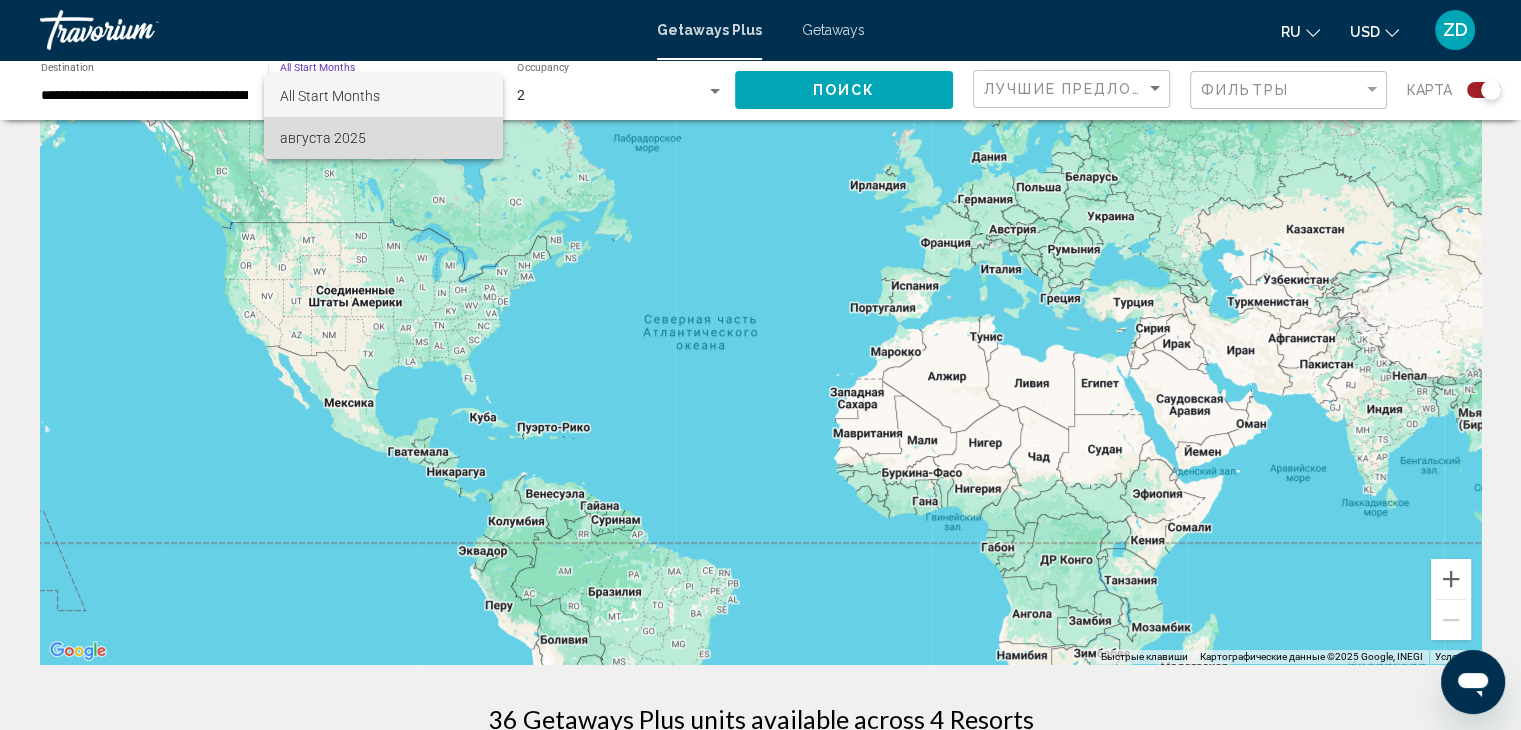 click on "августа 2025" at bounding box center (383, 138) 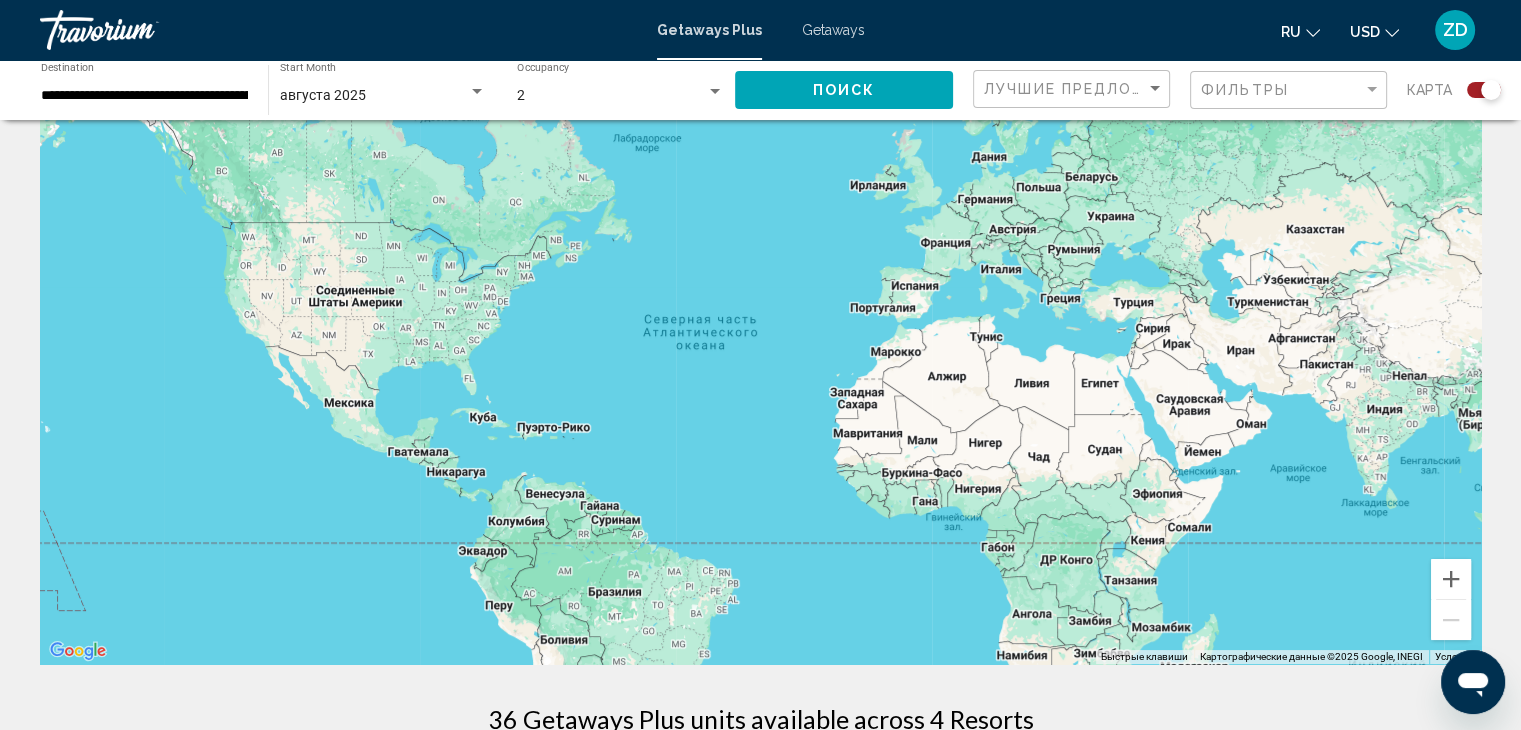 click on "**********" 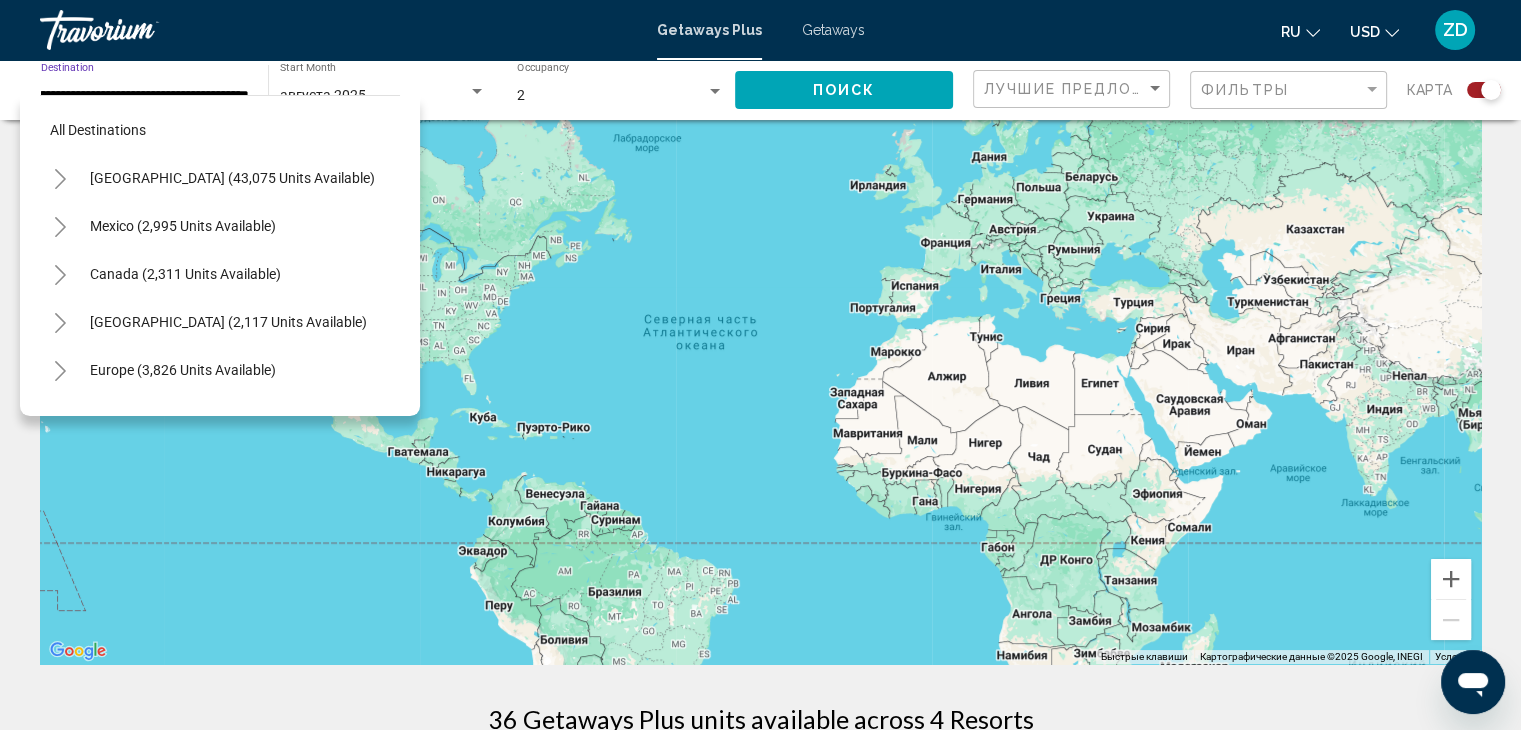 scroll, scrollTop: 222, scrollLeft: 11, axis: both 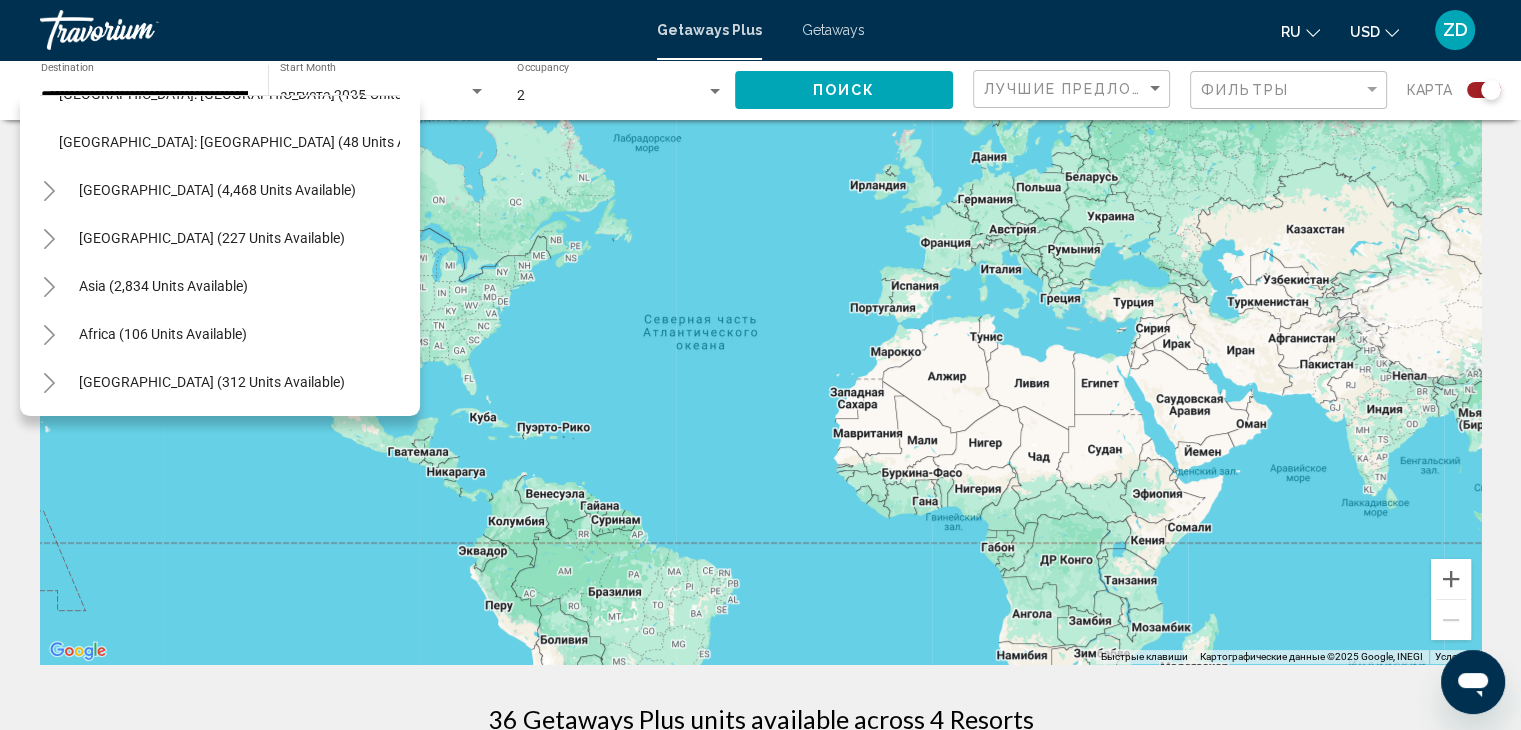 click on "Asia (2,834 units available)" at bounding box center (209, 334) 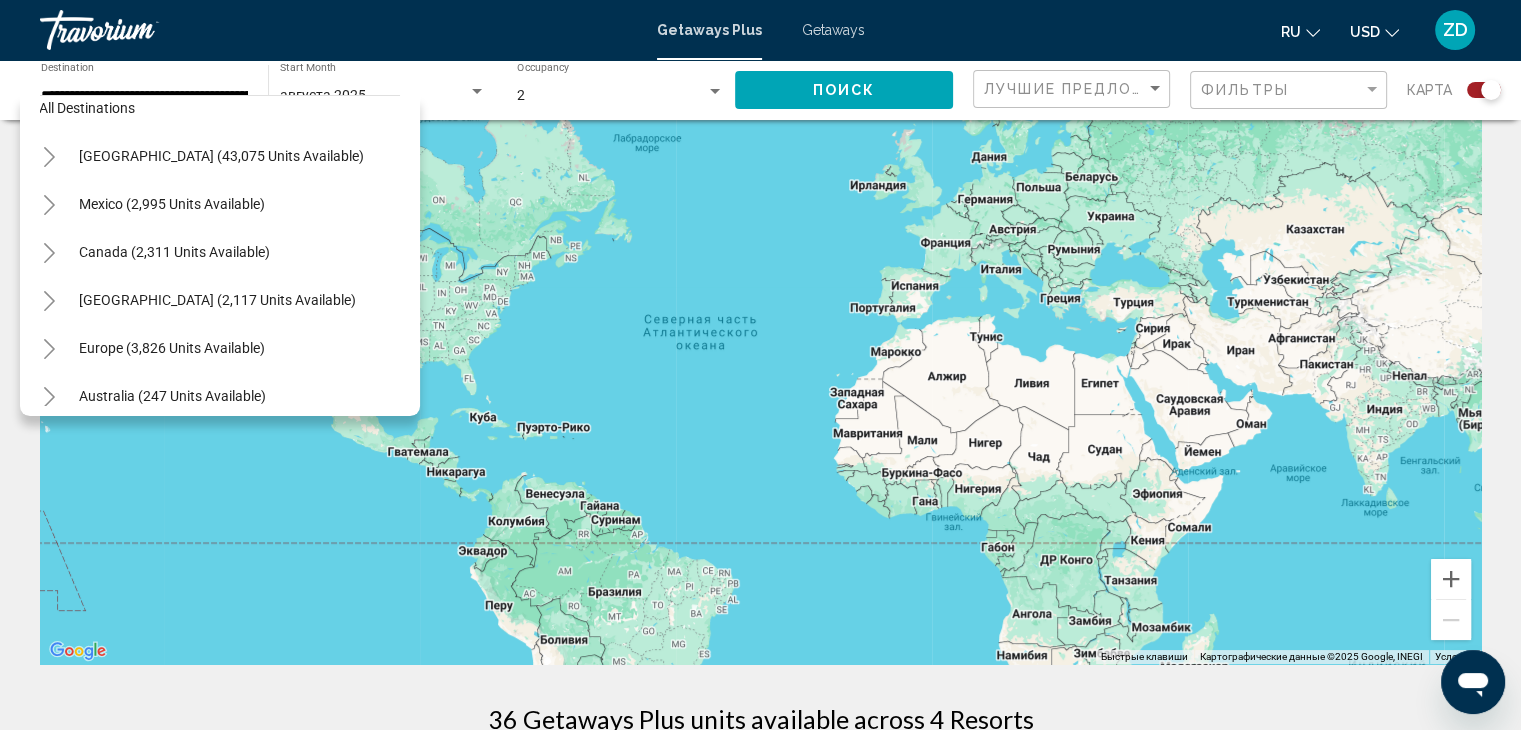 scroll, scrollTop: 0, scrollLeft: 11, axis: horizontal 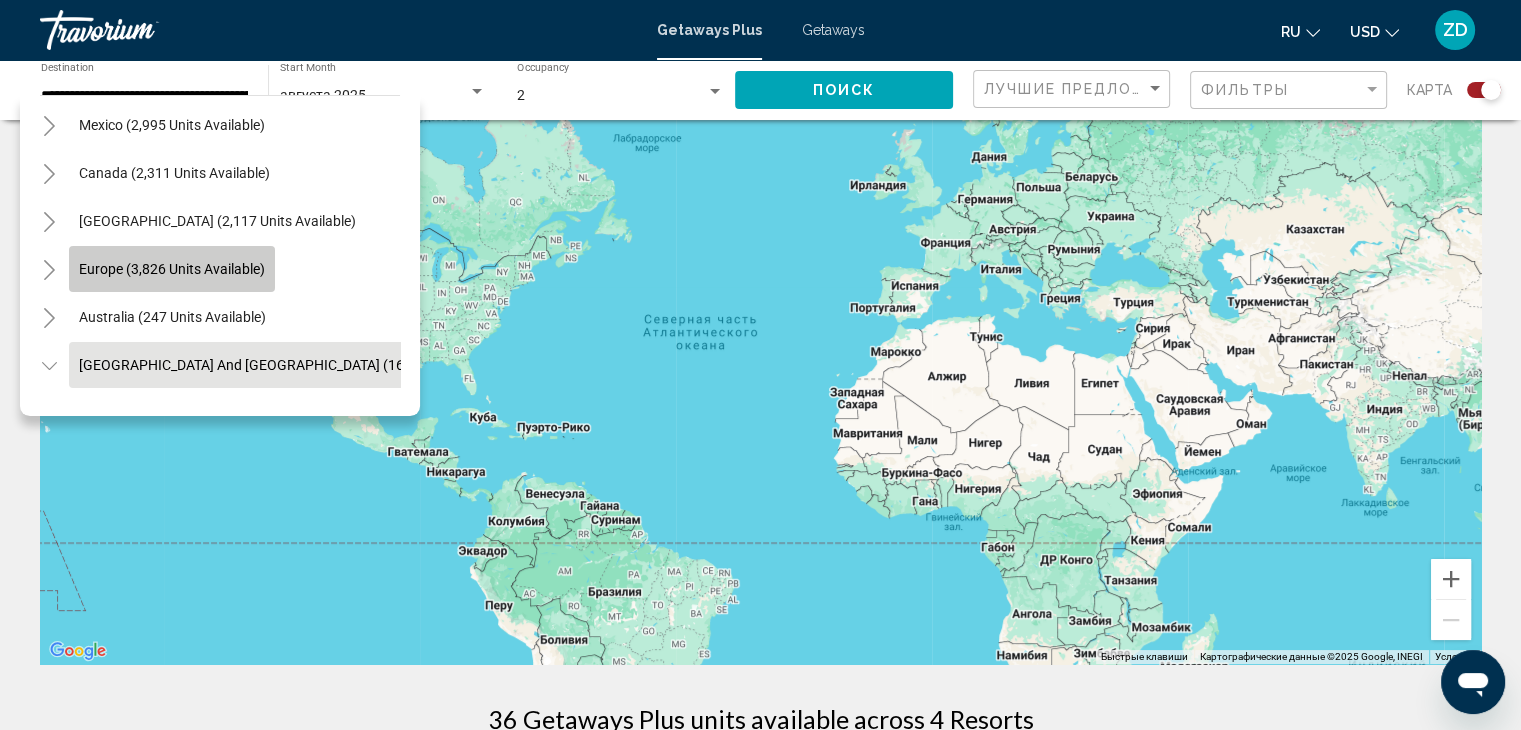 click on "Europe (3,826 units available)" 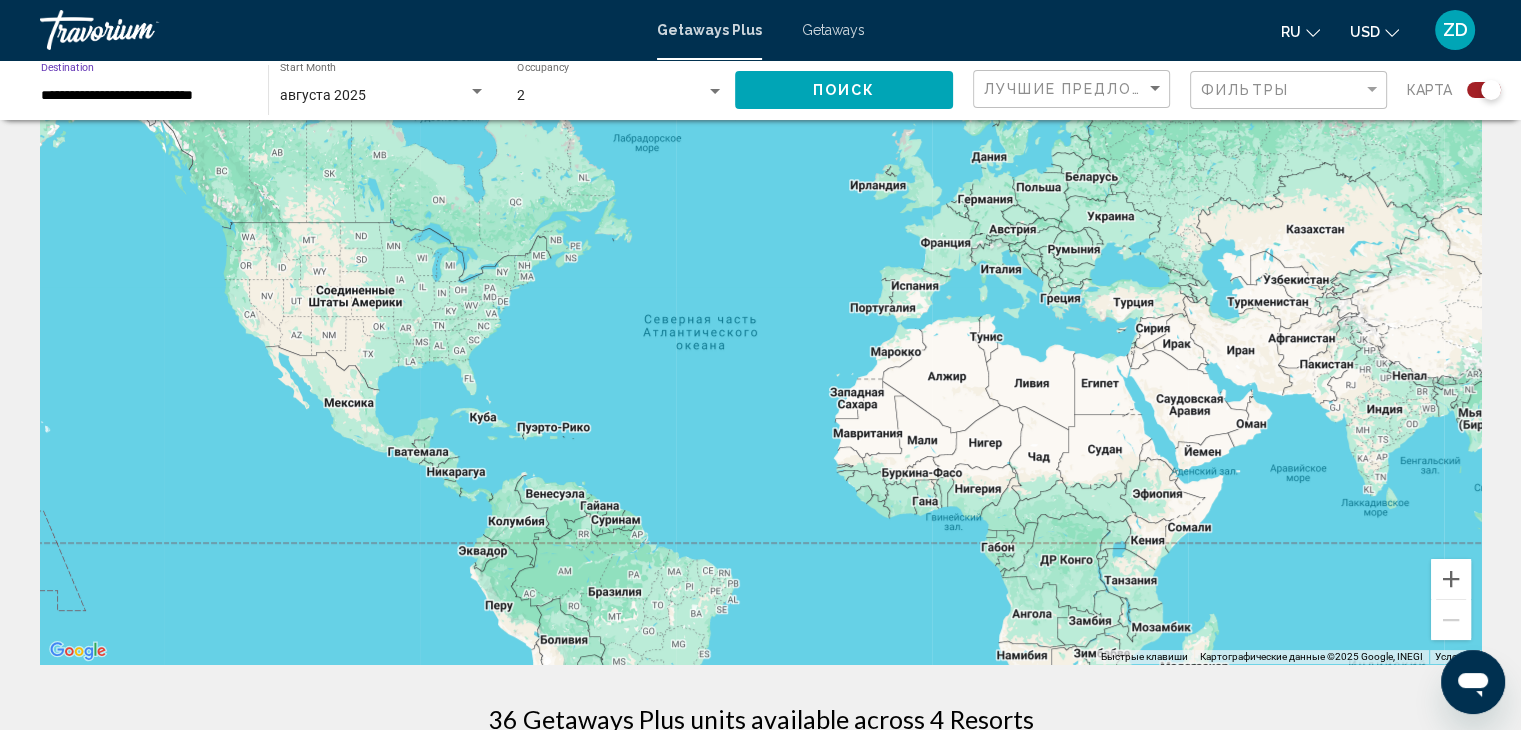 scroll, scrollTop: 0, scrollLeft: 0, axis: both 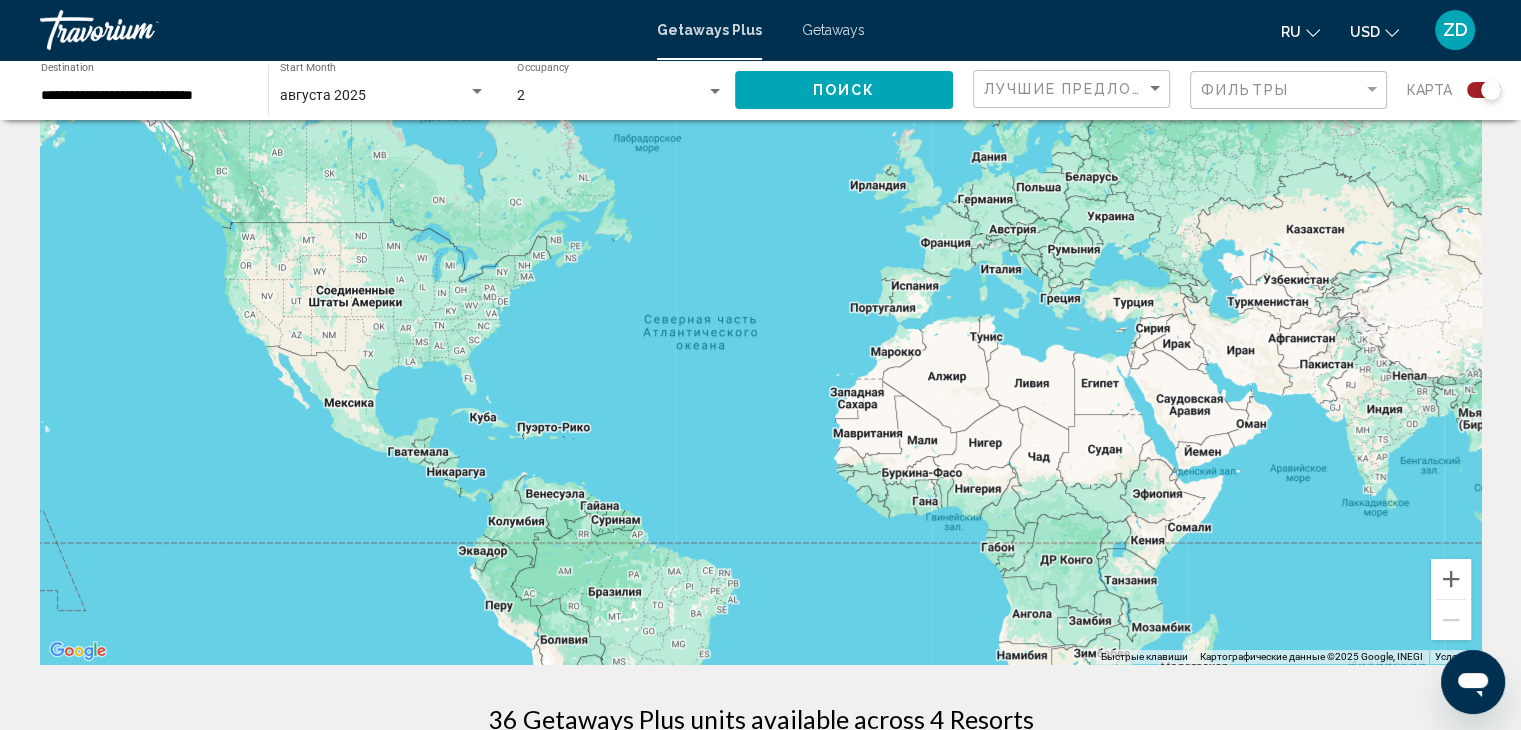click on "Для навигации используйте клавиши со стрелками." at bounding box center [760, 364] 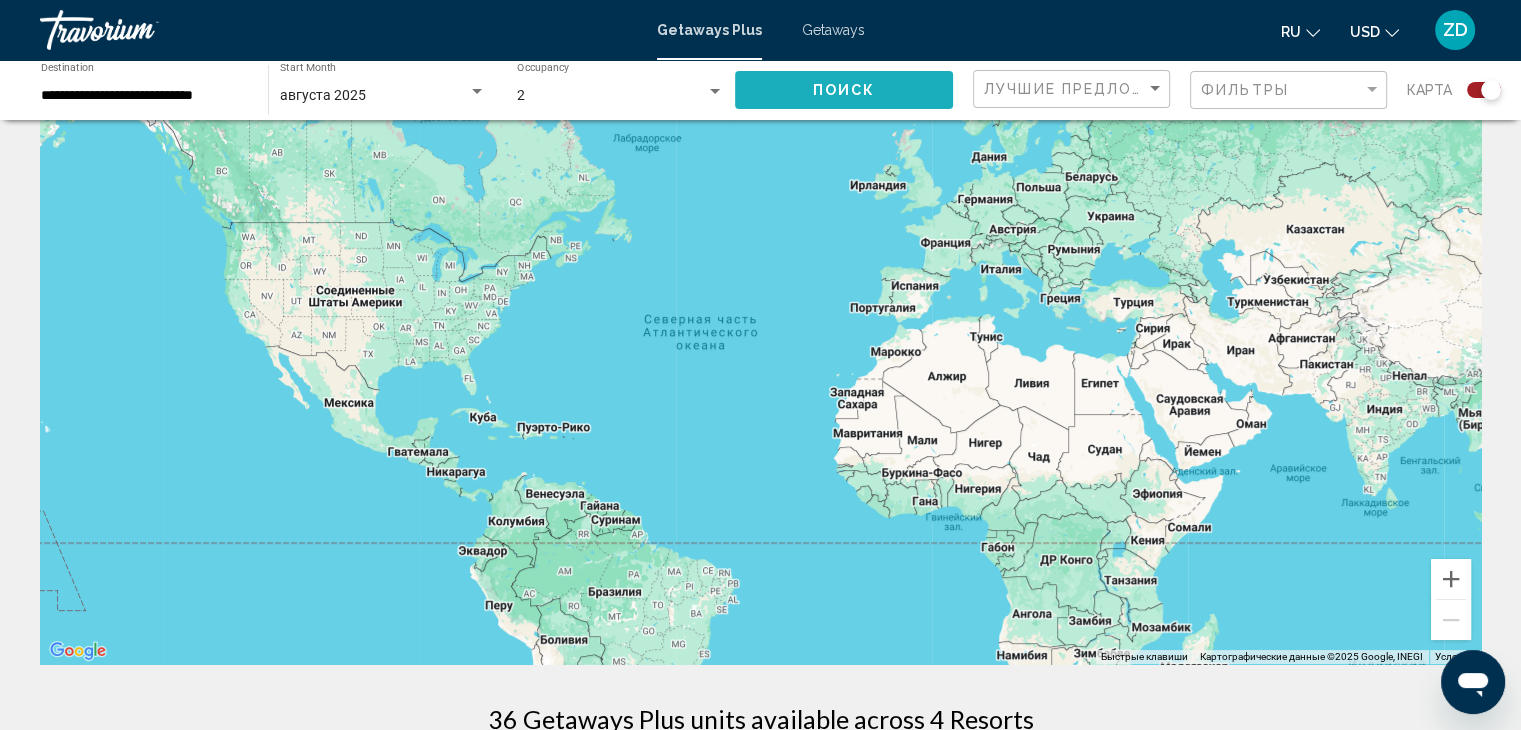 click on "Поиск" 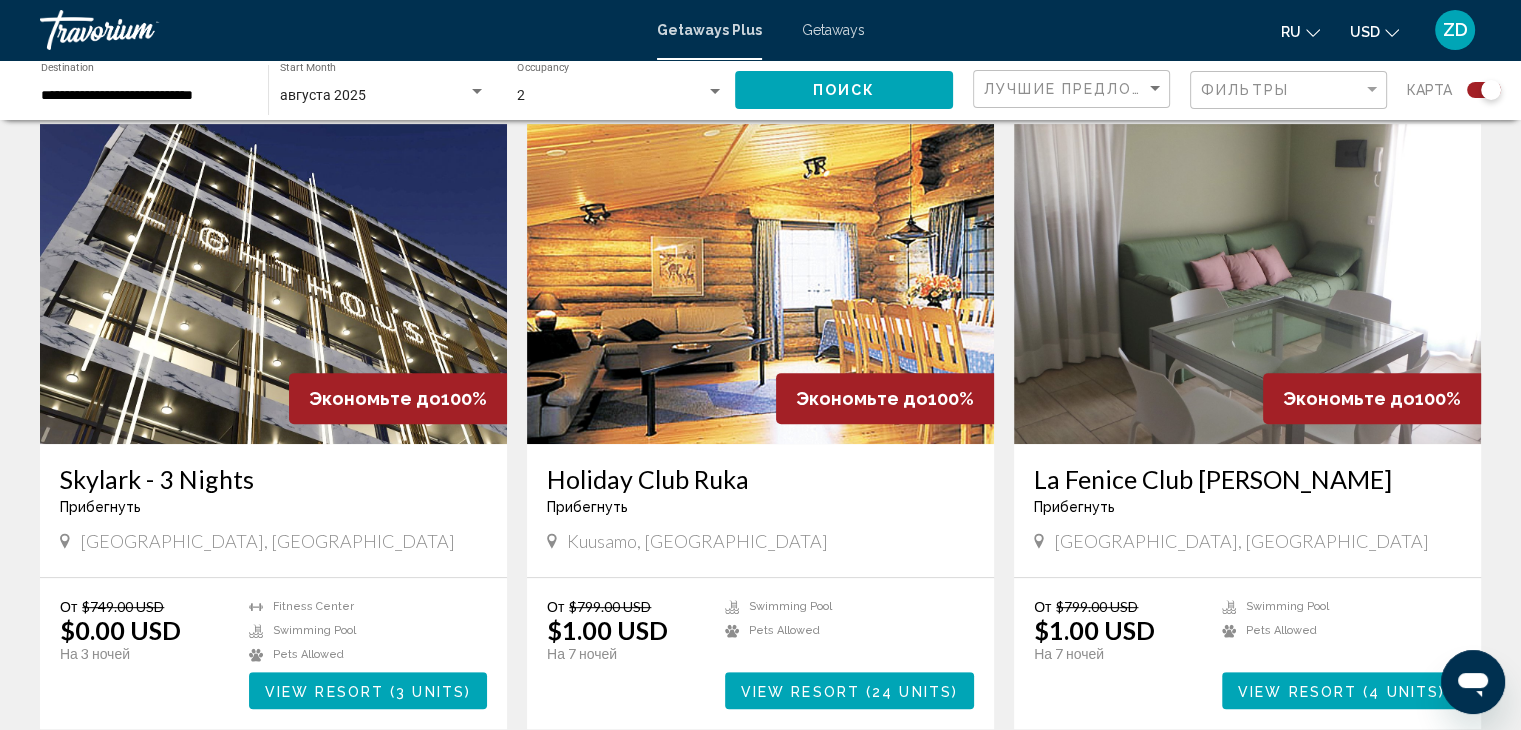 scroll, scrollTop: 702, scrollLeft: 0, axis: vertical 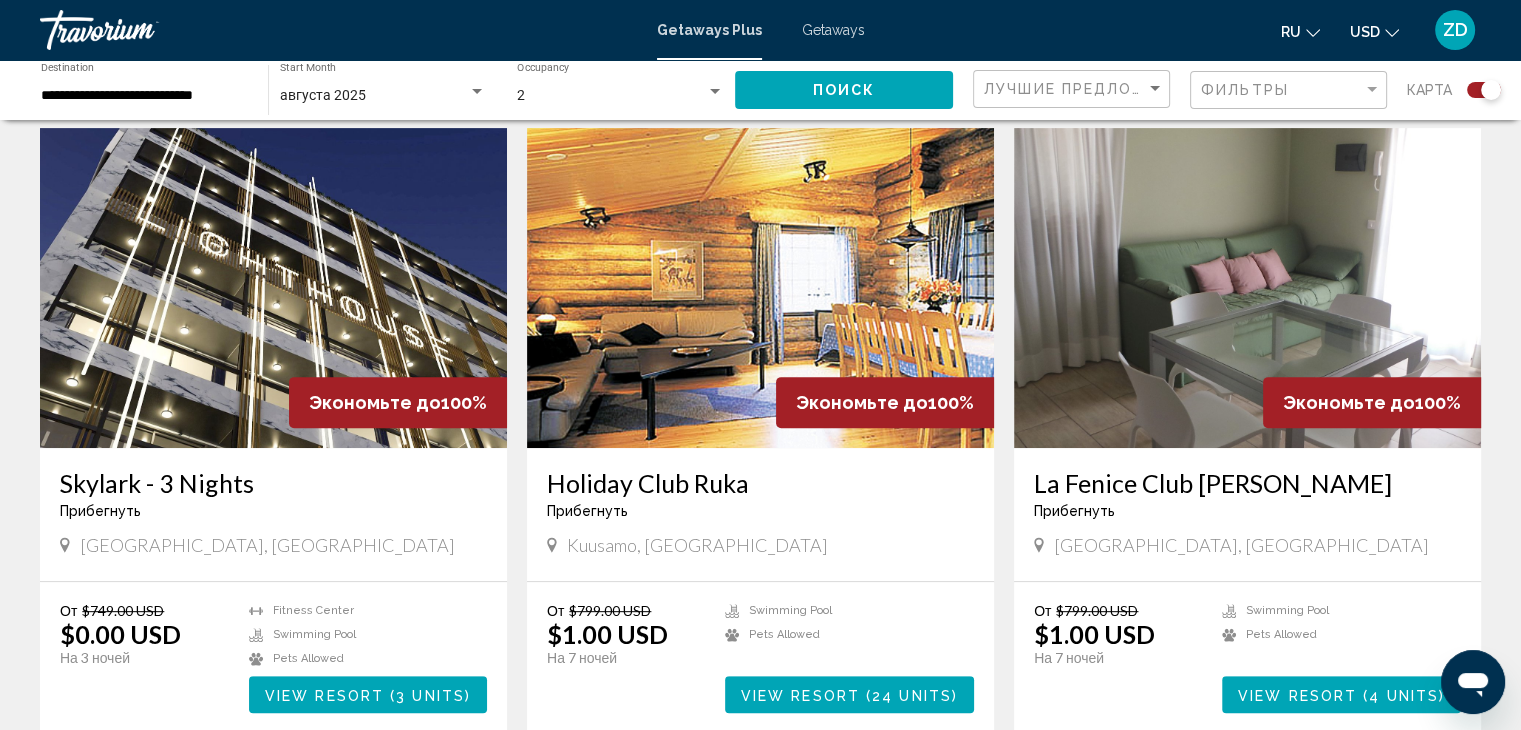 drag, startPoint x: 1347, startPoint y: 329, endPoint x: 1339, endPoint y: 167, distance: 162.19742 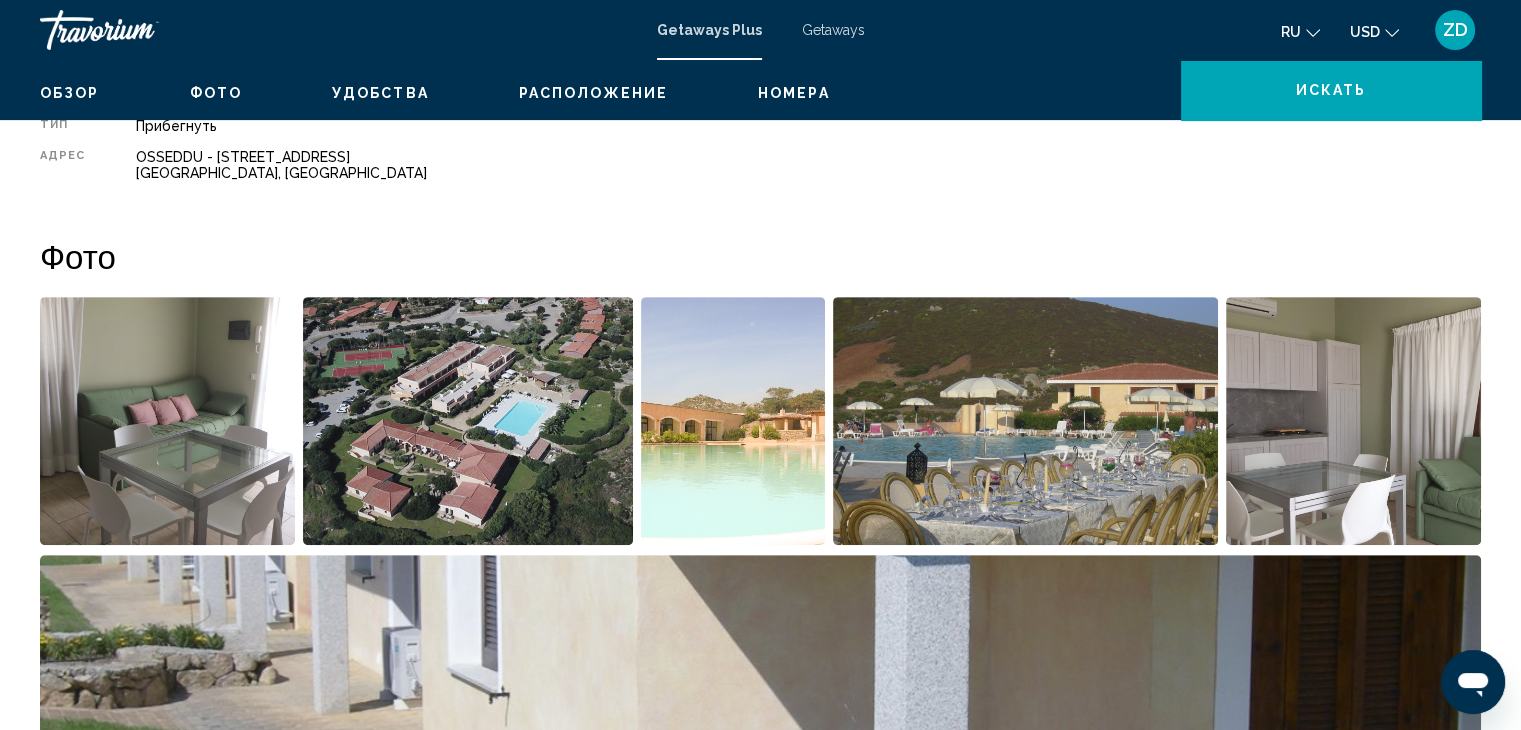 scroll, scrollTop: 0, scrollLeft: 0, axis: both 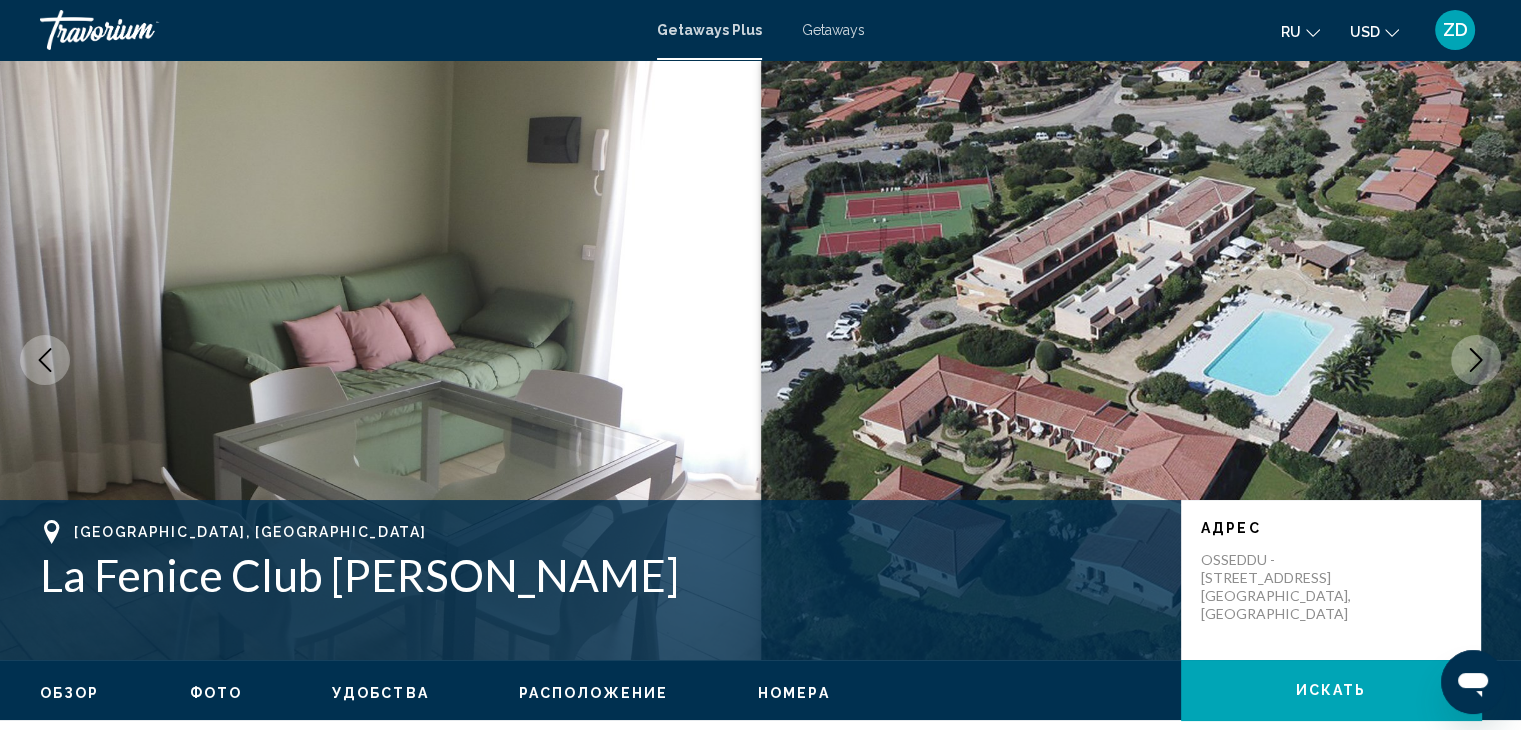 click 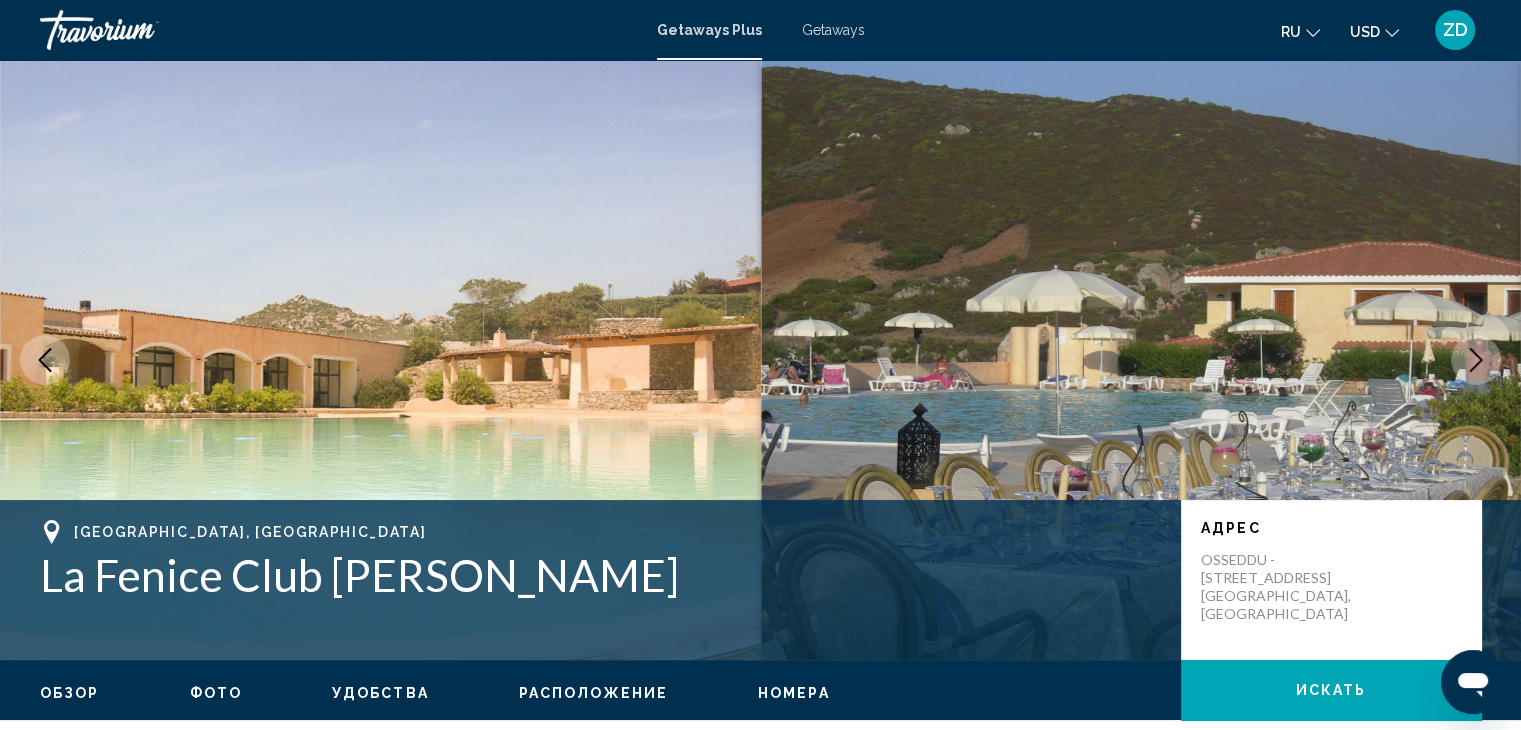 click 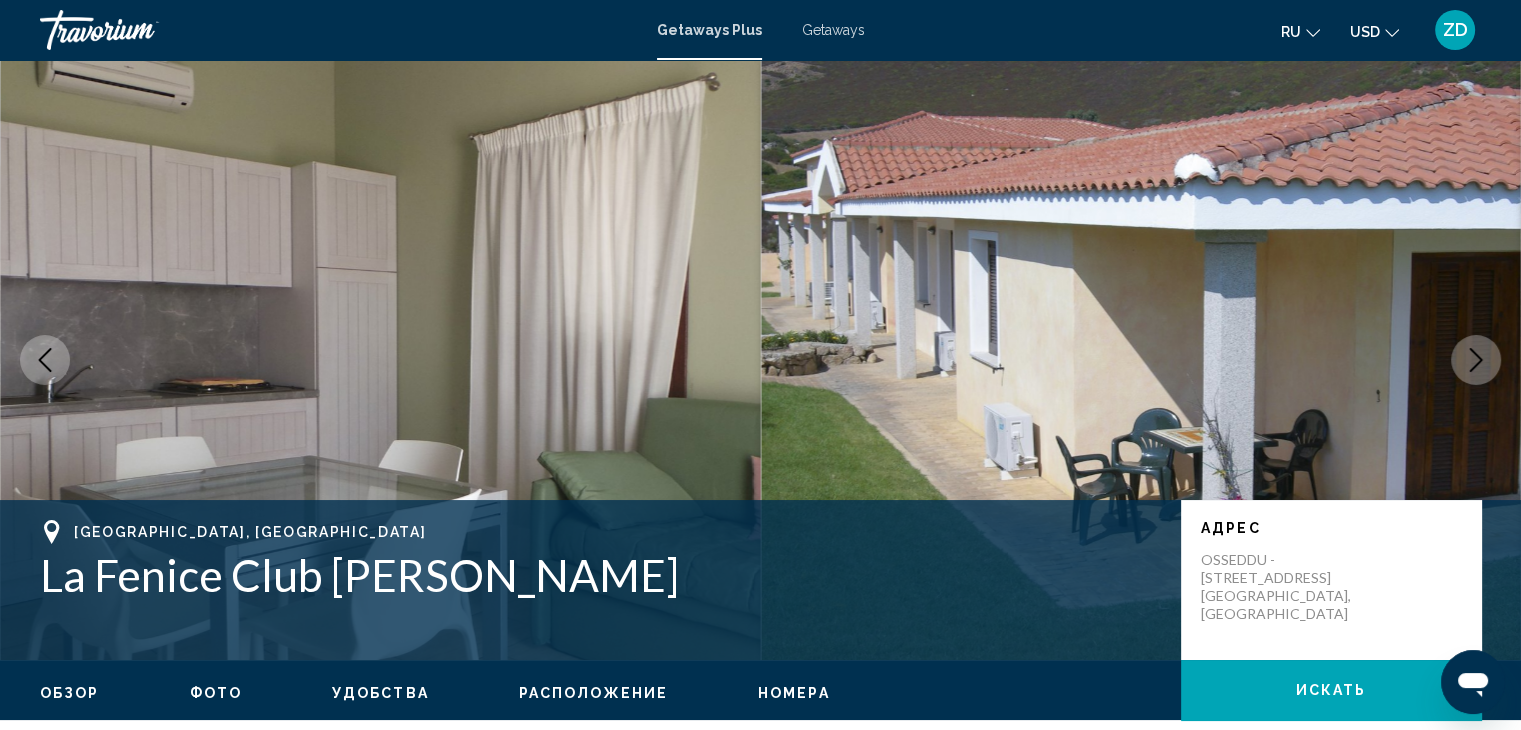 click 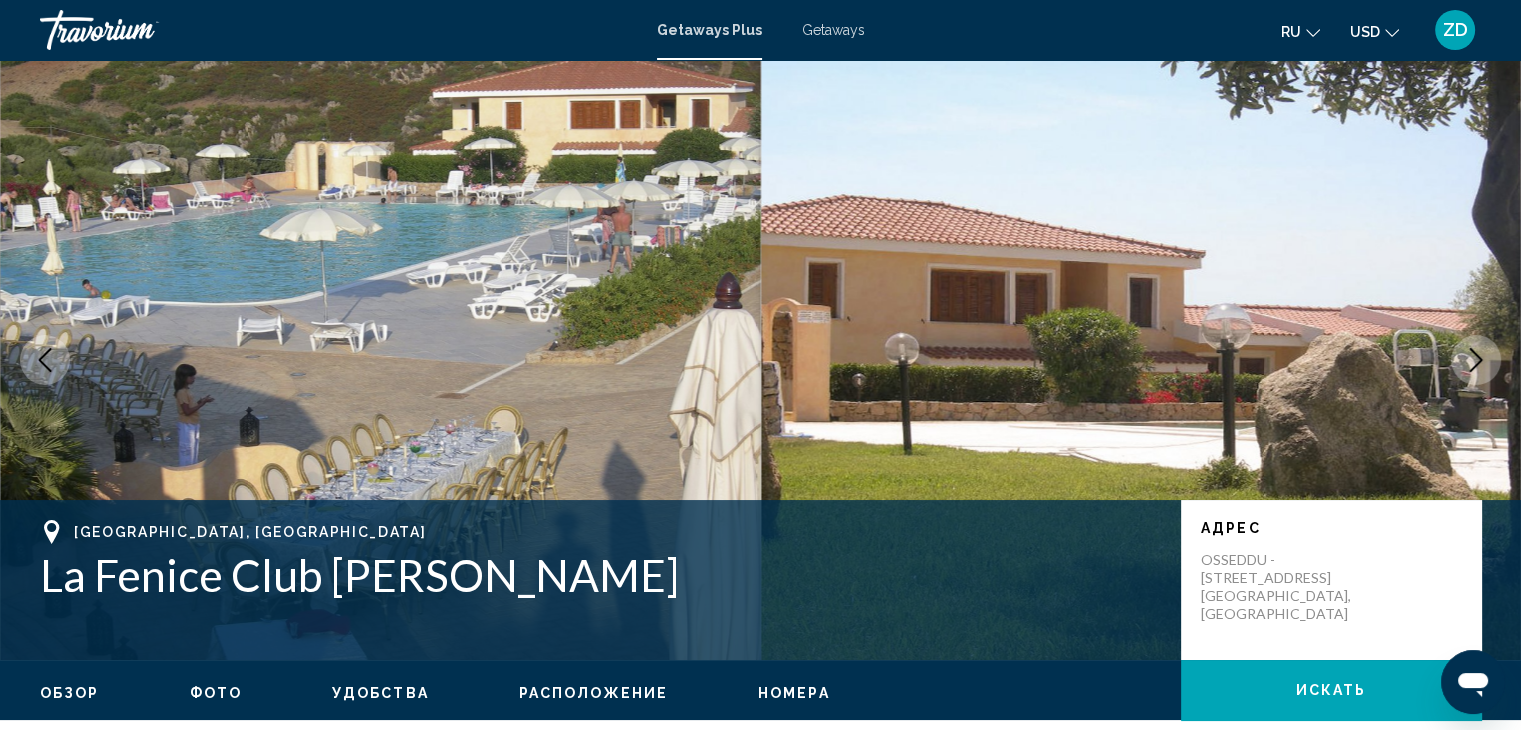 click 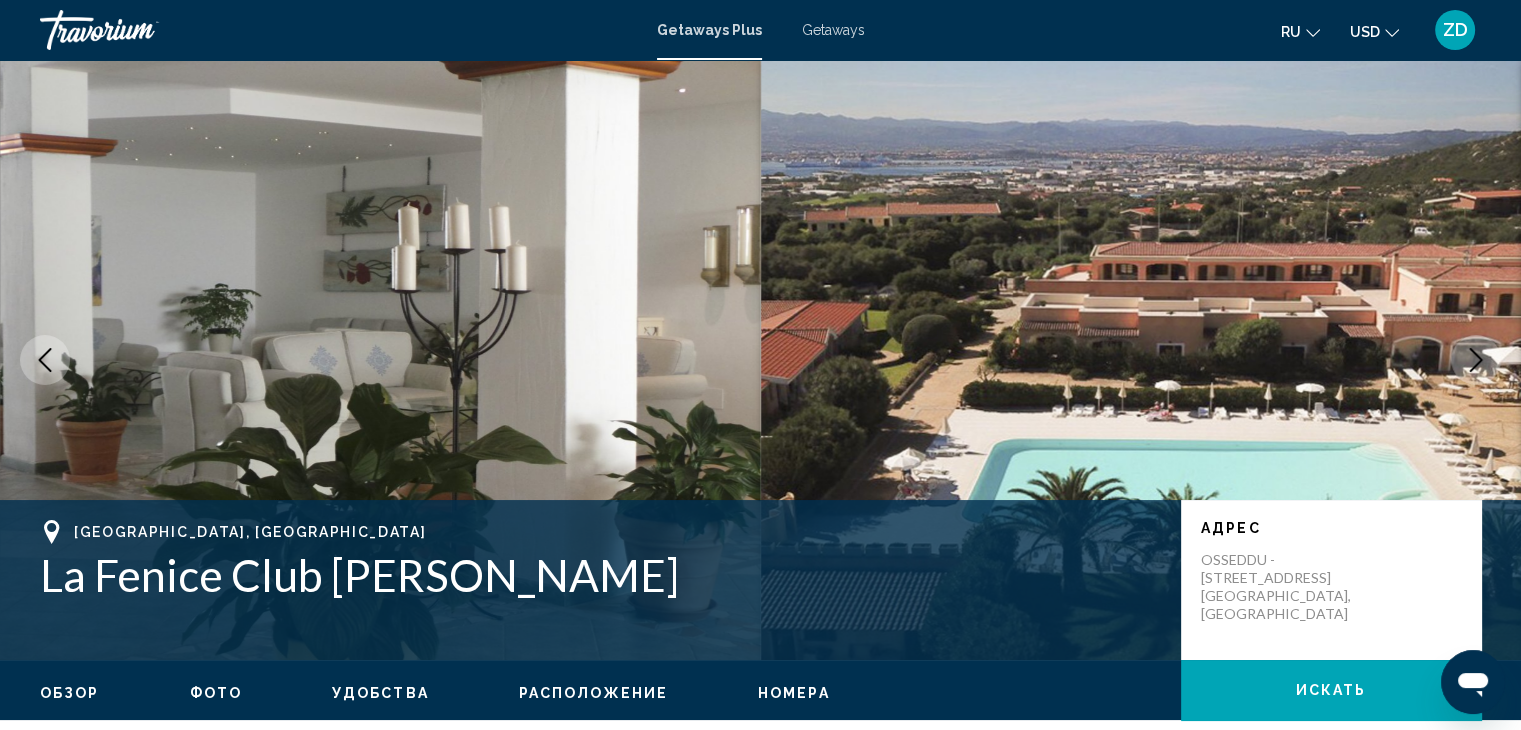 click 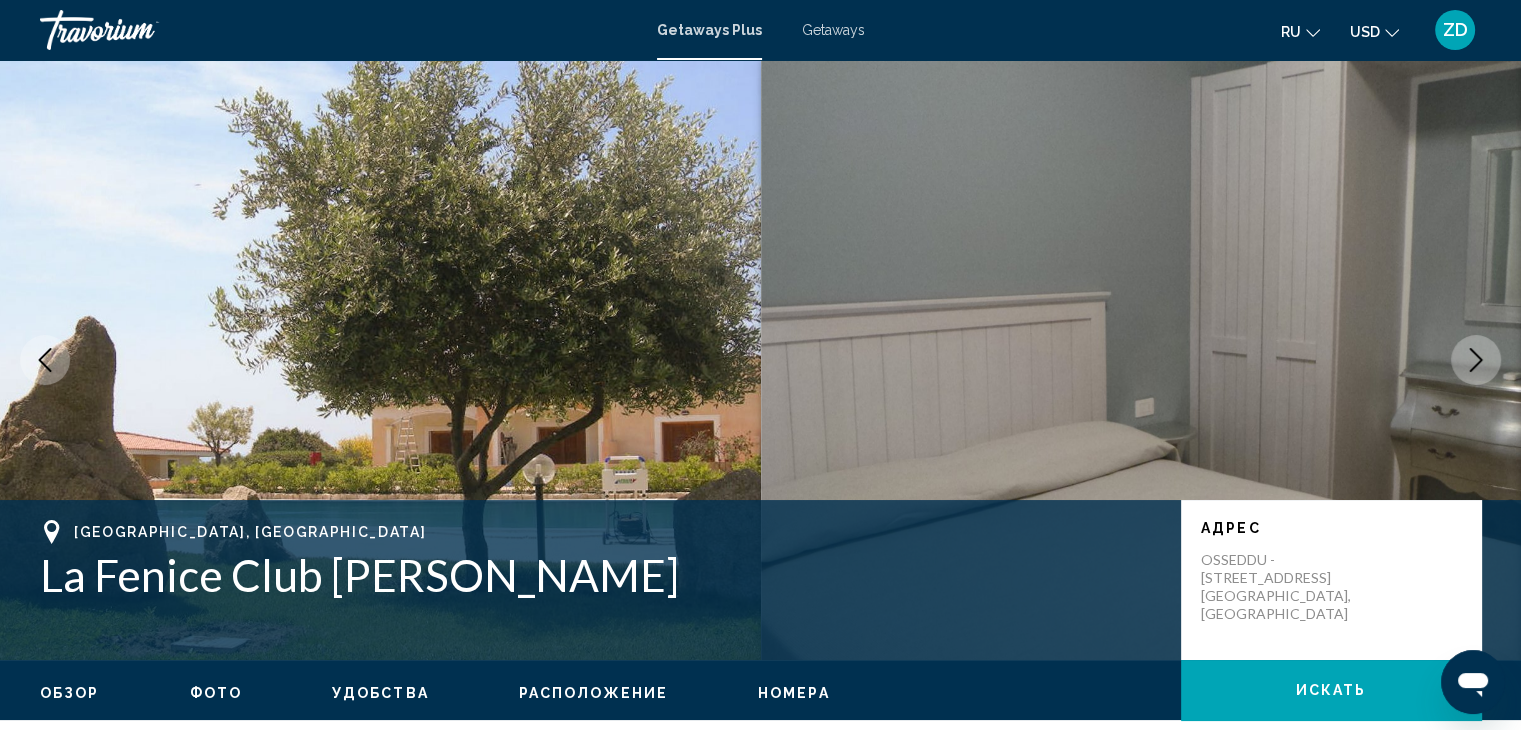 click 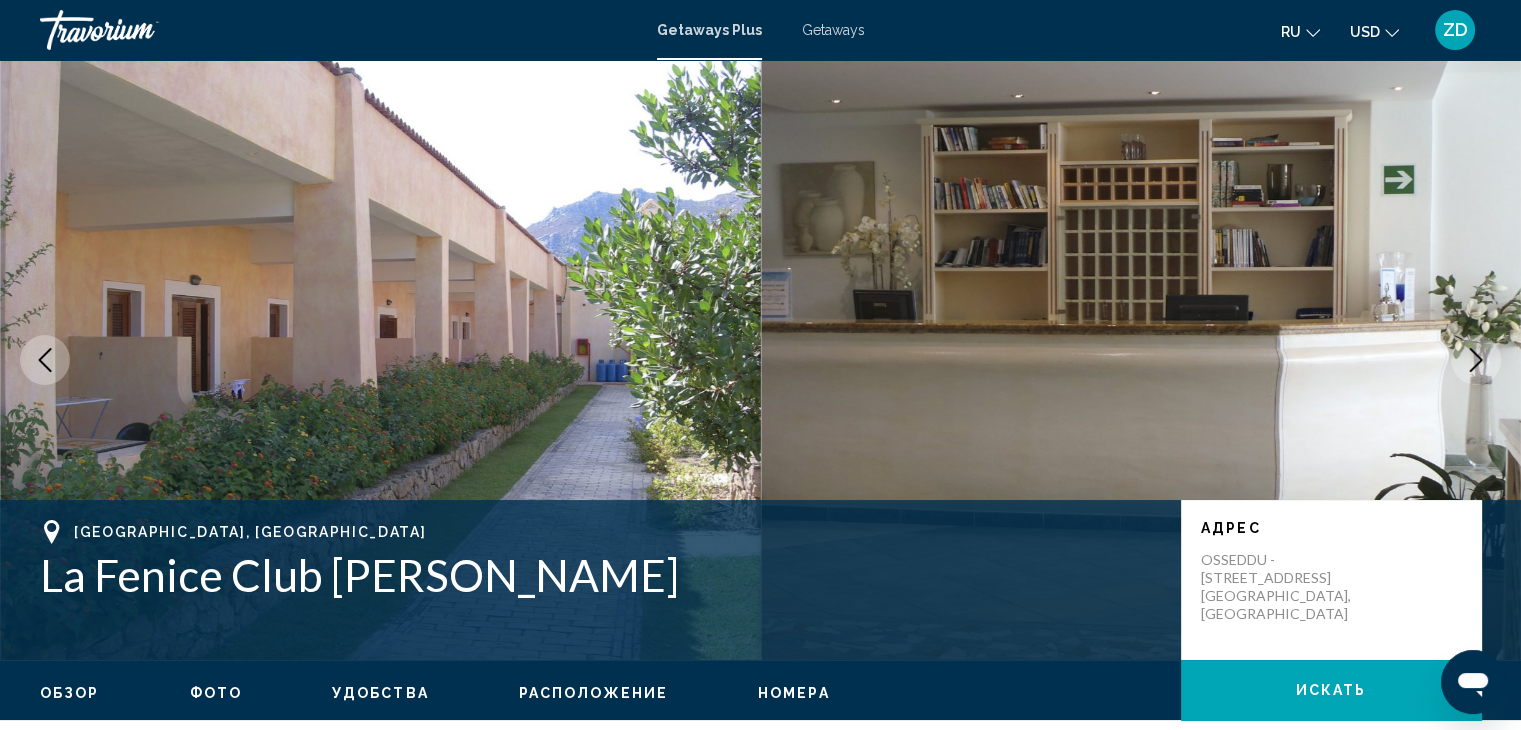 click 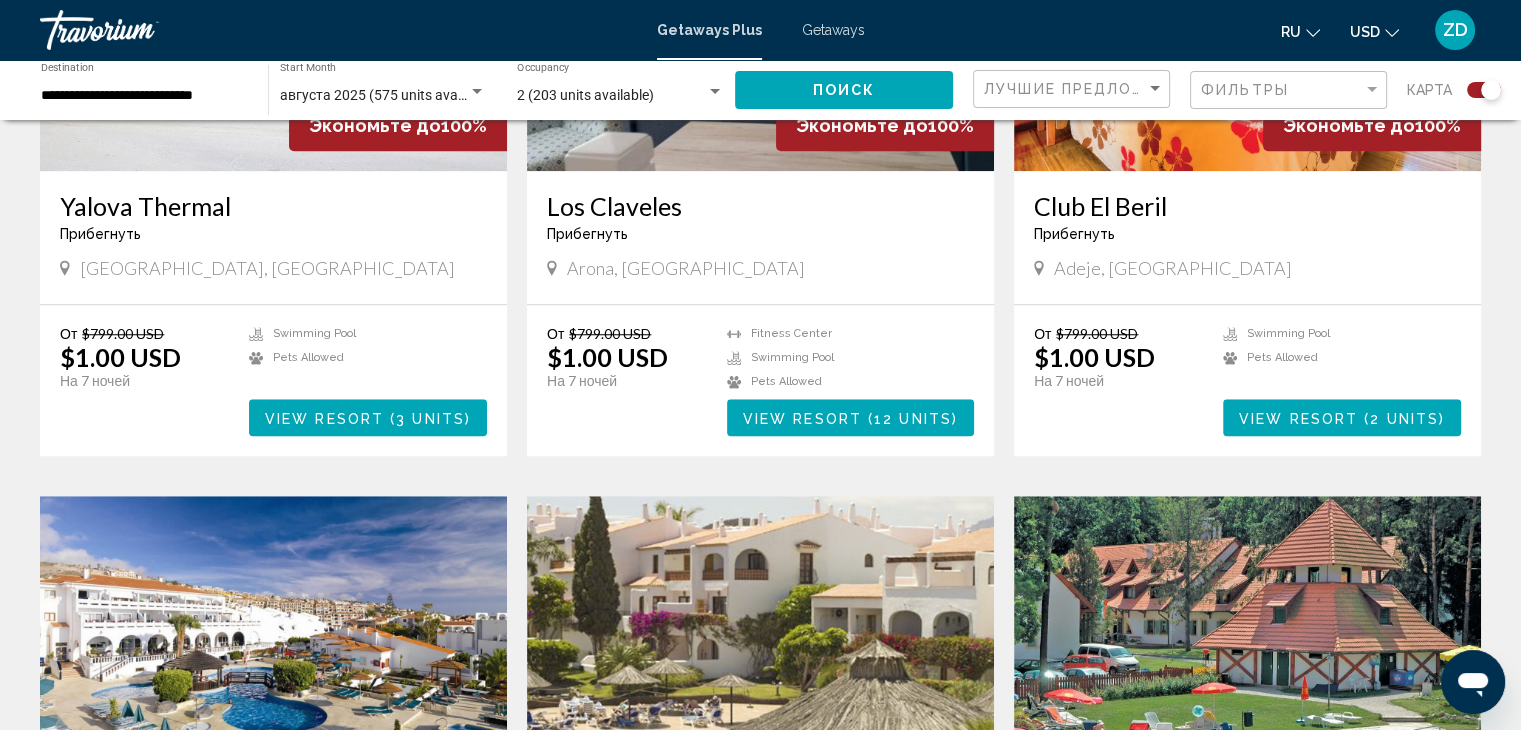 scroll, scrollTop: 1628, scrollLeft: 0, axis: vertical 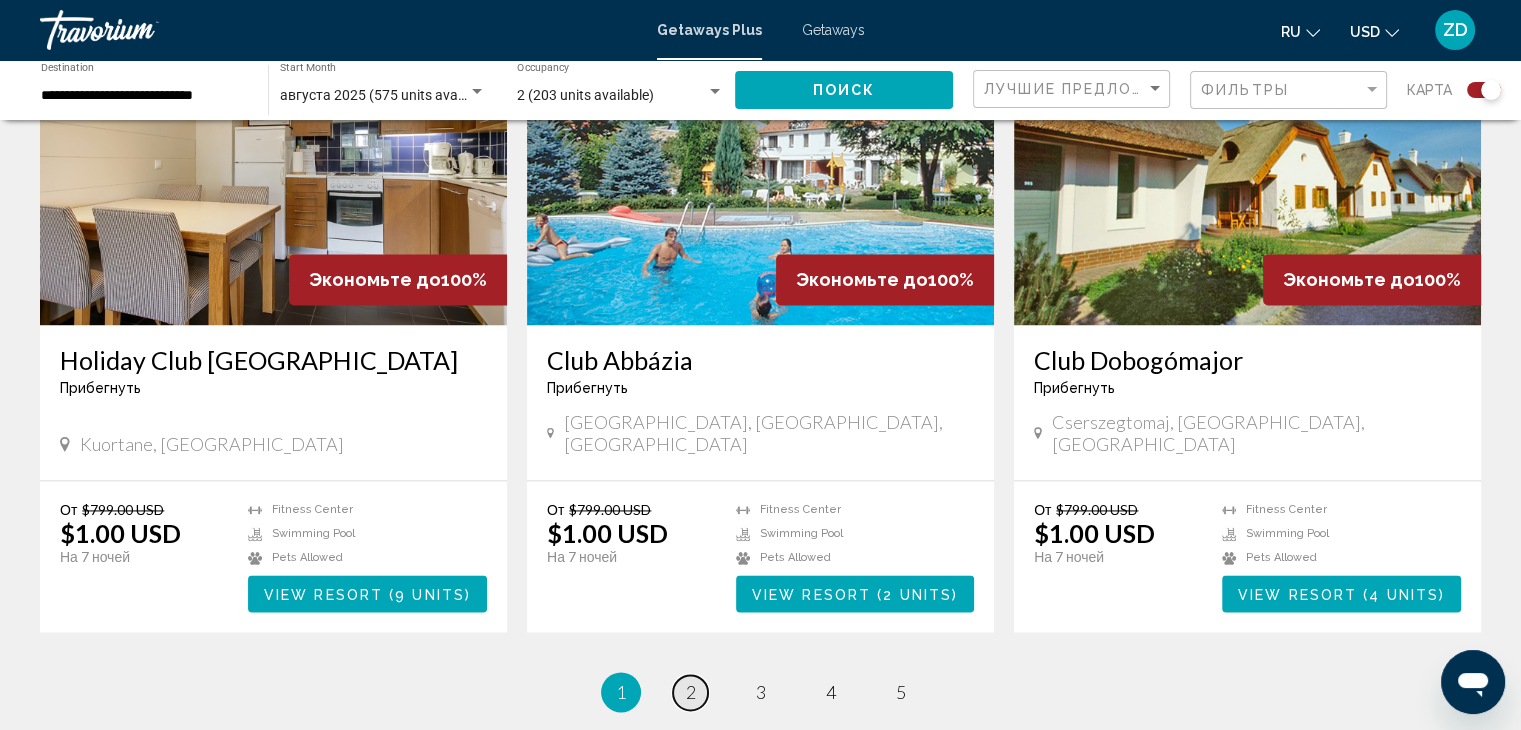 click on "2" at bounding box center (691, 692) 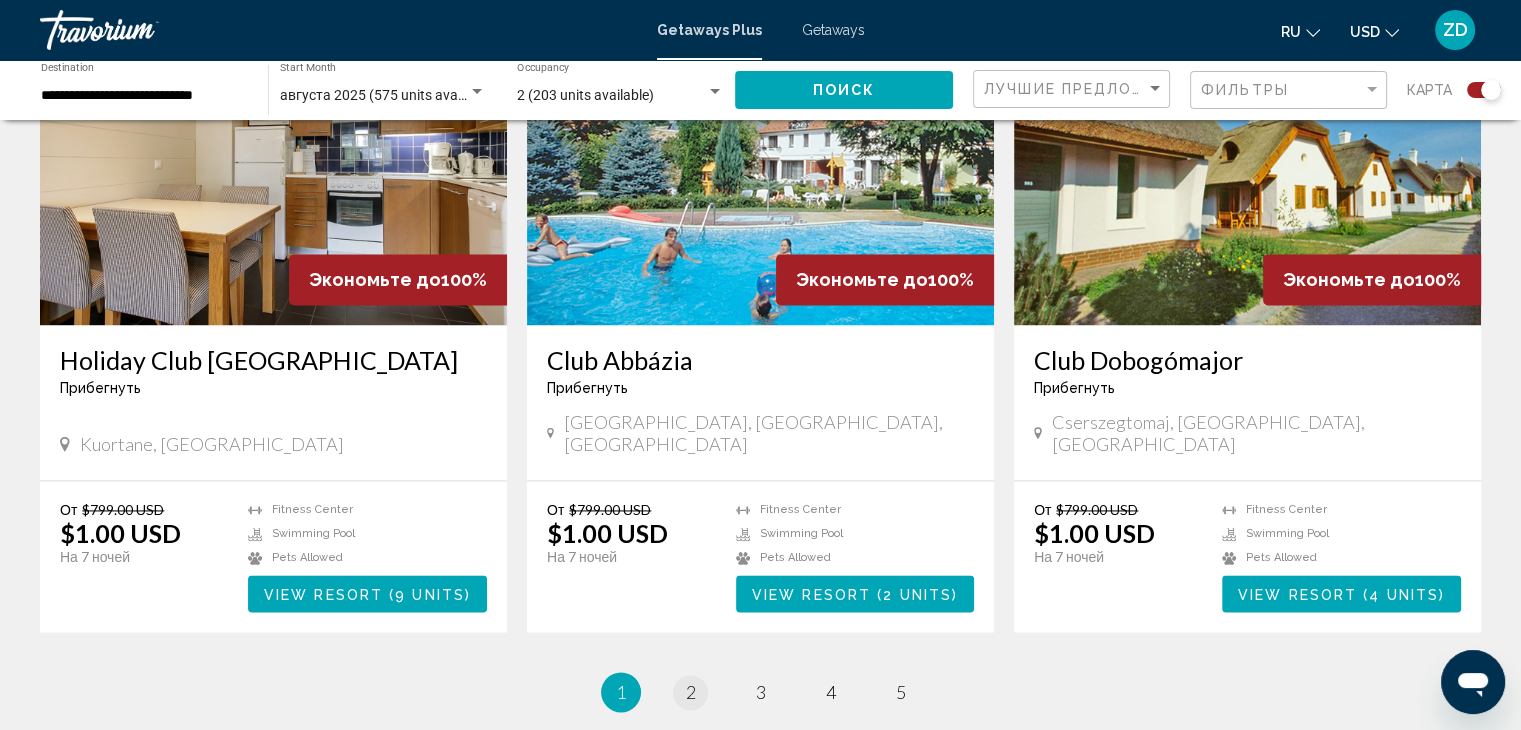 scroll, scrollTop: 0, scrollLeft: 0, axis: both 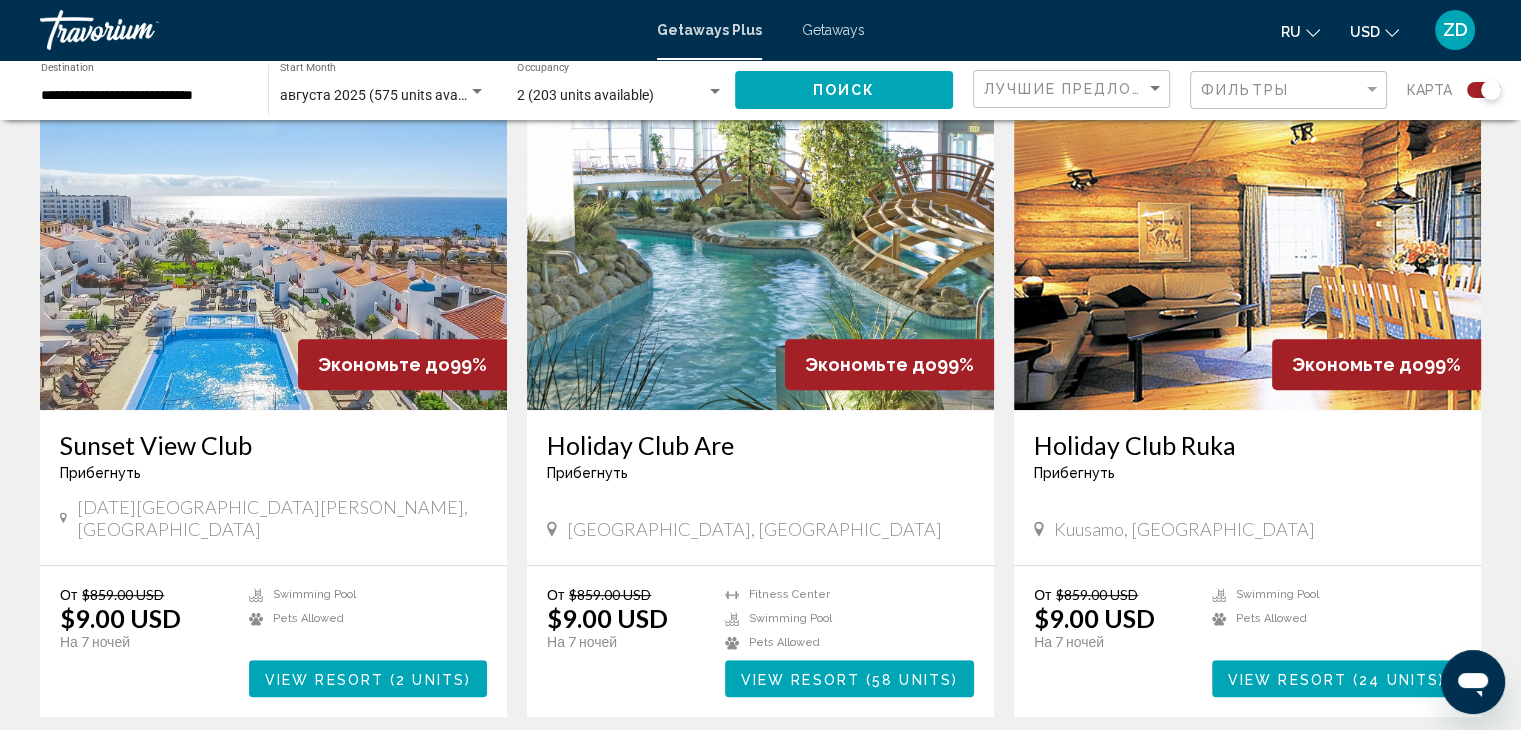 click at bounding box center [760, 250] 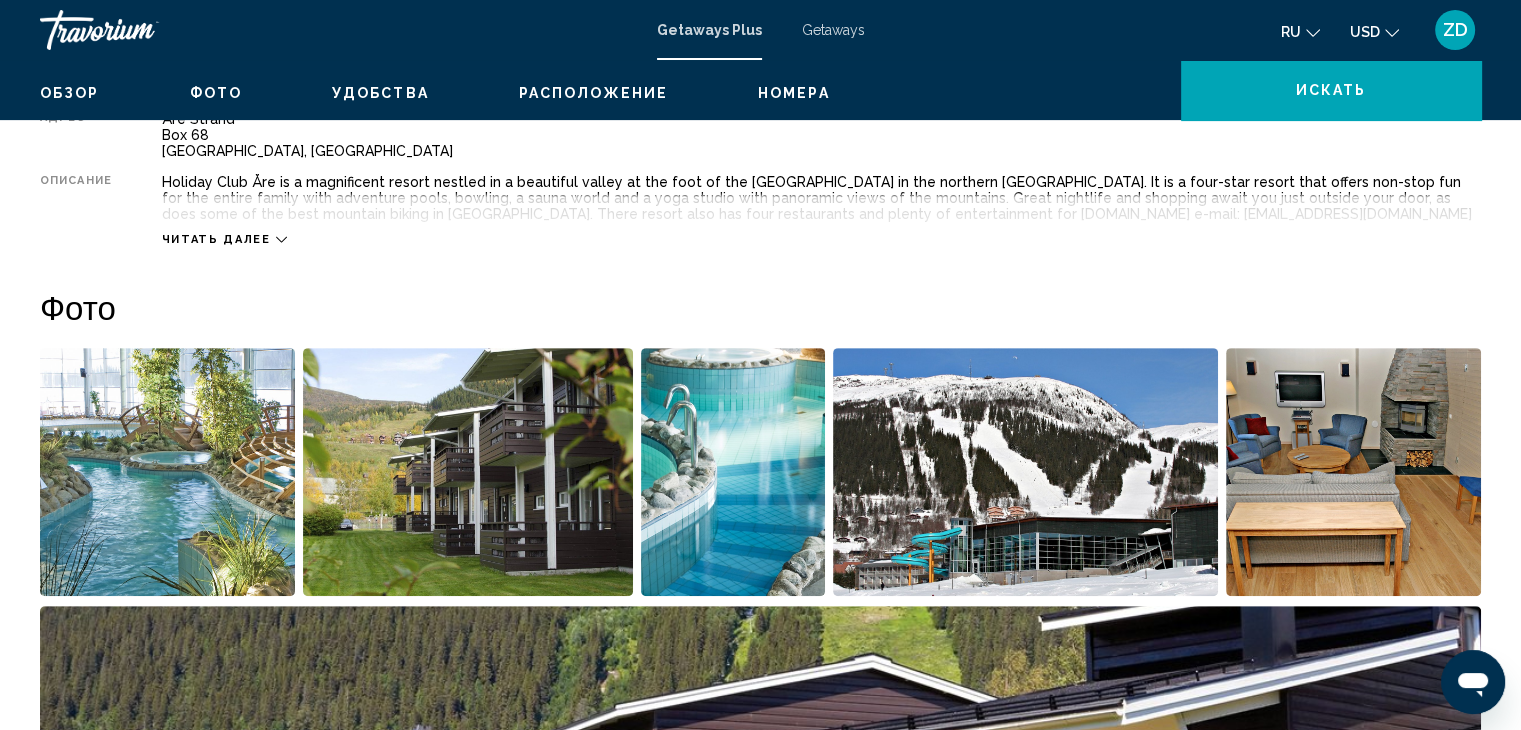 scroll, scrollTop: 0, scrollLeft: 0, axis: both 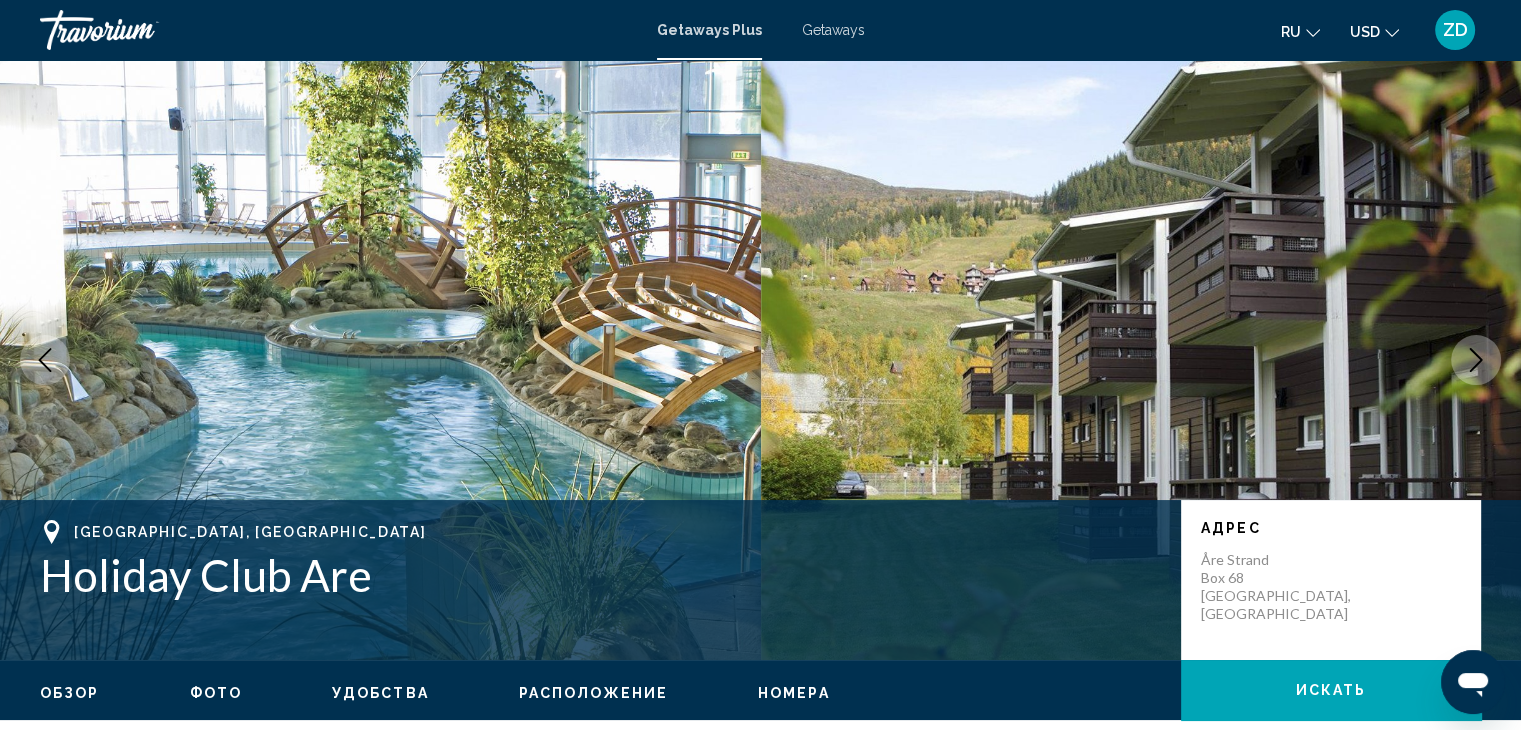 click at bounding box center [1476, 360] 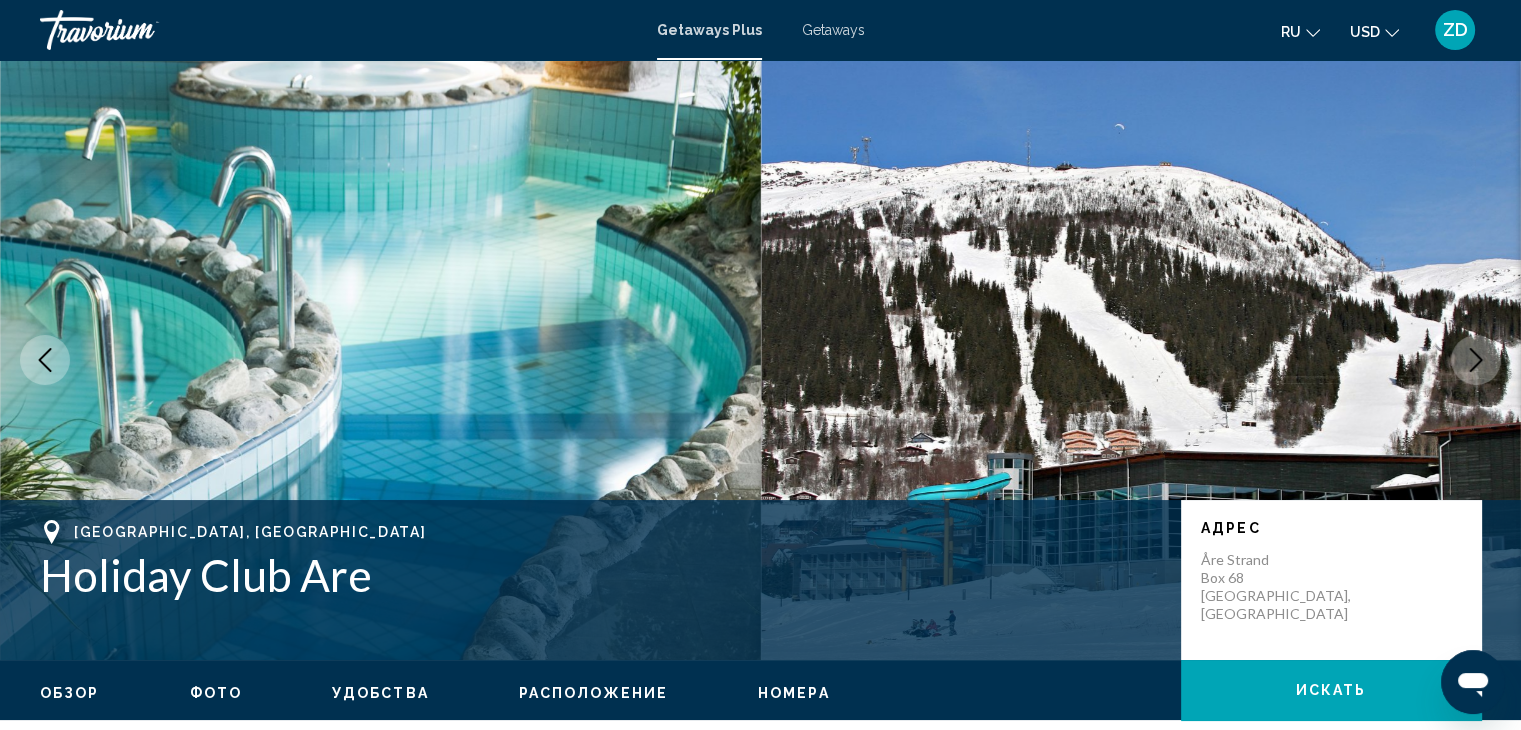 click at bounding box center (1476, 360) 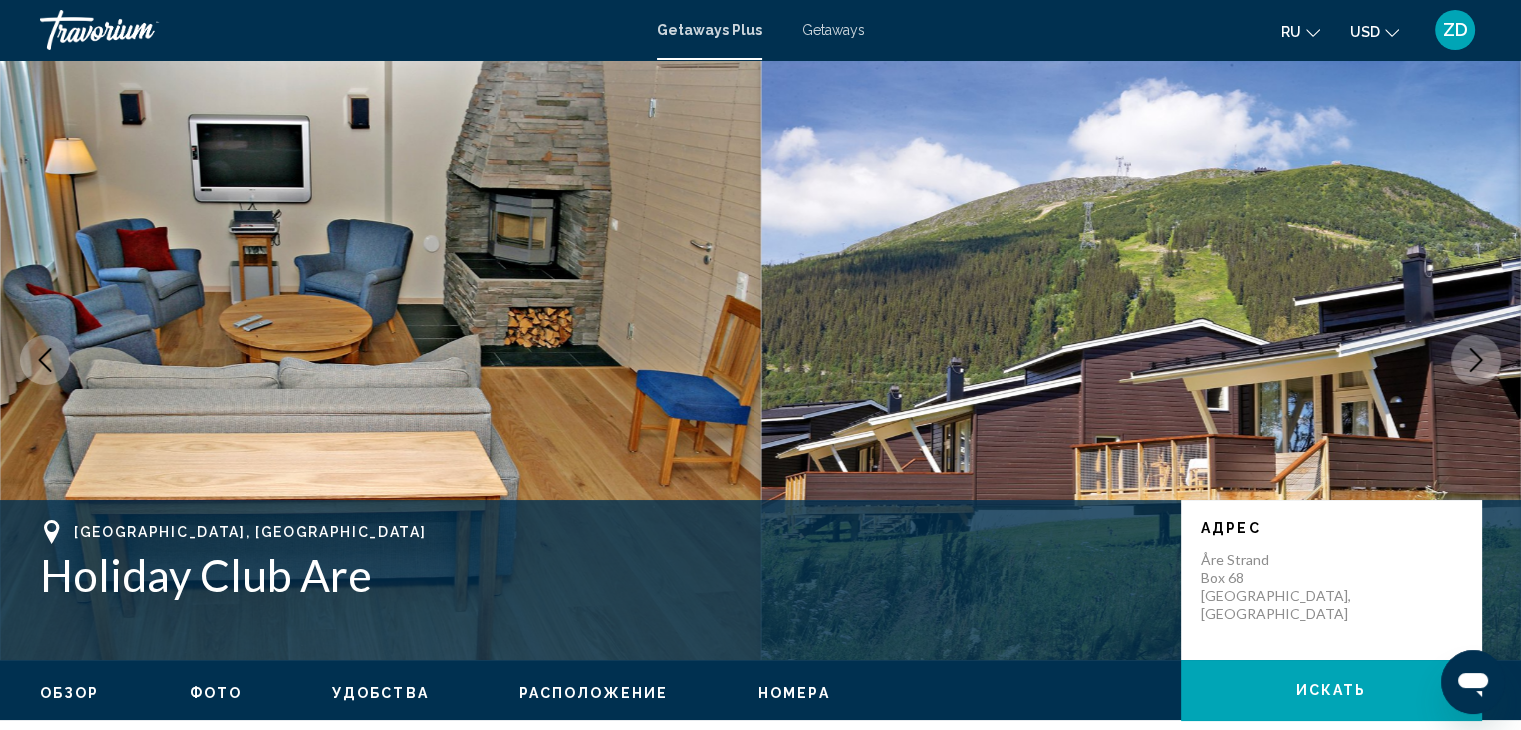 click at bounding box center [1476, 360] 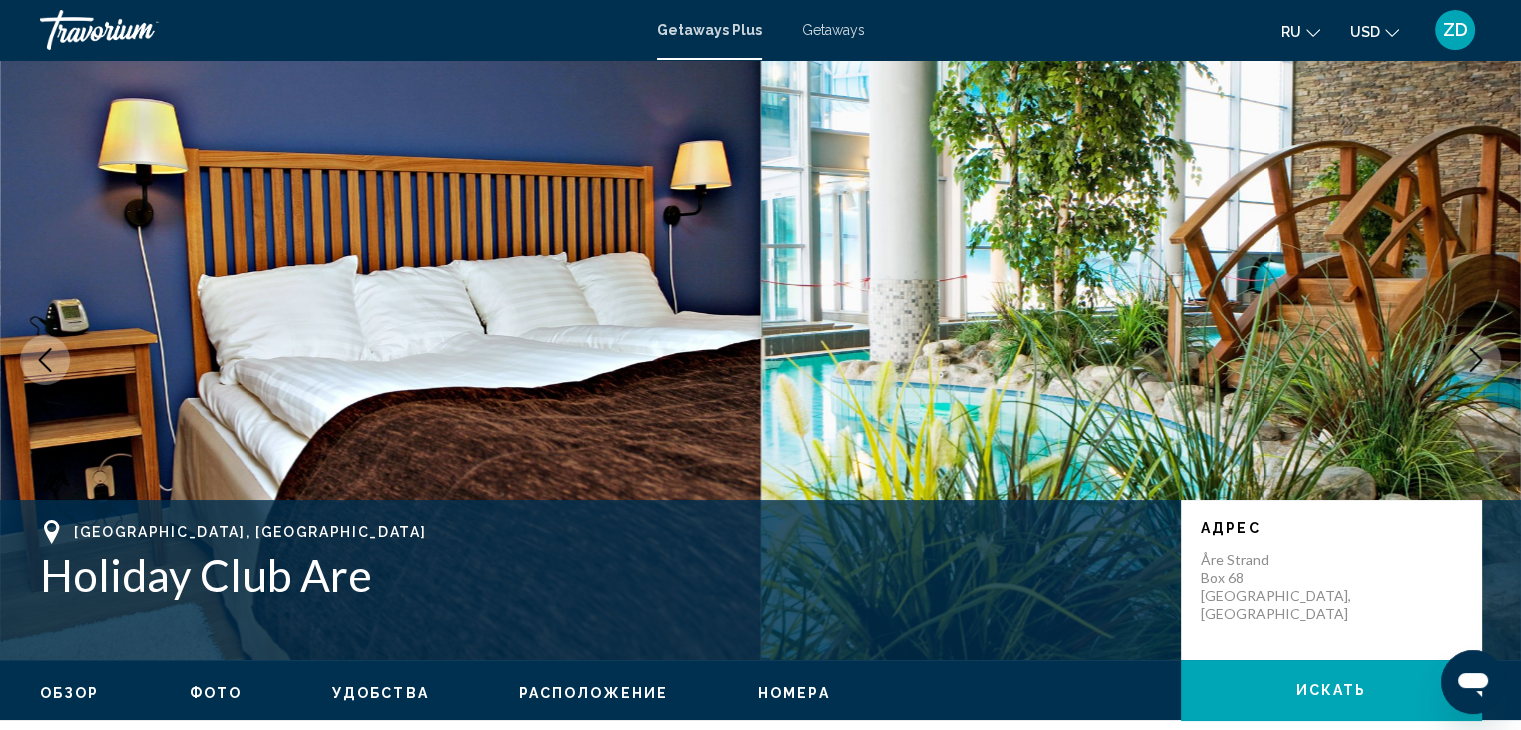 click at bounding box center (1476, 360) 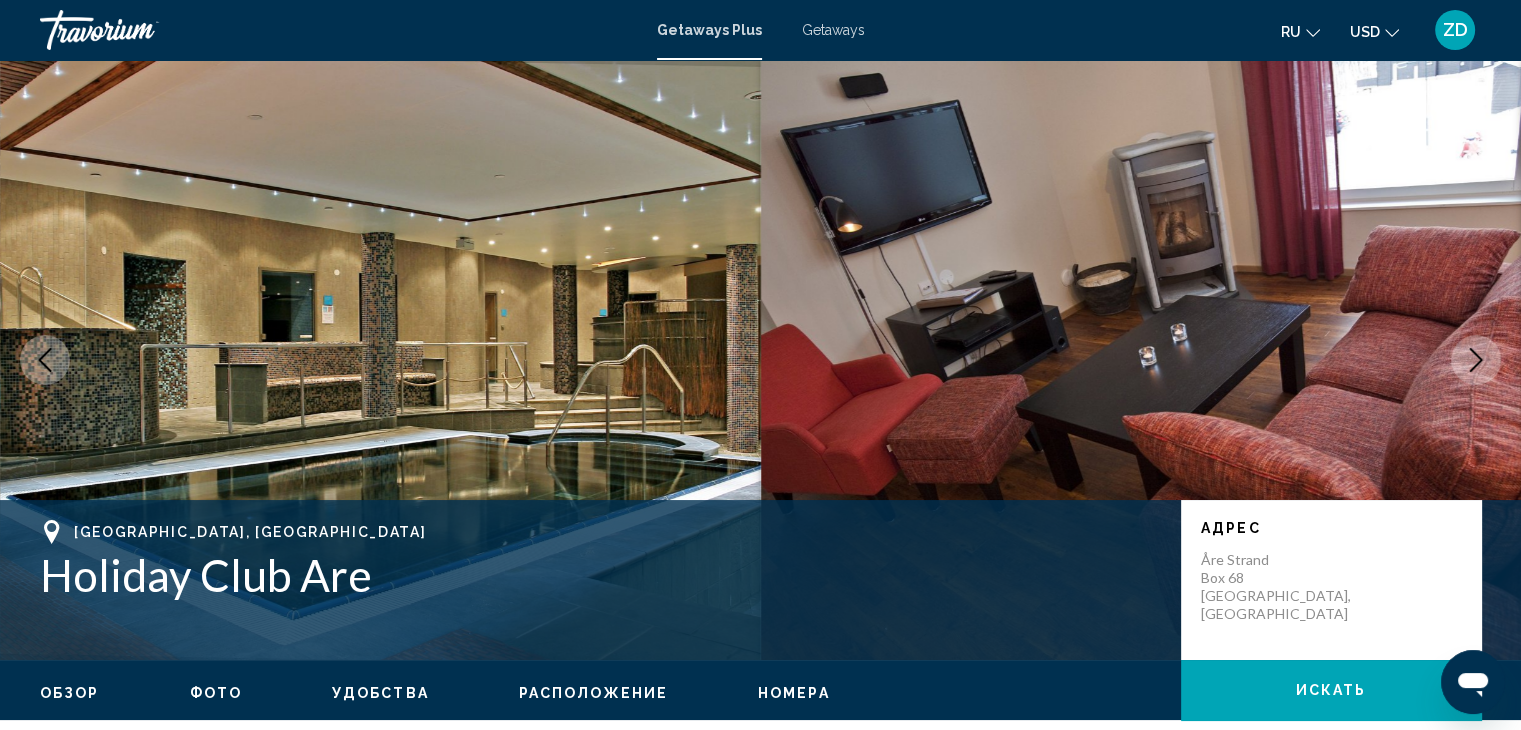 click at bounding box center [1476, 360] 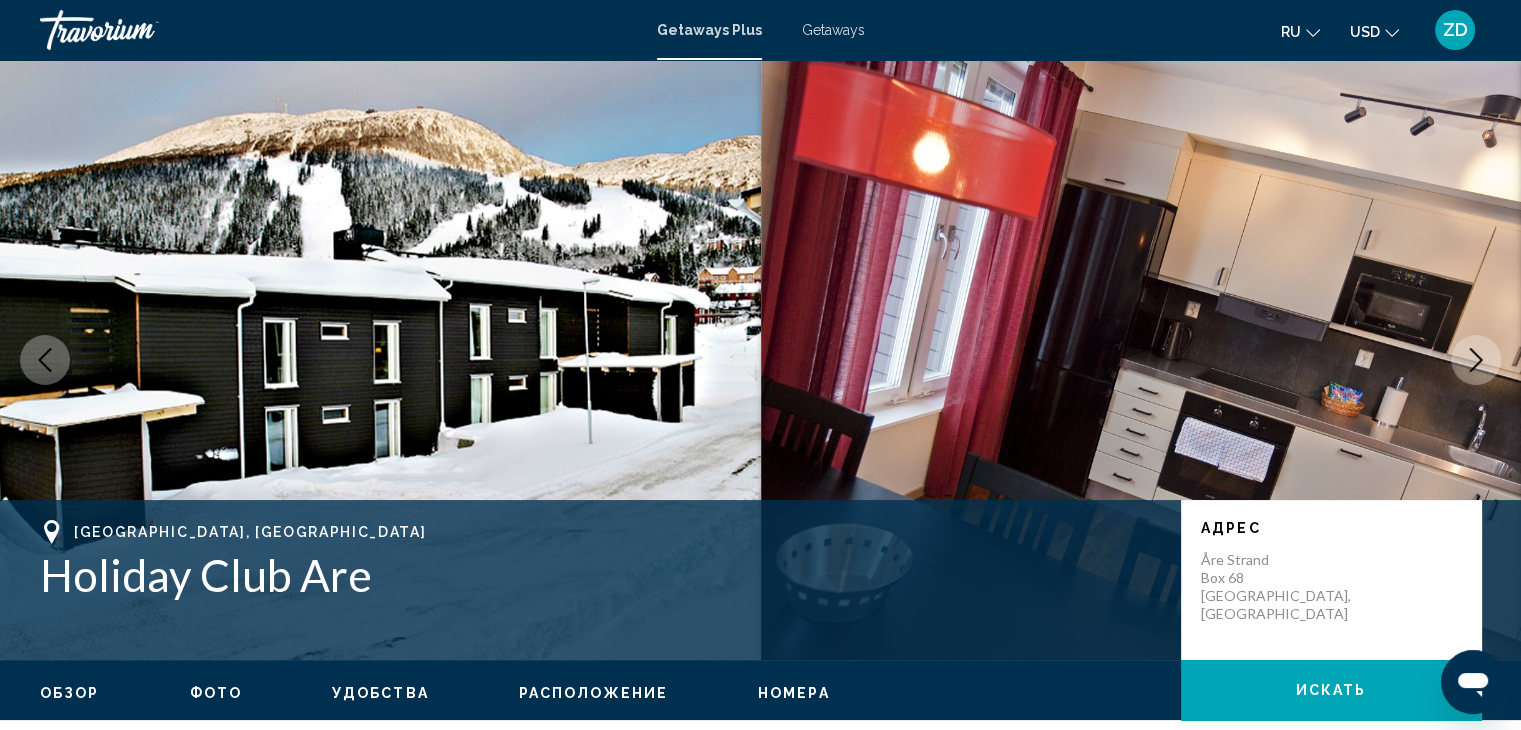click at bounding box center (1476, 360) 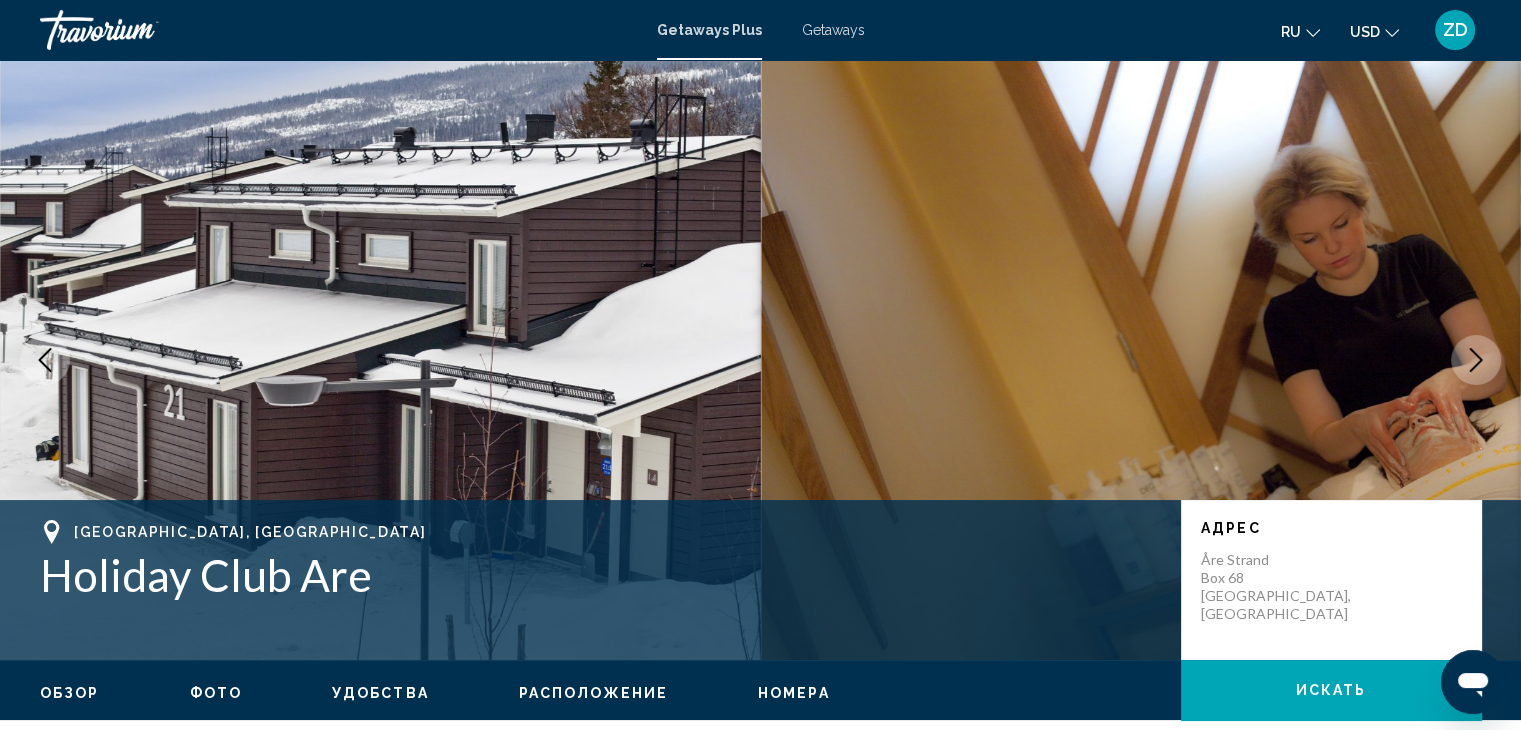 click at bounding box center (1476, 360) 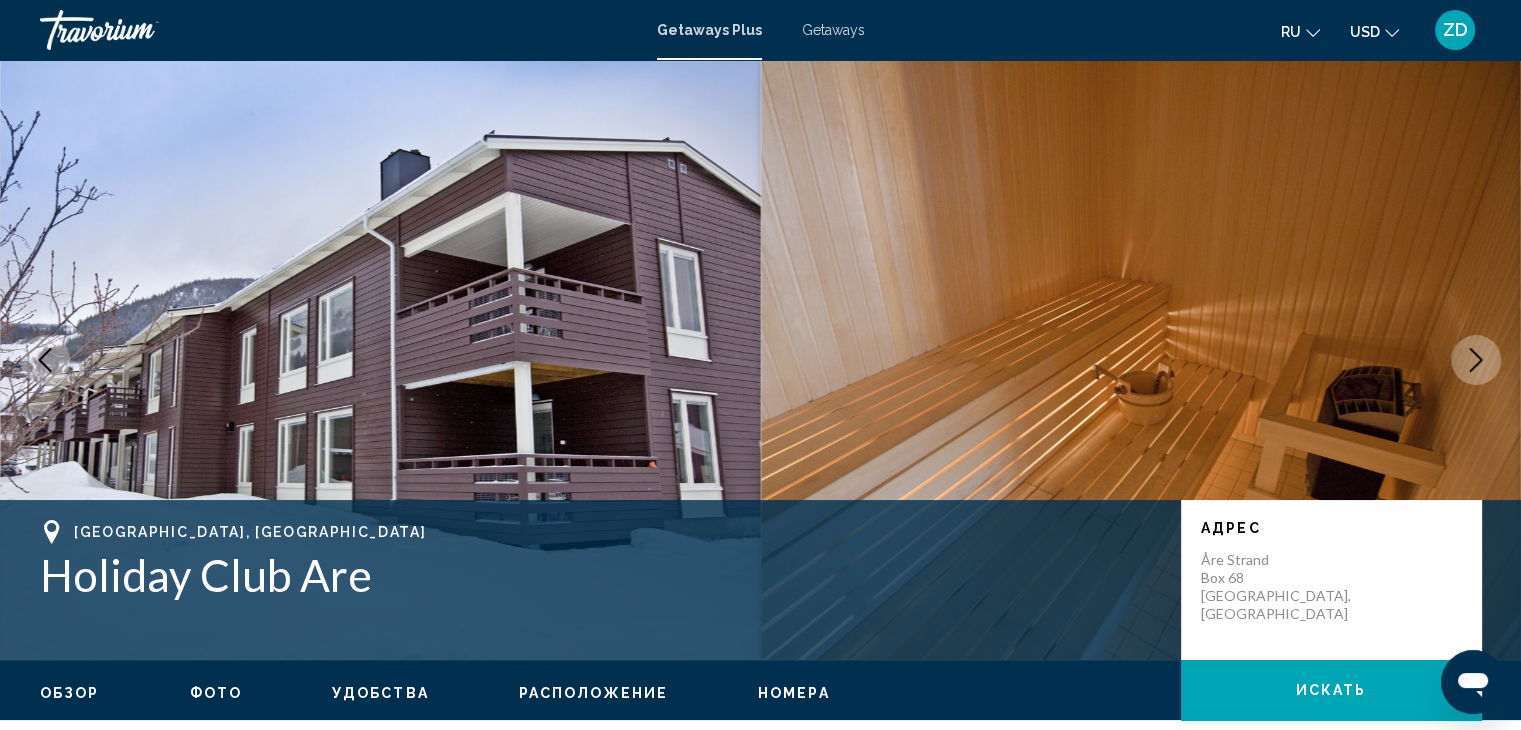 scroll, scrollTop: 638, scrollLeft: 0, axis: vertical 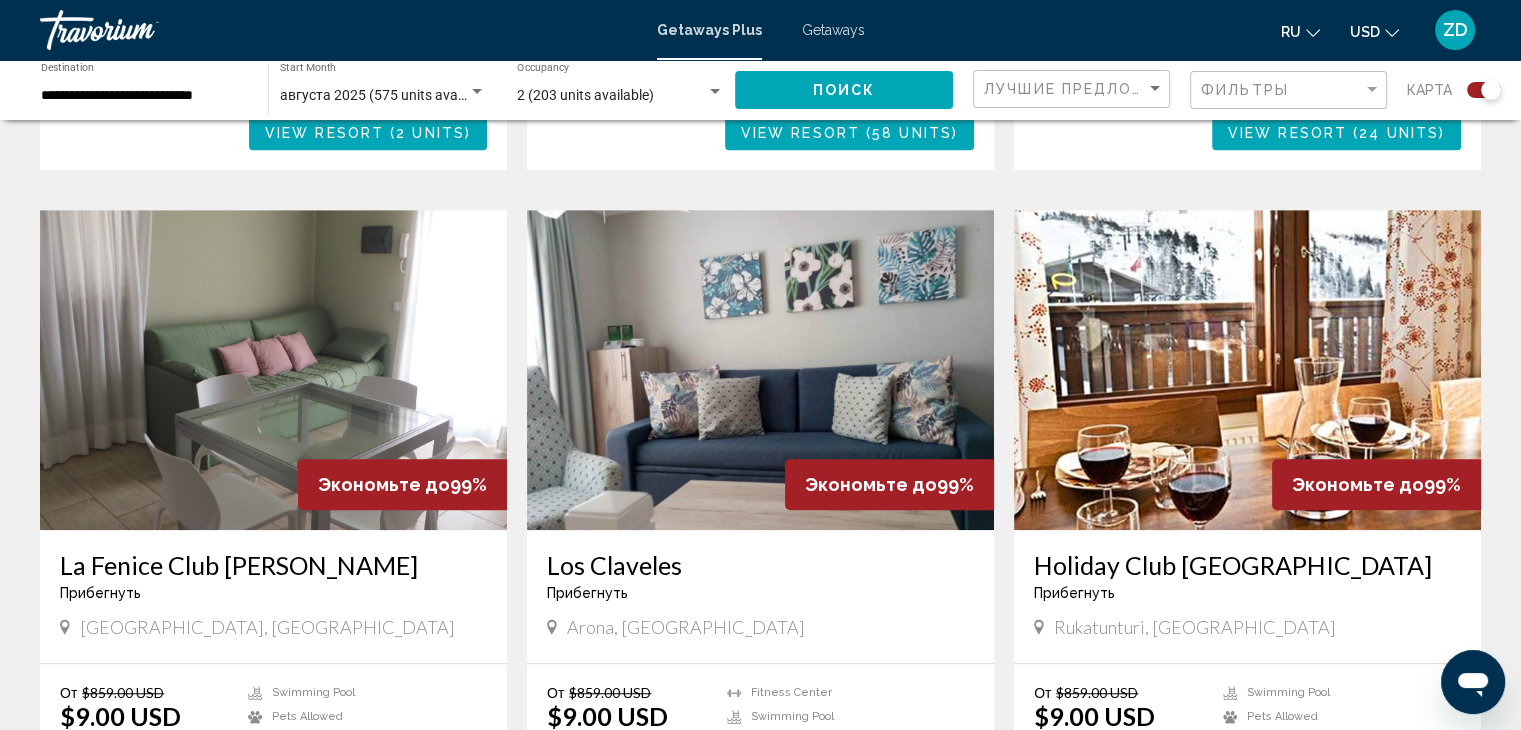 click at bounding box center [273, 370] 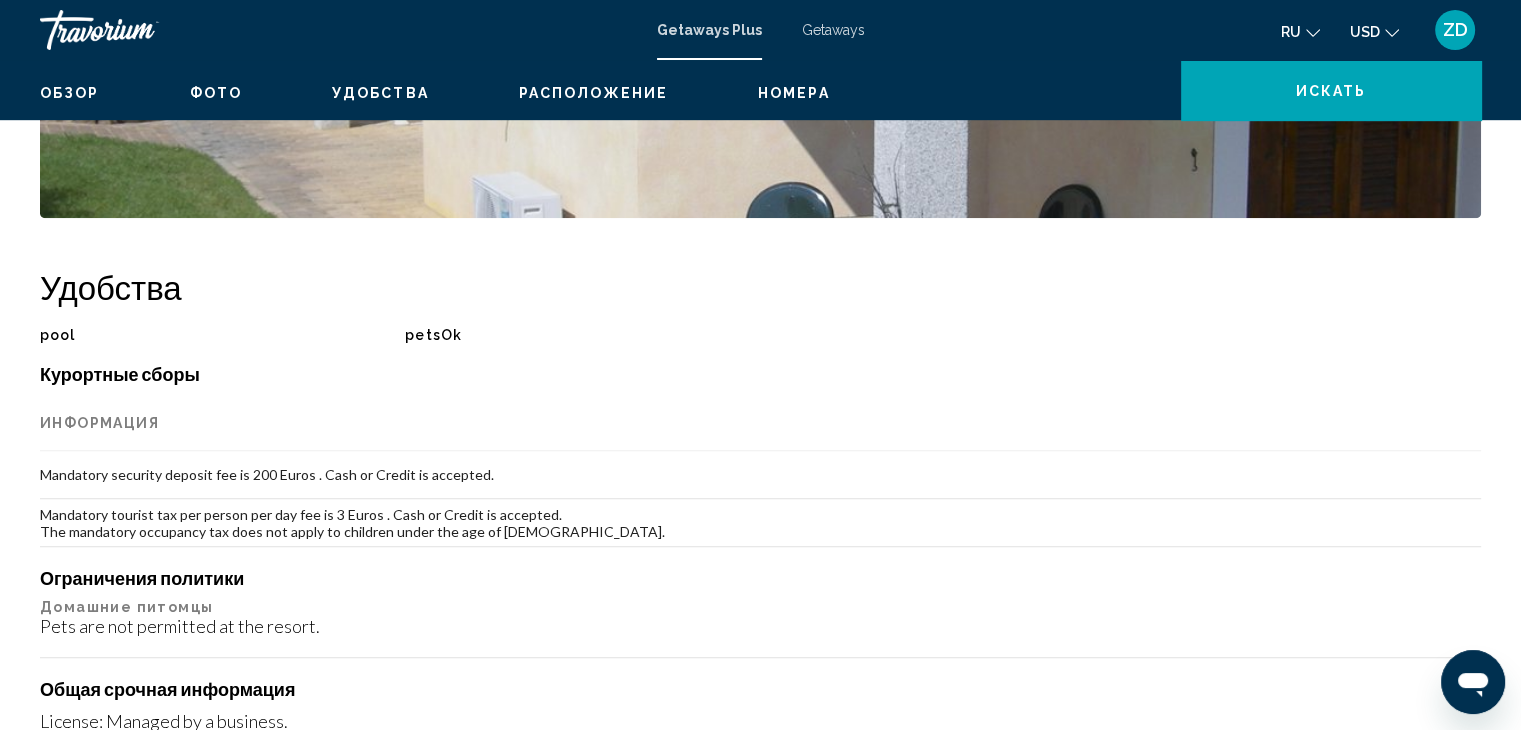 scroll, scrollTop: 0, scrollLeft: 0, axis: both 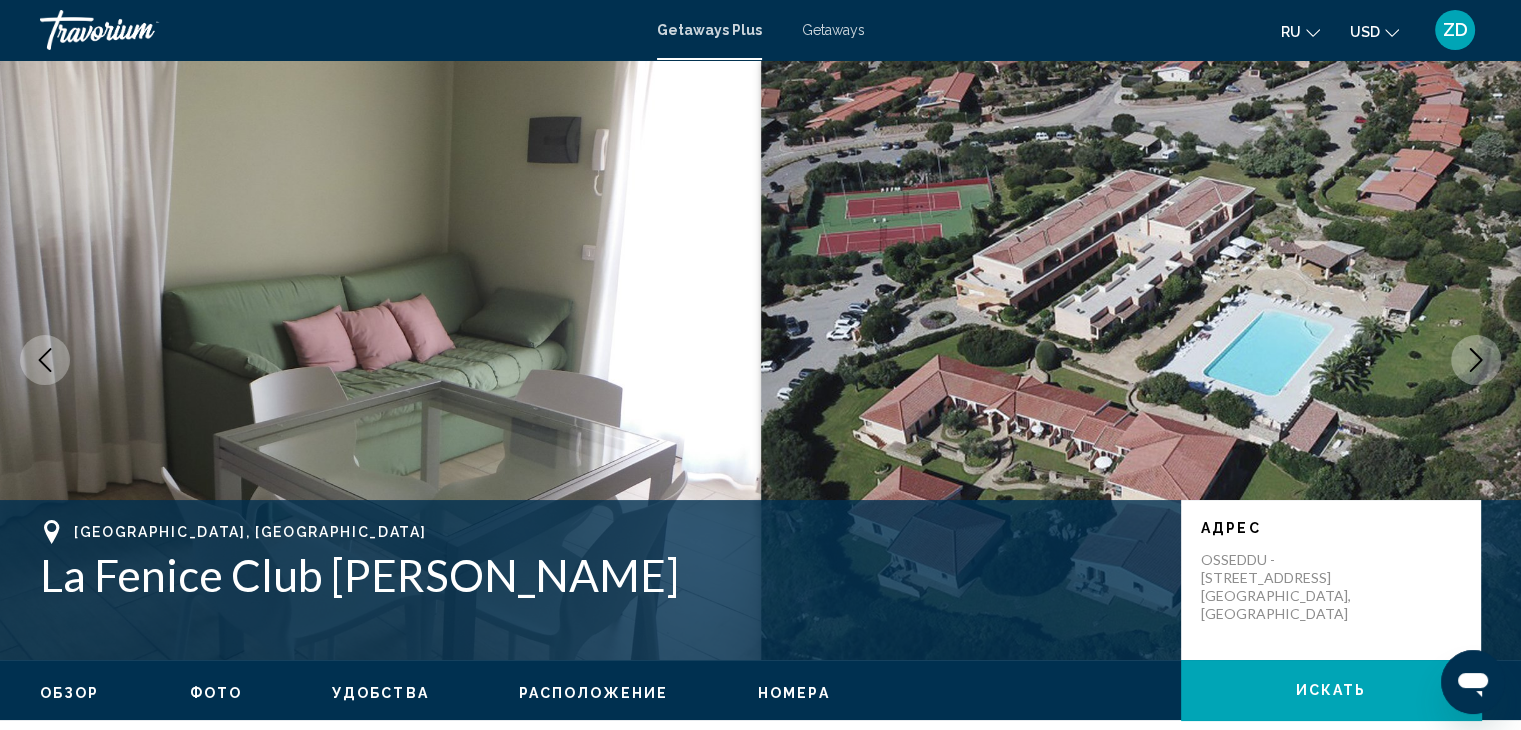 click 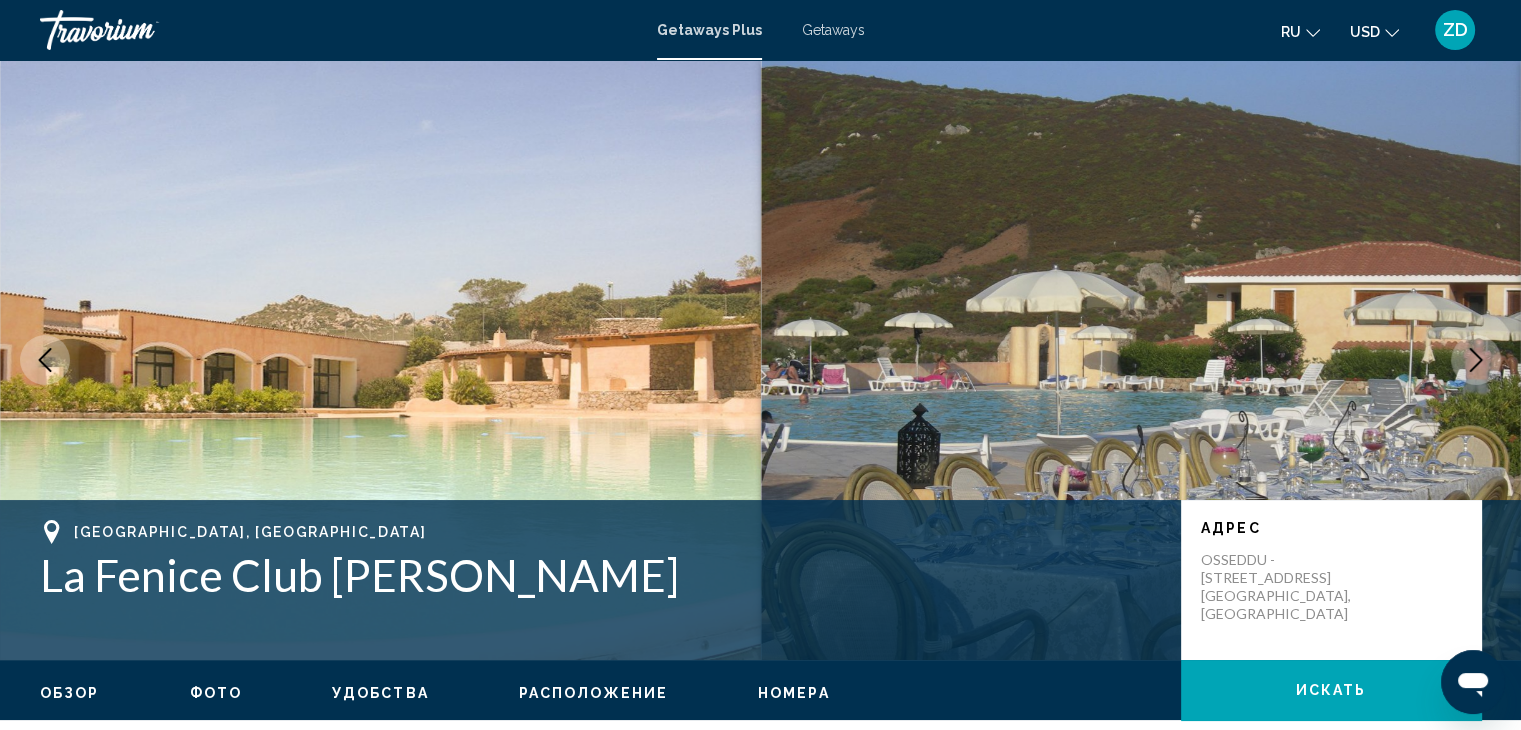 click 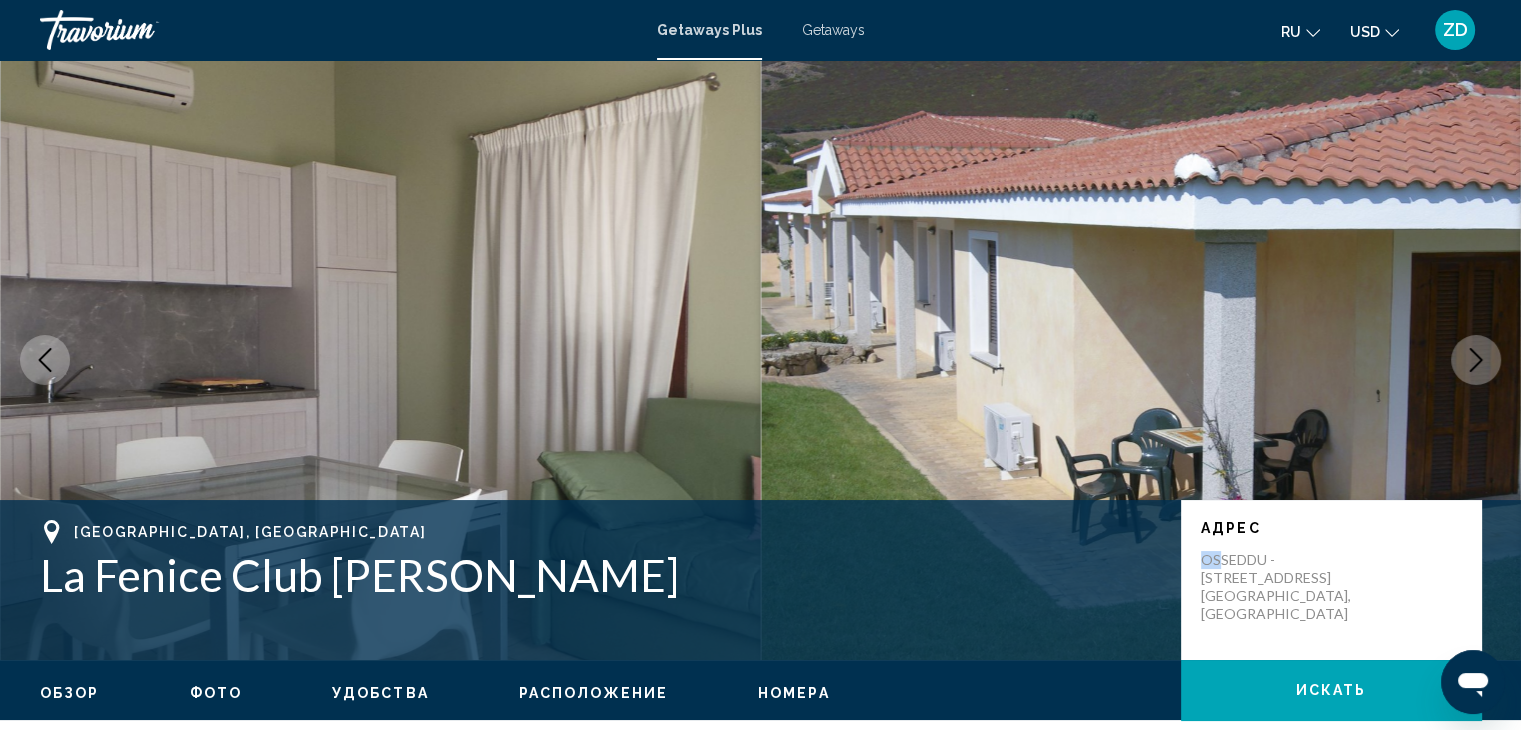 drag, startPoint x: 1200, startPoint y: 550, endPoint x: 1235, endPoint y: 553, distance: 35.128338 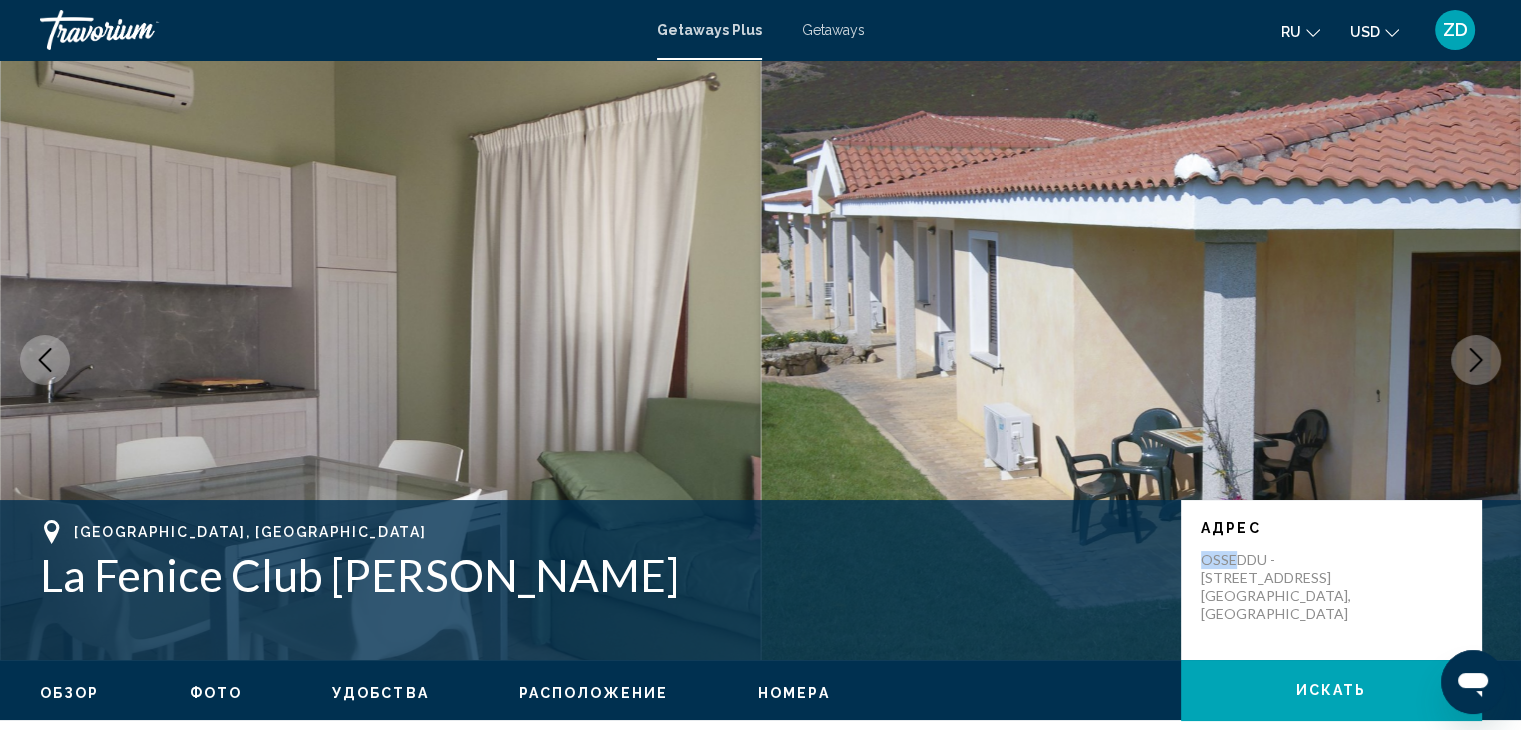 click on "OSSEDDU - [STREET_ADDRESS]" at bounding box center (1281, 587) 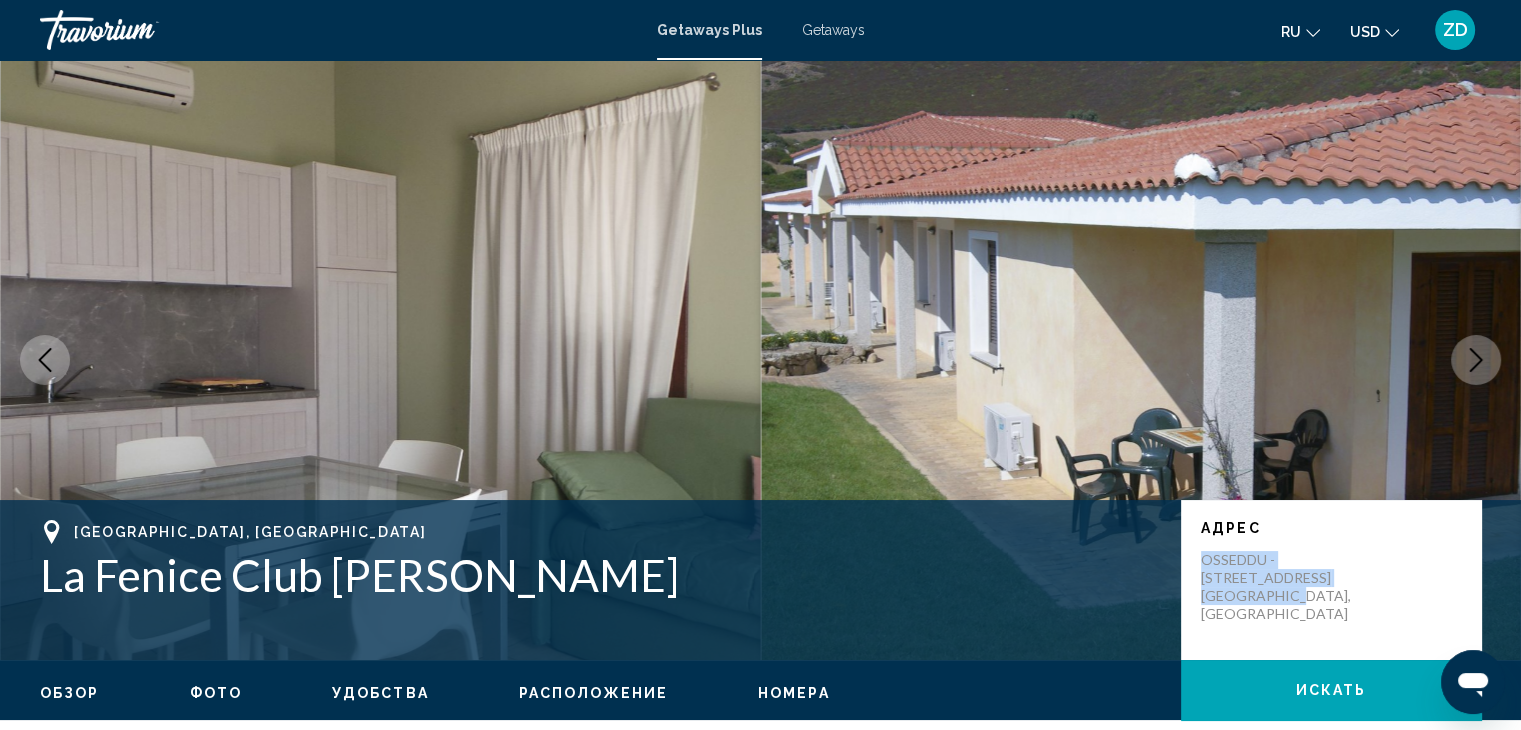 drag, startPoint x: 1204, startPoint y: 559, endPoint x: 1282, endPoint y: 599, distance: 87.658424 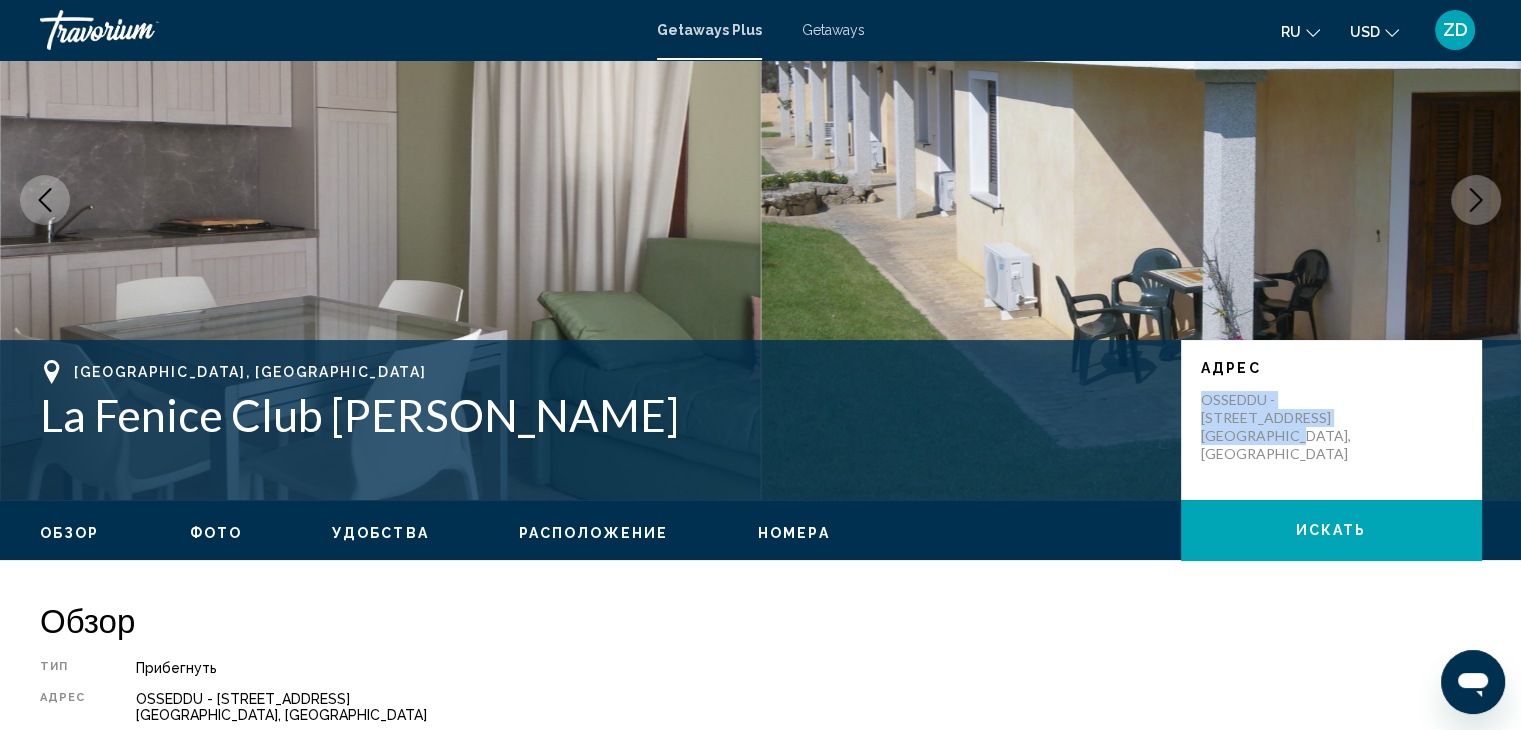 scroll, scrollTop: 638, scrollLeft: 0, axis: vertical 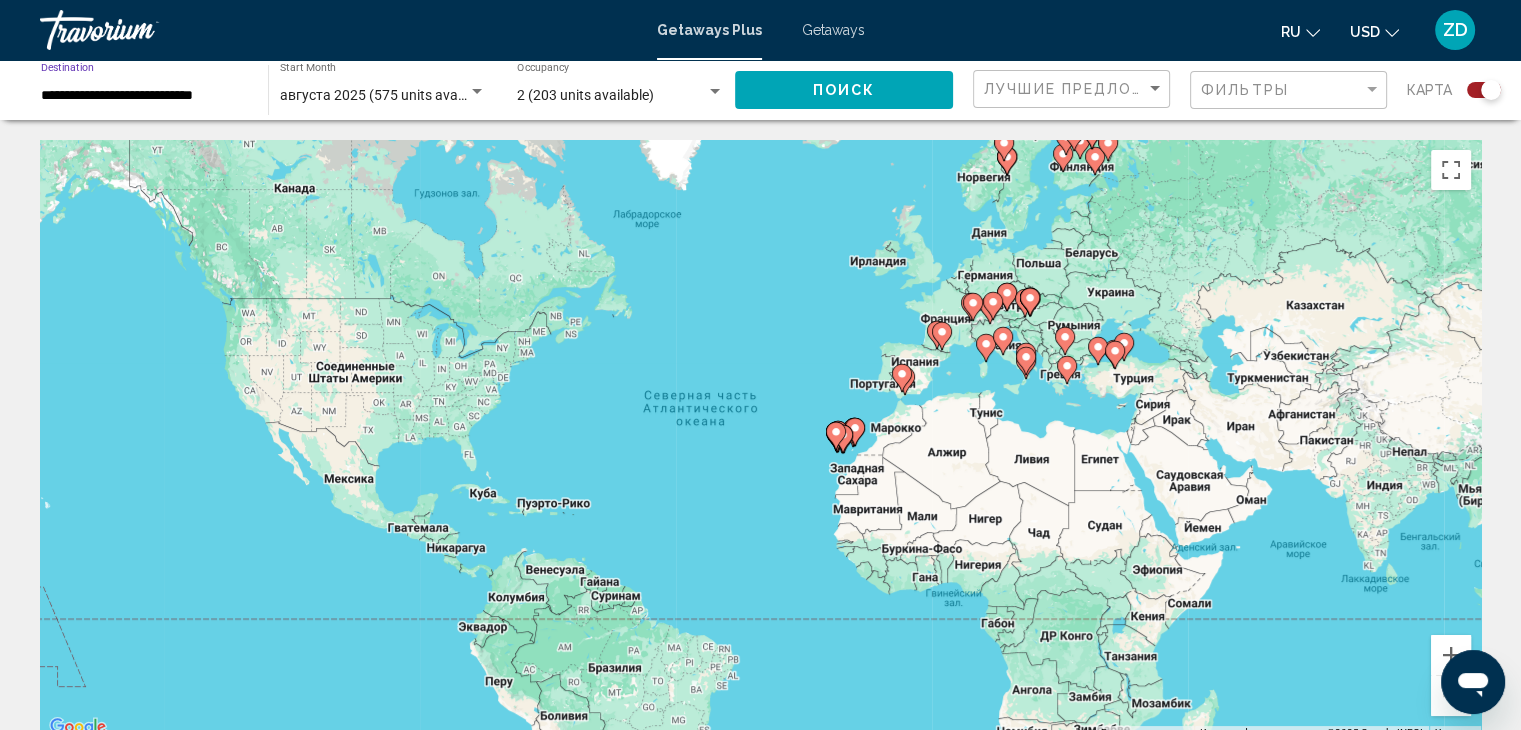 click on "**********" at bounding box center (144, 96) 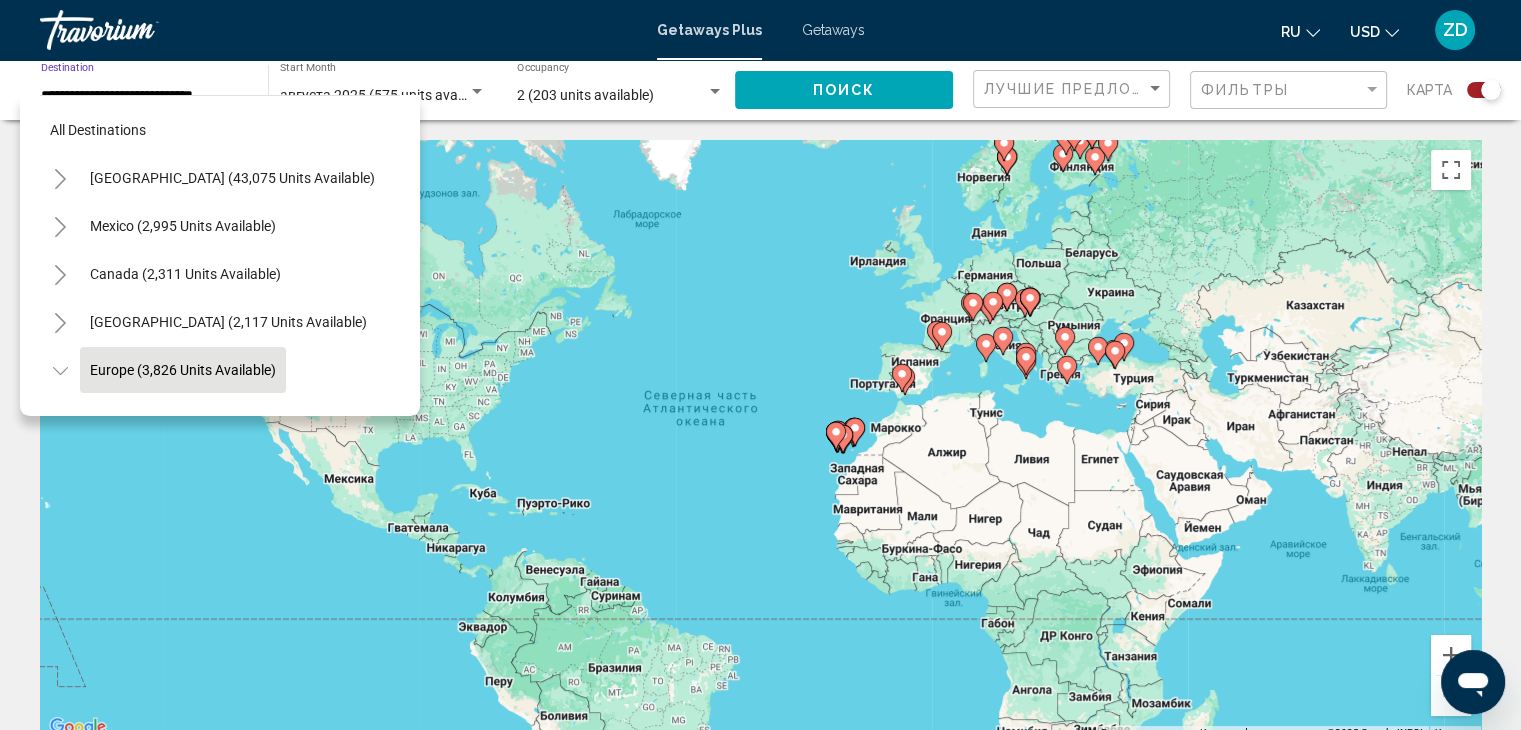 scroll, scrollTop: 126, scrollLeft: 0, axis: vertical 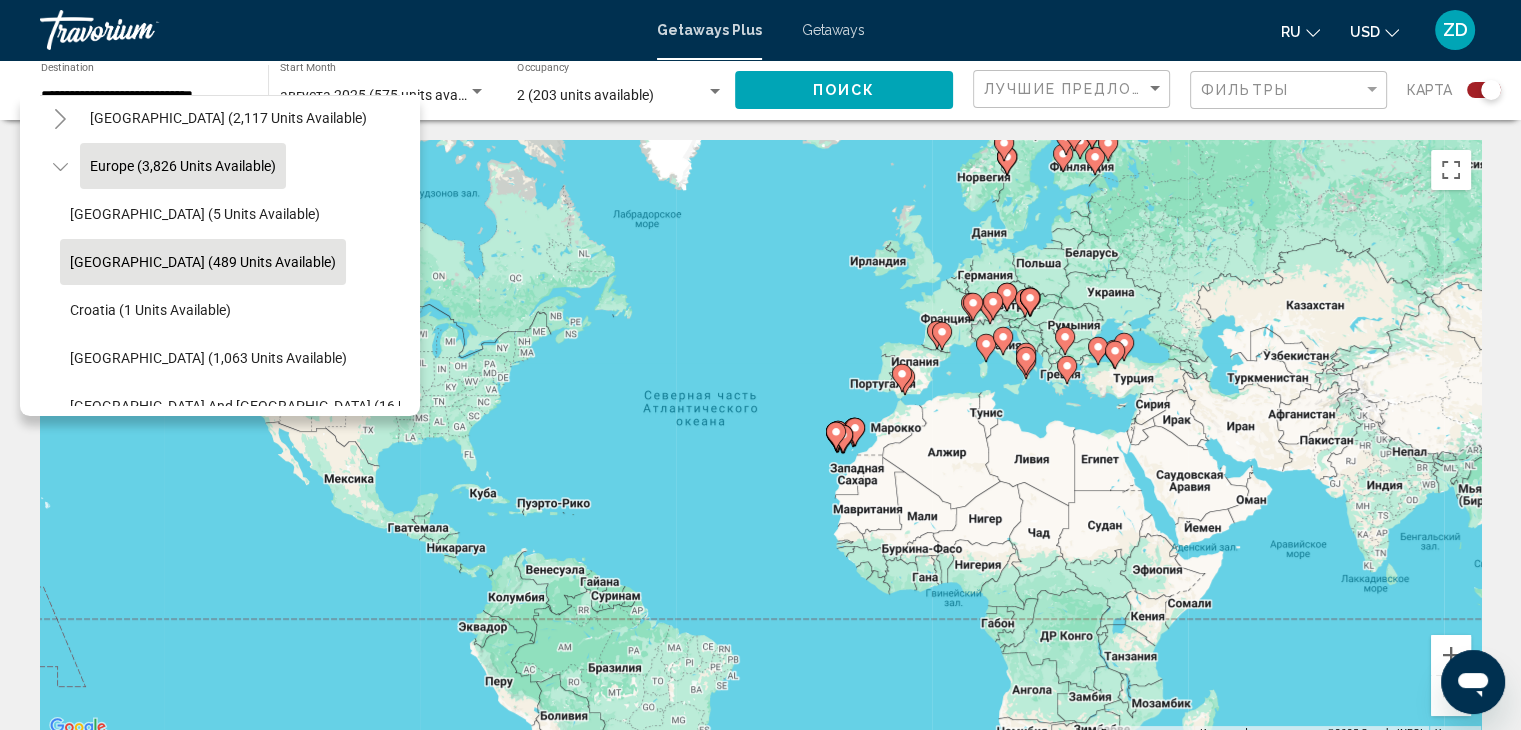click on "[GEOGRAPHIC_DATA] (489 units available)" 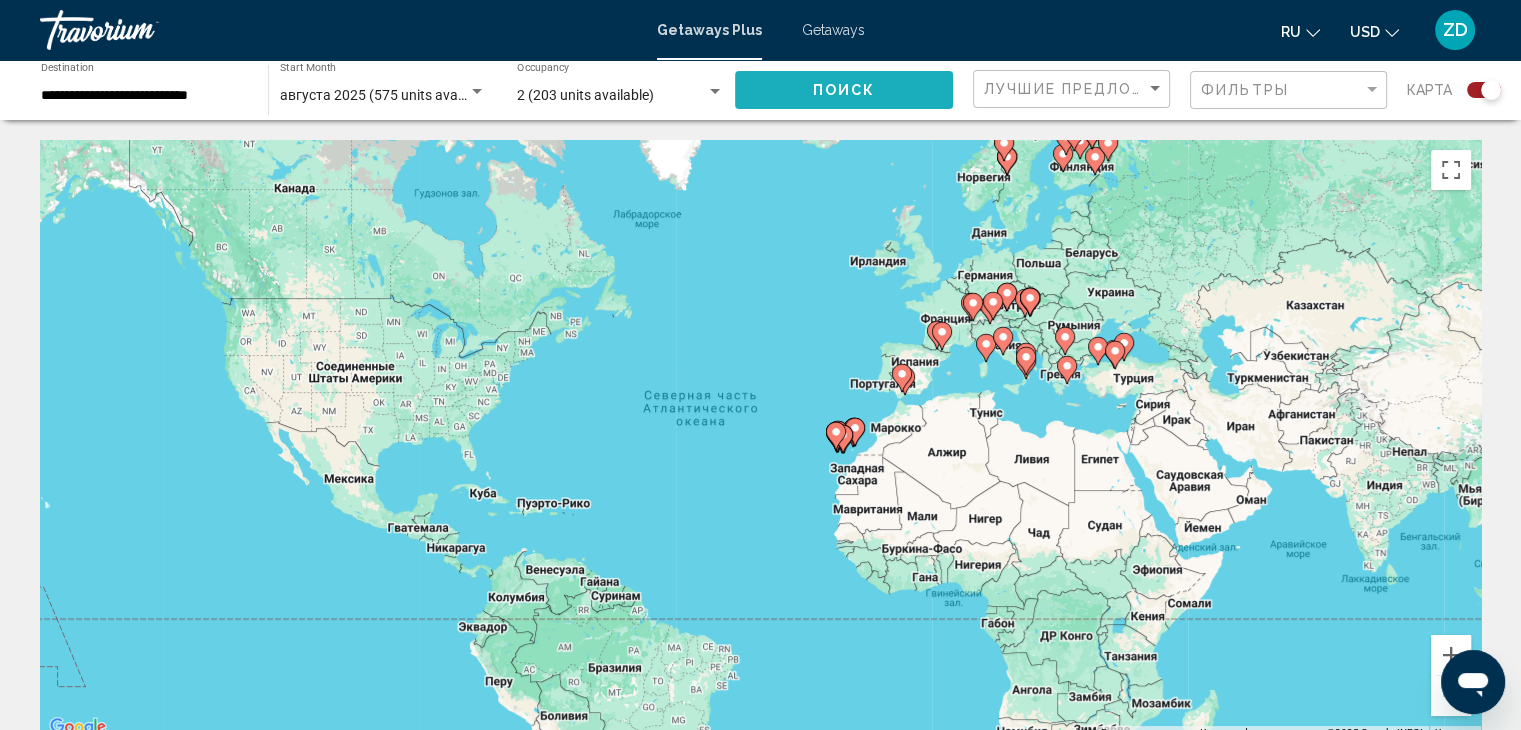 click on "Поиск" 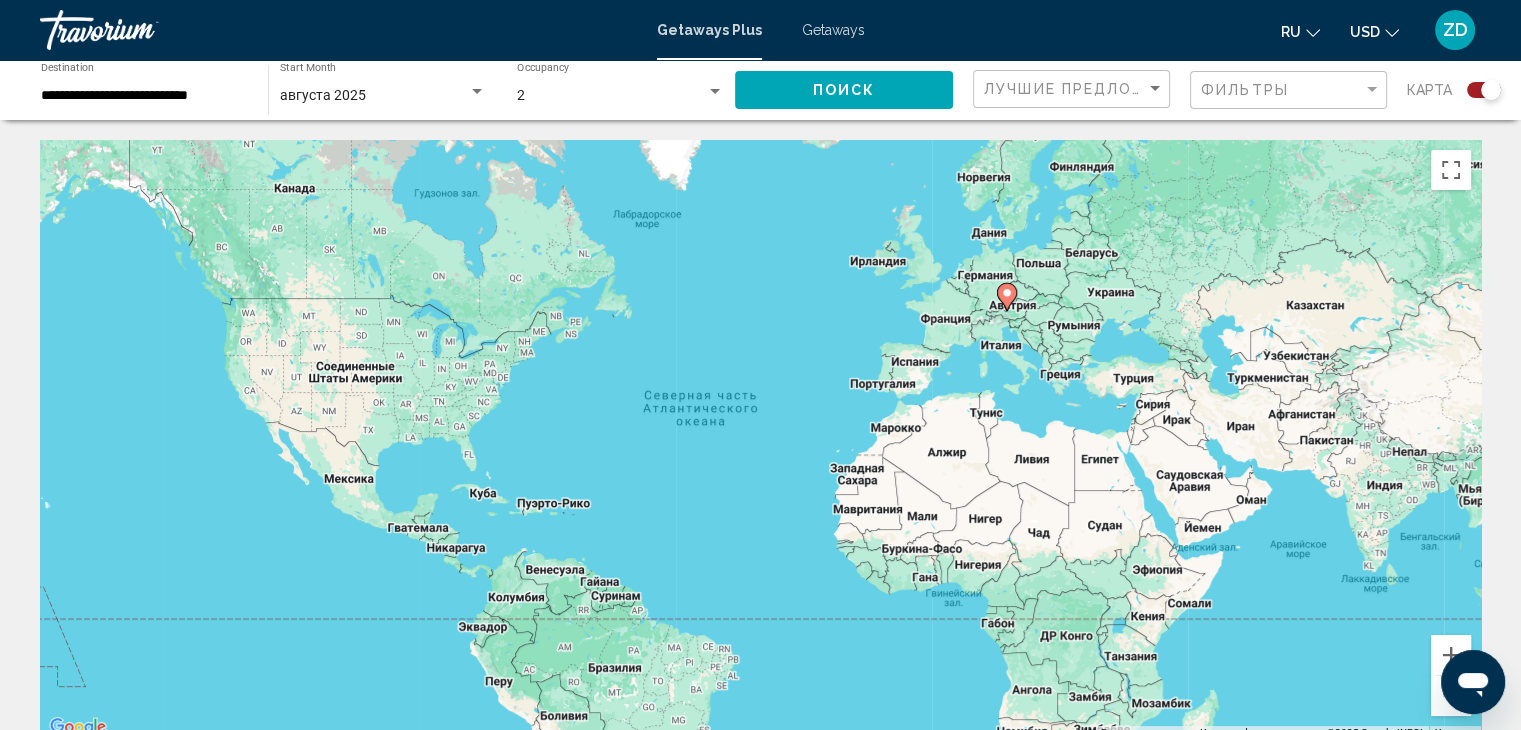 scroll, scrollTop: 638, scrollLeft: 0, axis: vertical 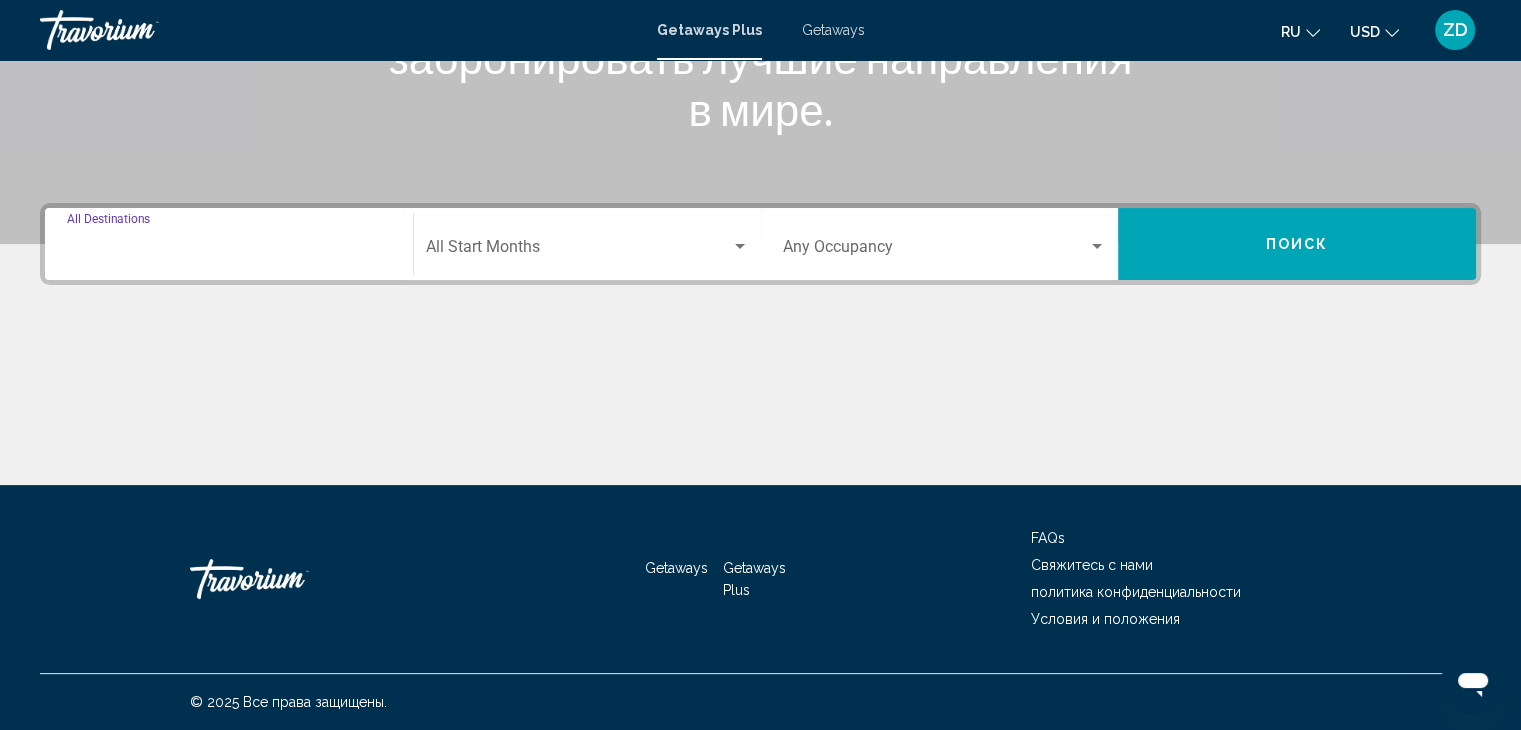 click on "Destination All Destinations" at bounding box center (229, 251) 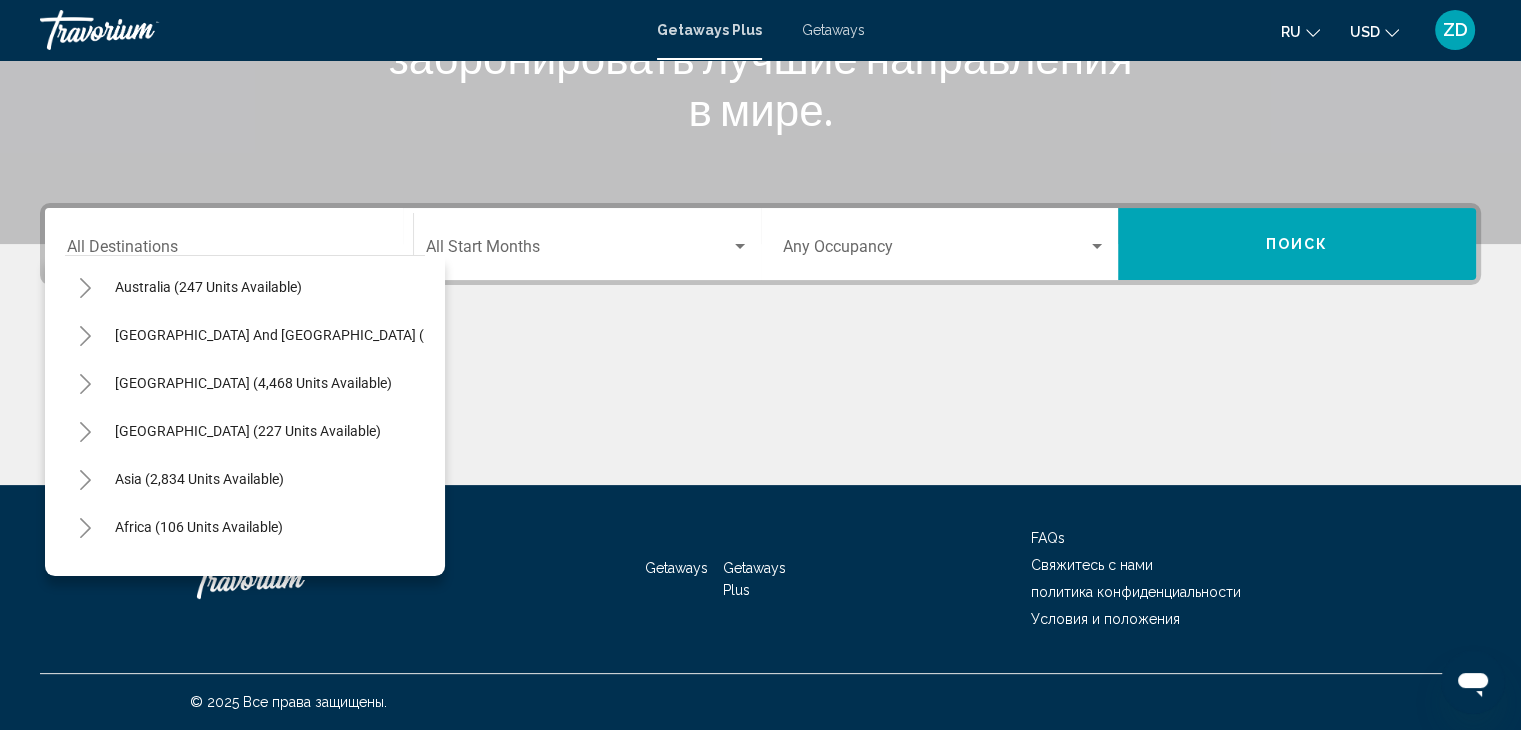 scroll, scrollTop: 293, scrollLeft: 0, axis: vertical 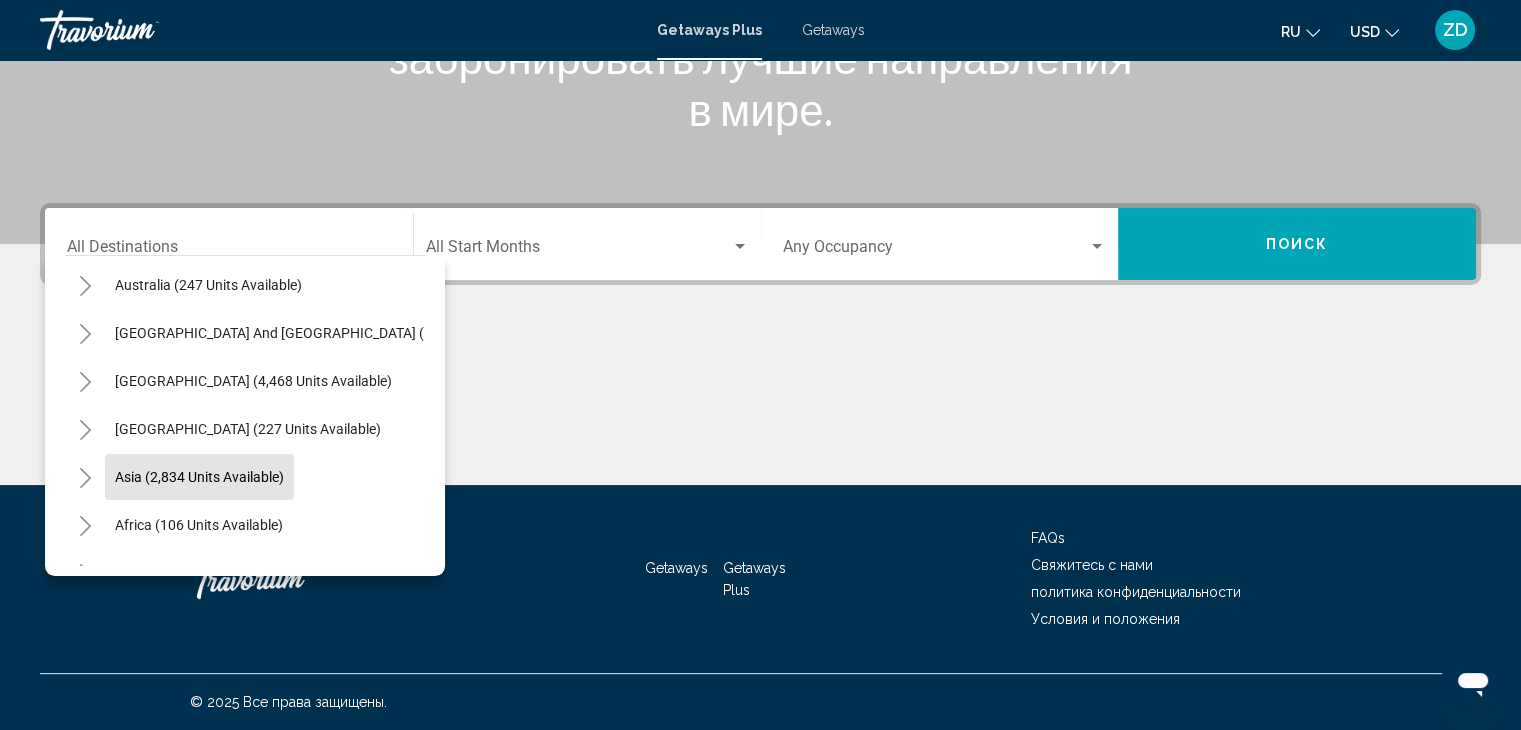 click on "Asia (2,834 units available)" at bounding box center (199, 525) 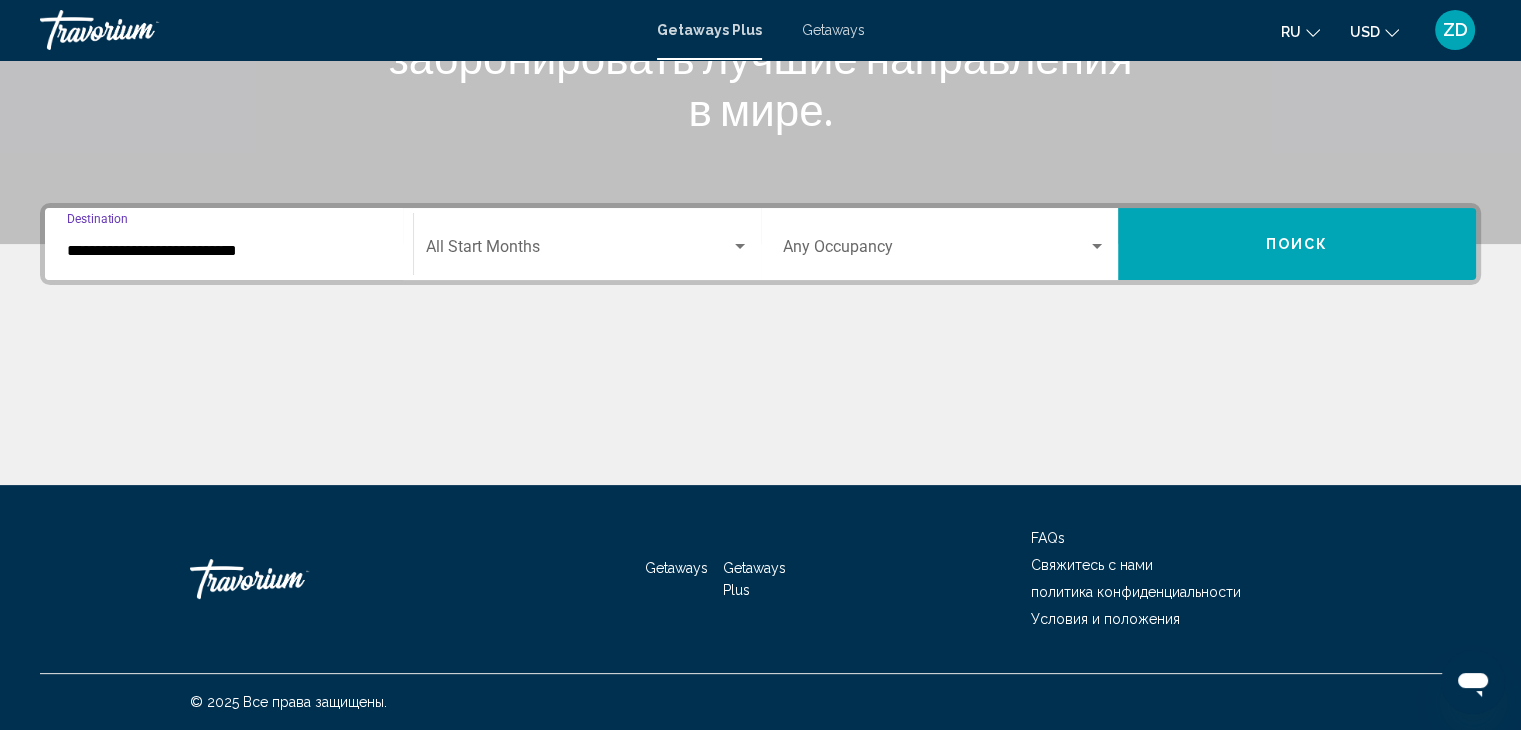 click on "Start Month All Start Months" 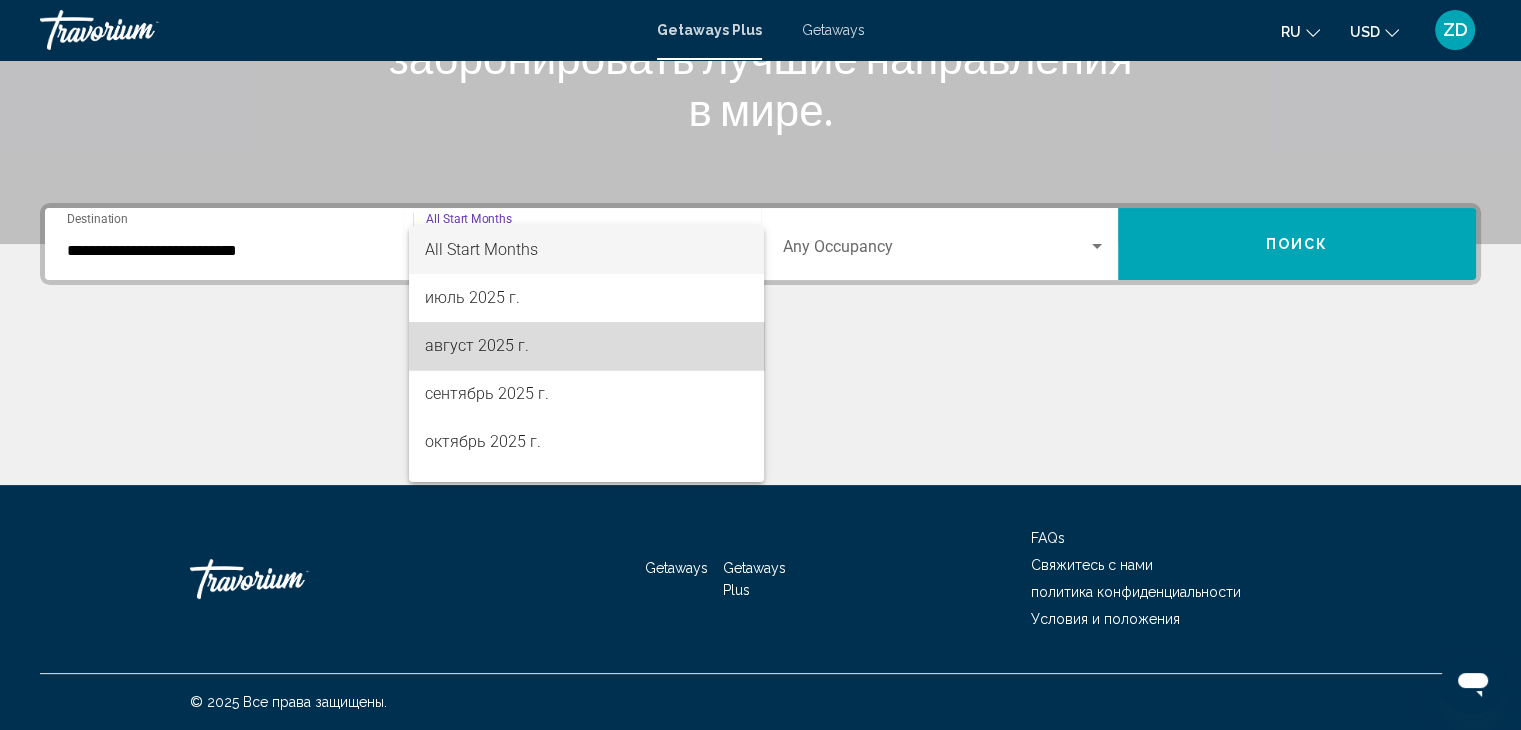 click on "август 2025 г." at bounding box center (586, 346) 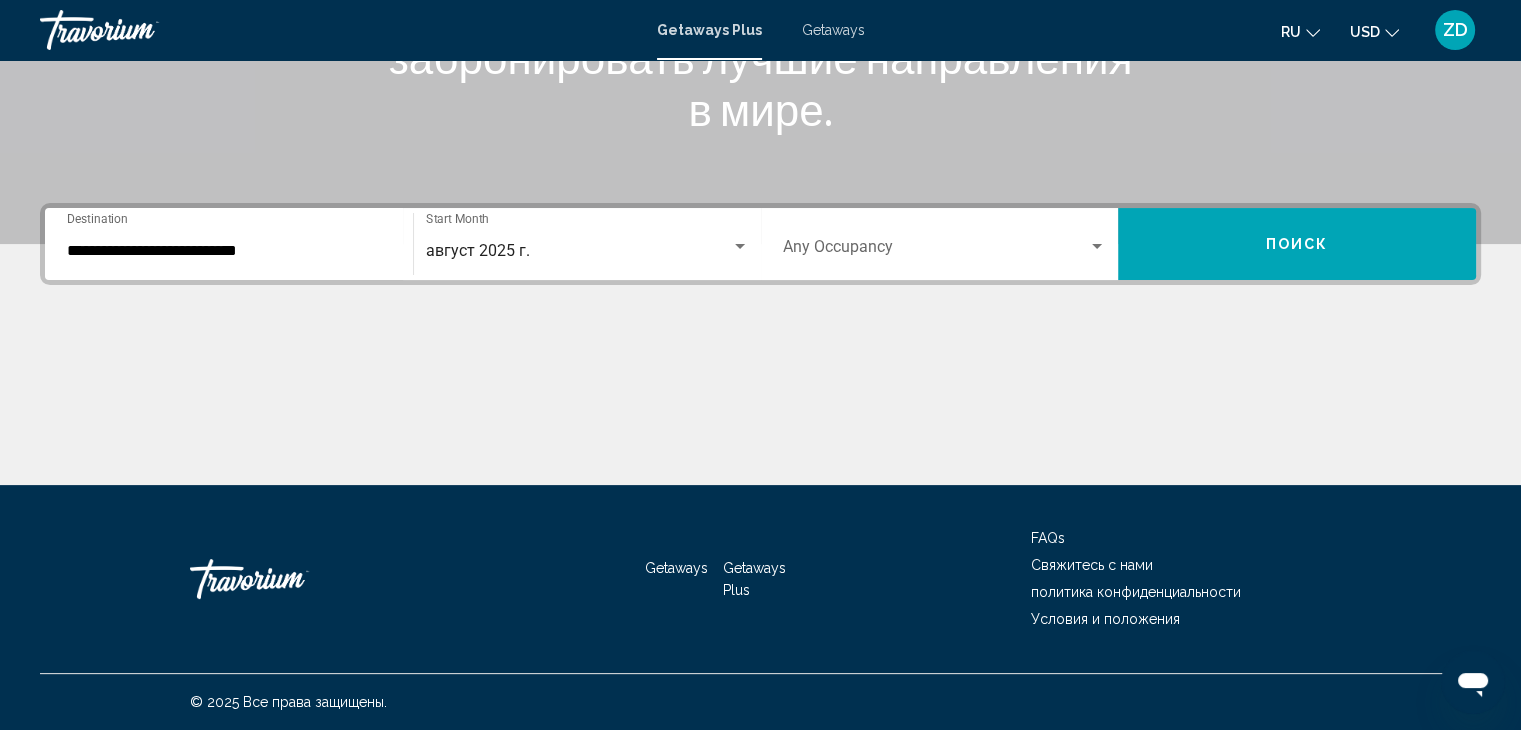 click on "Occupancy Any Occupancy" at bounding box center [945, 244] 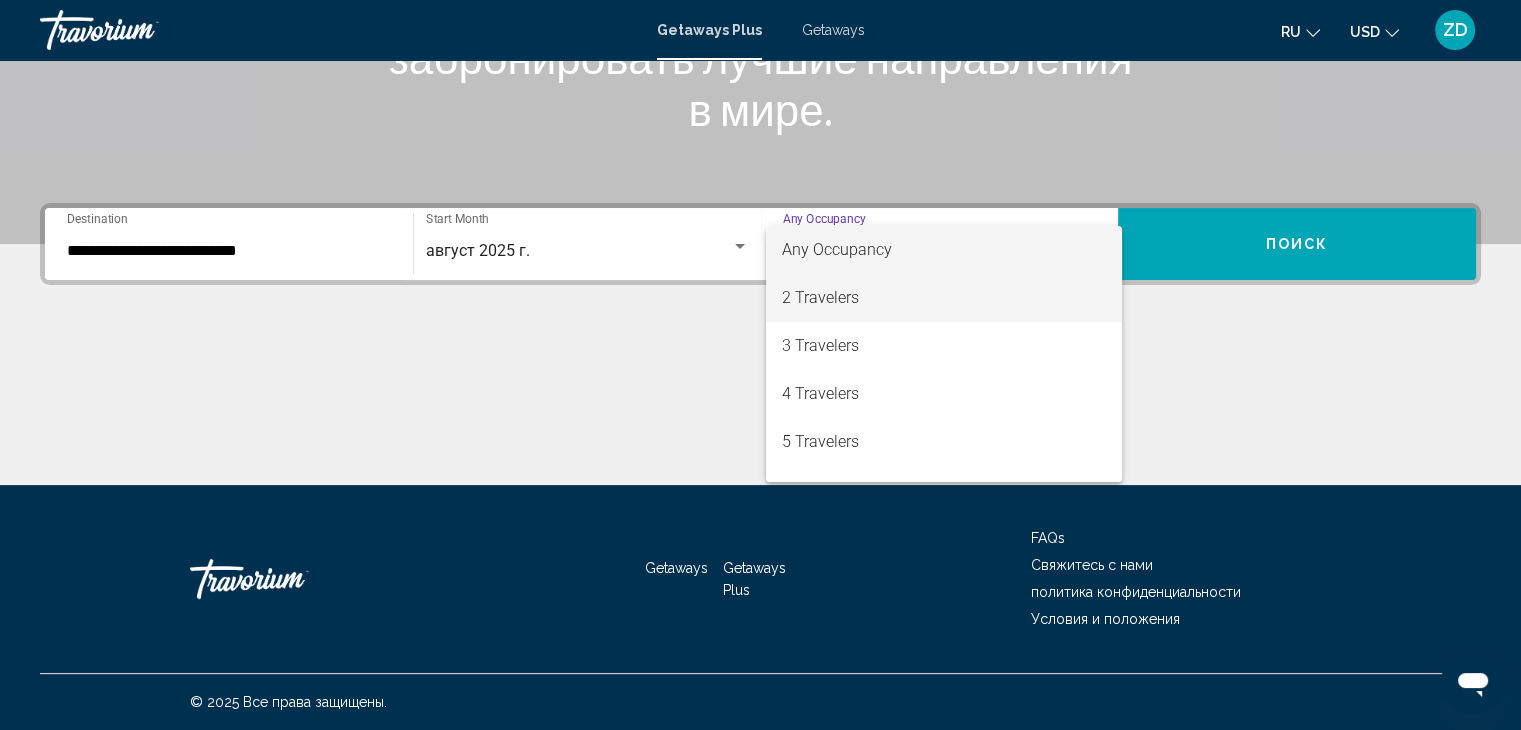 click on "2 Travelers" at bounding box center (944, 298) 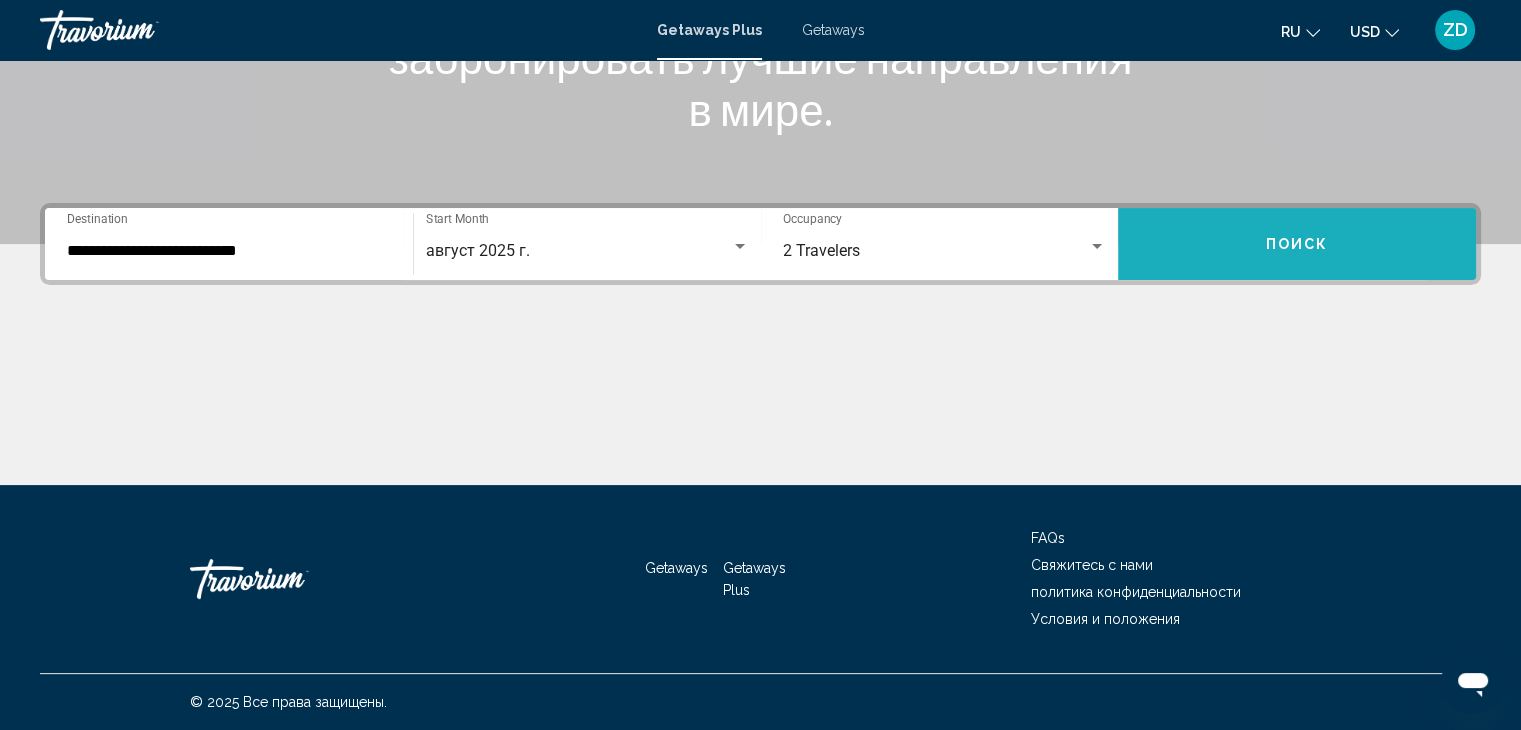 click on "Поиск" at bounding box center [1297, 244] 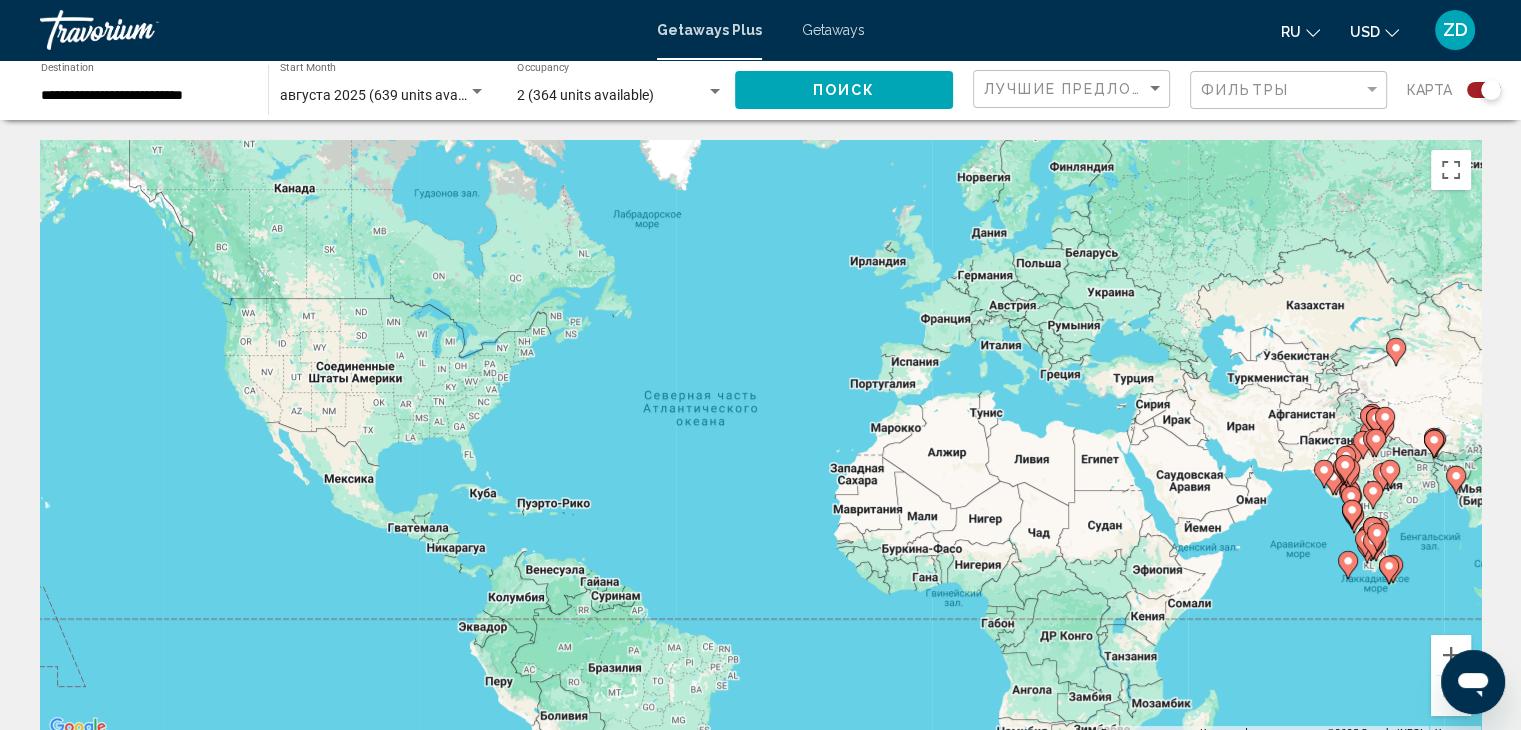 scroll, scrollTop: 638, scrollLeft: 0, axis: vertical 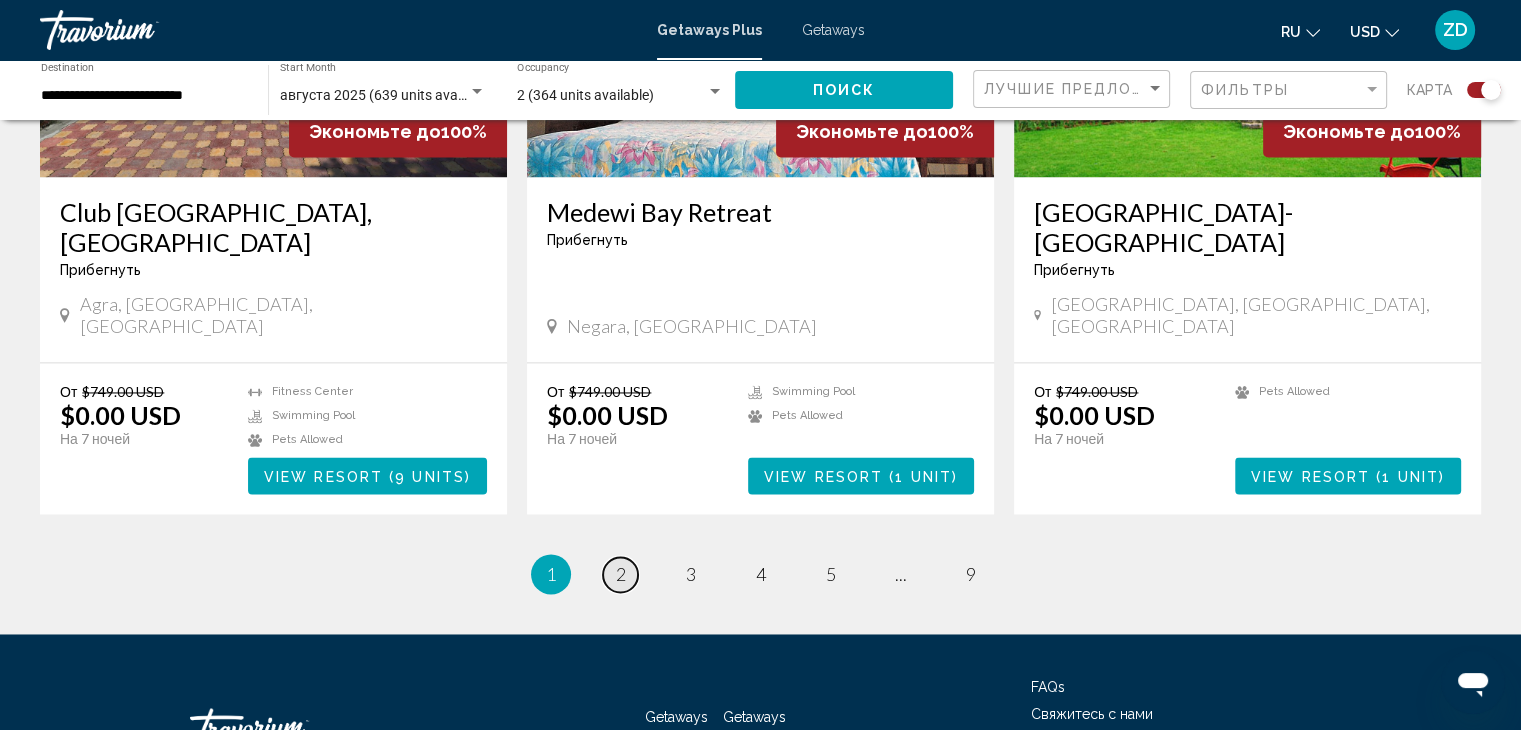 click on "page  2" at bounding box center (620, 574) 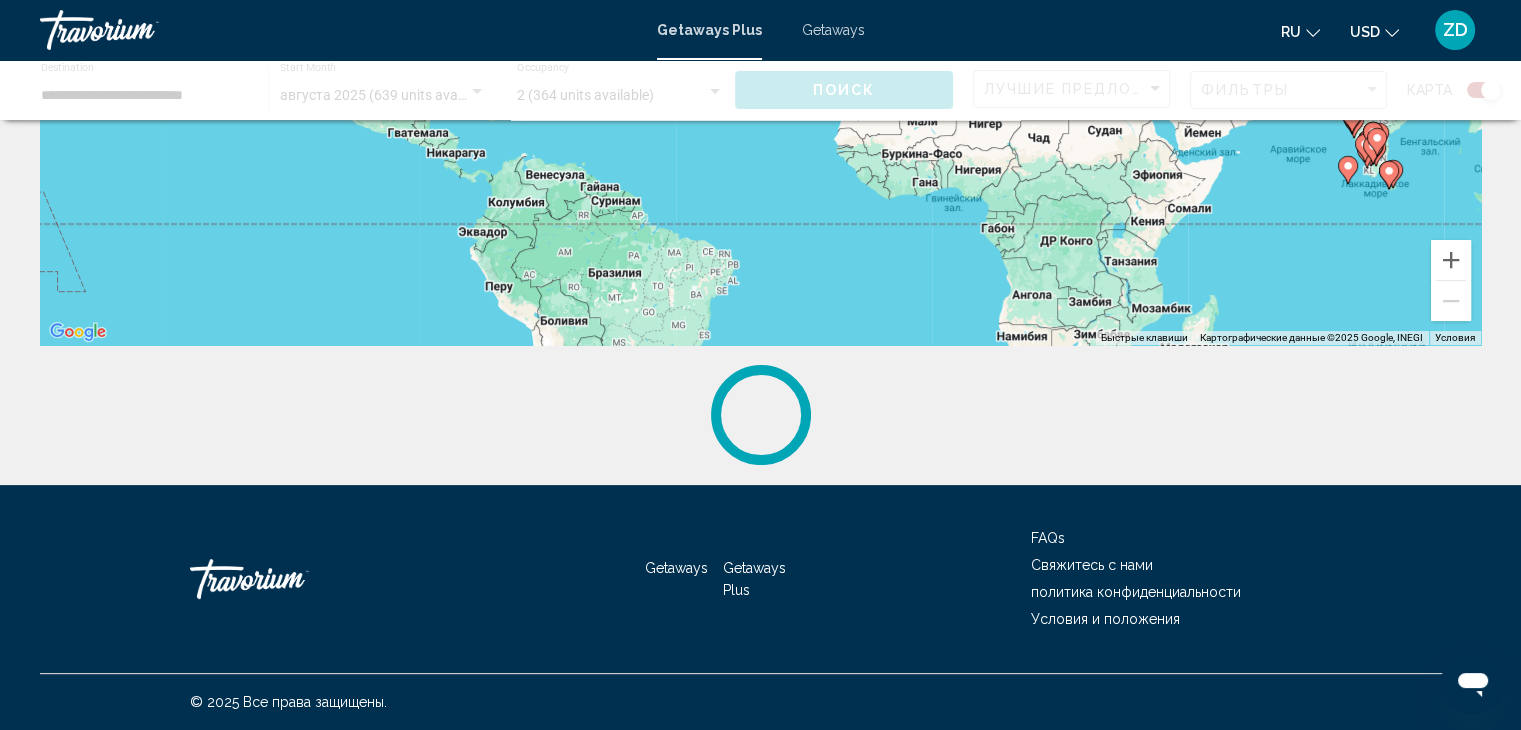 scroll, scrollTop: 0, scrollLeft: 0, axis: both 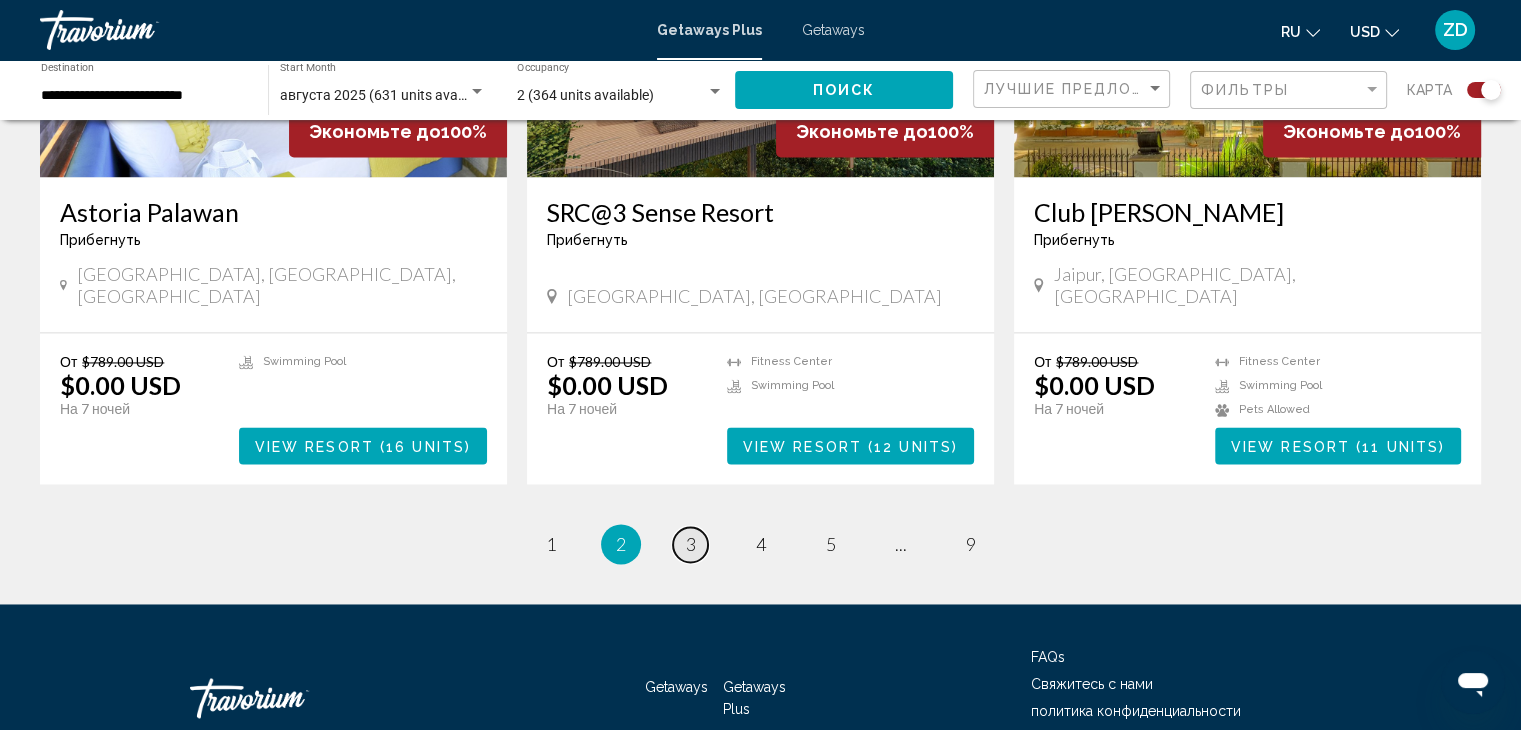 click on "page  3" at bounding box center (690, 544) 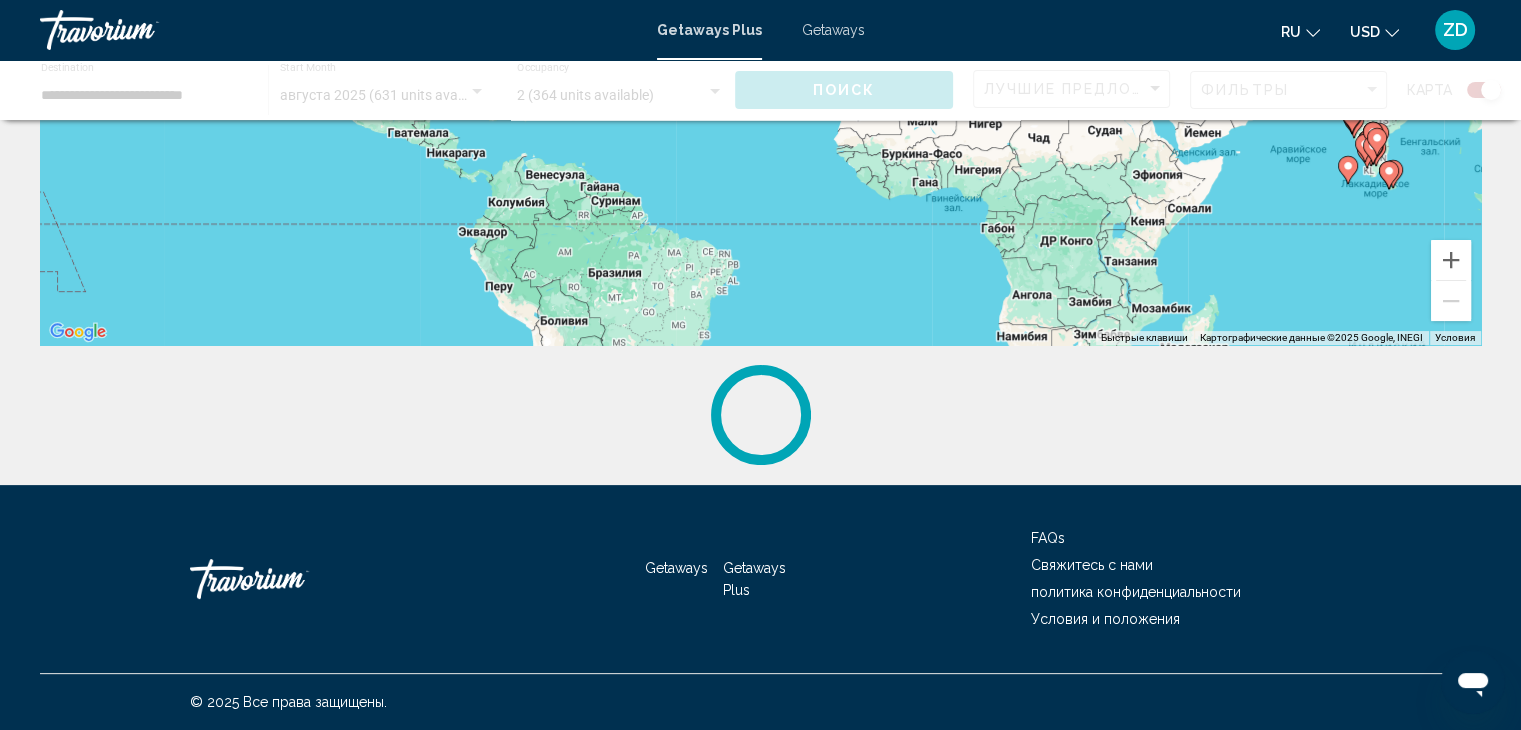scroll, scrollTop: 0, scrollLeft: 0, axis: both 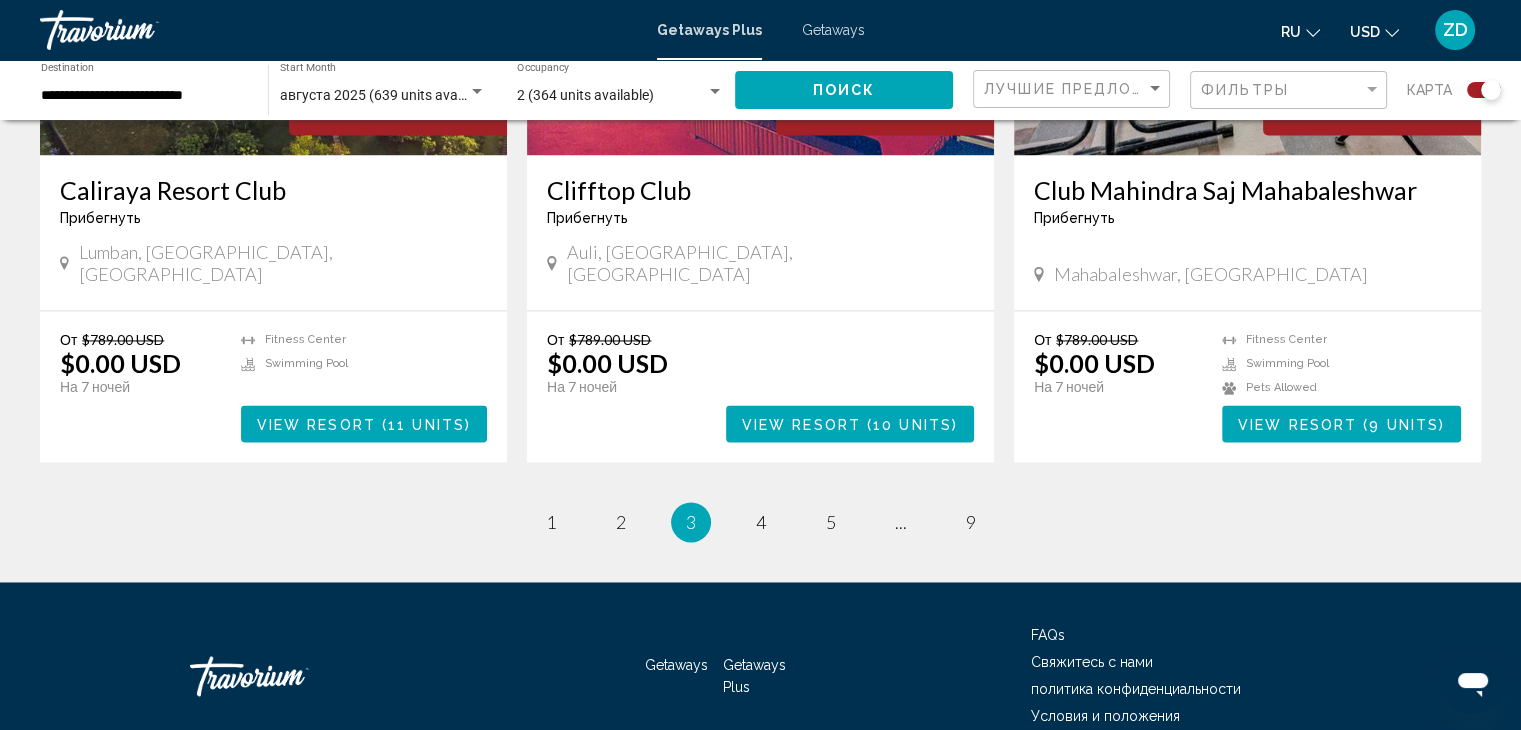 click on "**********" 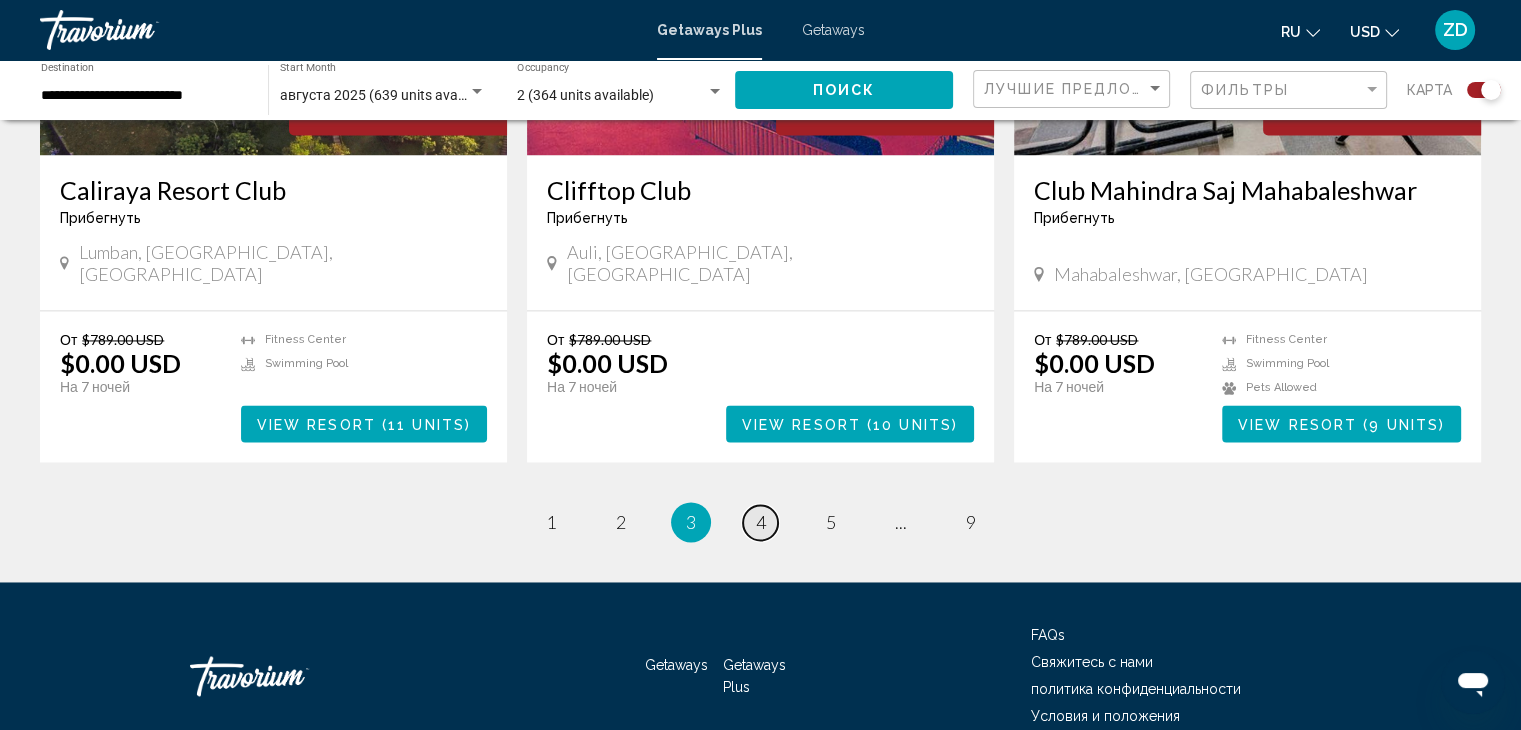 click on "page  4" at bounding box center [760, 522] 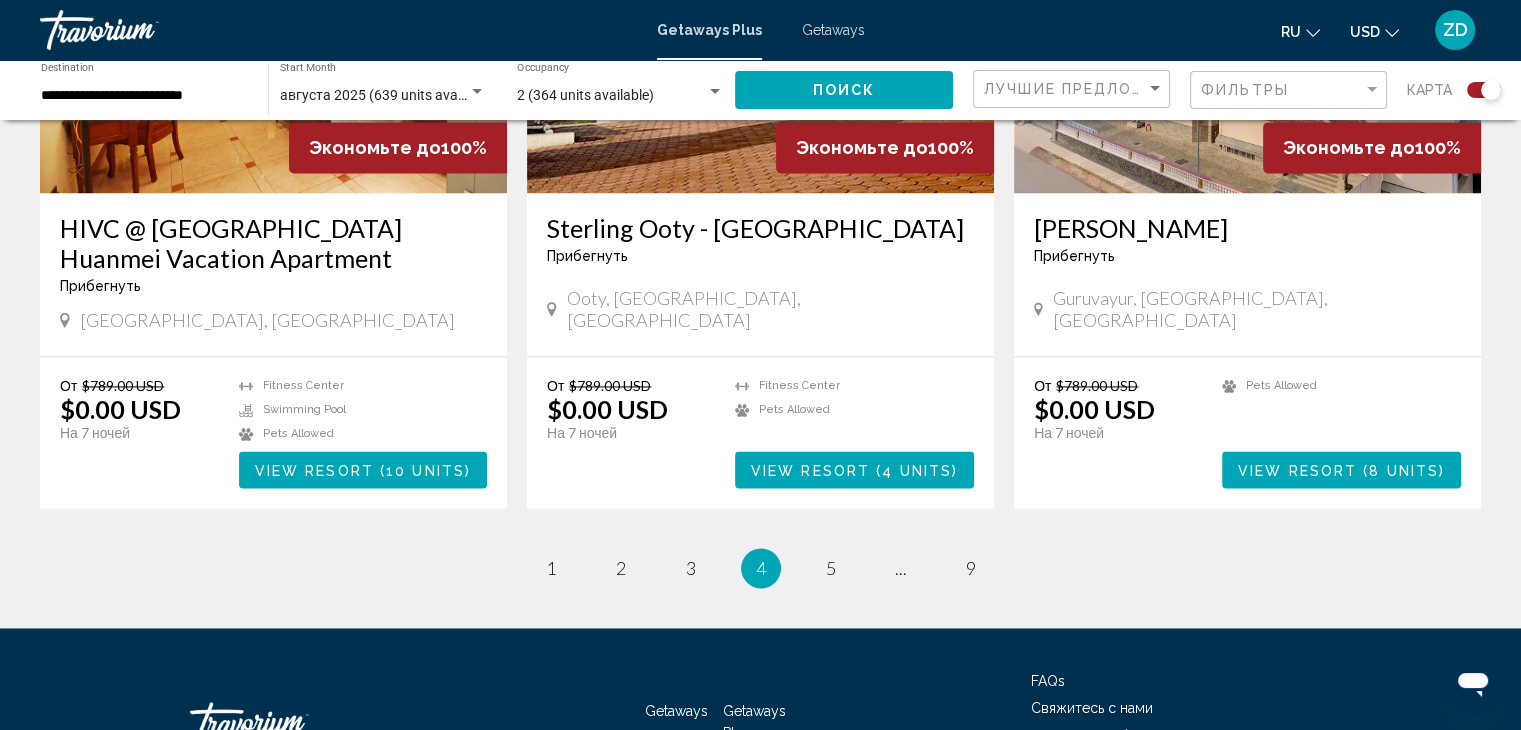 scroll, scrollTop: 2967, scrollLeft: 0, axis: vertical 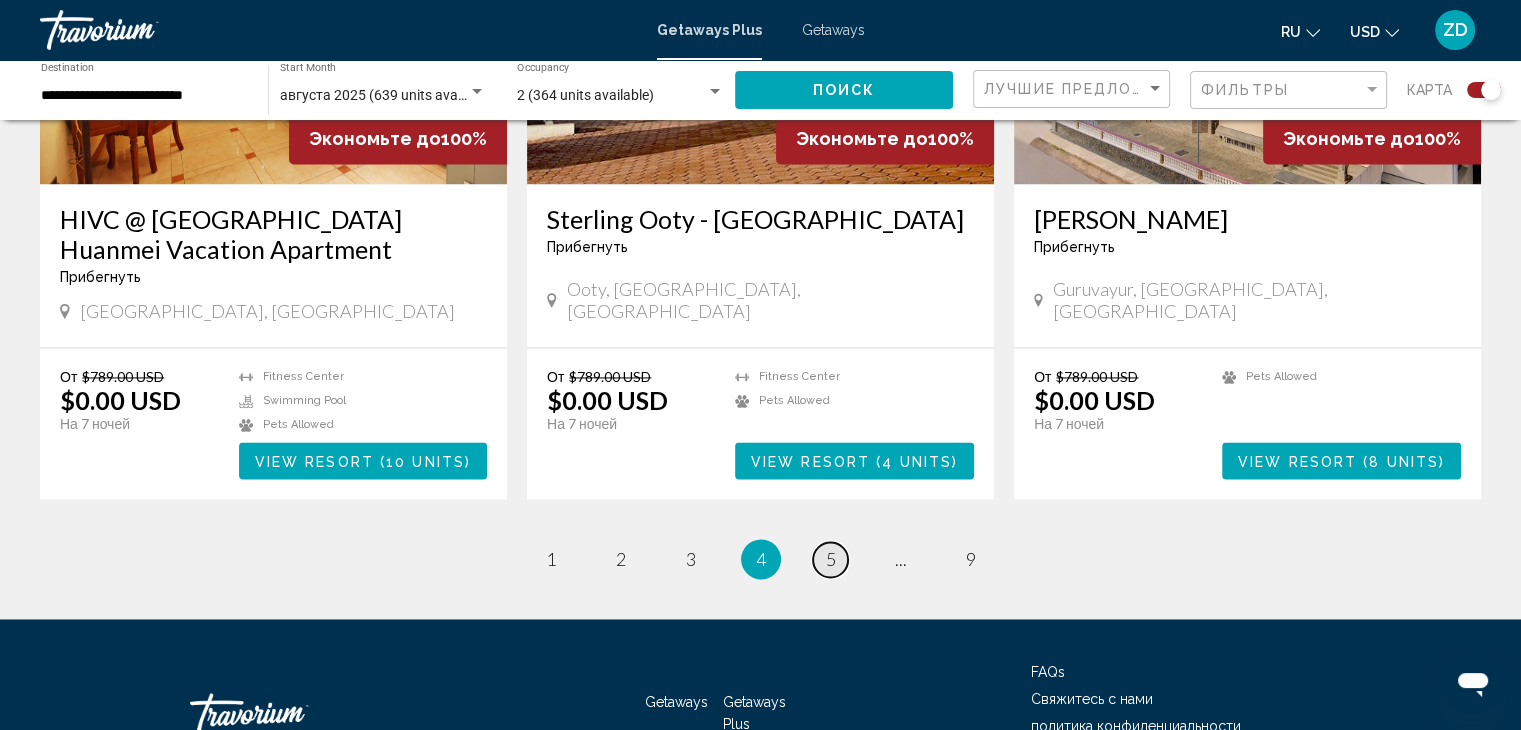 click on "page  5" at bounding box center [830, 559] 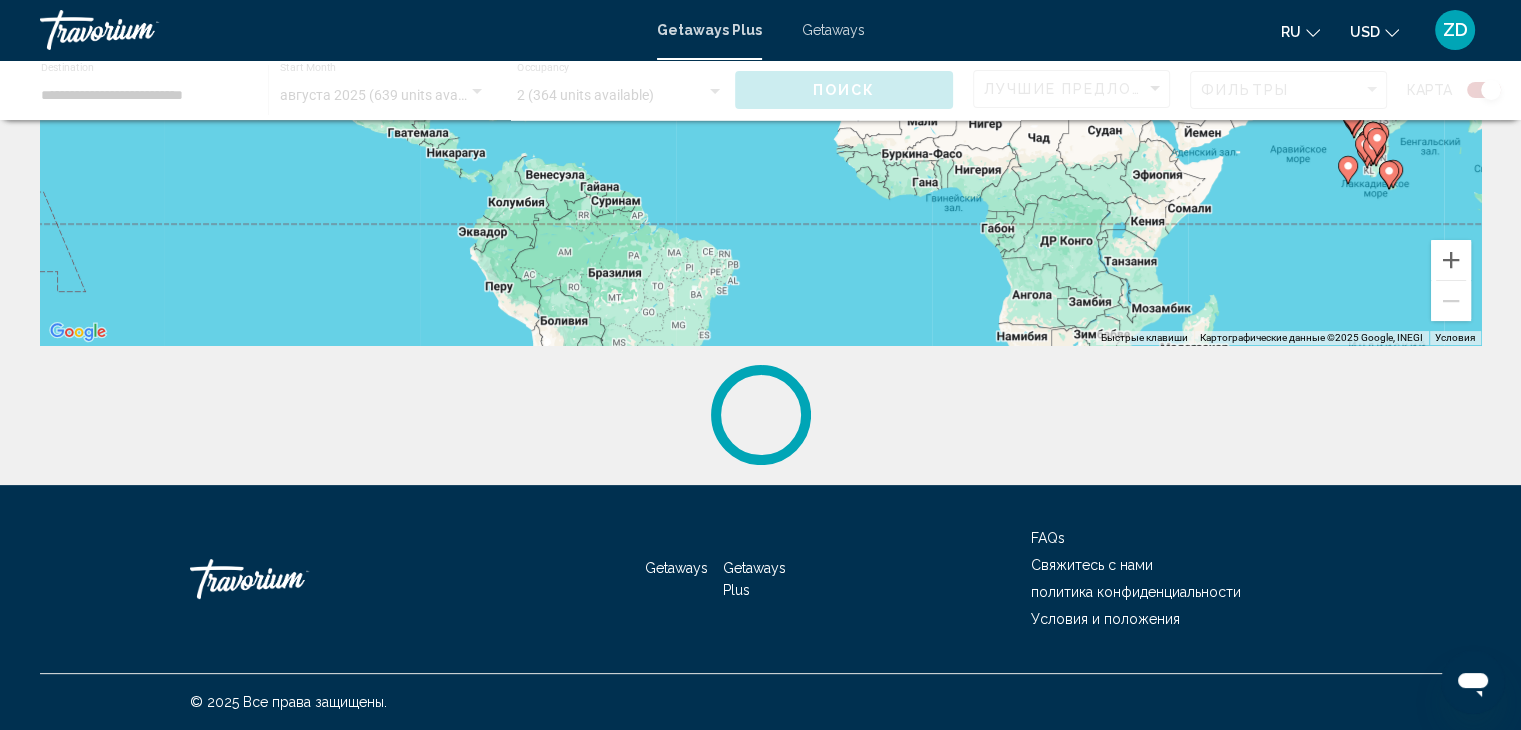 scroll, scrollTop: 0, scrollLeft: 0, axis: both 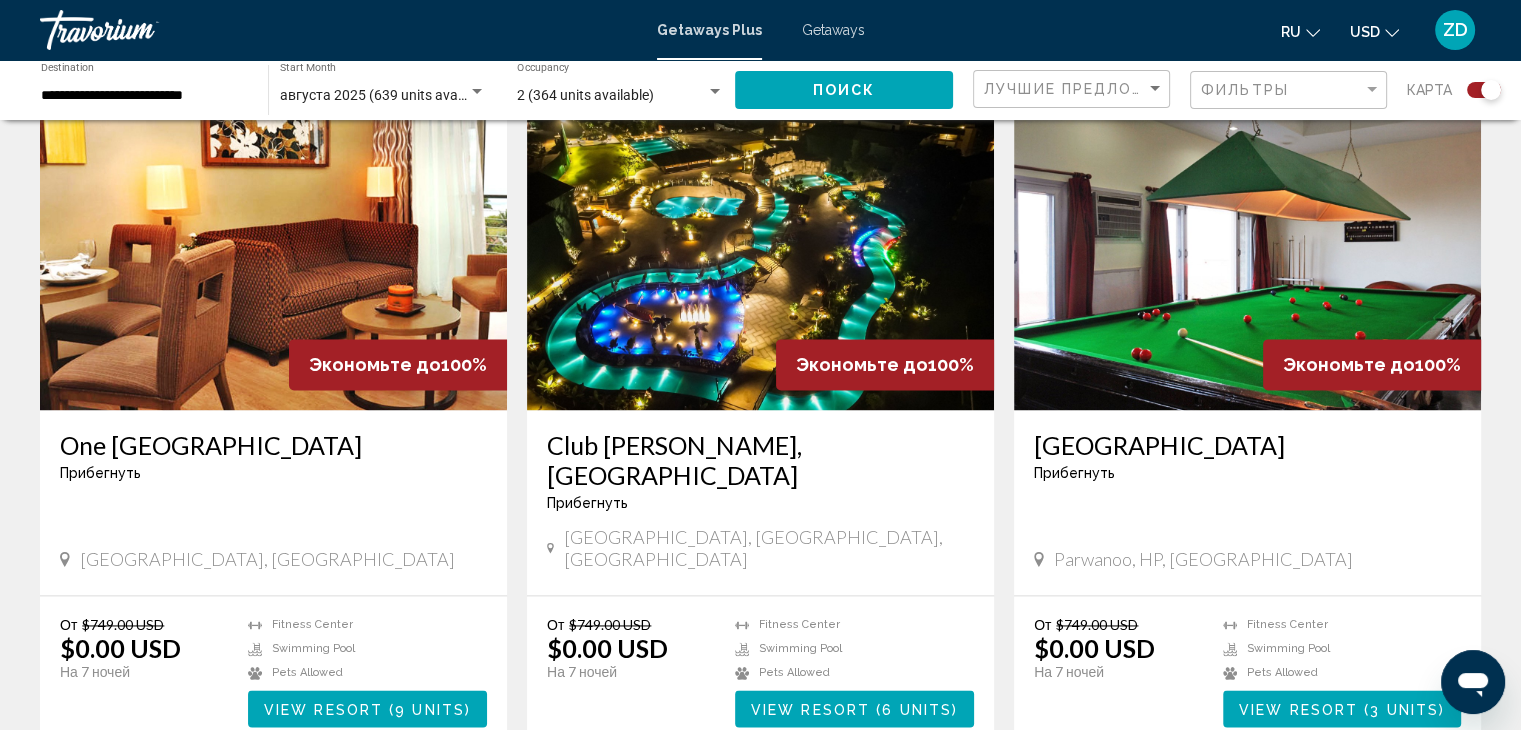 click on "page  6" at bounding box center (830, 807) 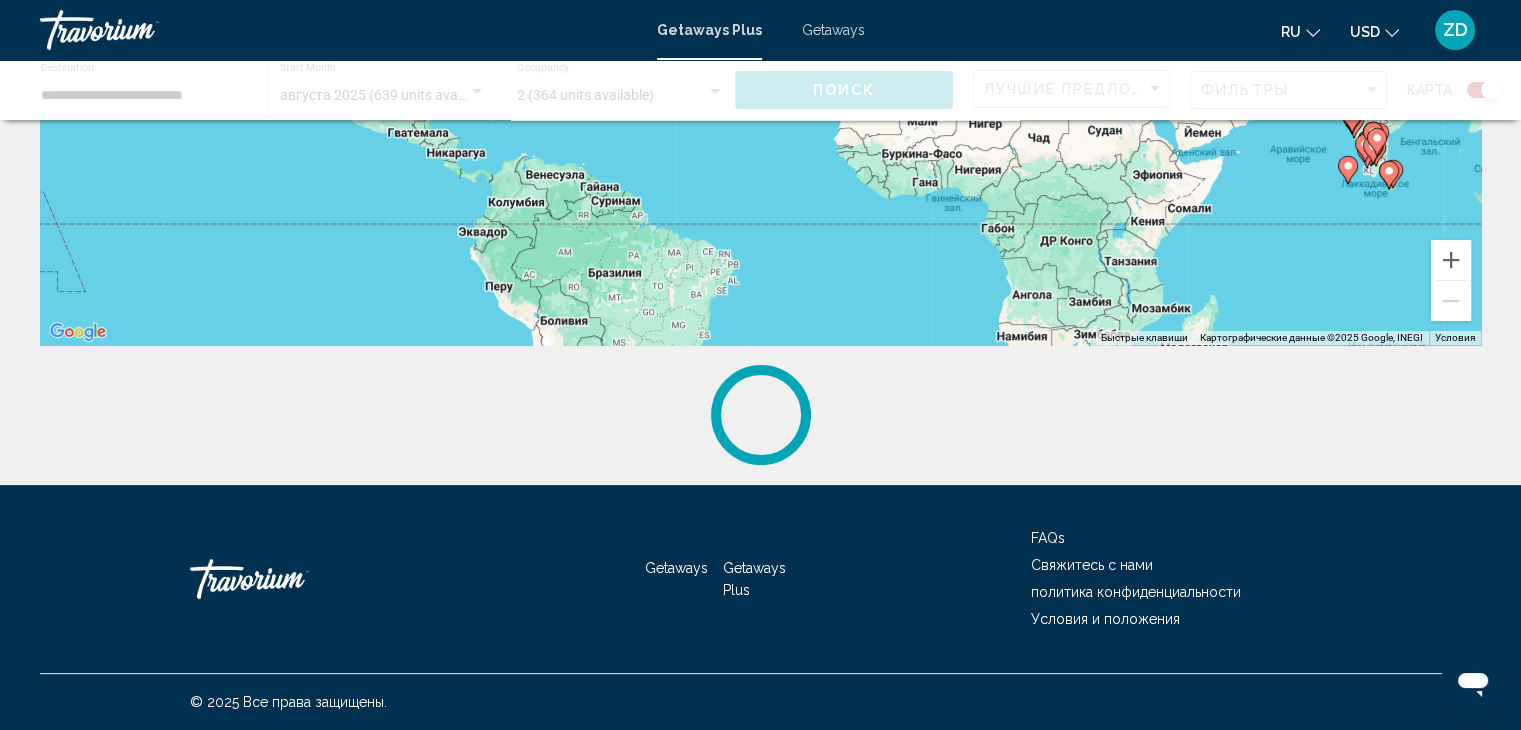 scroll, scrollTop: 0, scrollLeft: 0, axis: both 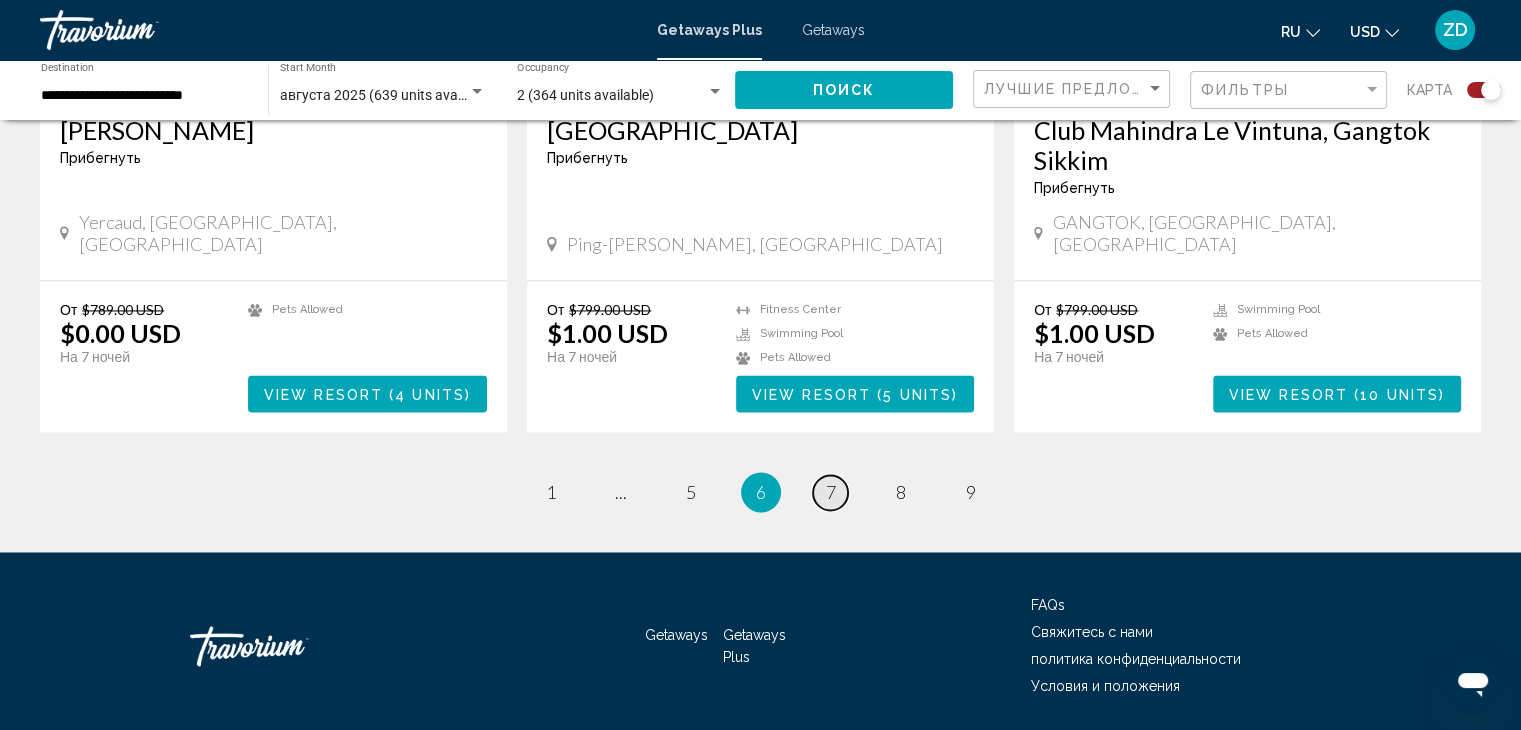click on "7" at bounding box center [831, 492] 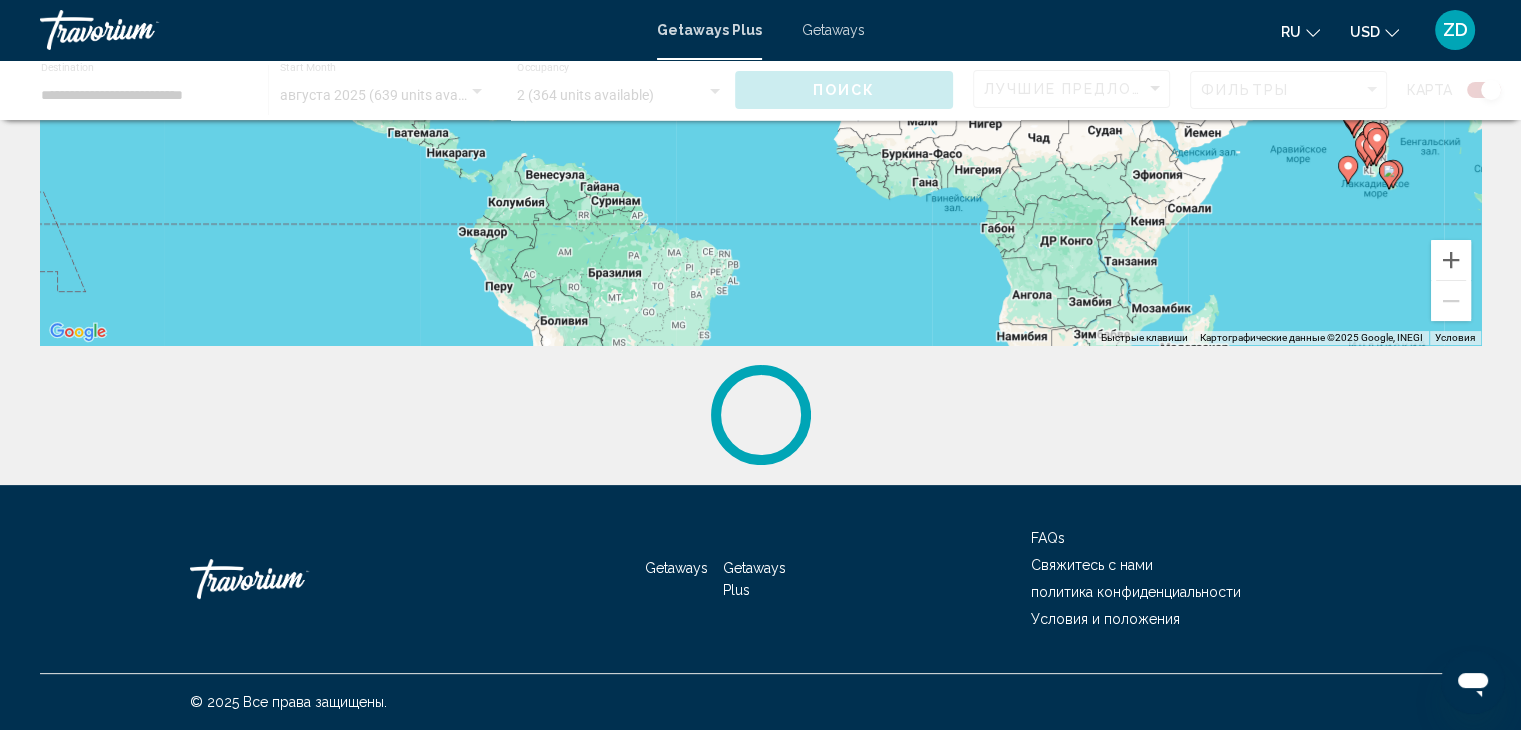 scroll, scrollTop: 0, scrollLeft: 0, axis: both 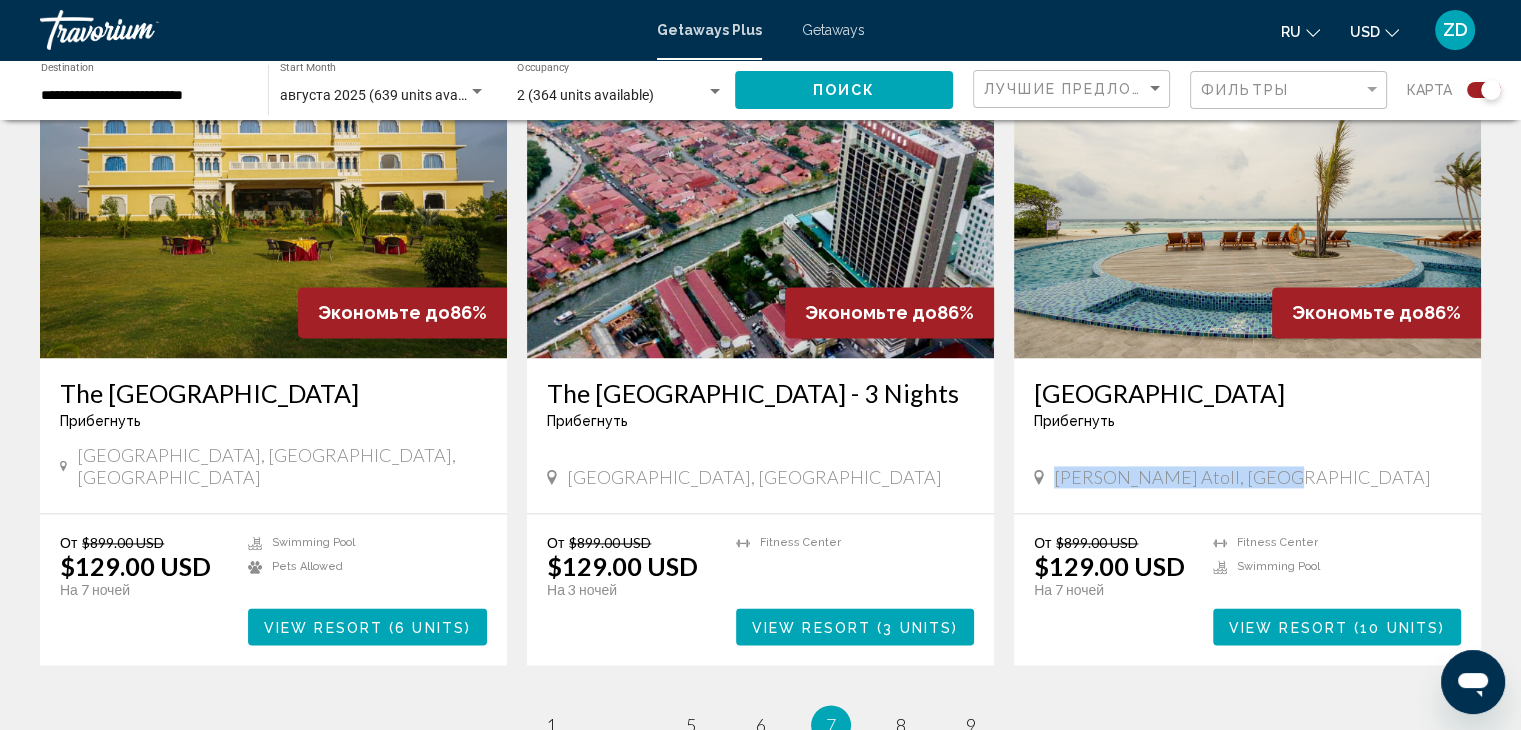 drag, startPoint x: 1056, startPoint y: 403, endPoint x: 1267, endPoint y: 393, distance: 211.23683 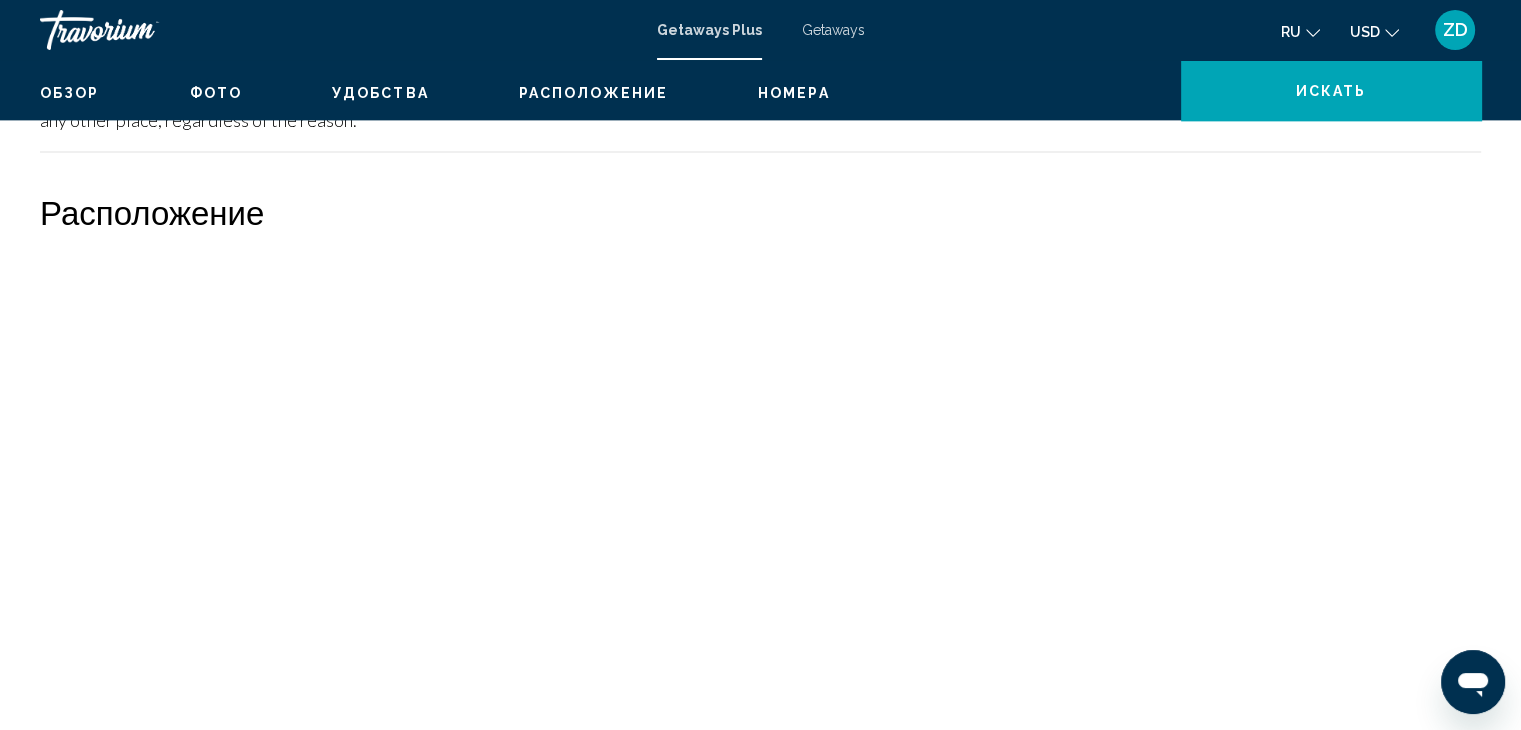scroll, scrollTop: 0, scrollLeft: 0, axis: both 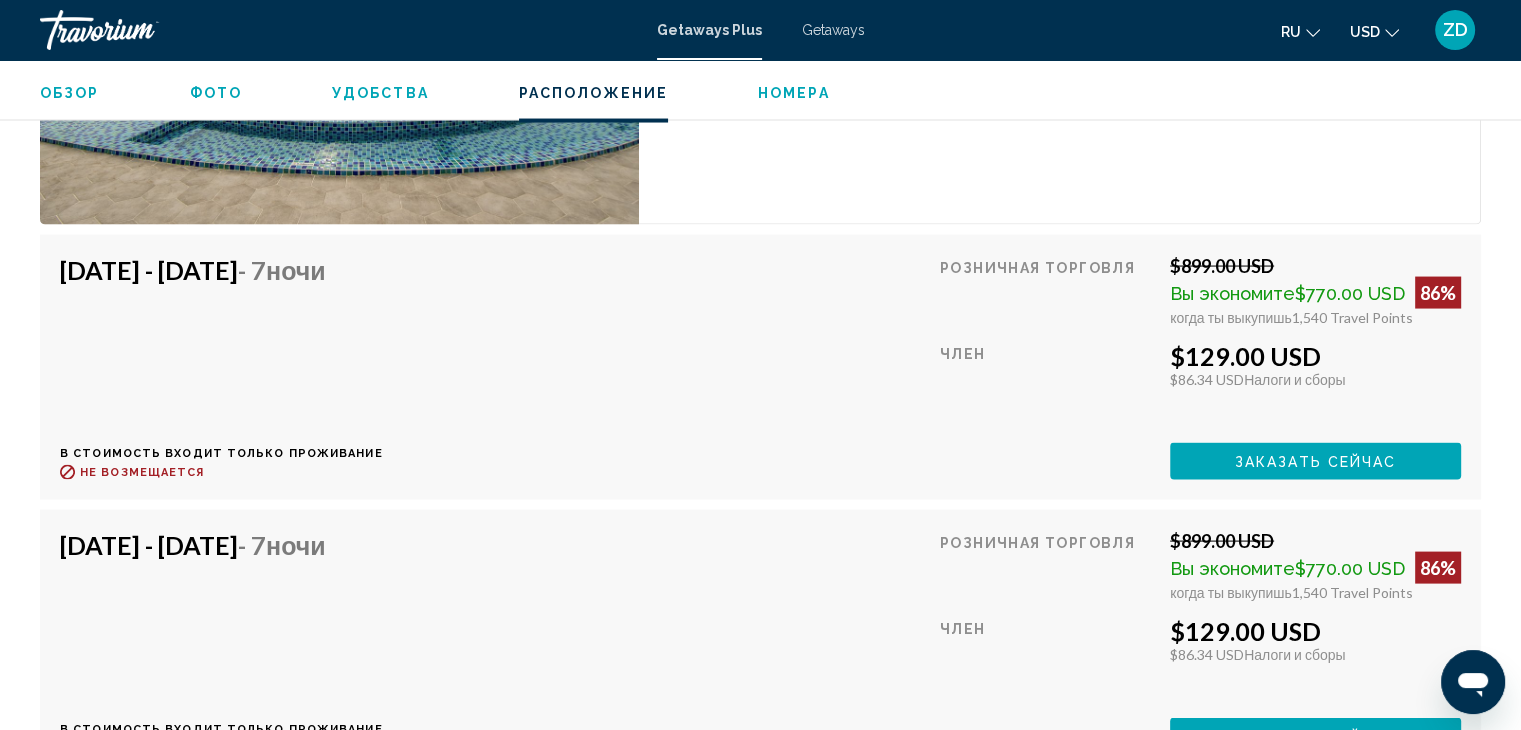 drag, startPoint x: 1519, startPoint y: 163, endPoint x: 1529, endPoint y: 97, distance: 66.75328 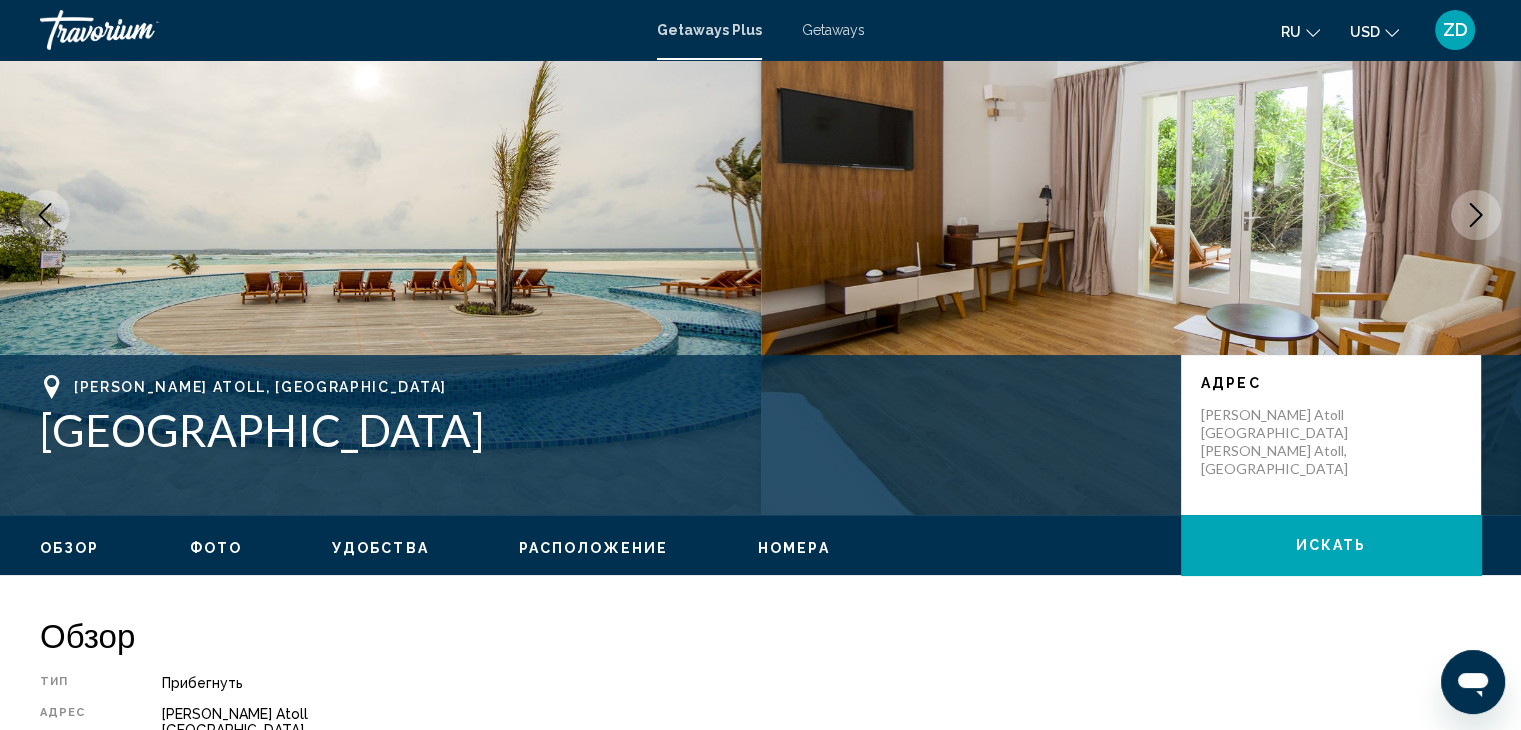 scroll, scrollTop: 152, scrollLeft: 0, axis: vertical 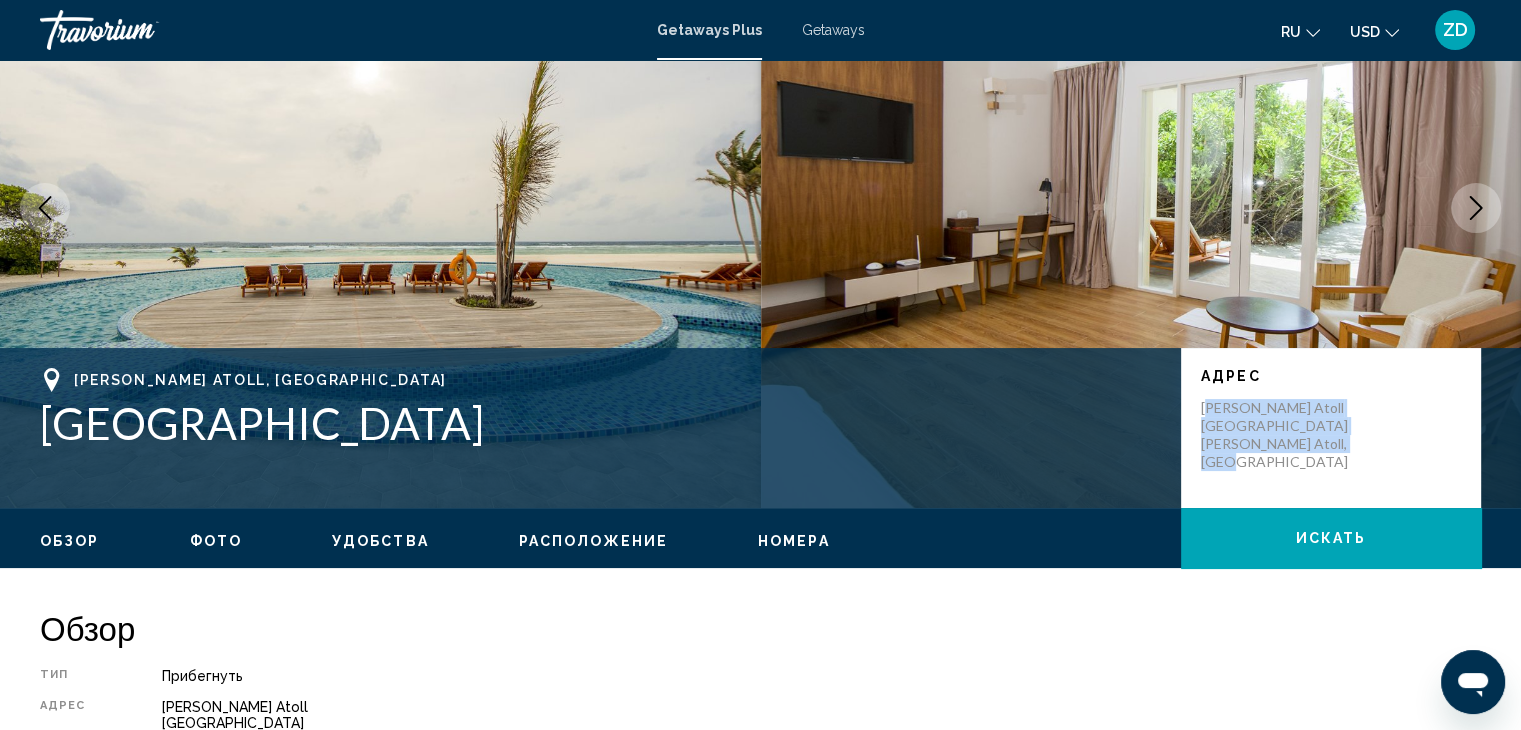 drag, startPoint x: 1207, startPoint y: 407, endPoint x: 1247, endPoint y: 461, distance: 67.20119 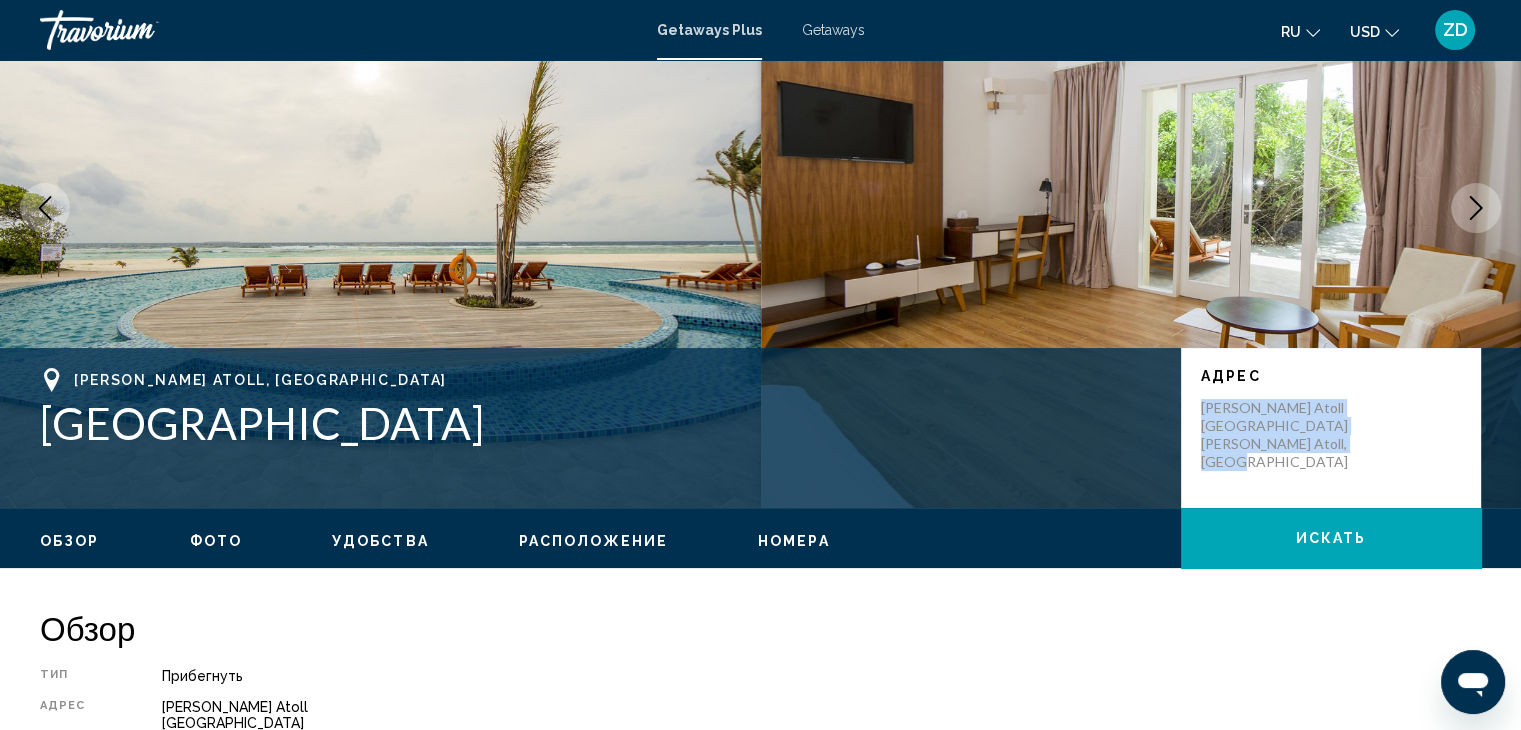 drag, startPoint x: 1203, startPoint y: 405, endPoint x: 1265, endPoint y: 490, distance: 105.20931 